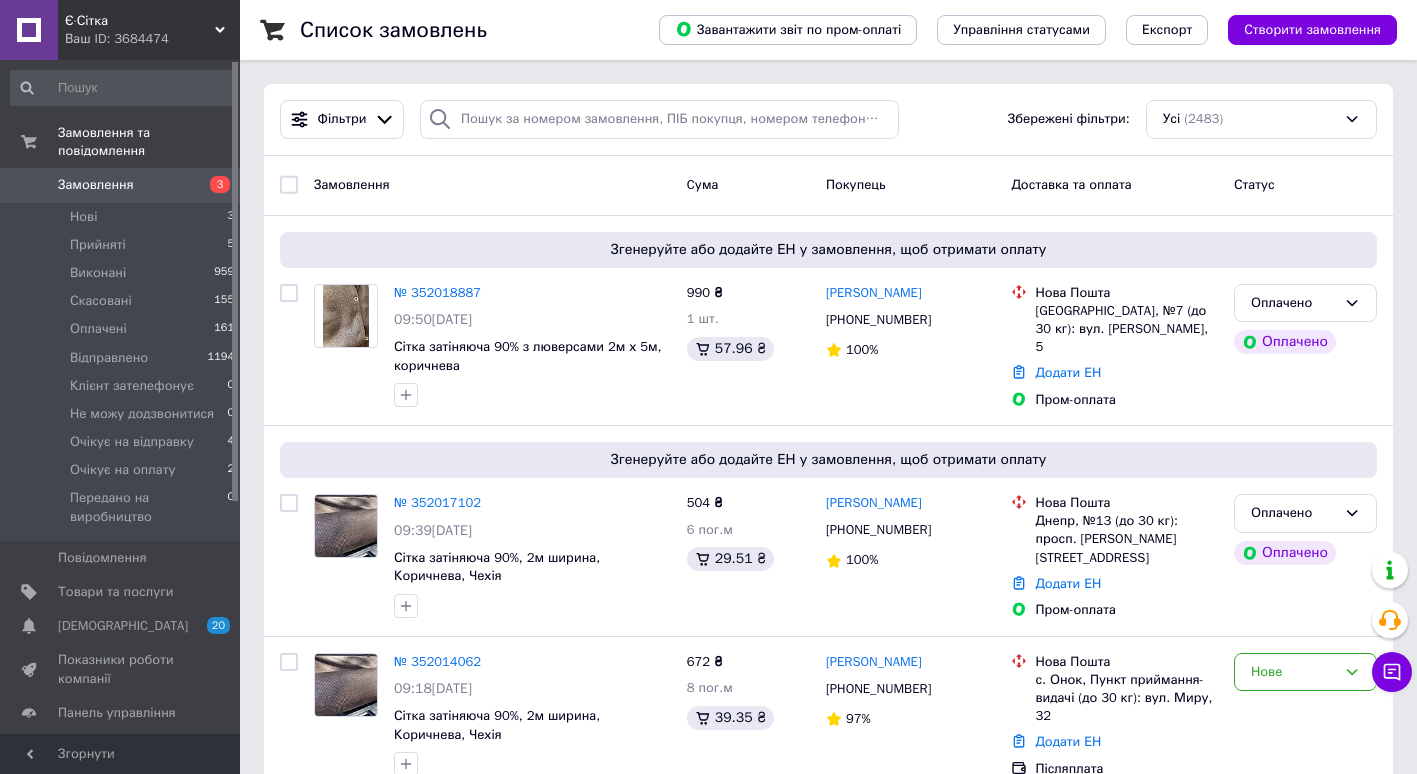scroll, scrollTop: 0, scrollLeft: 0, axis: both 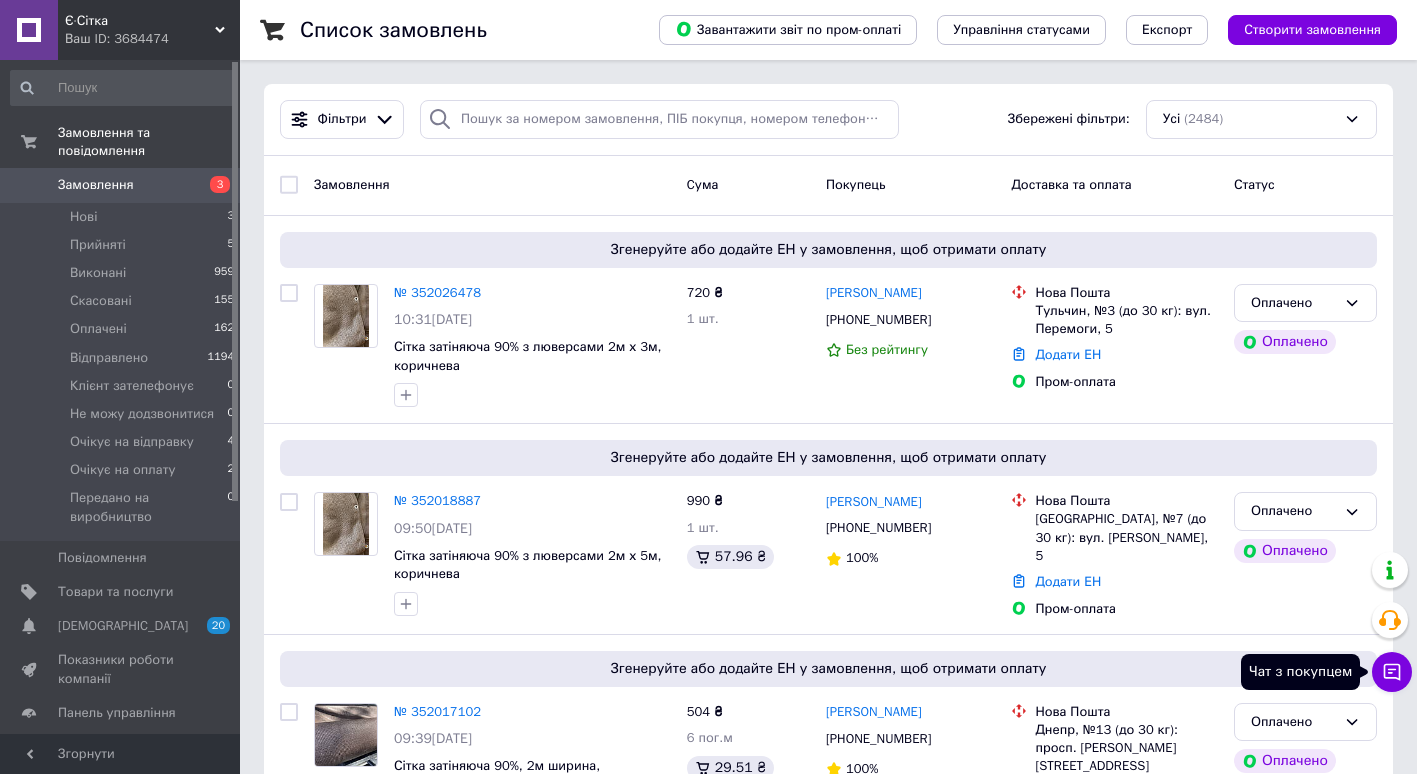 click 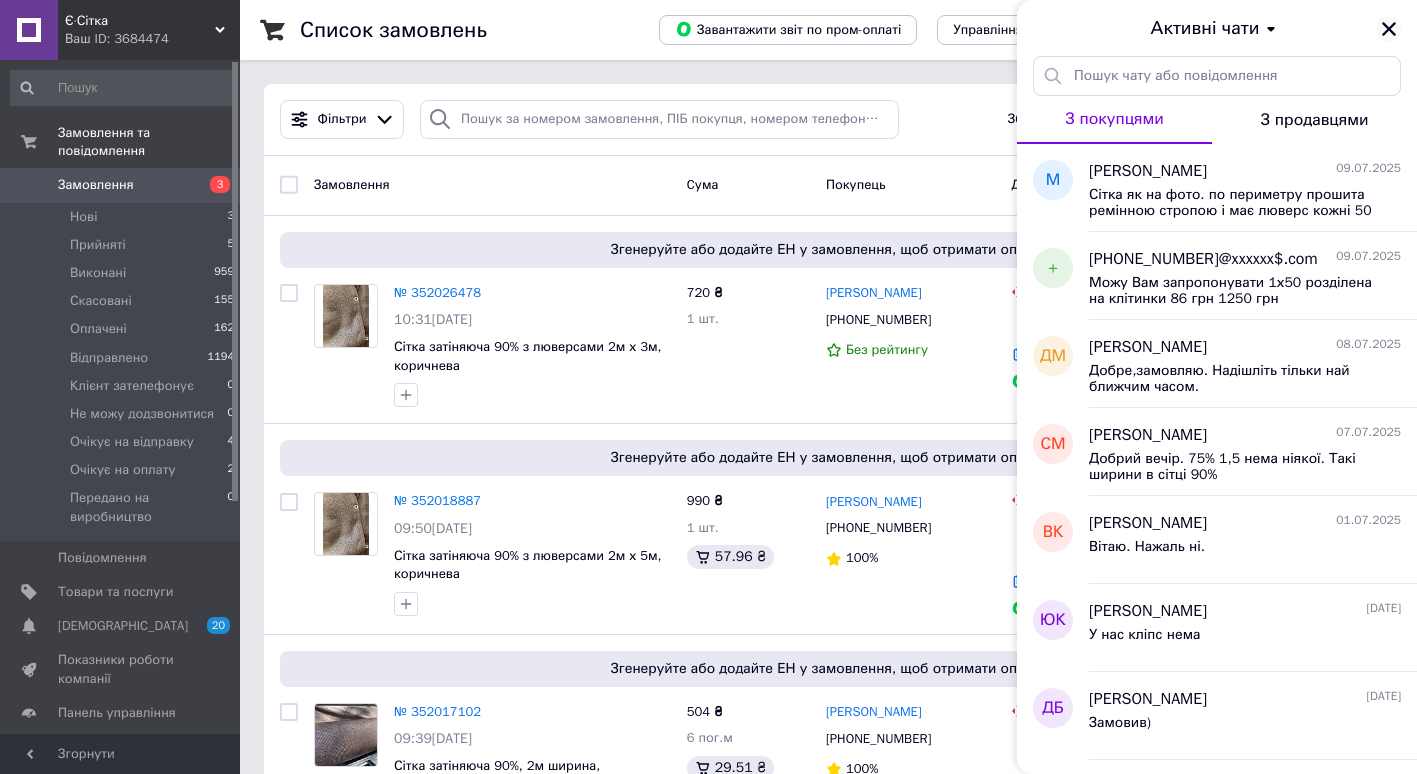 click 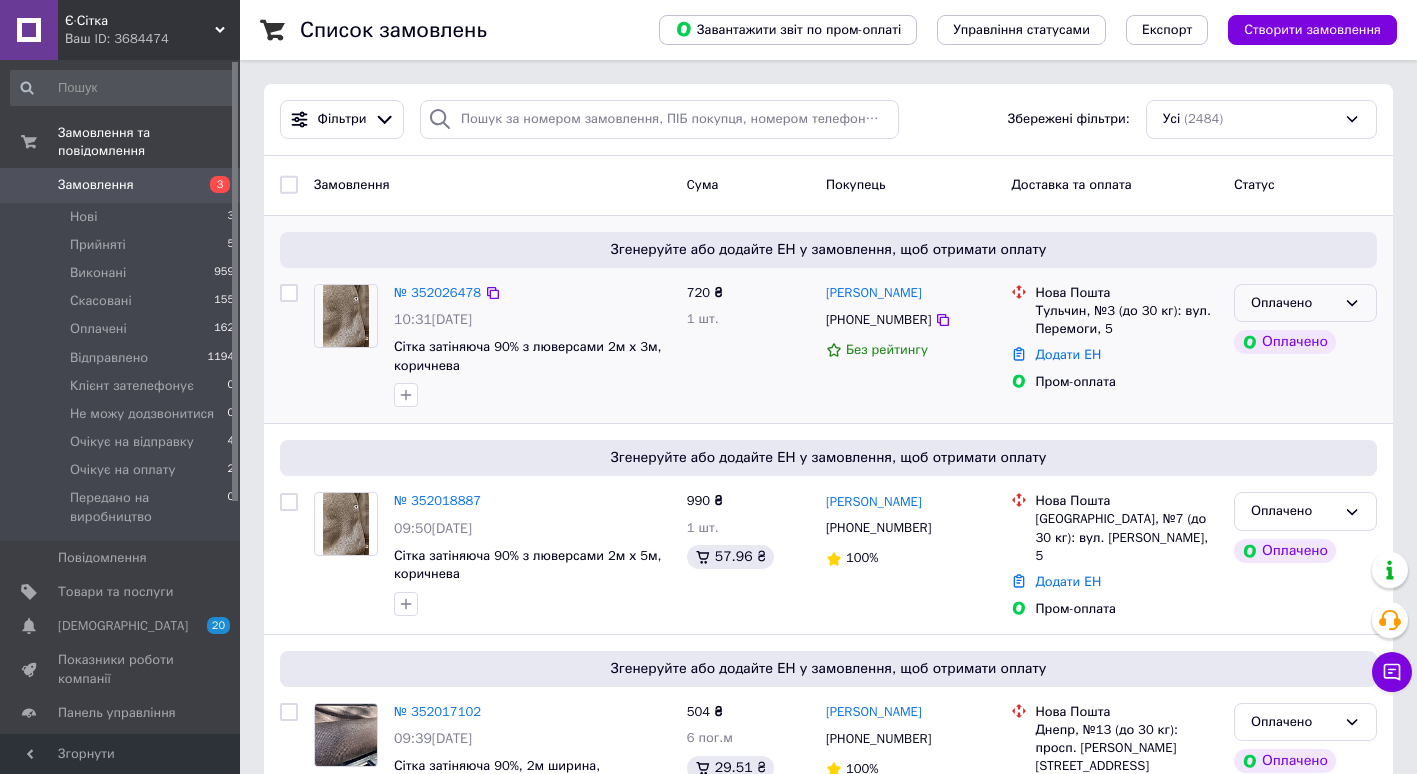 click on "Оплачено" at bounding box center [1305, 303] 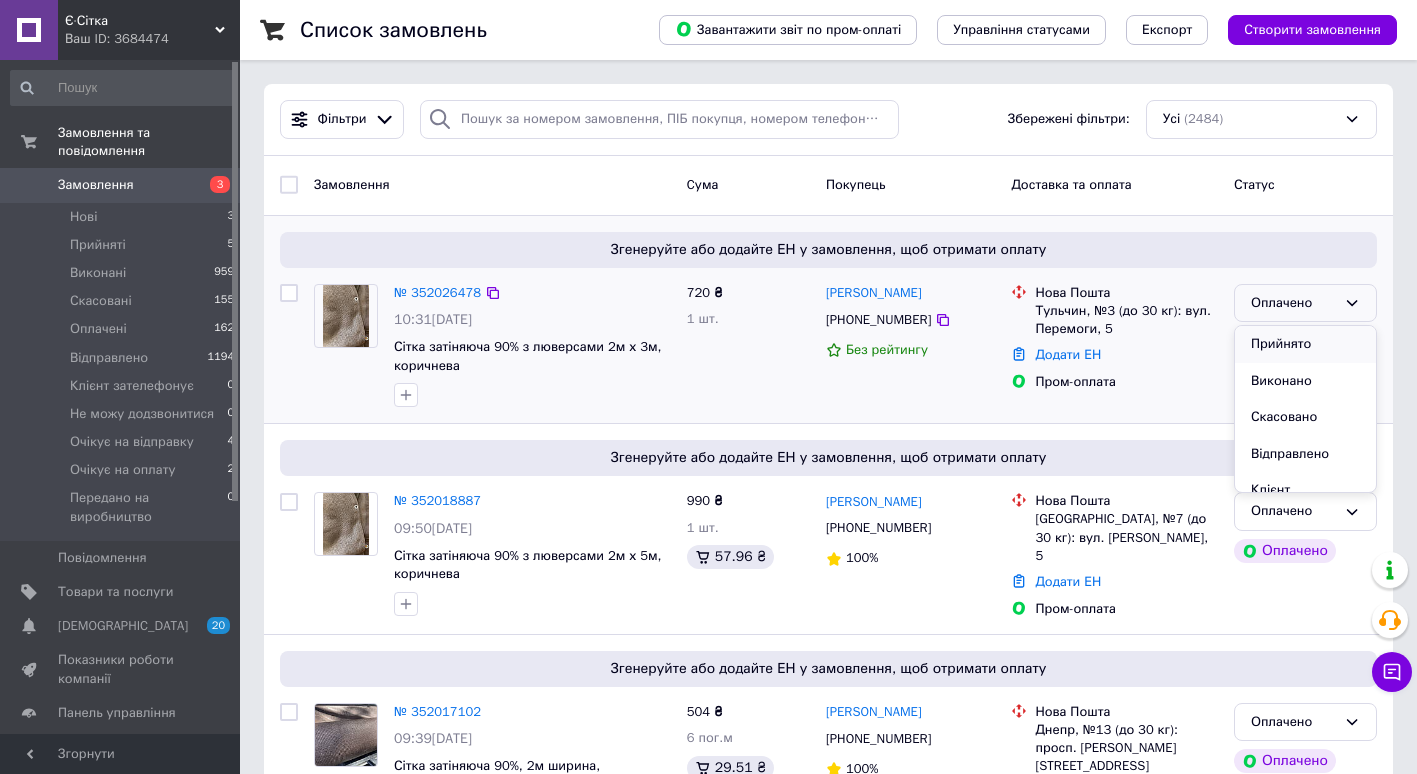 click on "Прийнято" at bounding box center (1305, 344) 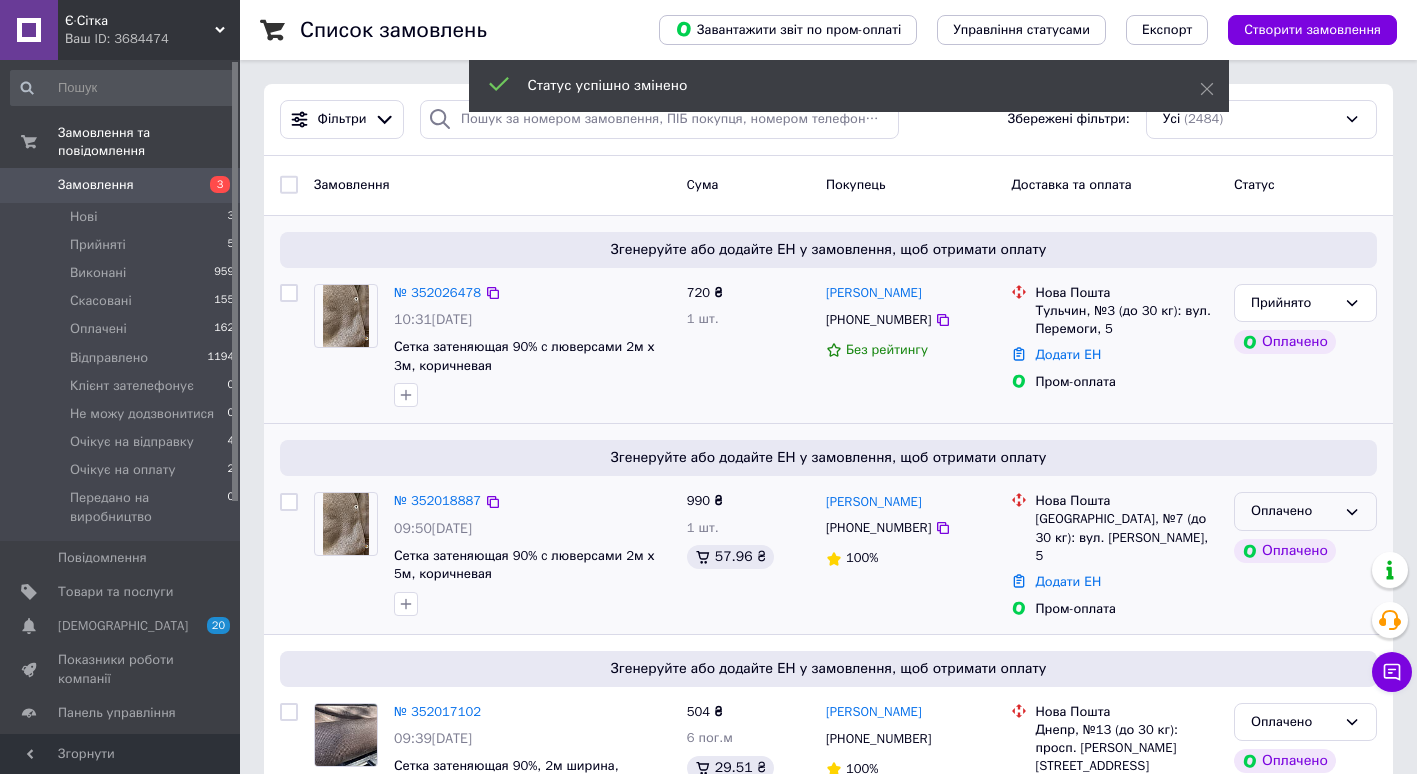 click 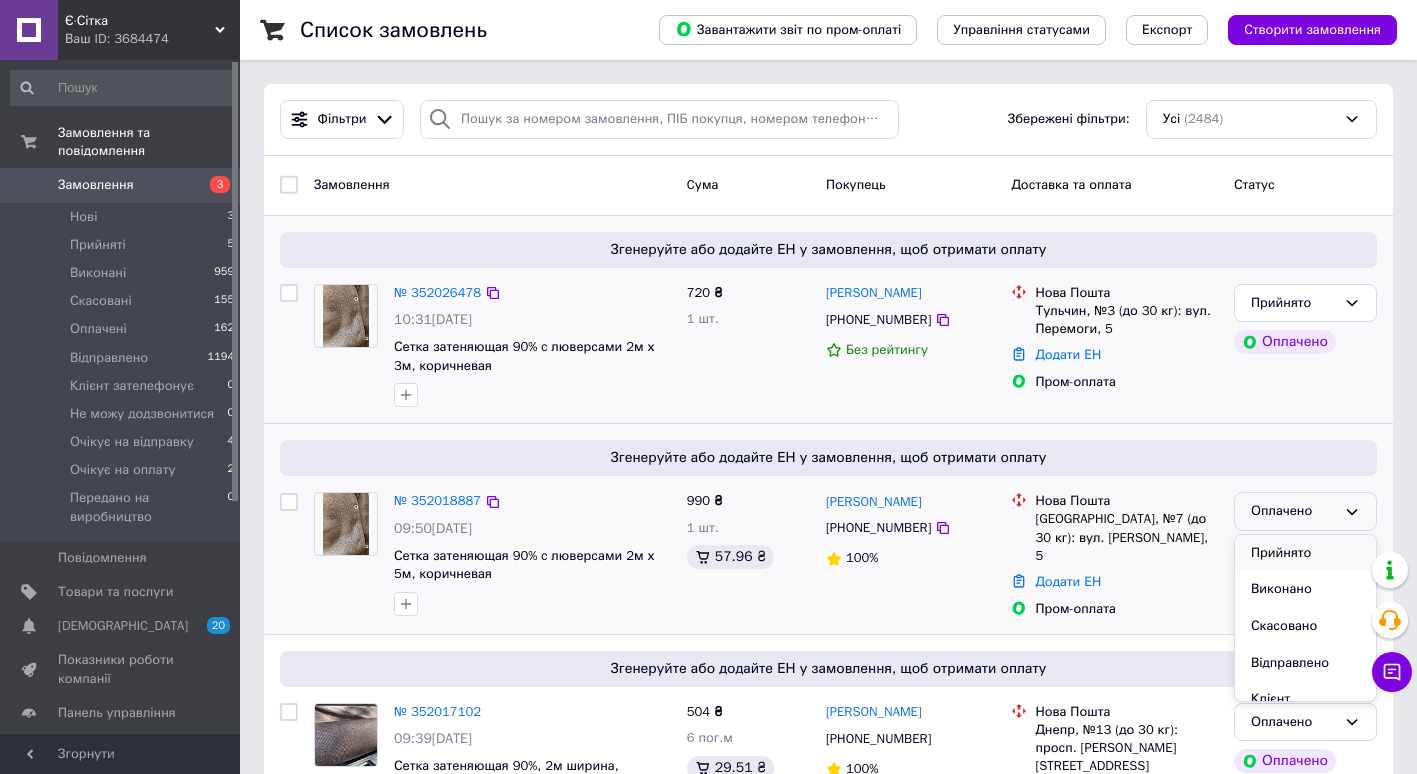 click on "Прийнято" at bounding box center [1305, 553] 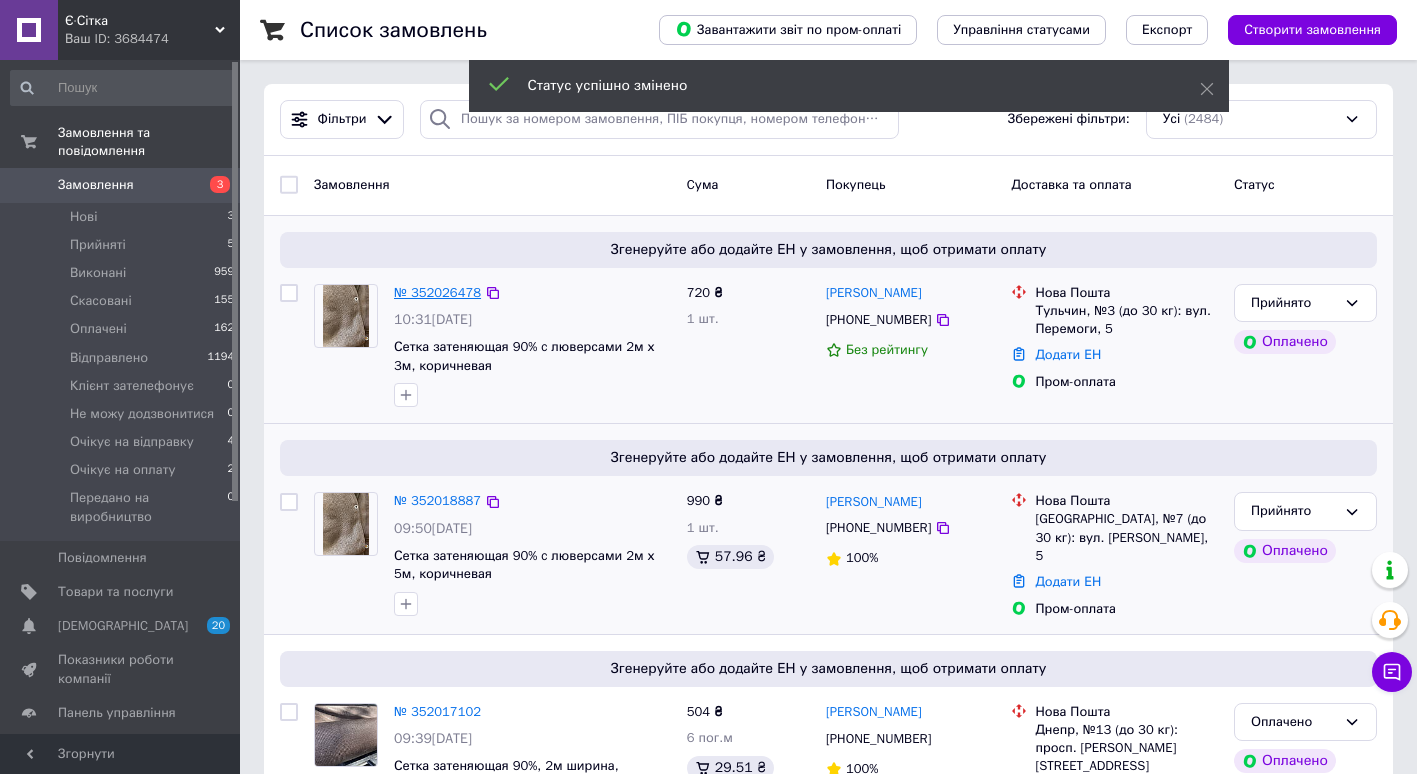 click on "№ 352026478" at bounding box center (437, 292) 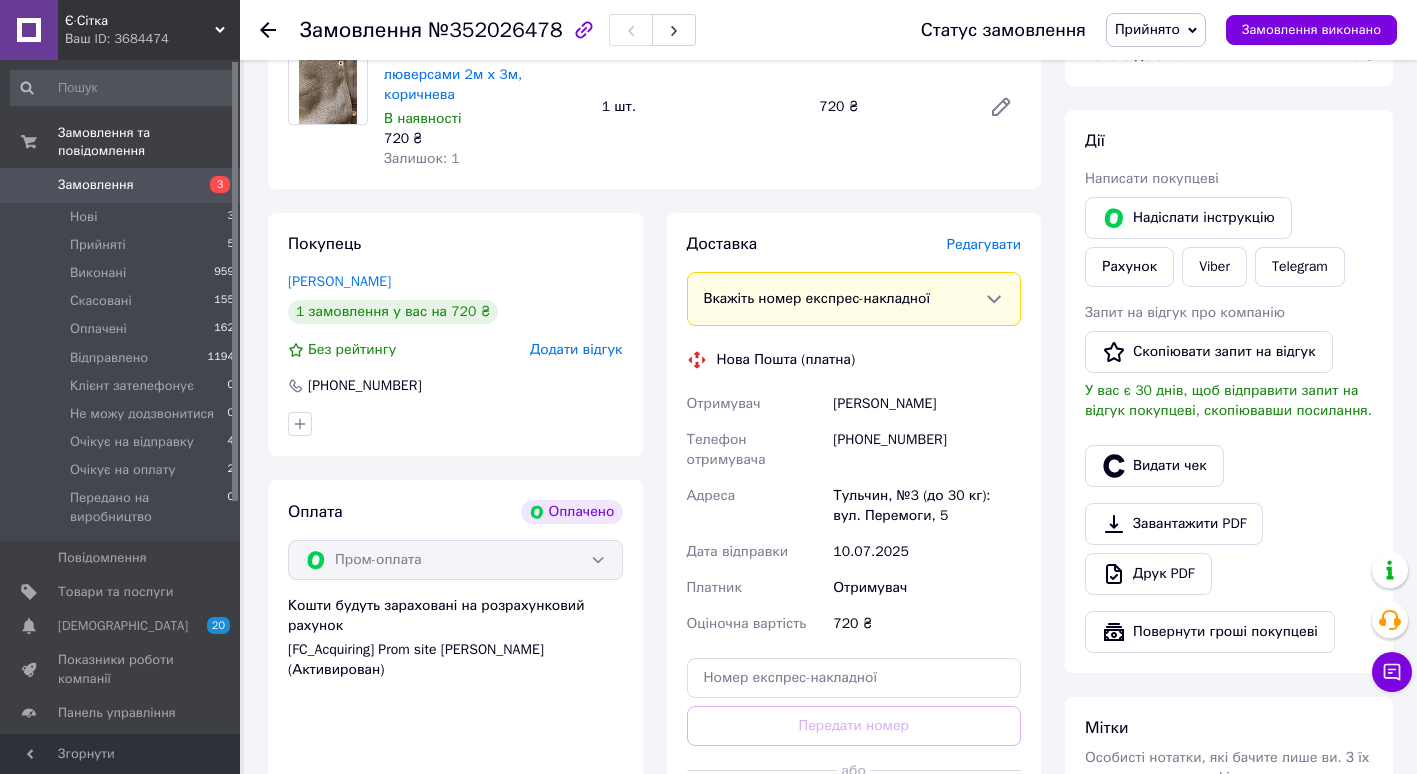 scroll, scrollTop: 537, scrollLeft: 0, axis: vertical 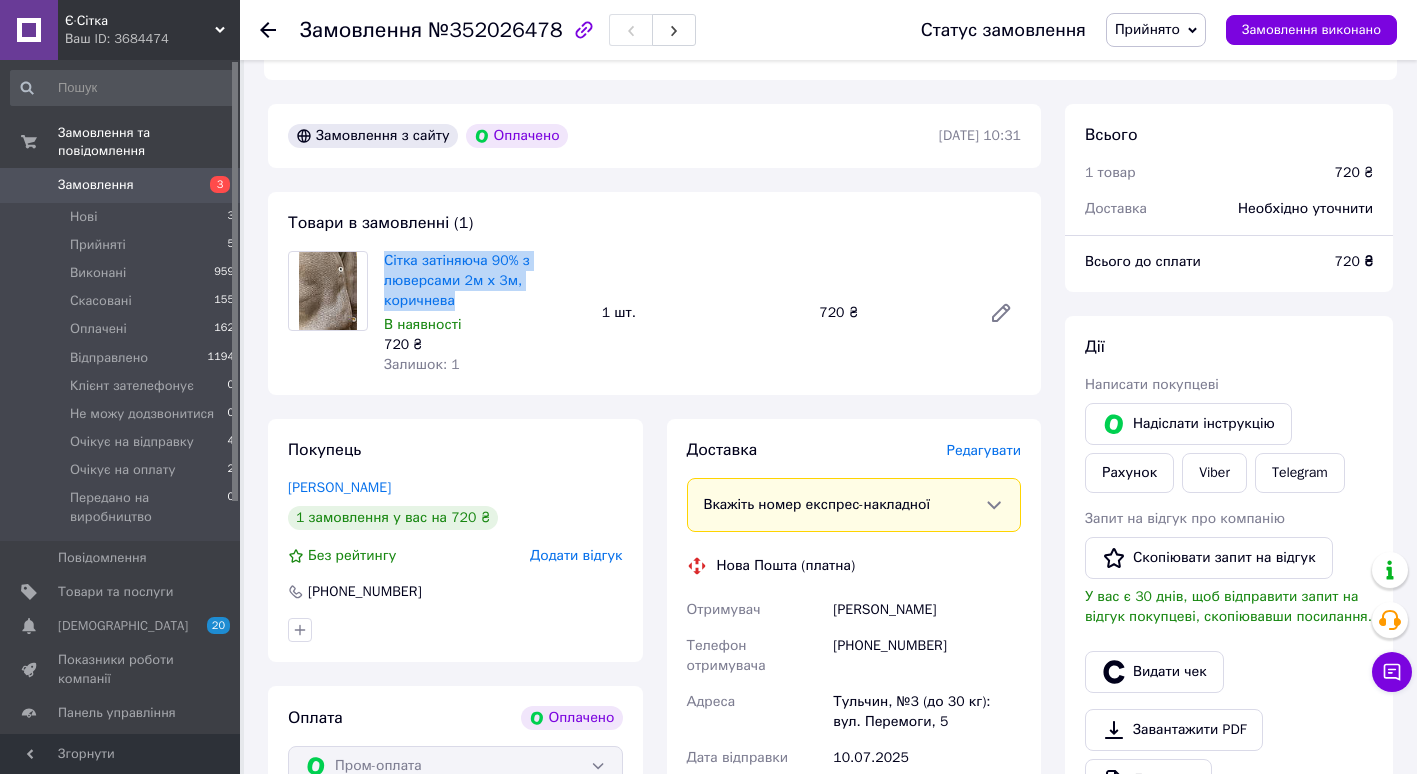 drag, startPoint x: 380, startPoint y: 257, endPoint x: 454, endPoint y: 297, distance: 84.118965 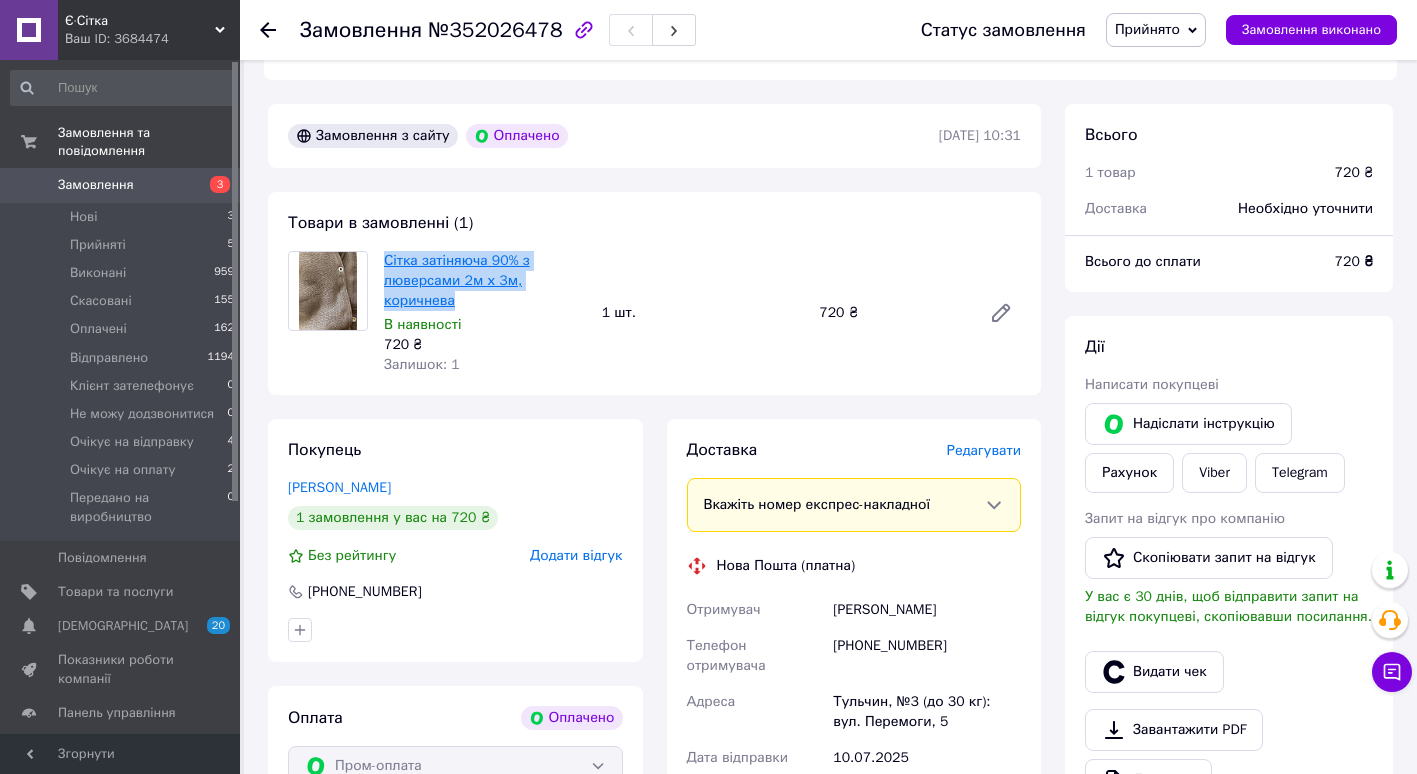 drag, startPoint x: 454, startPoint y: 297, endPoint x: 438, endPoint y: 294, distance: 16.27882 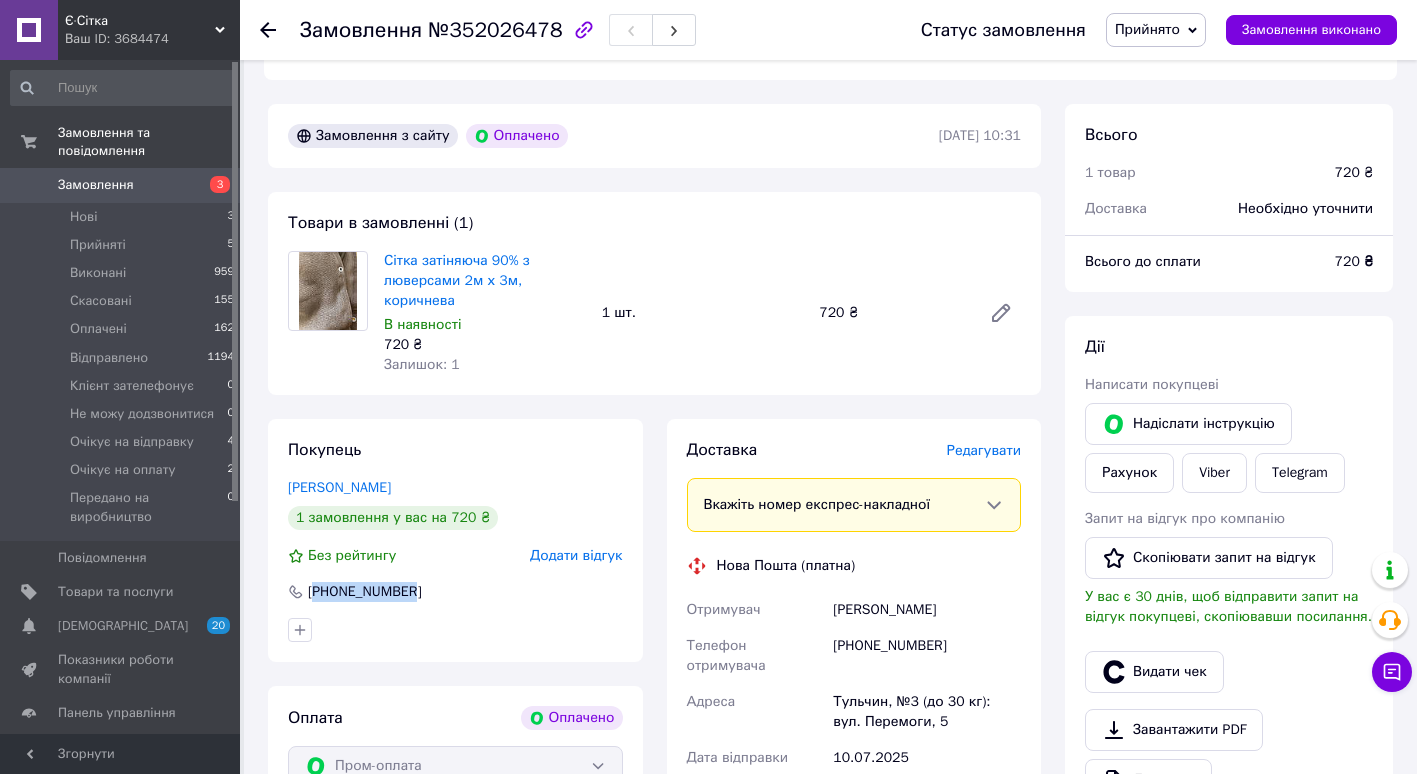 drag, startPoint x: 319, startPoint y: 592, endPoint x: 424, endPoint y: 590, distance: 105.01904 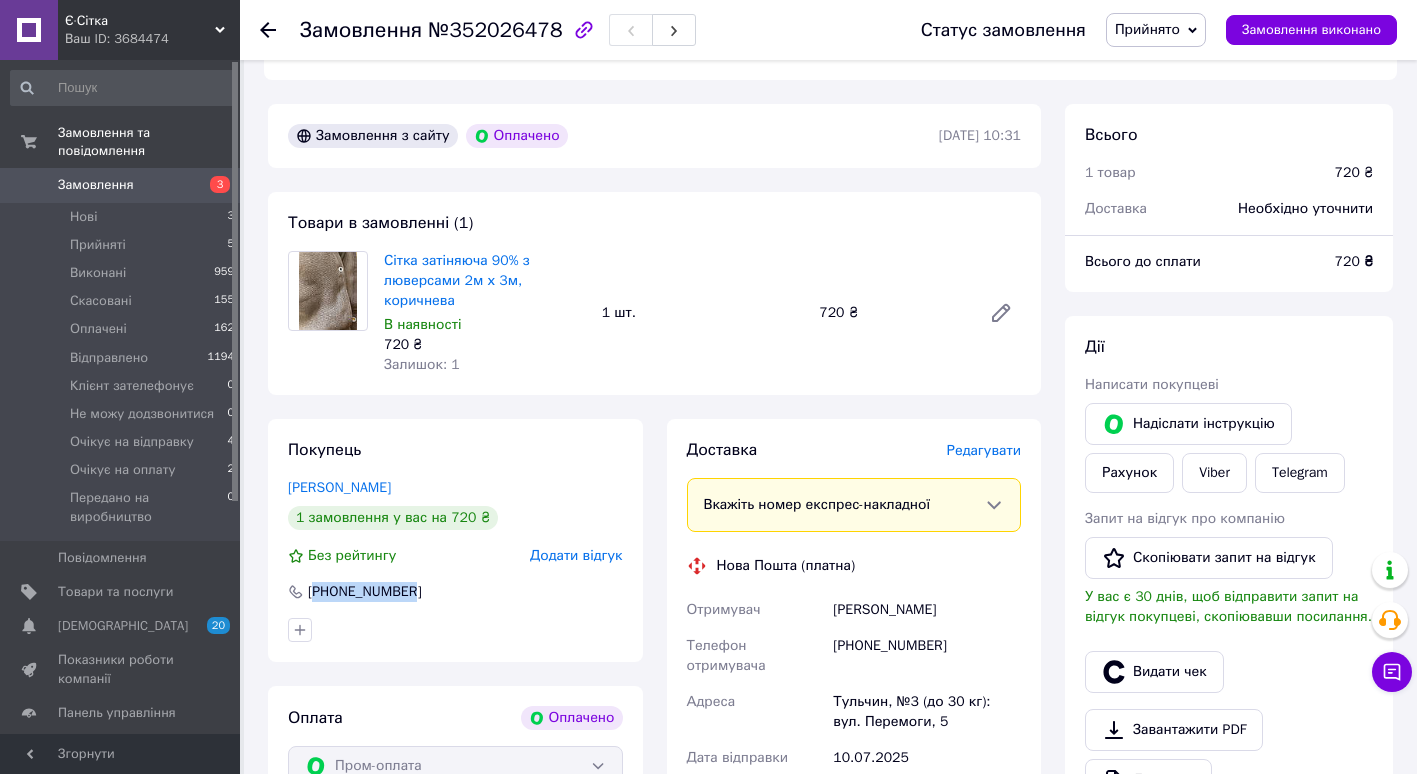 copy on "380678027313" 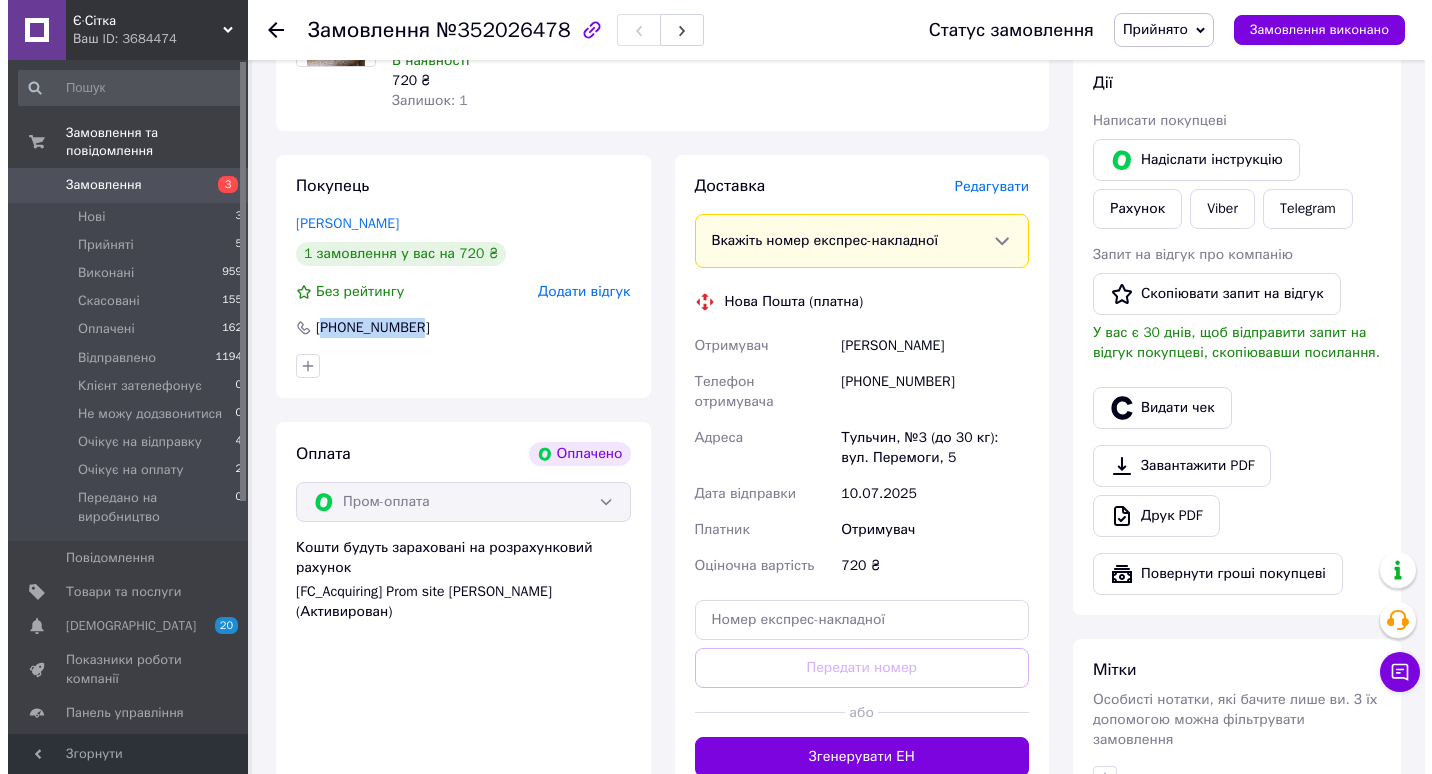 scroll, scrollTop: 835, scrollLeft: 0, axis: vertical 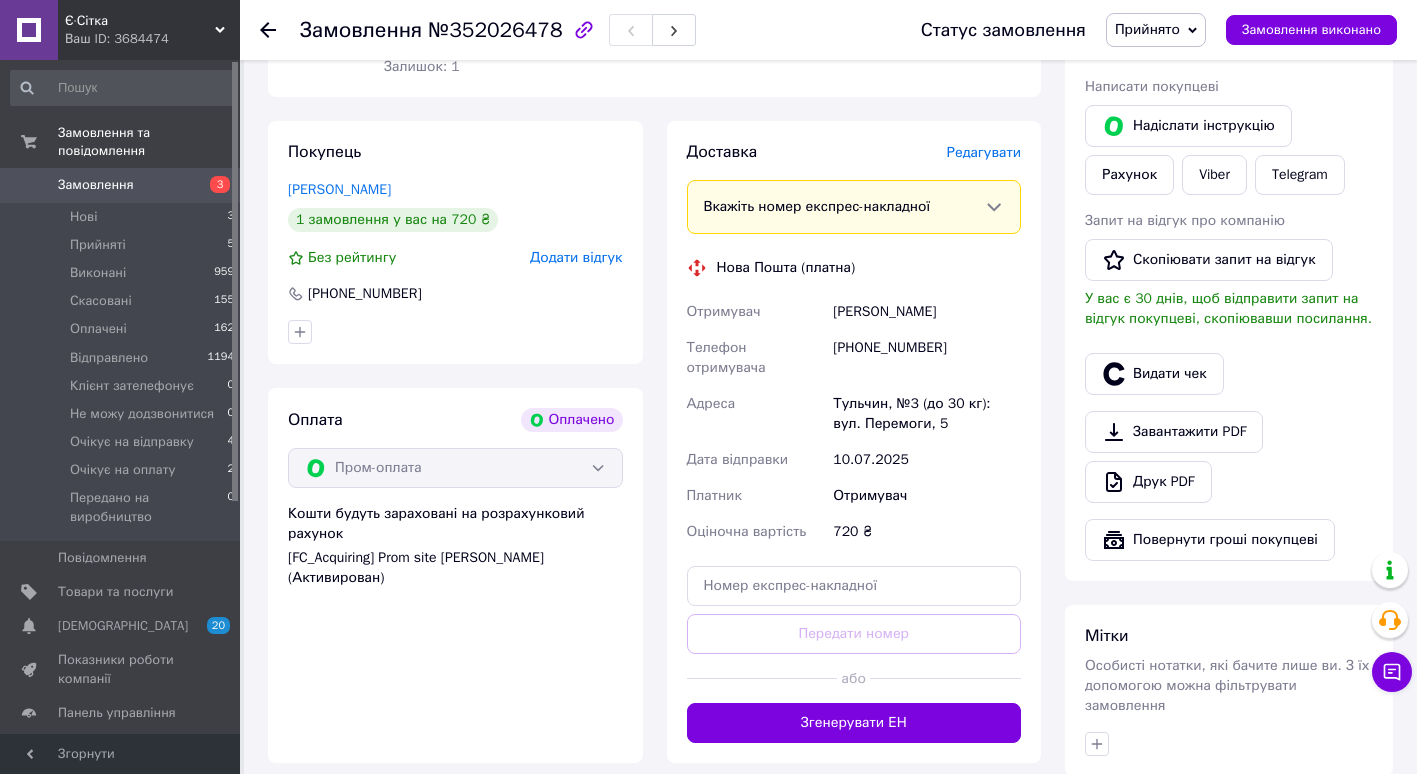 click on "Редагувати" at bounding box center (984, 152) 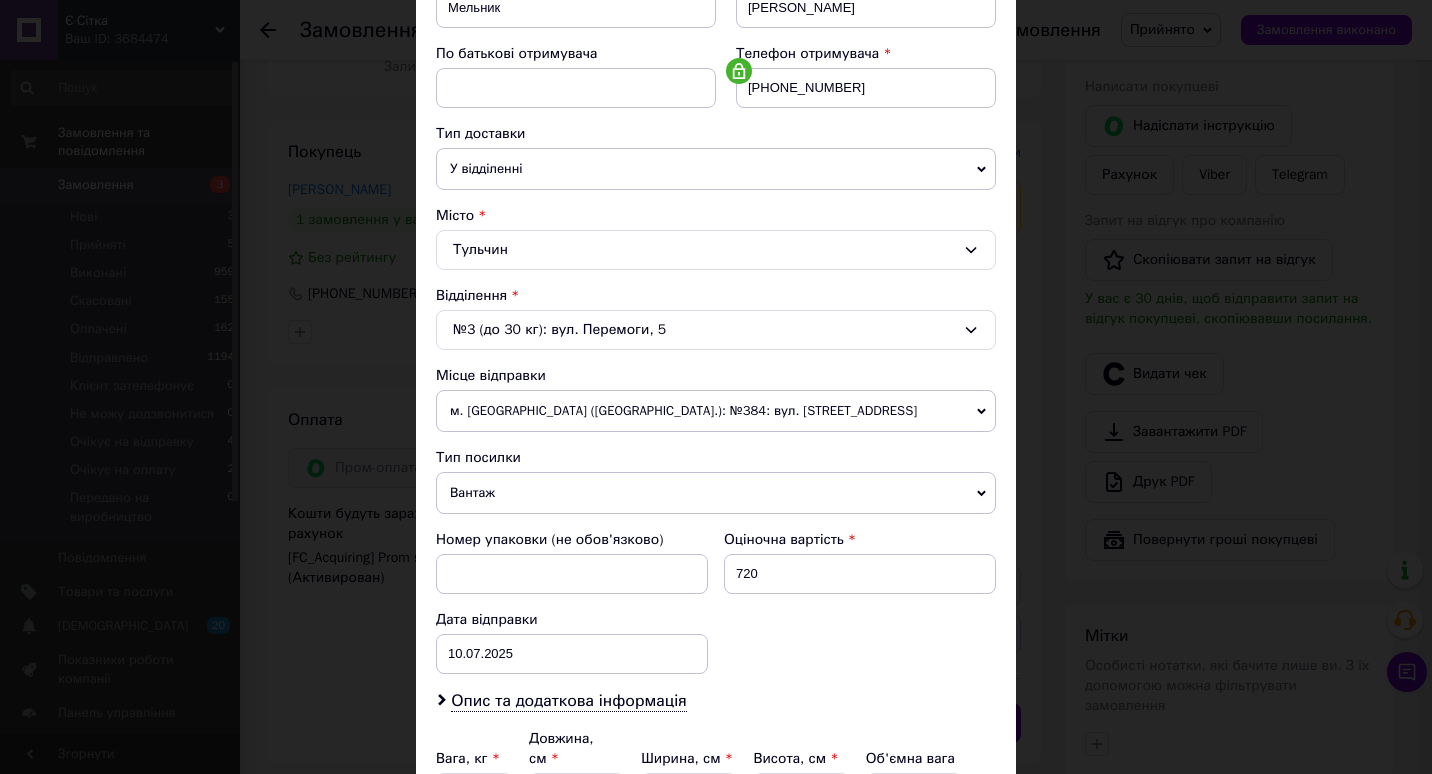scroll, scrollTop: 529, scrollLeft: 0, axis: vertical 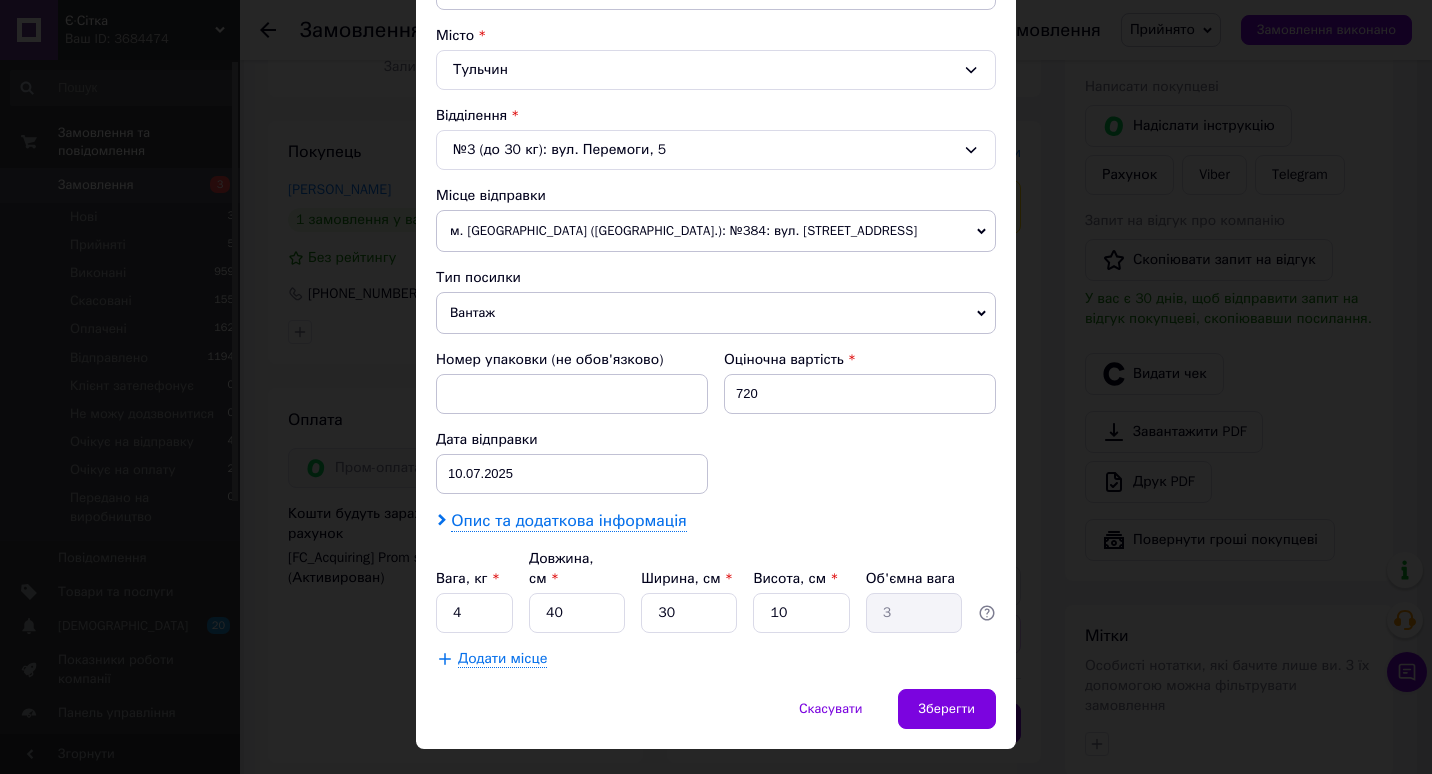 click on "Опис та додаткова інформація" at bounding box center (568, 521) 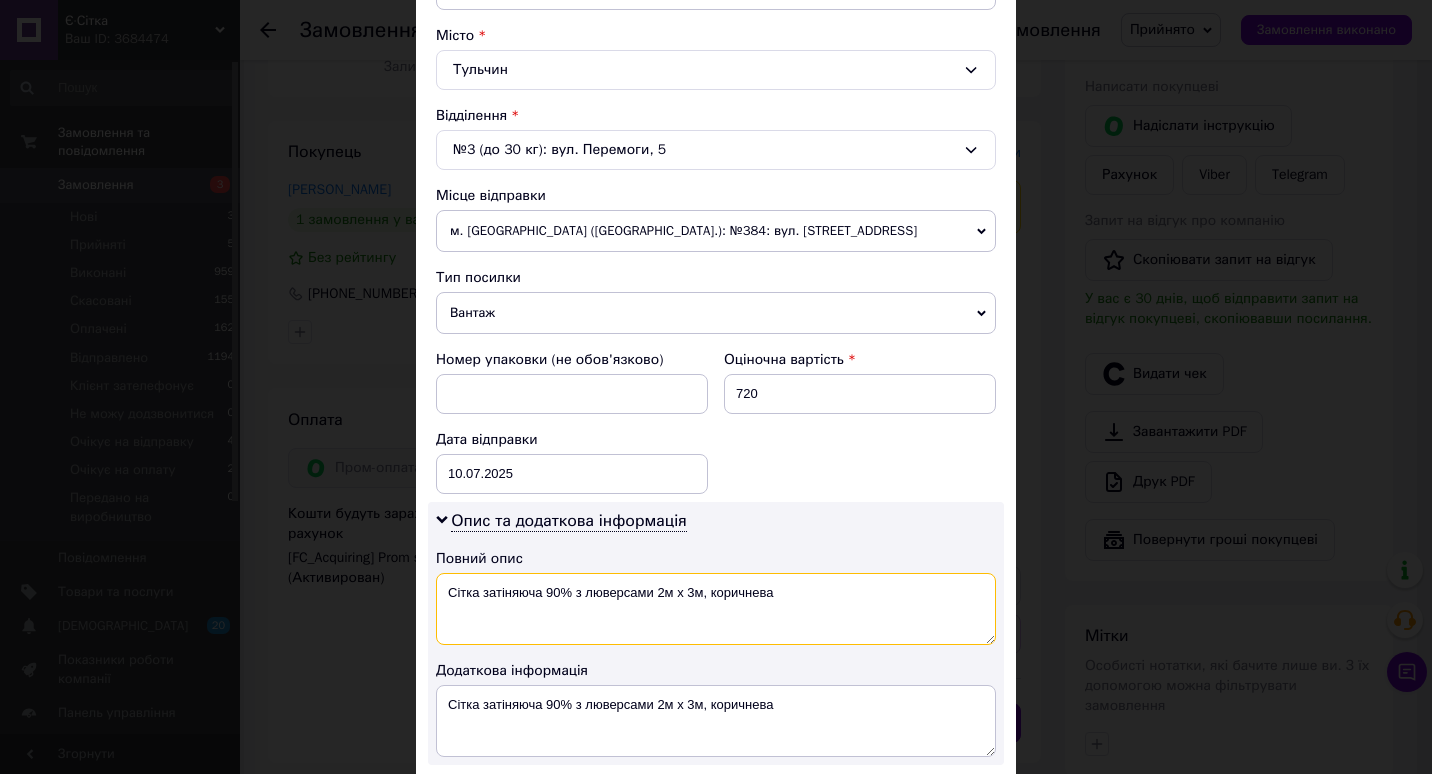drag, startPoint x: 542, startPoint y: 584, endPoint x: 778, endPoint y: 598, distance: 236.41489 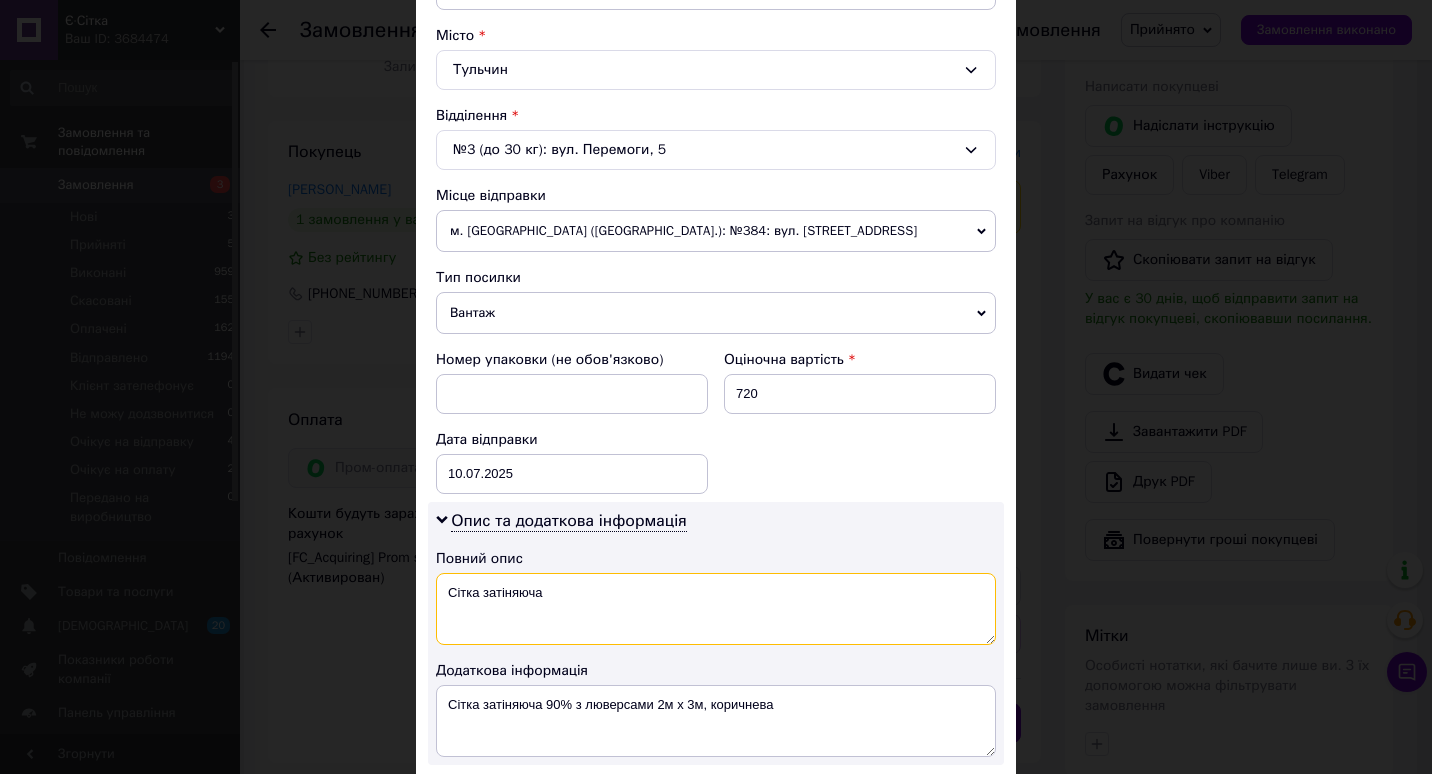 type on "Сітка затіняюча" 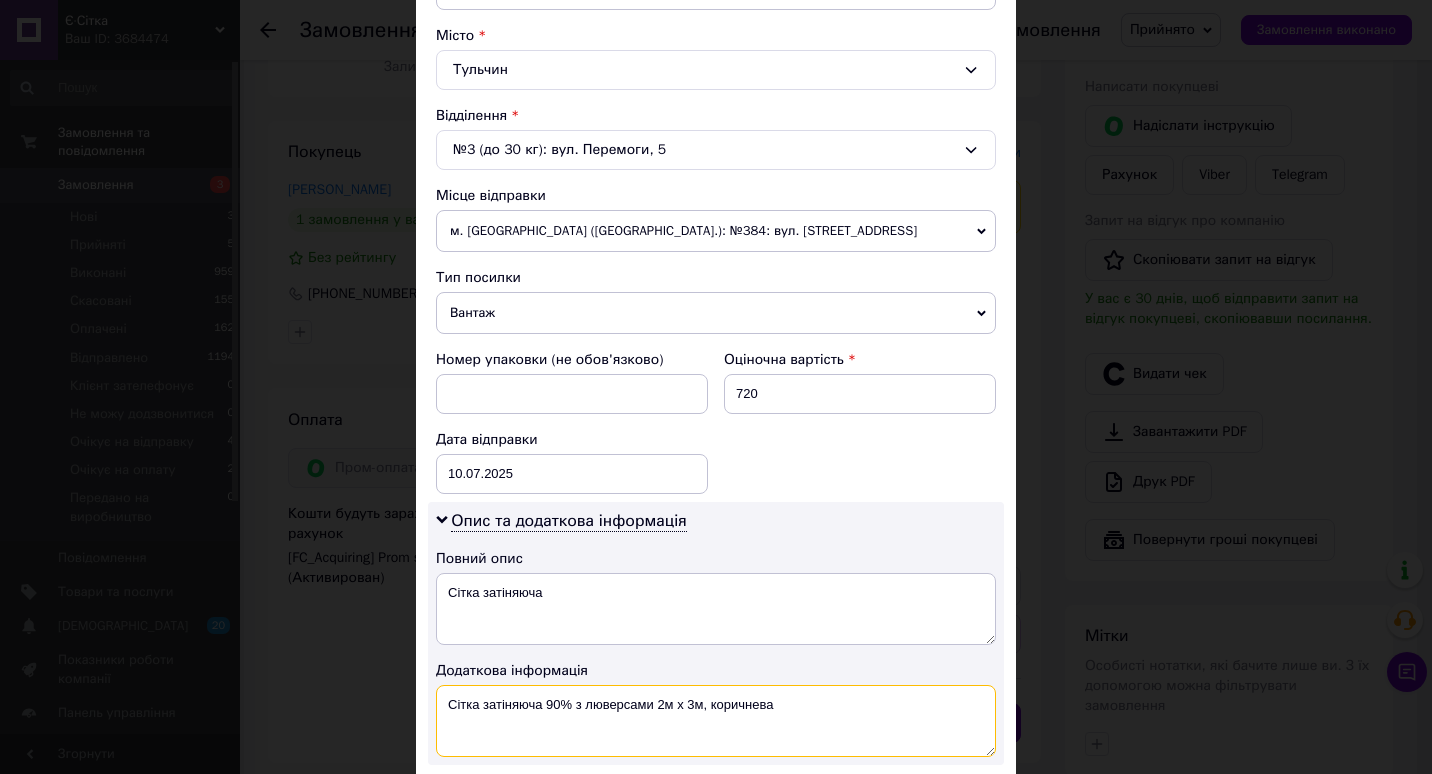 drag, startPoint x: 544, startPoint y: 702, endPoint x: 775, endPoint y: 722, distance: 231.86418 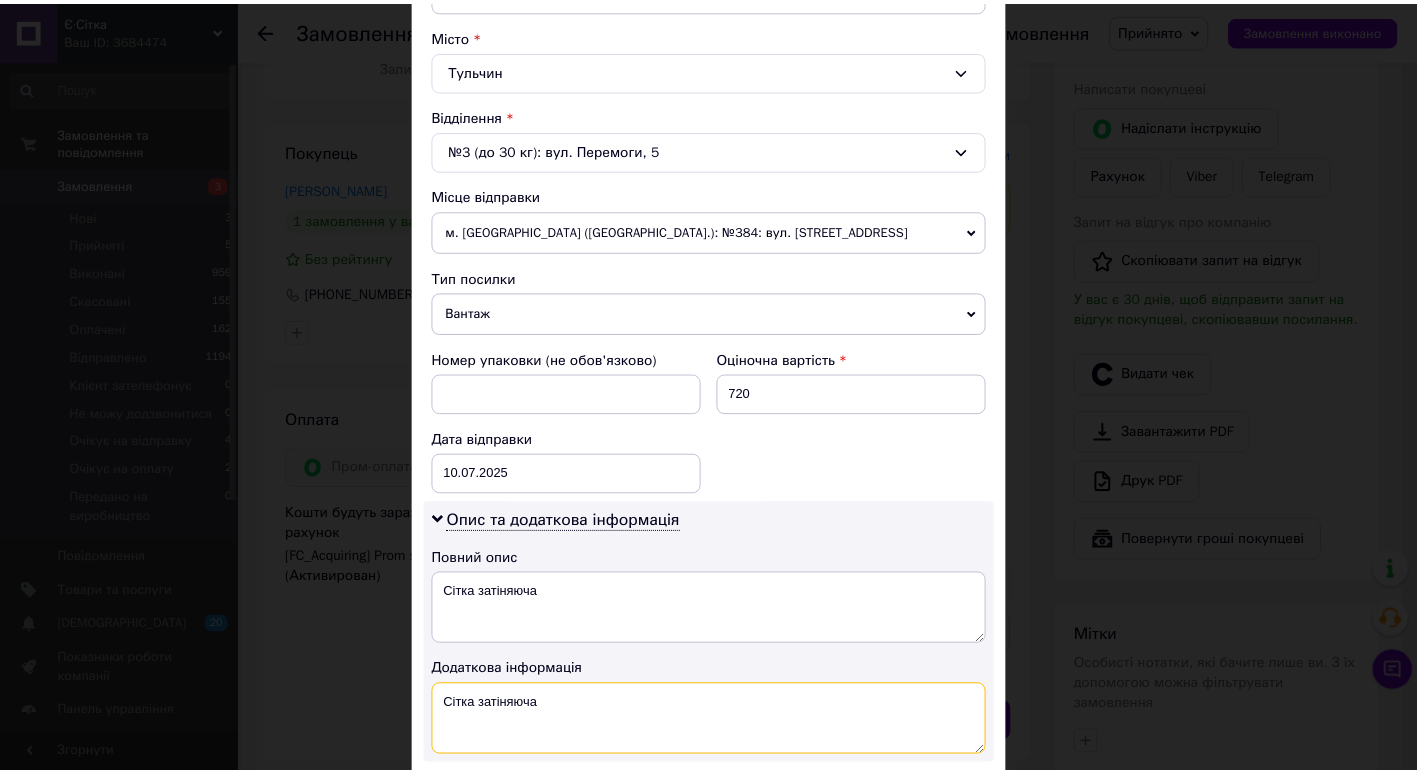 scroll, scrollTop: 778, scrollLeft: 0, axis: vertical 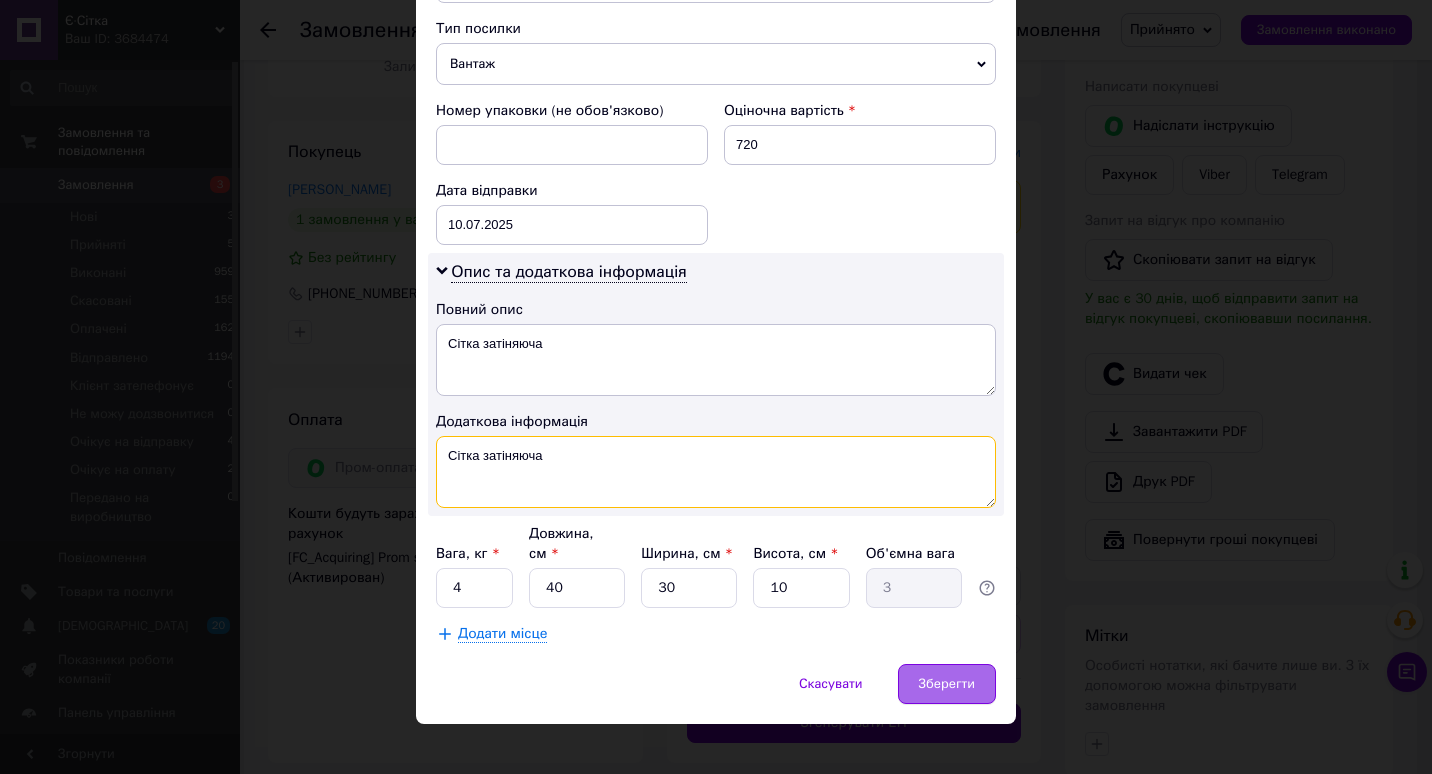 type on "Сітка затіняюча" 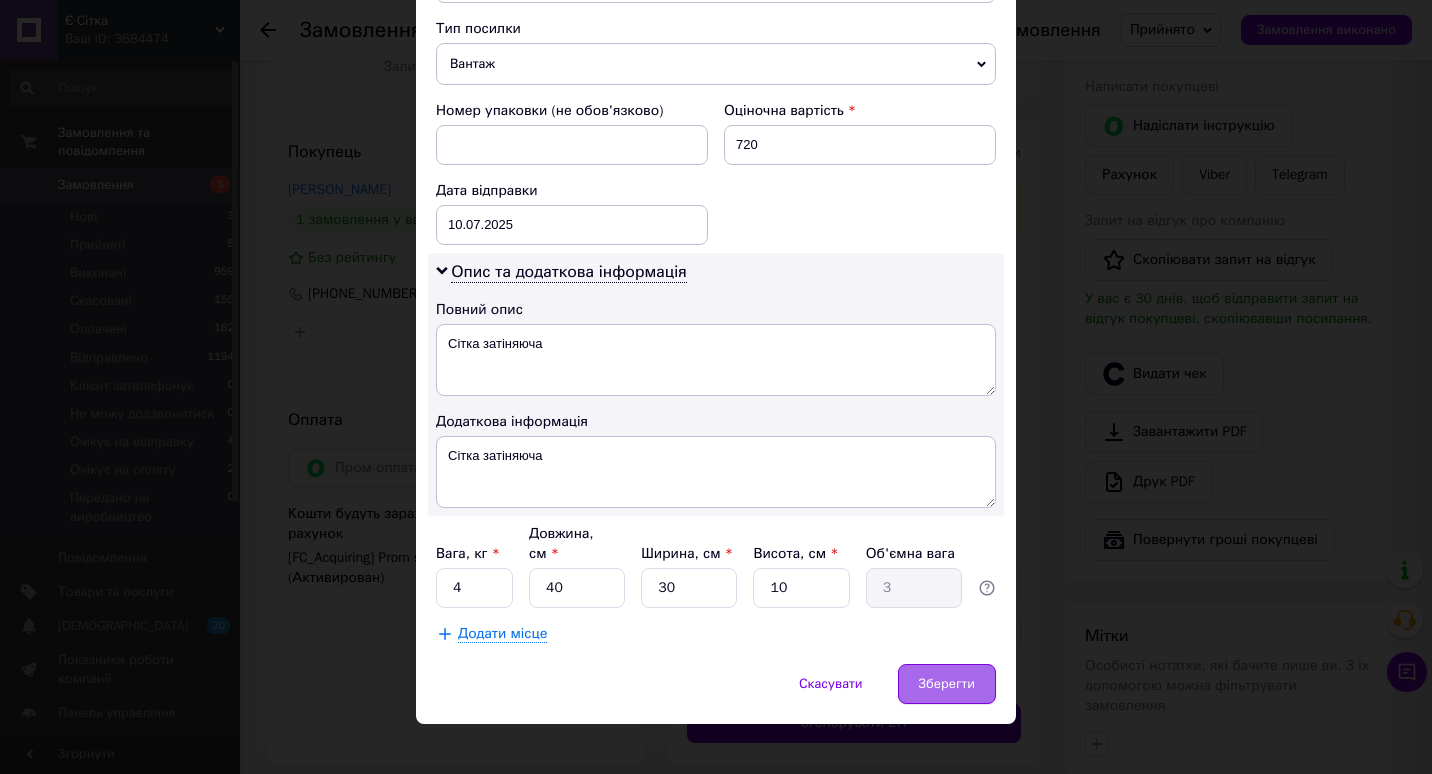 click on "Зберегти" at bounding box center (947, 684) 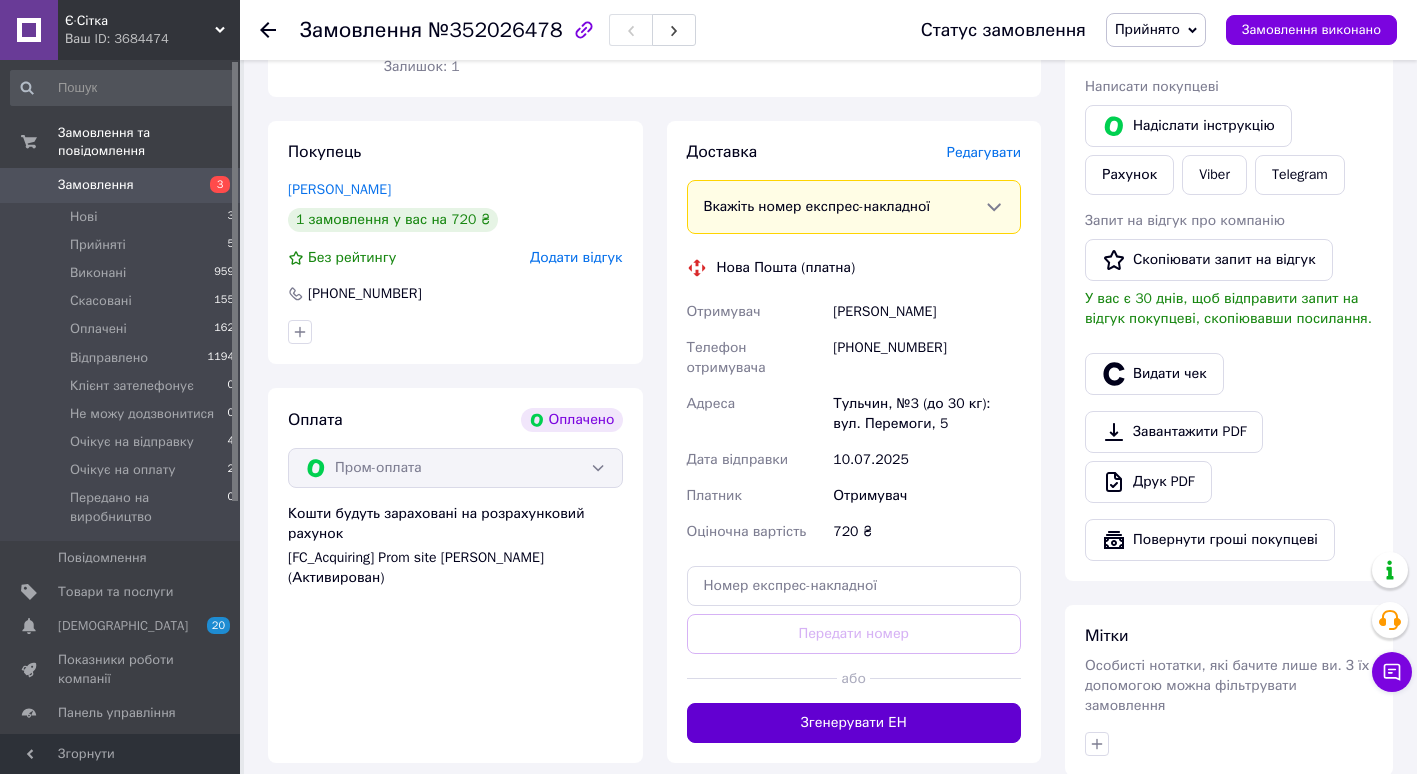 click on "Згенерувати ЕН" at bounding box center [854, 723] 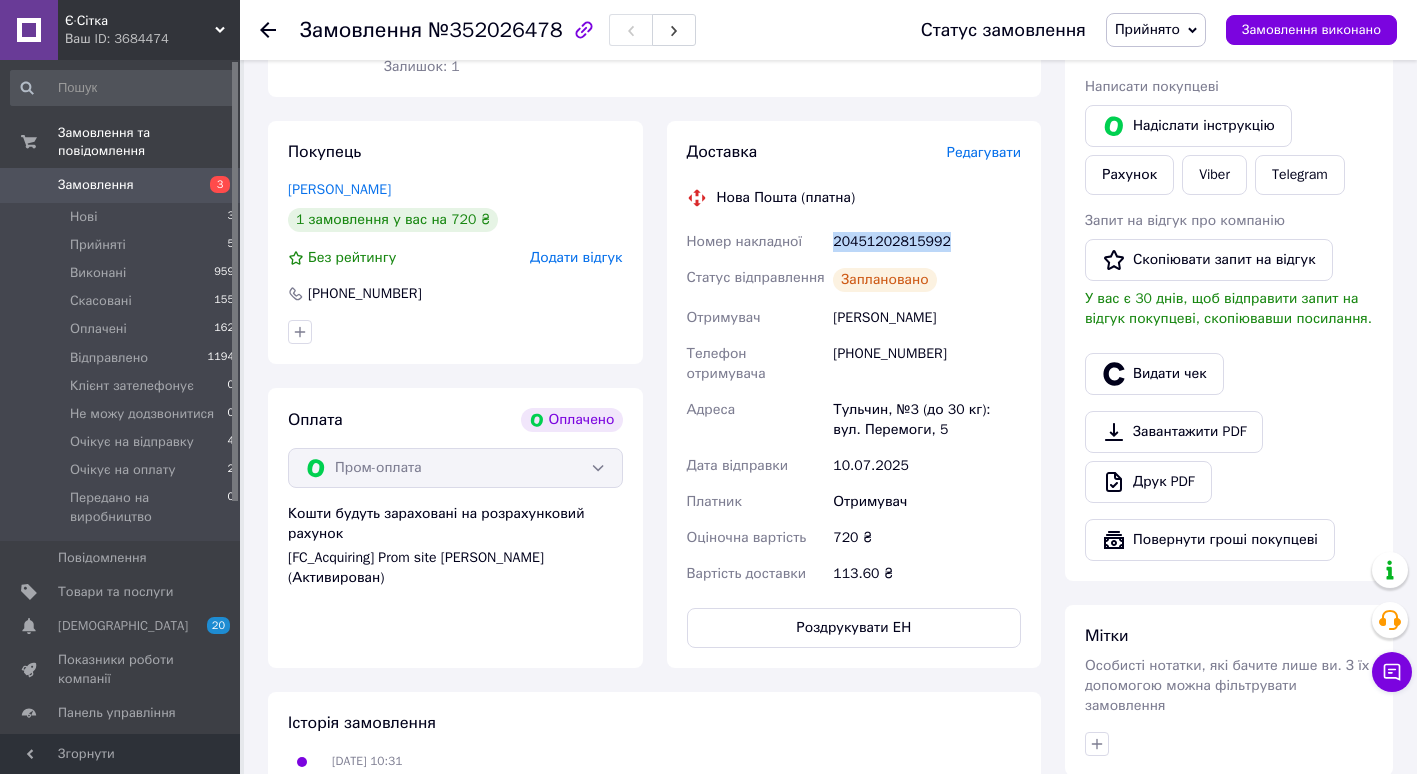 drag, startPoint x: 830, startPoint y: 240, endPoint x: 936, endPoint y: 239, distance: 106.004715 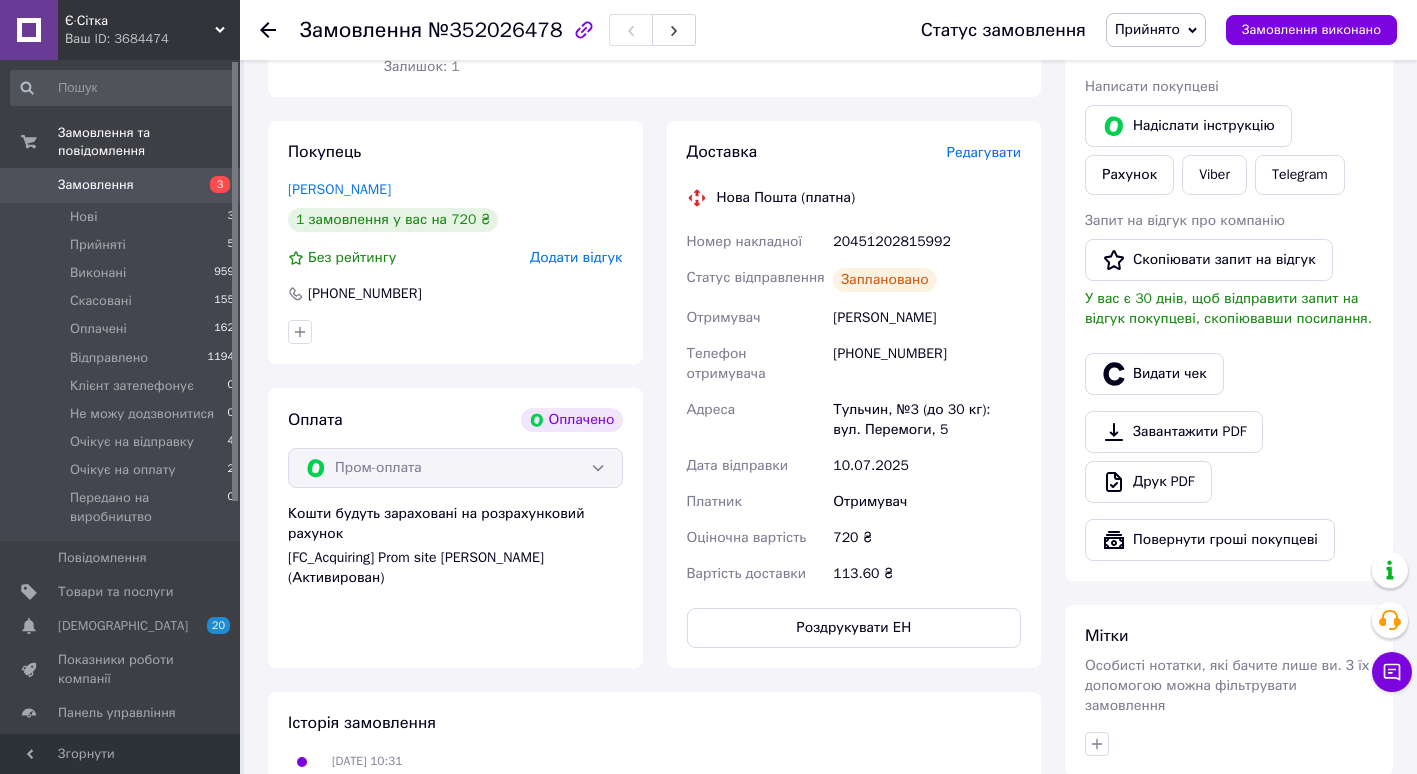click 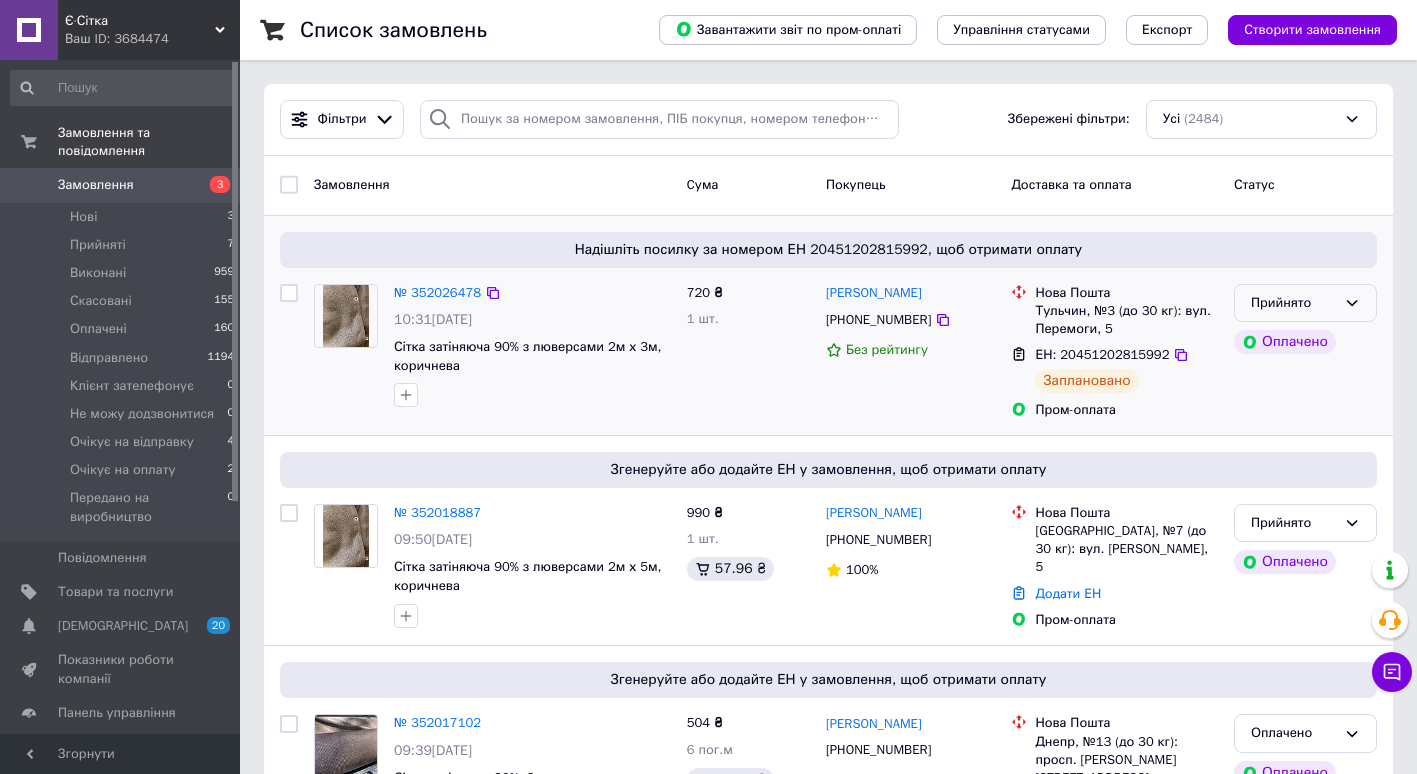 drag, startPoint x: 1344, startPoint y: 305, endPoint x: 1334, endPoint y: 323, distance: 20.59126 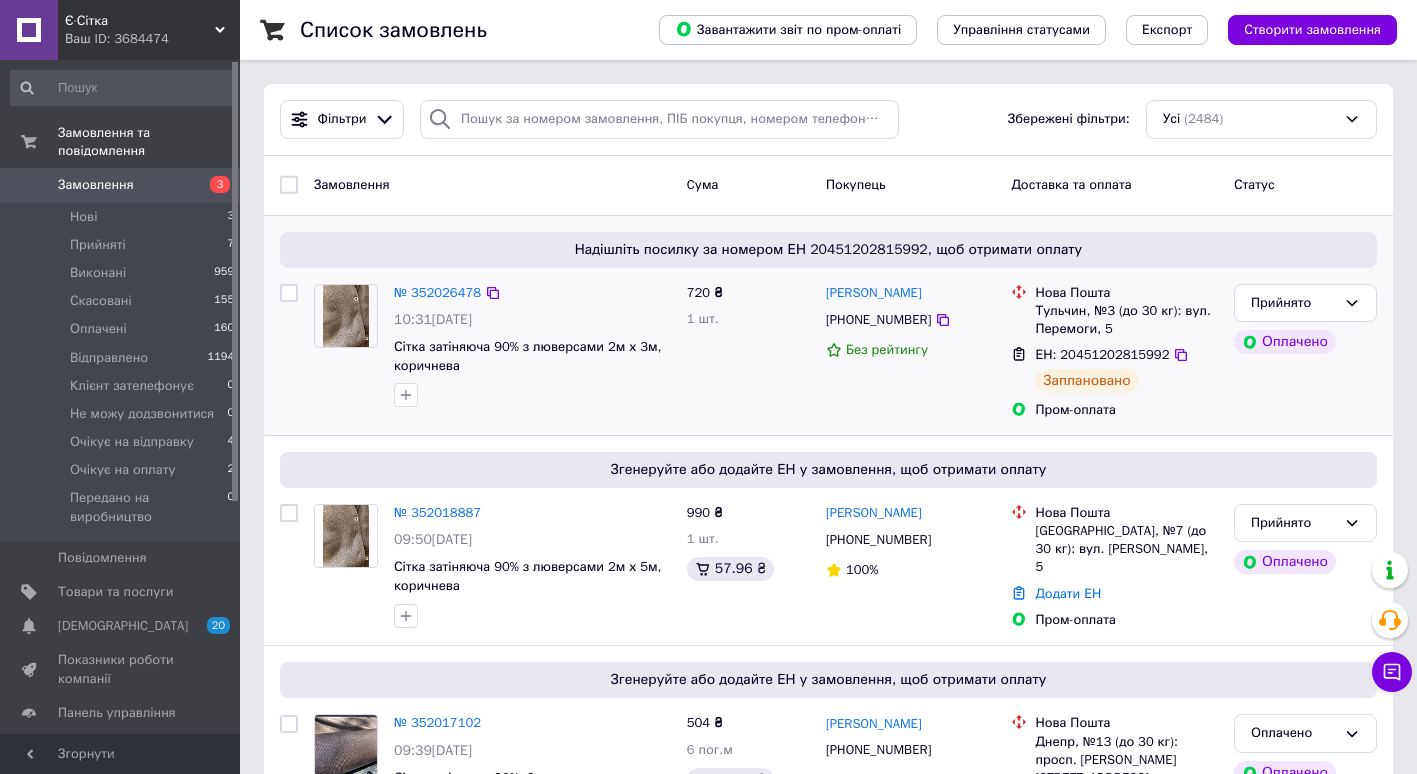 click 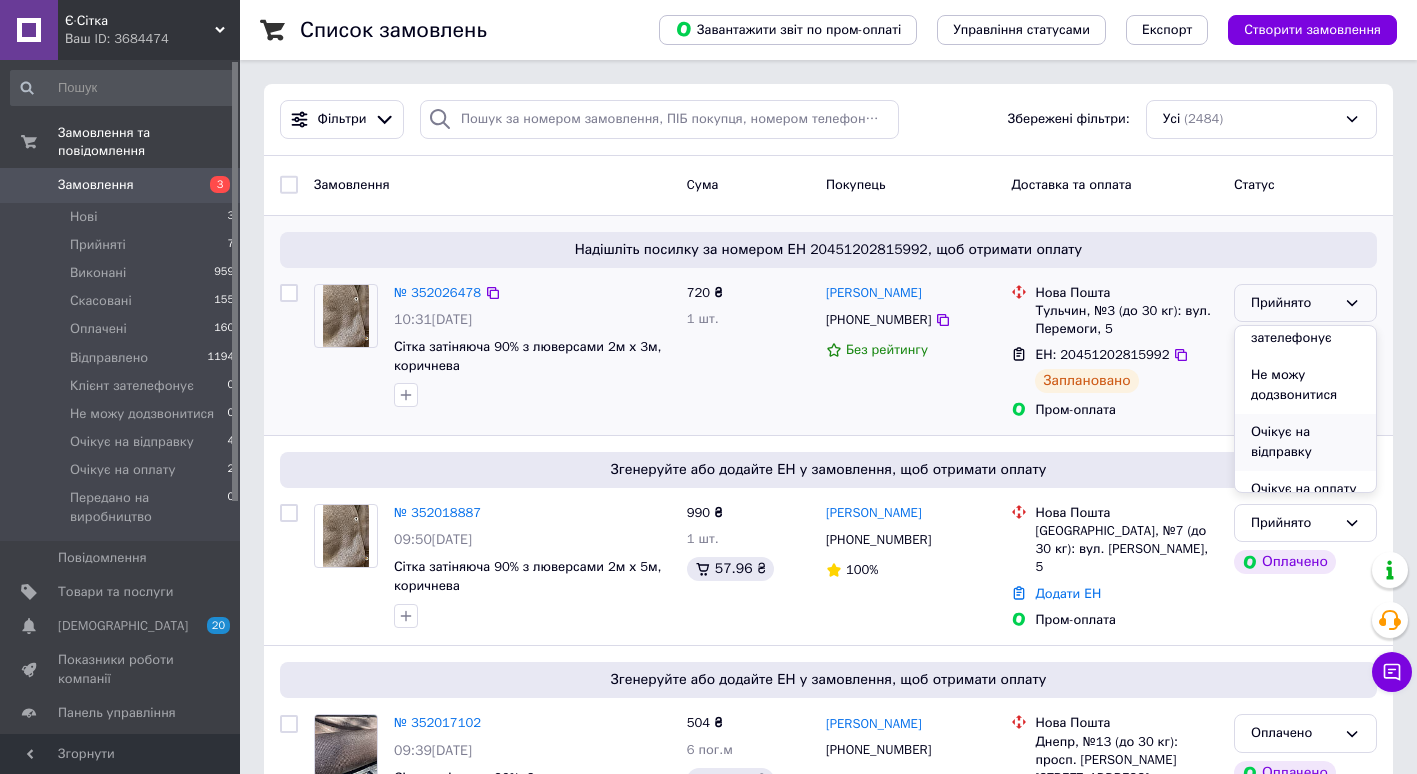 scroll, scrollTop: 174, scrollLeft: 0, axis: vertical 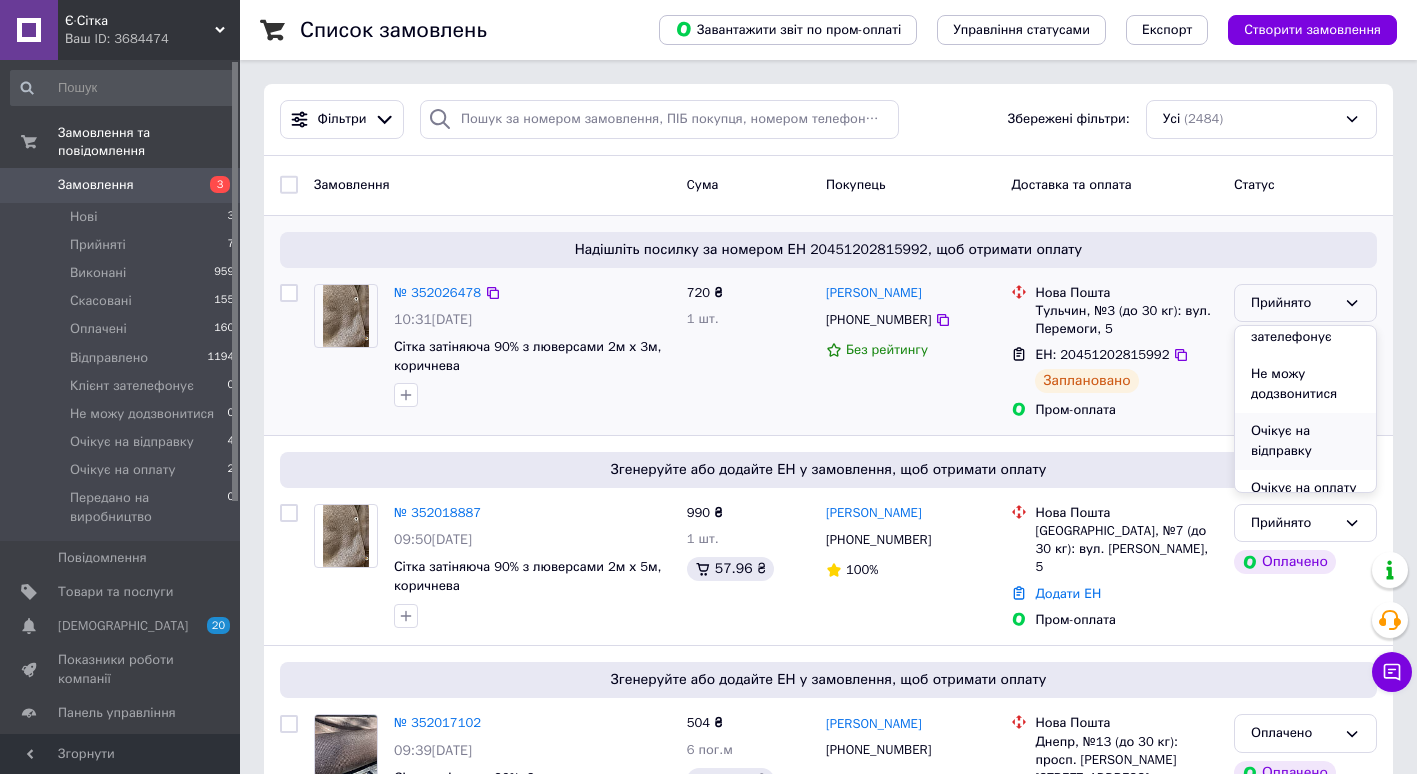 click on "Очікує на відправку" at bounding box center (1305, 441) 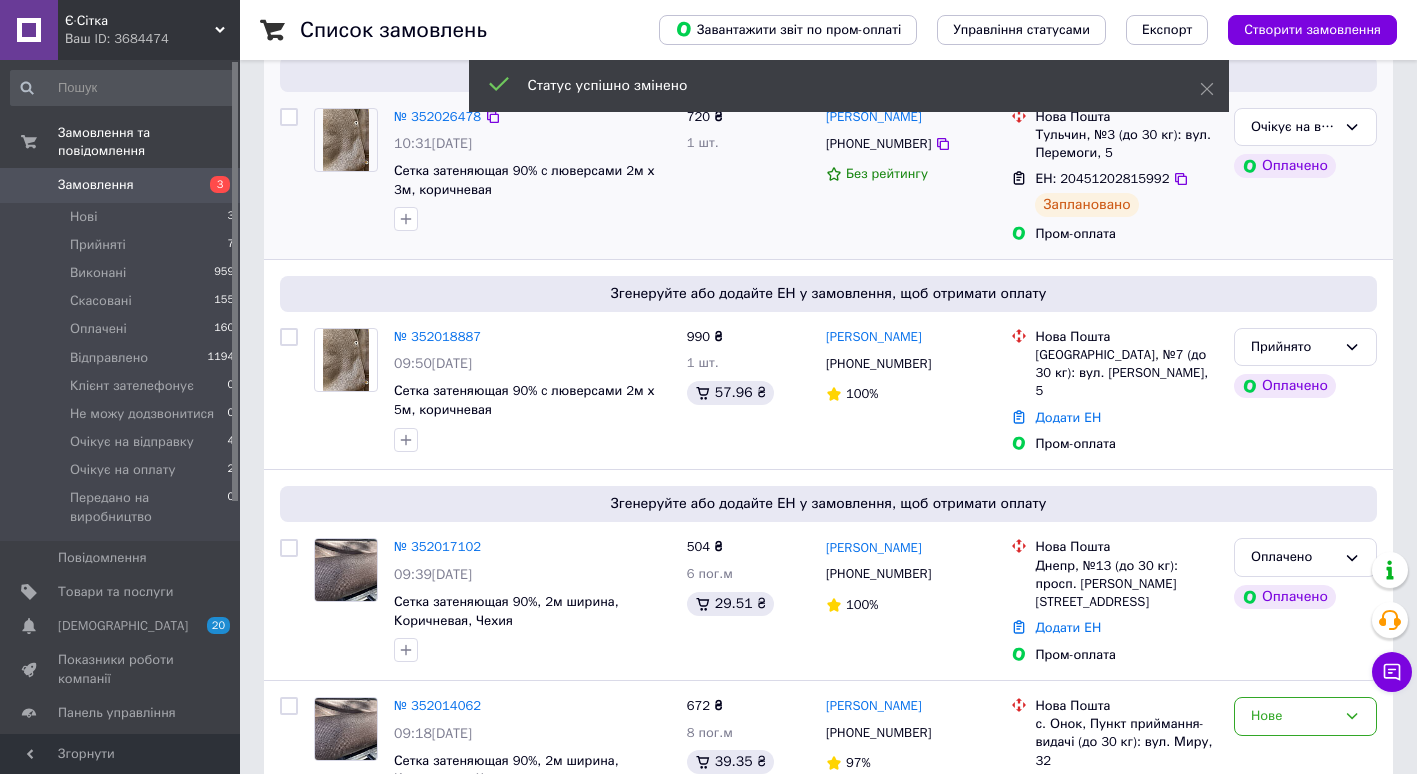 scroll, scrollTop: 181, scrollLeft: 0, axis: vertical 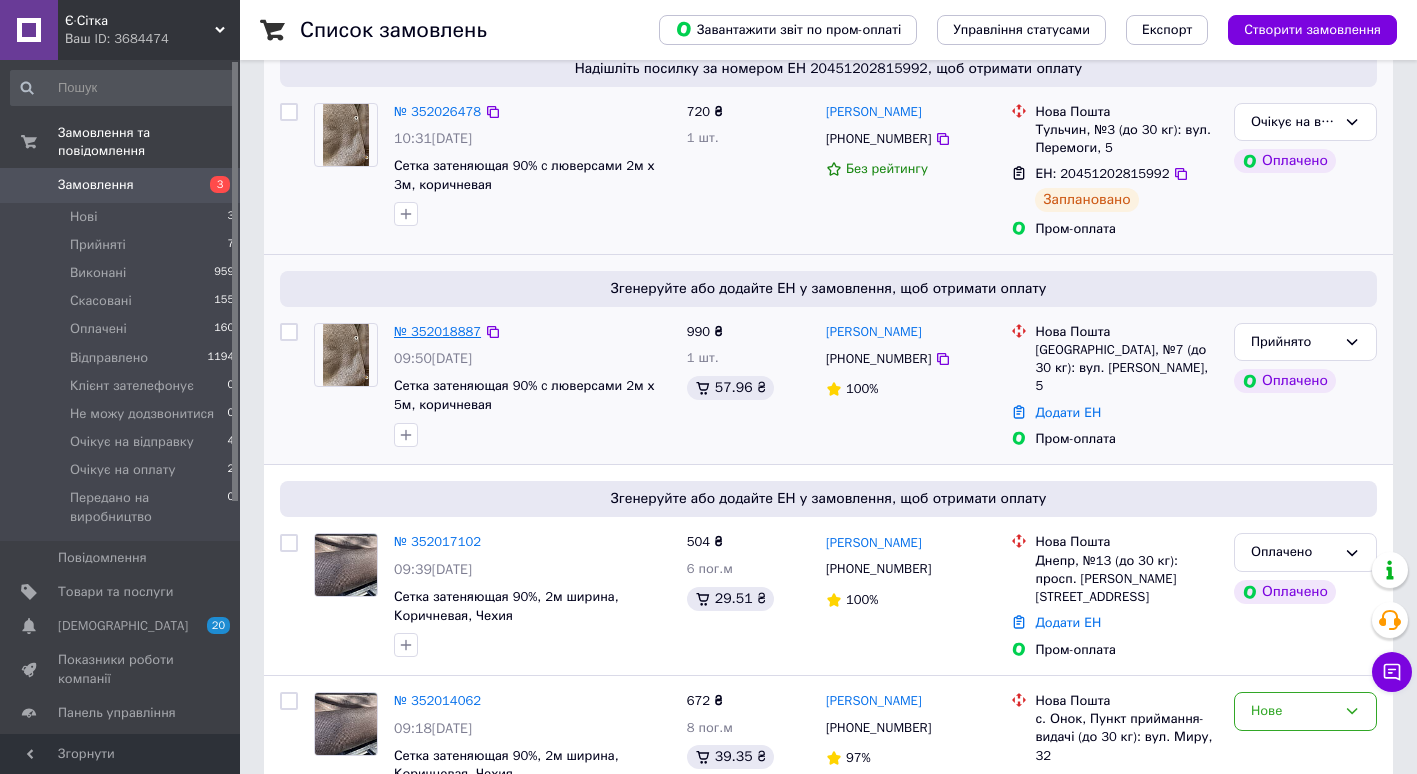 click on "№ 352018887" at bounding box center (437, 331) 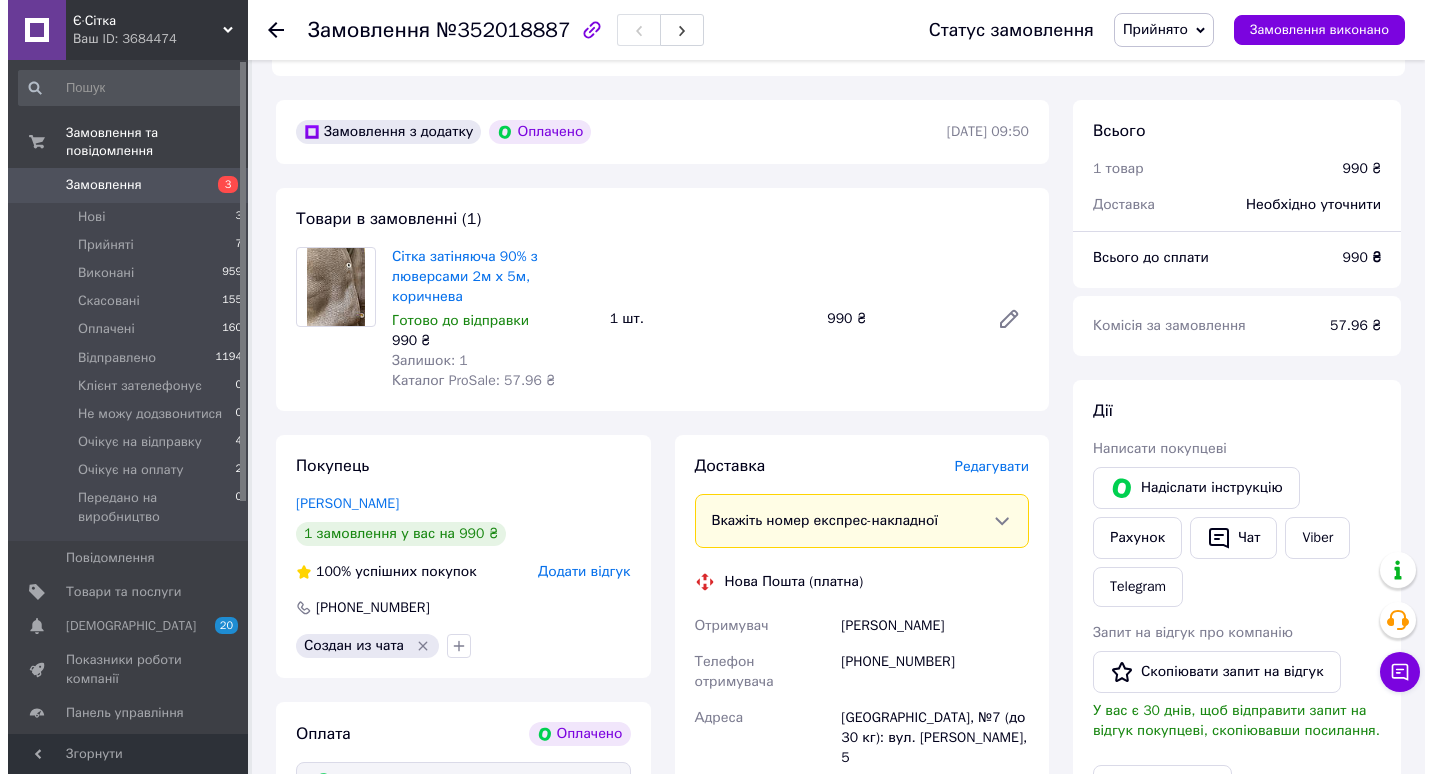 scroll, scrollTop: 497, scrollLeft: 0, axis: vertical 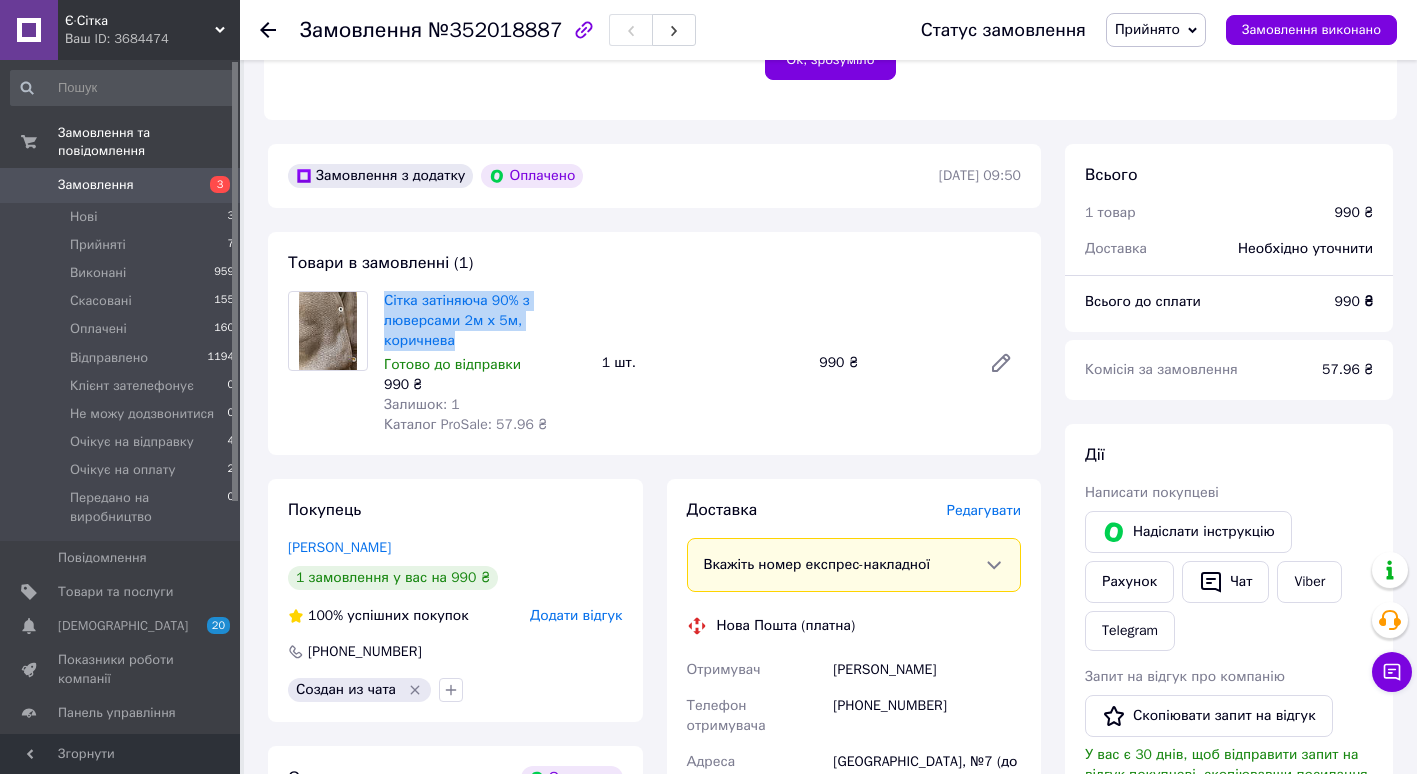 drag, startPoint x: 379, startPoint y: 294, endPoint x: 469, endPoint y: 333, distance: 98.08669 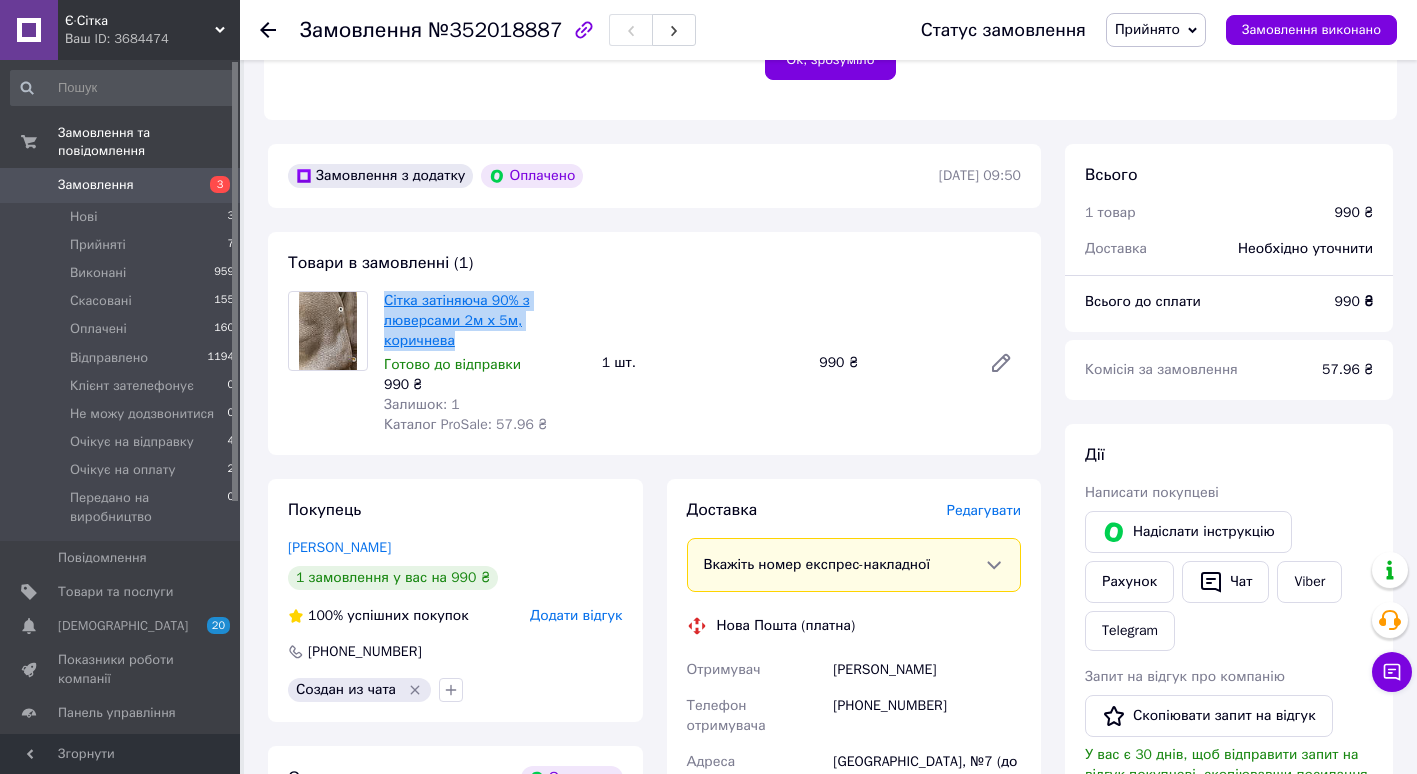 drag, startPoint x: 469, startPoint y: 333, endPoint x: 421, endPoint y: 330, distance: 48.09366 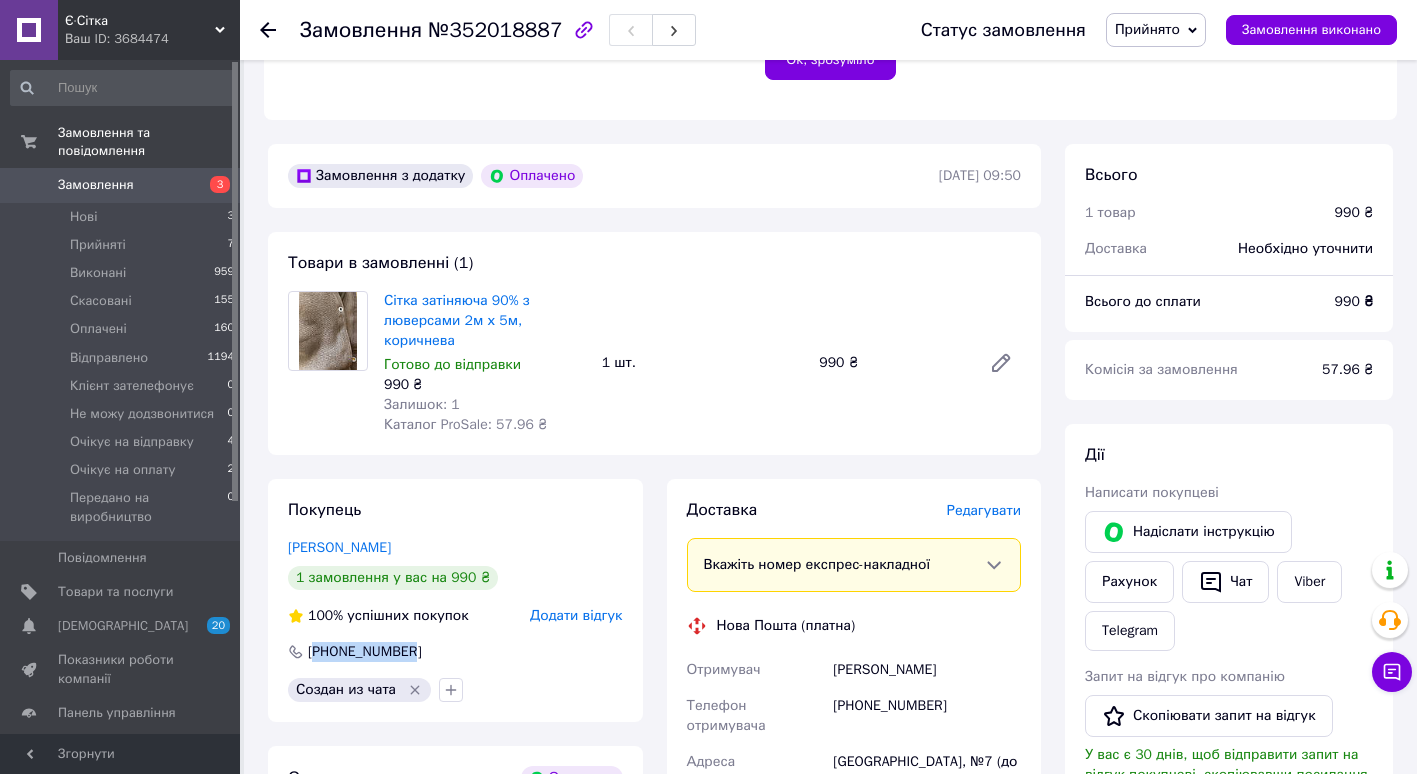 drag, startPoint x: 319, startPoint y: 654, endPoint x: 410, endPoint y: 654, distance: 91 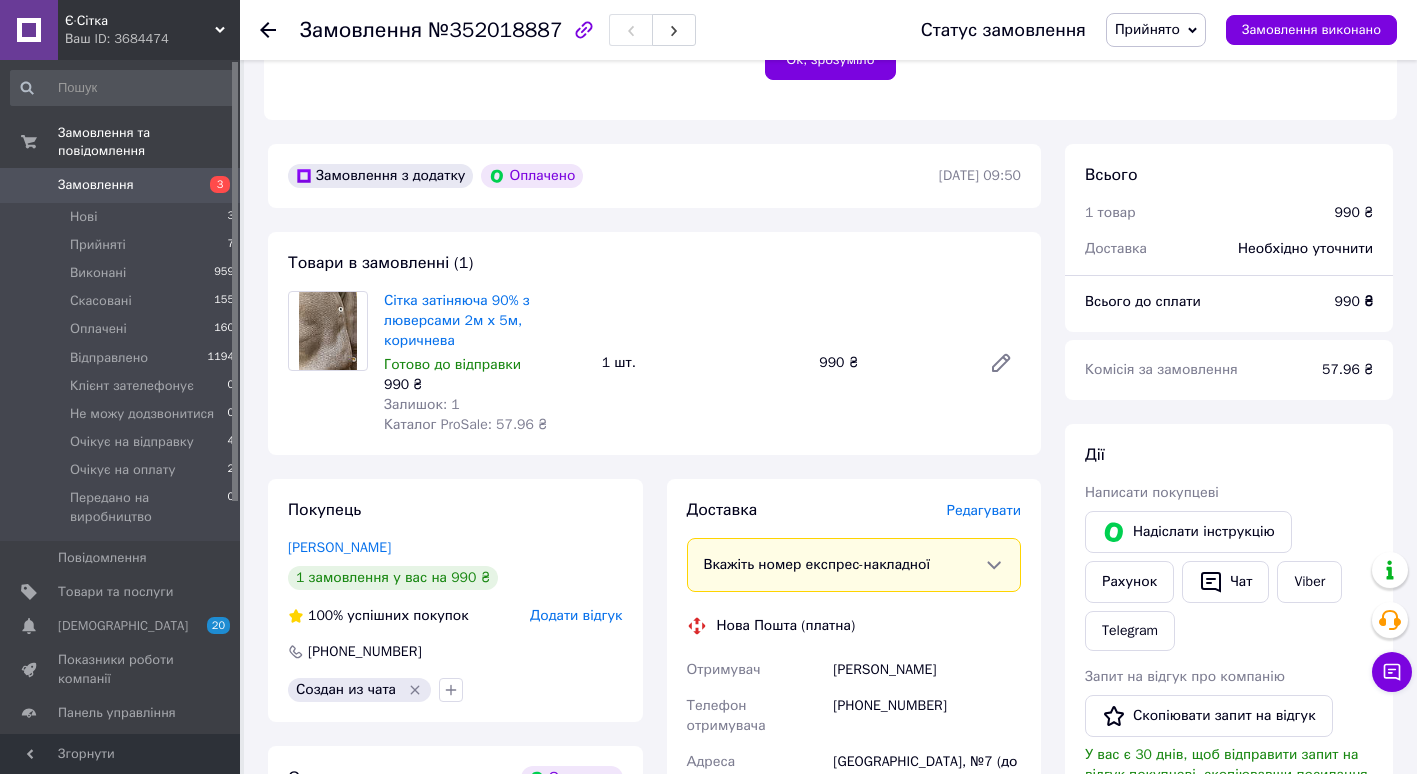 click on "Редагувати" at bounding box center (984, 510) 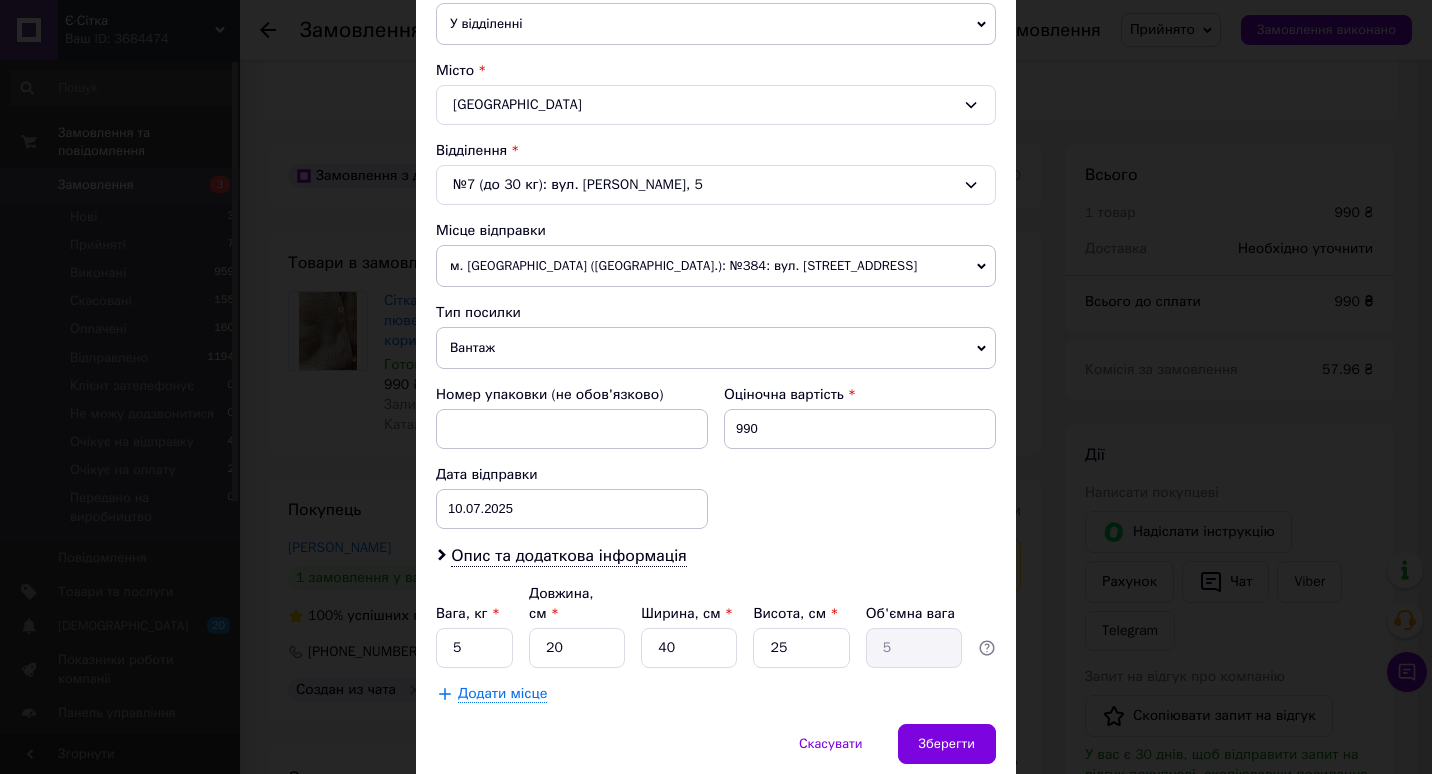 scroll, scrollTop: 554, scrollLeft: 0, axis: vertical 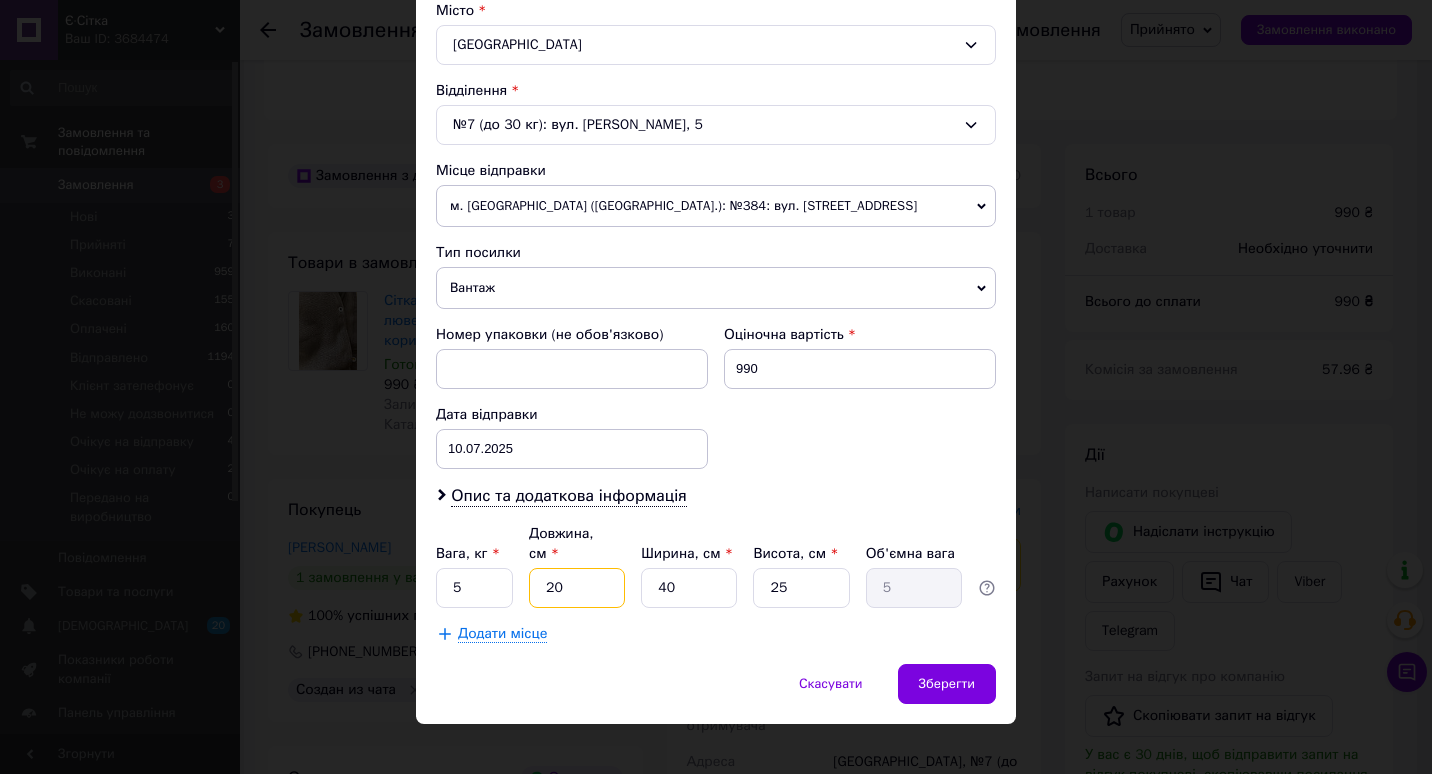 click on "20" at bounding box center (577, 588) 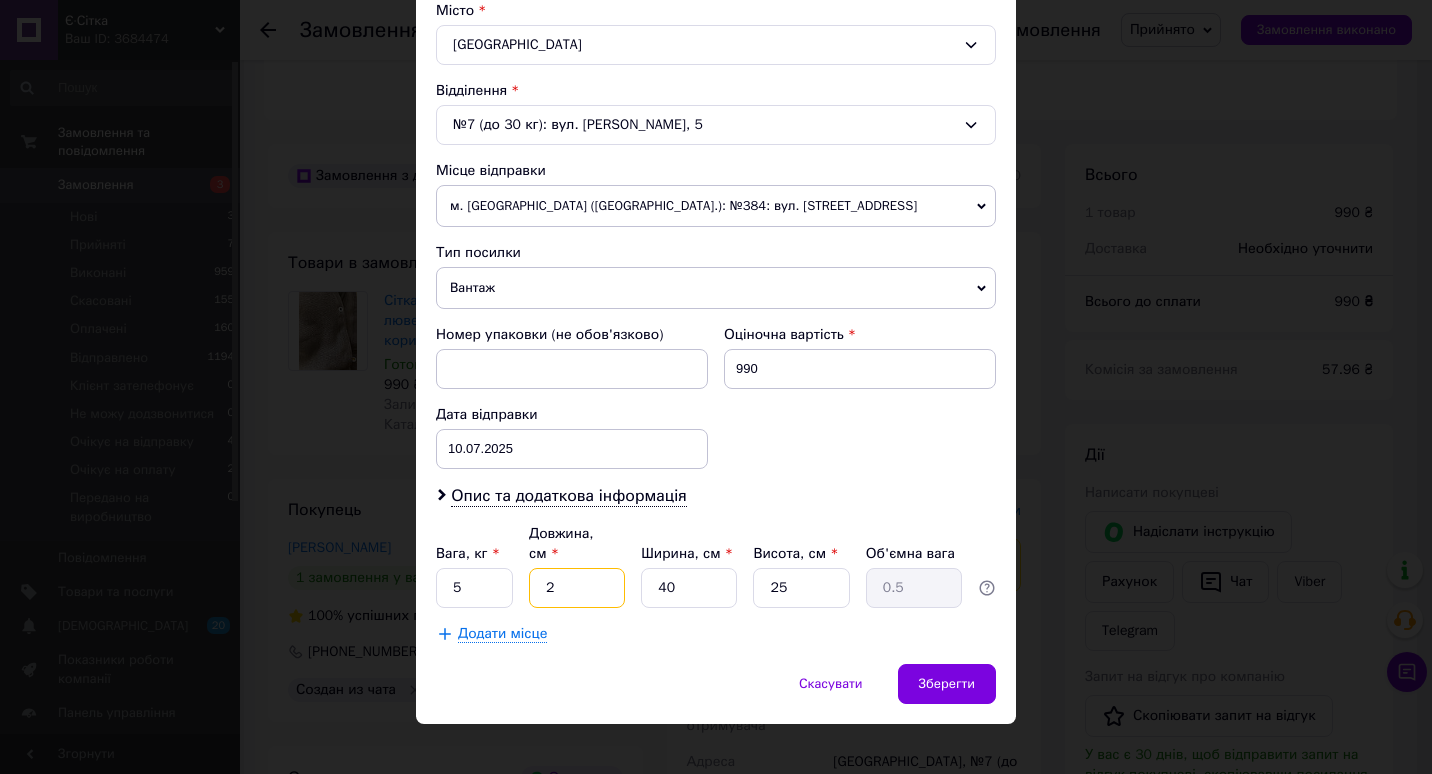 type 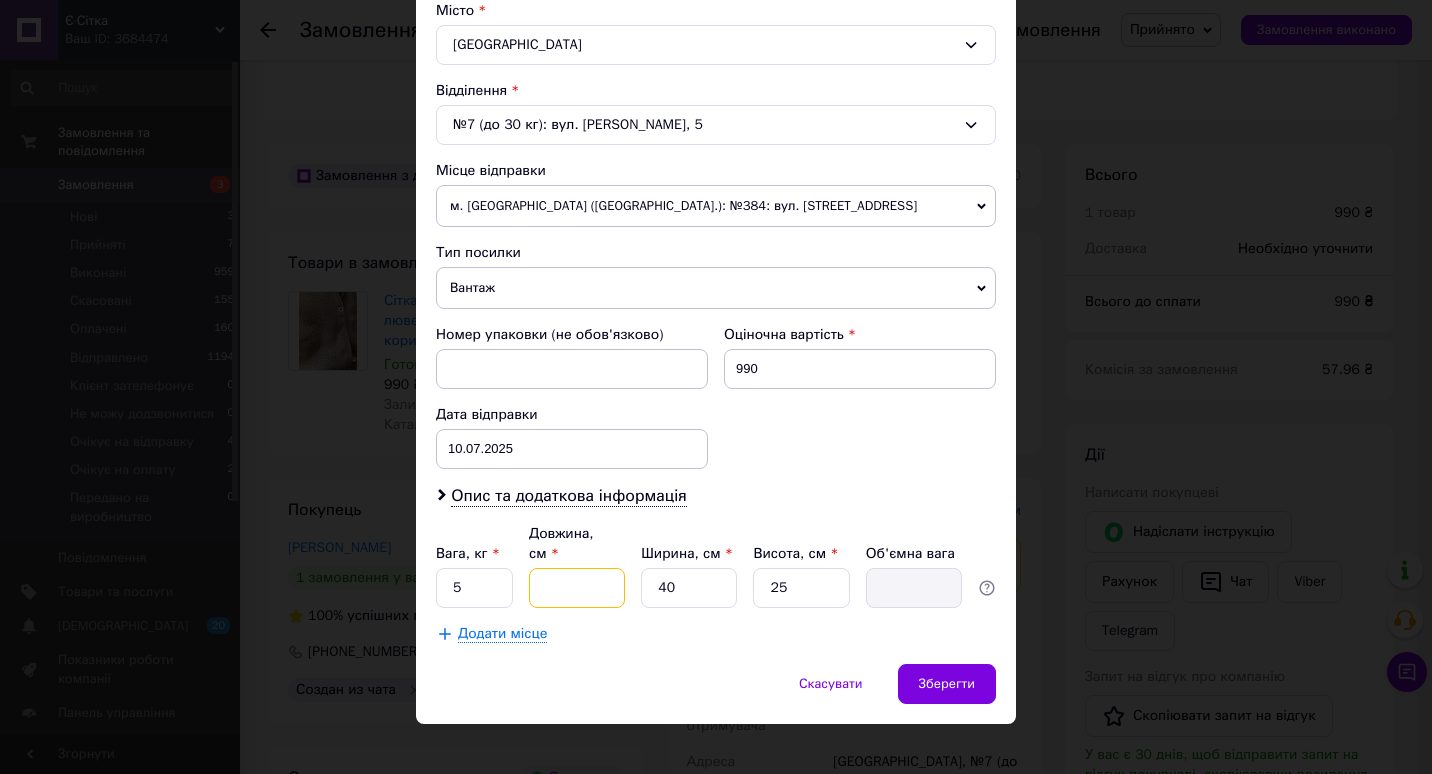 type on "5" 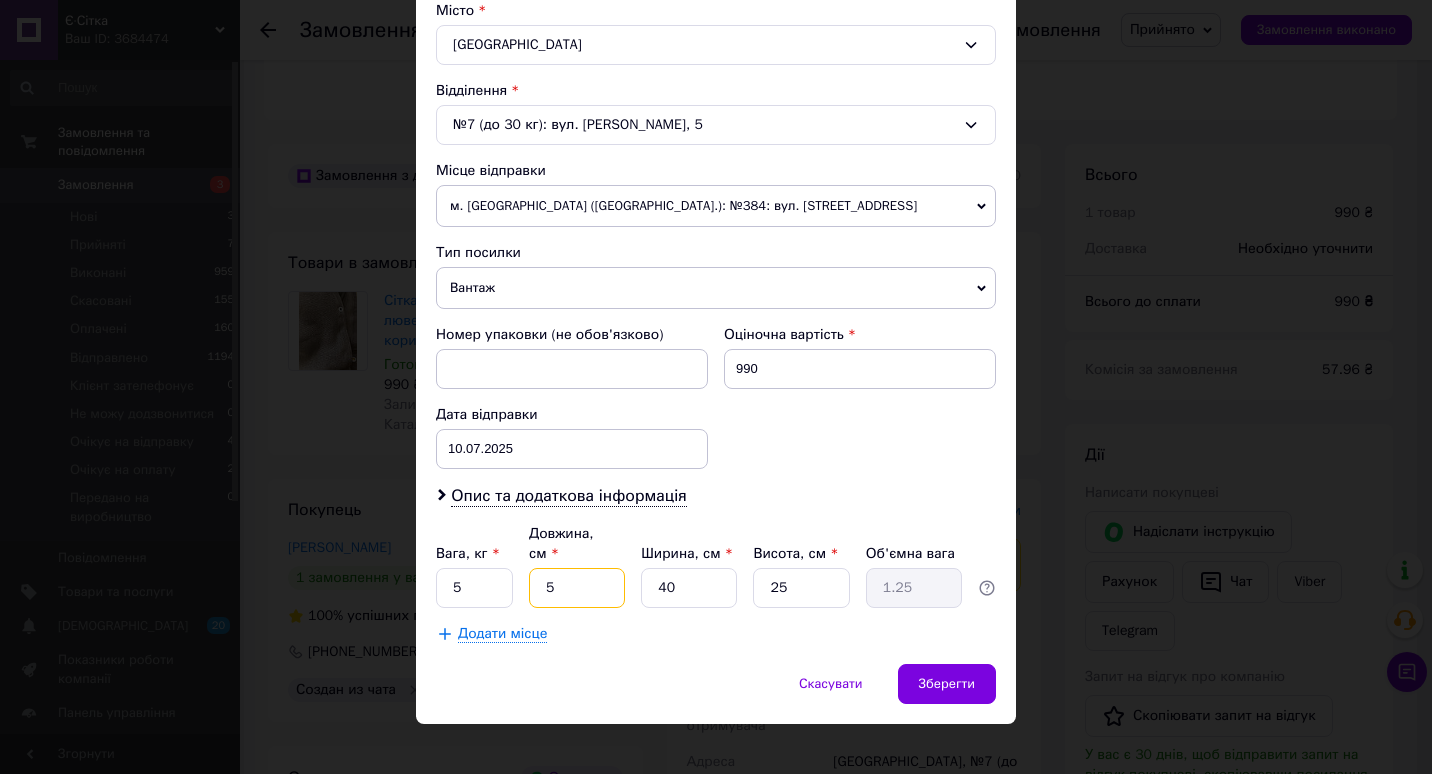 type on "50" 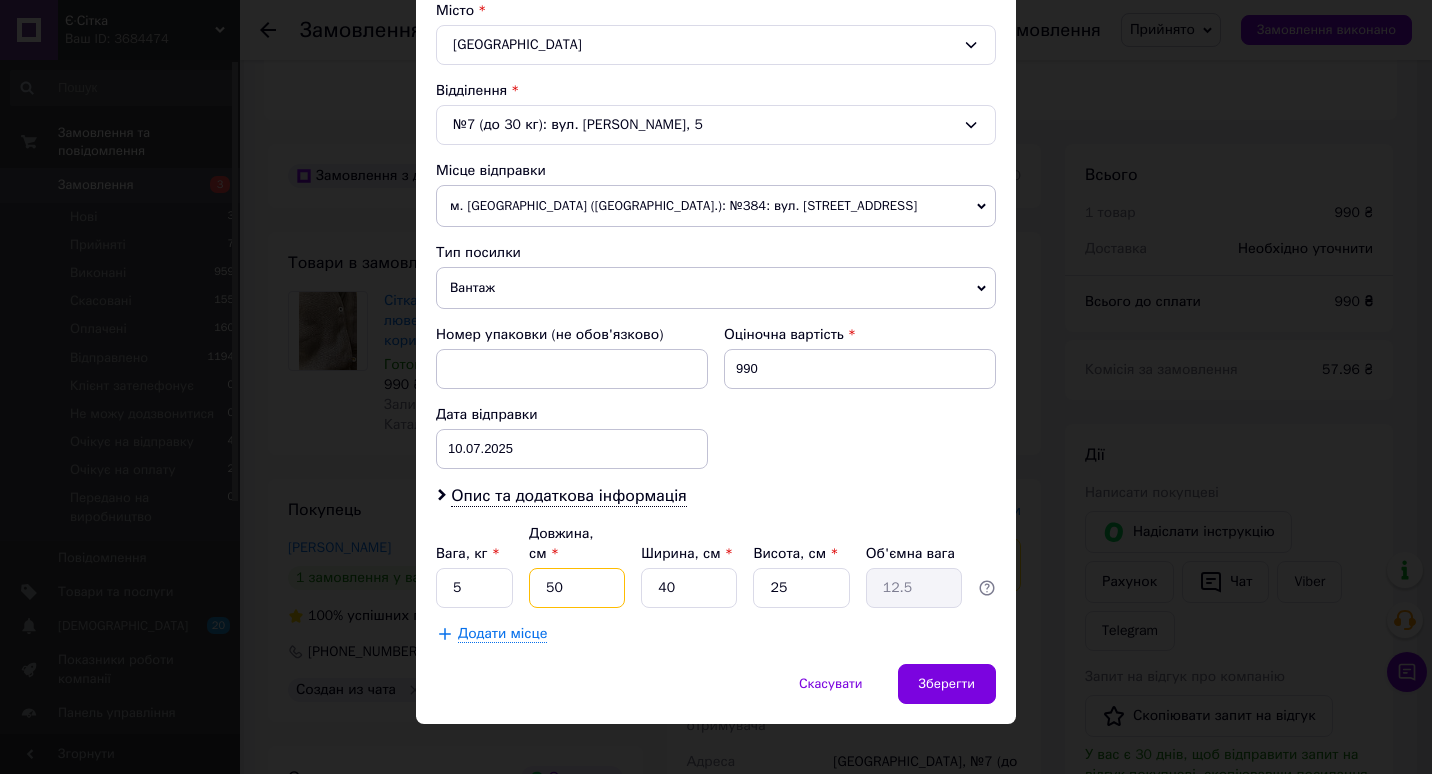 type on "50" 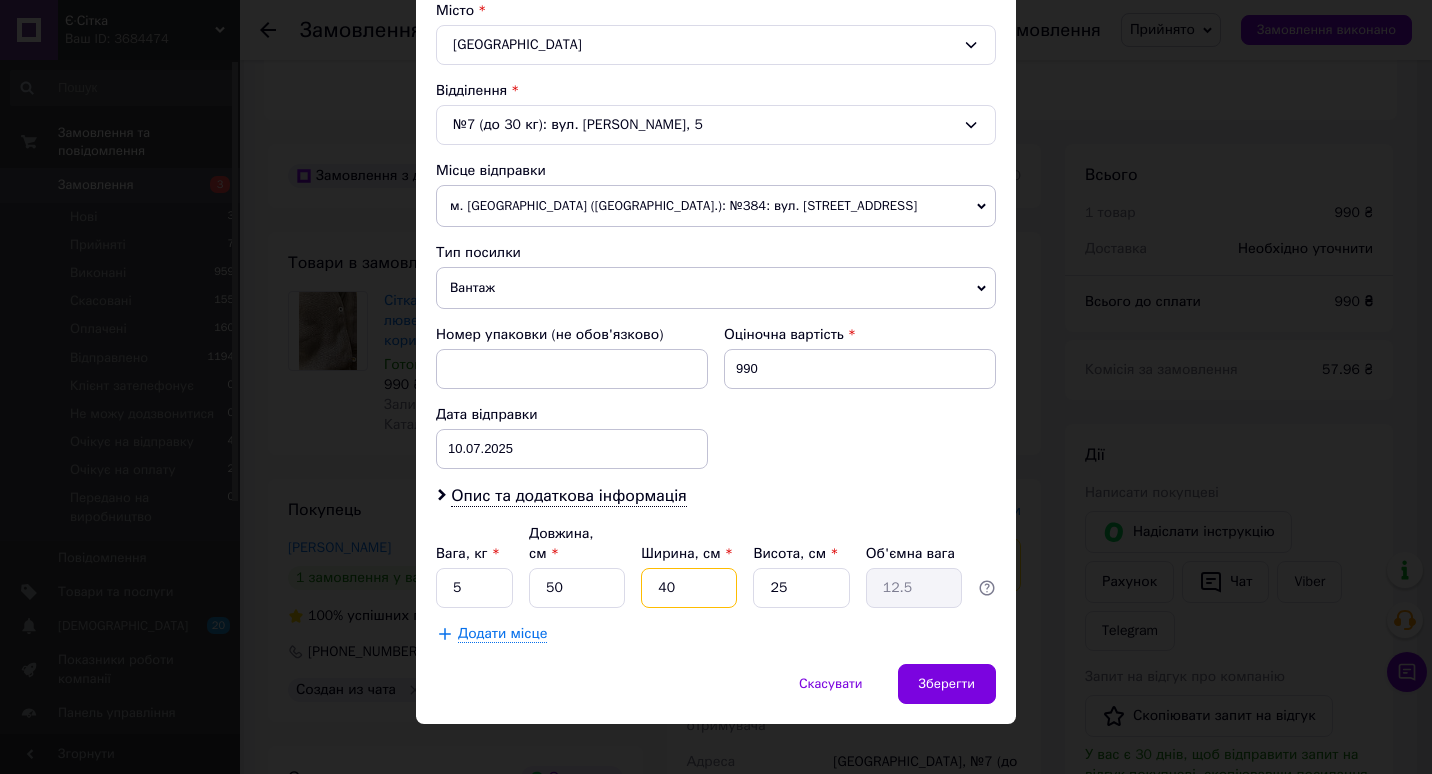 click on "40" at bounding box center (689, 588) 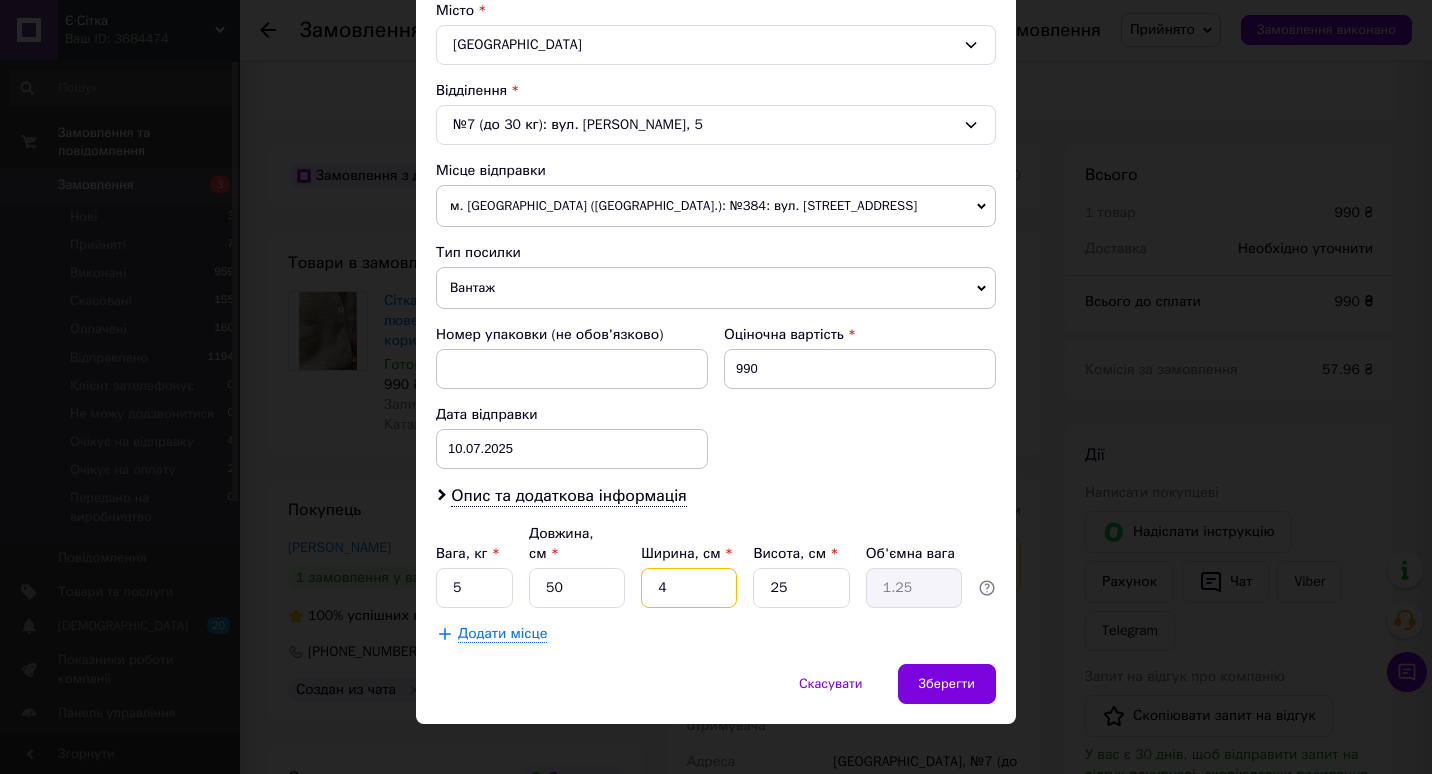 type 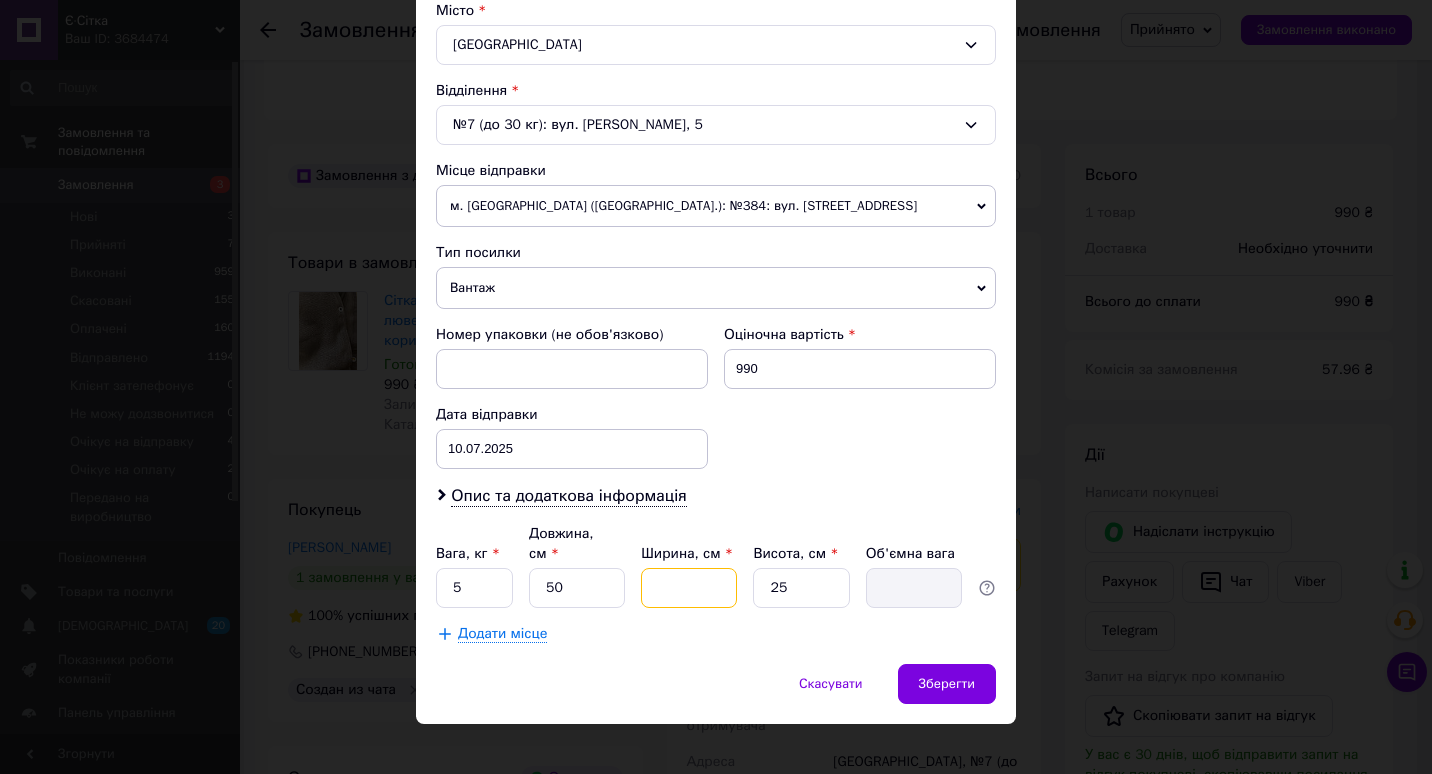 type on "3" 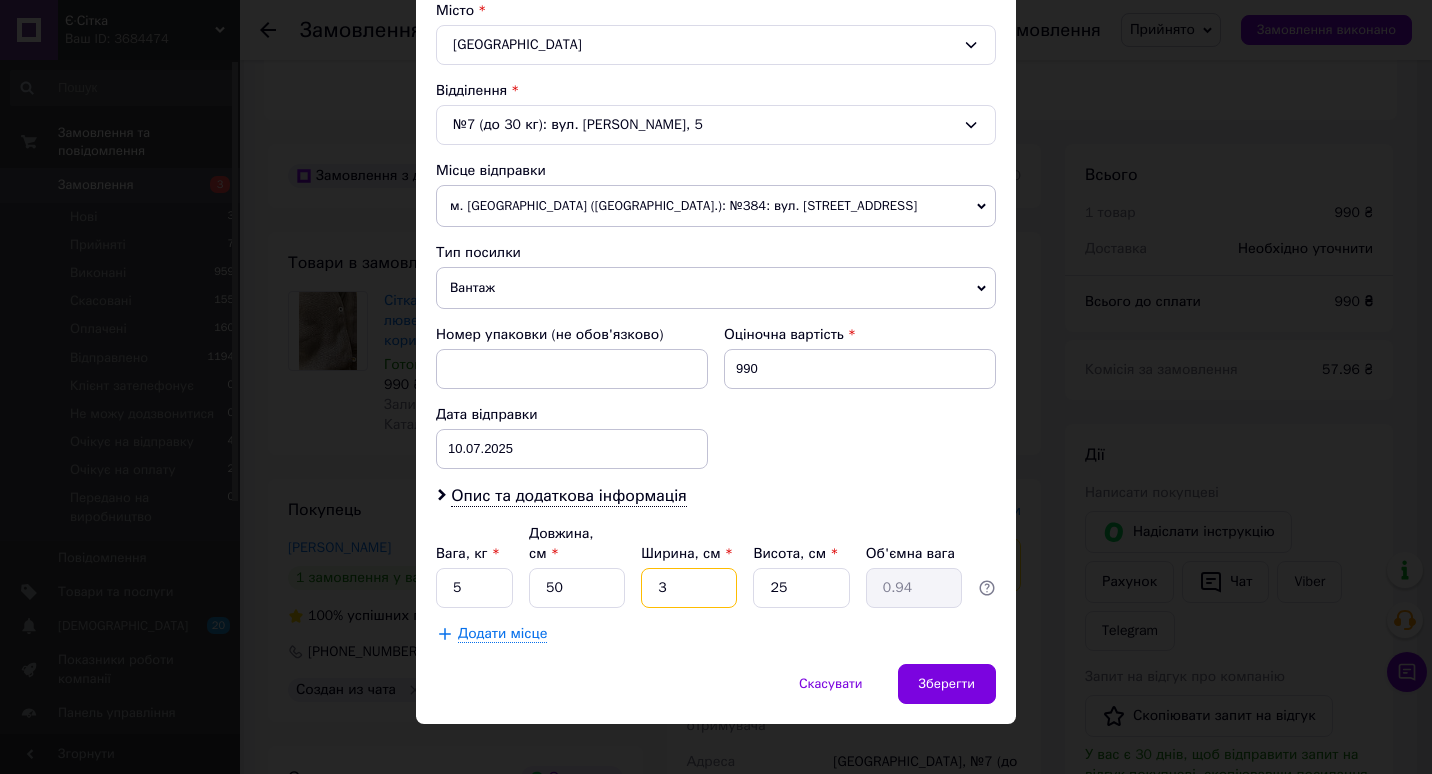 type on "30" 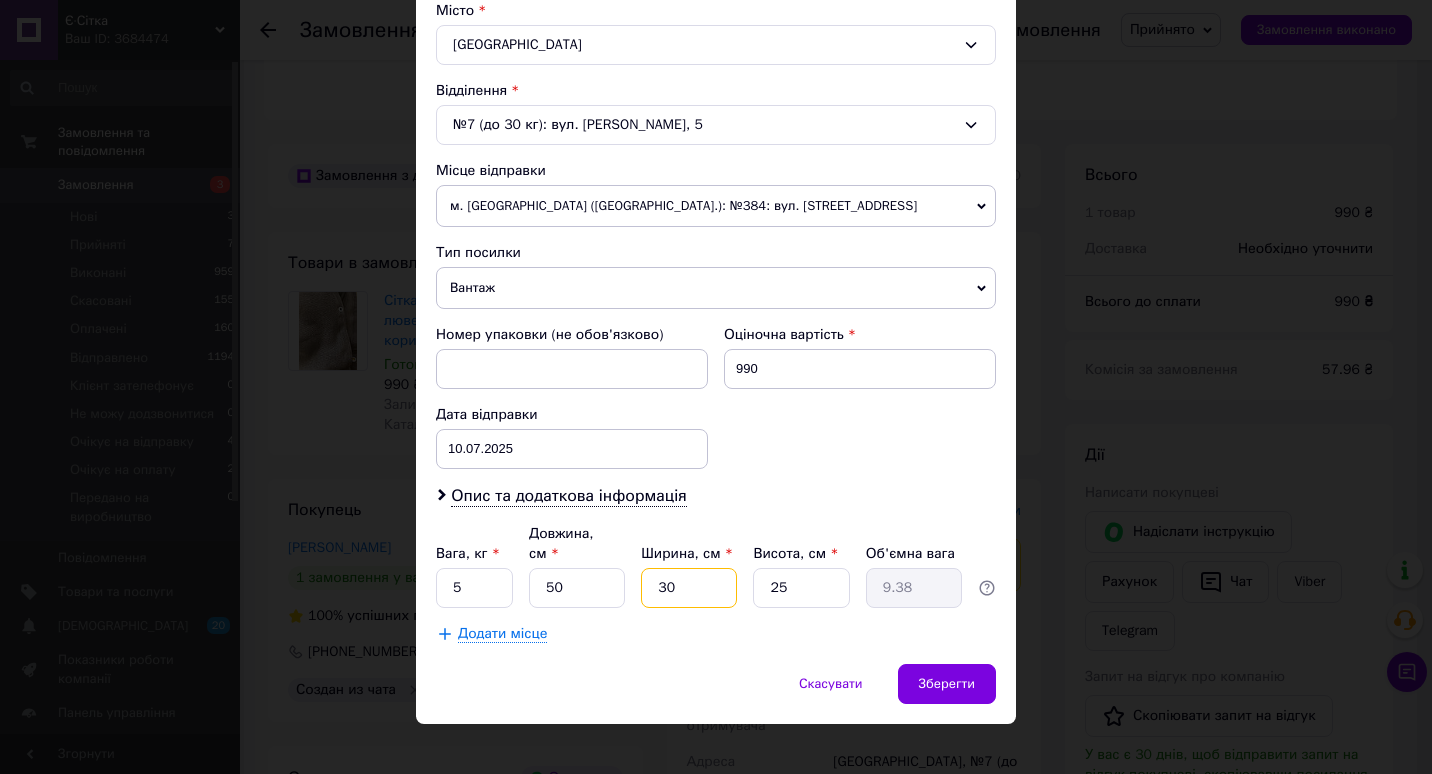 type on "30" 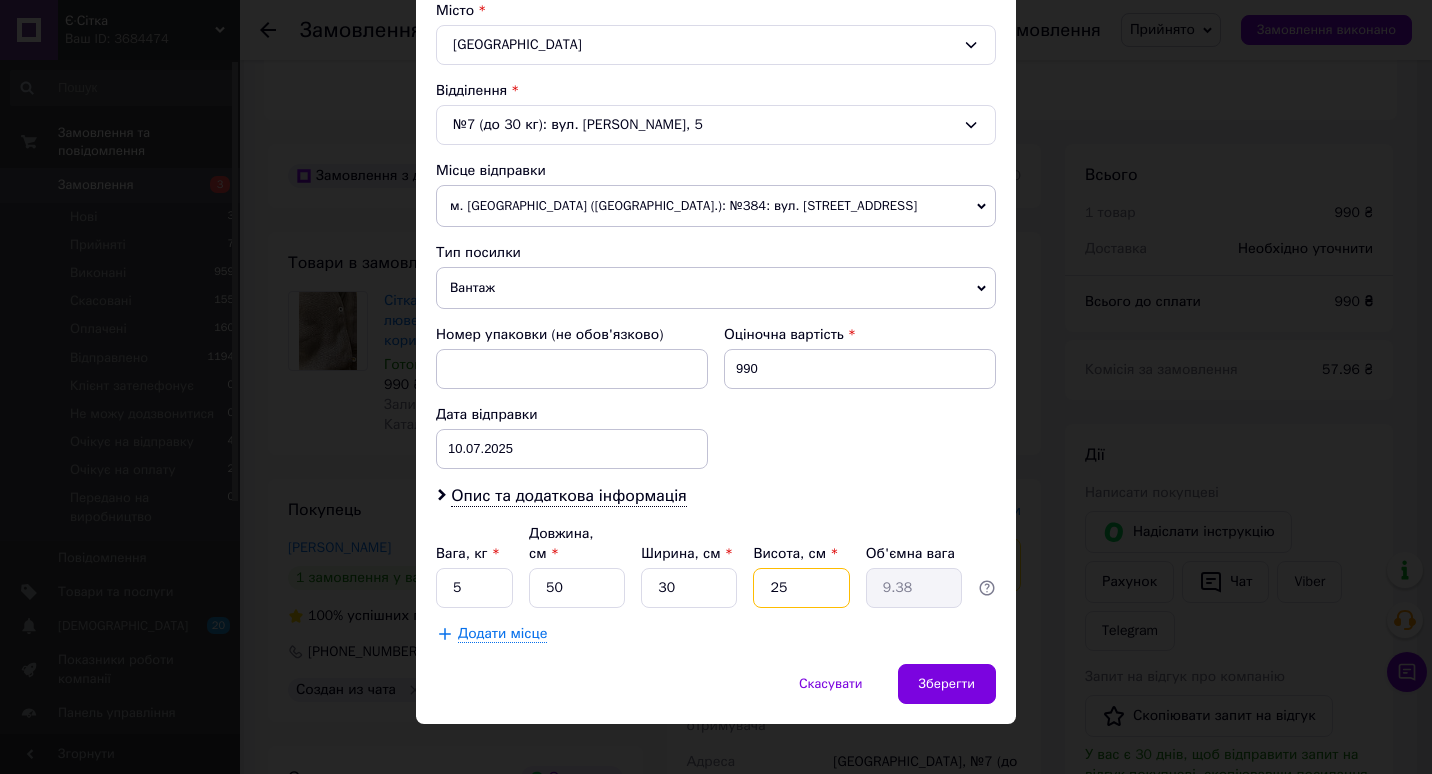click on "25" at bounding box center [801, 588] 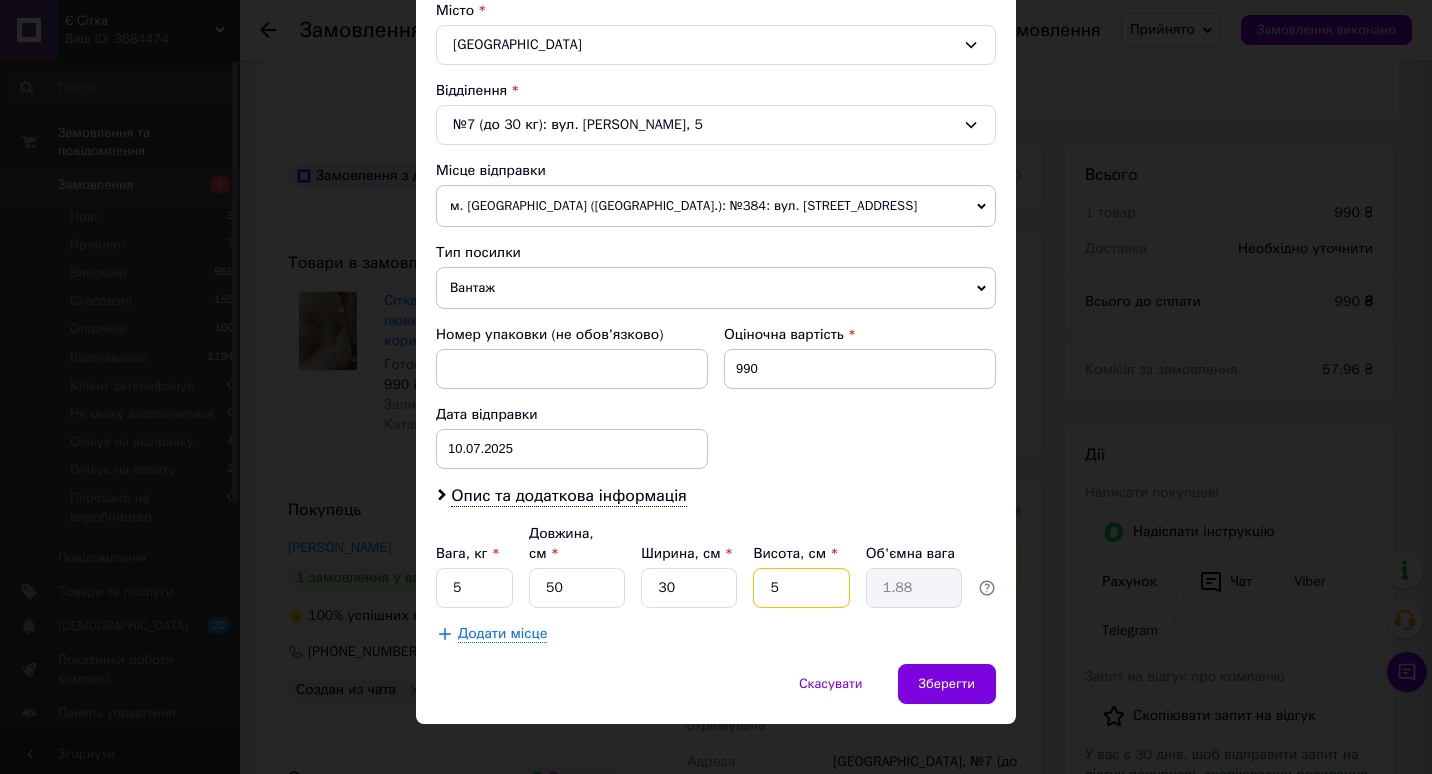 type on "15" 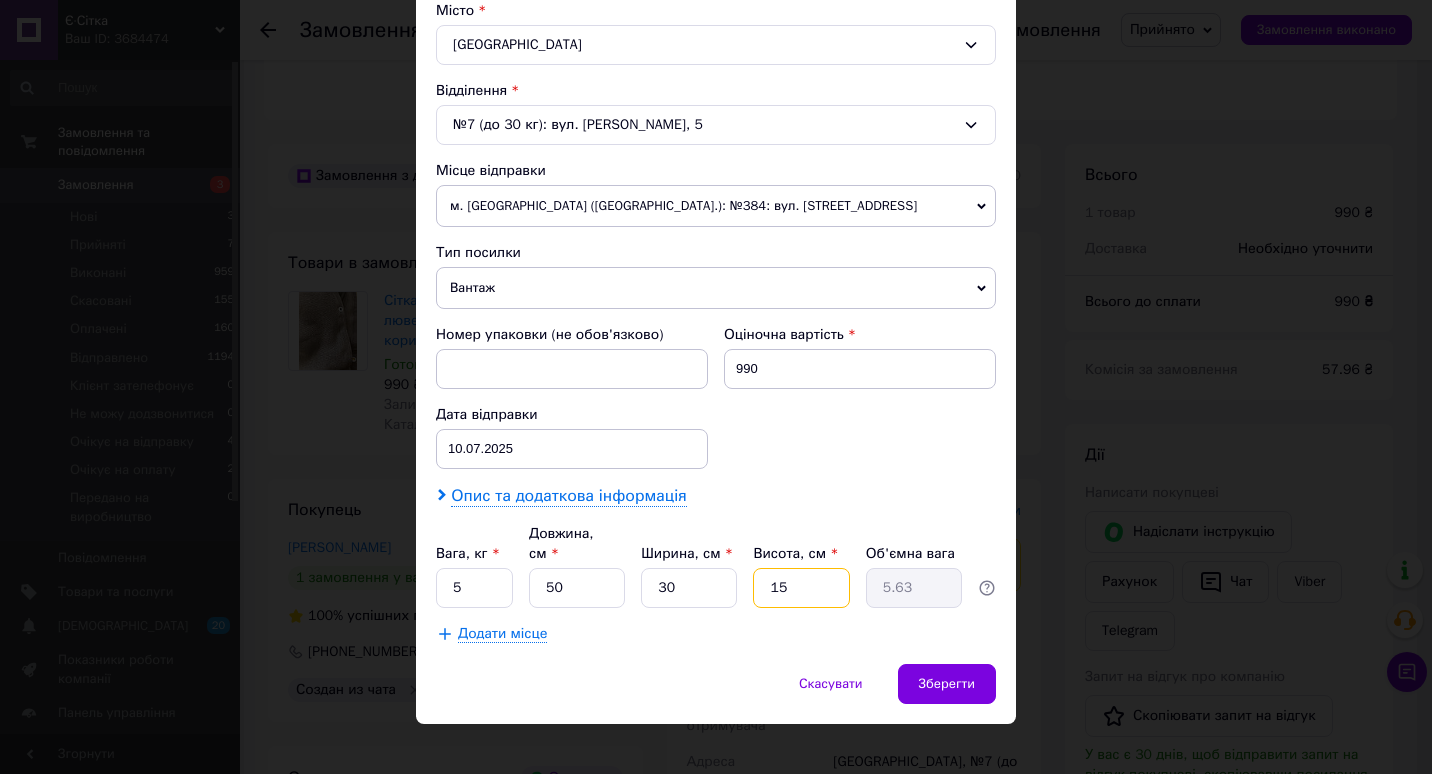 type on "15" 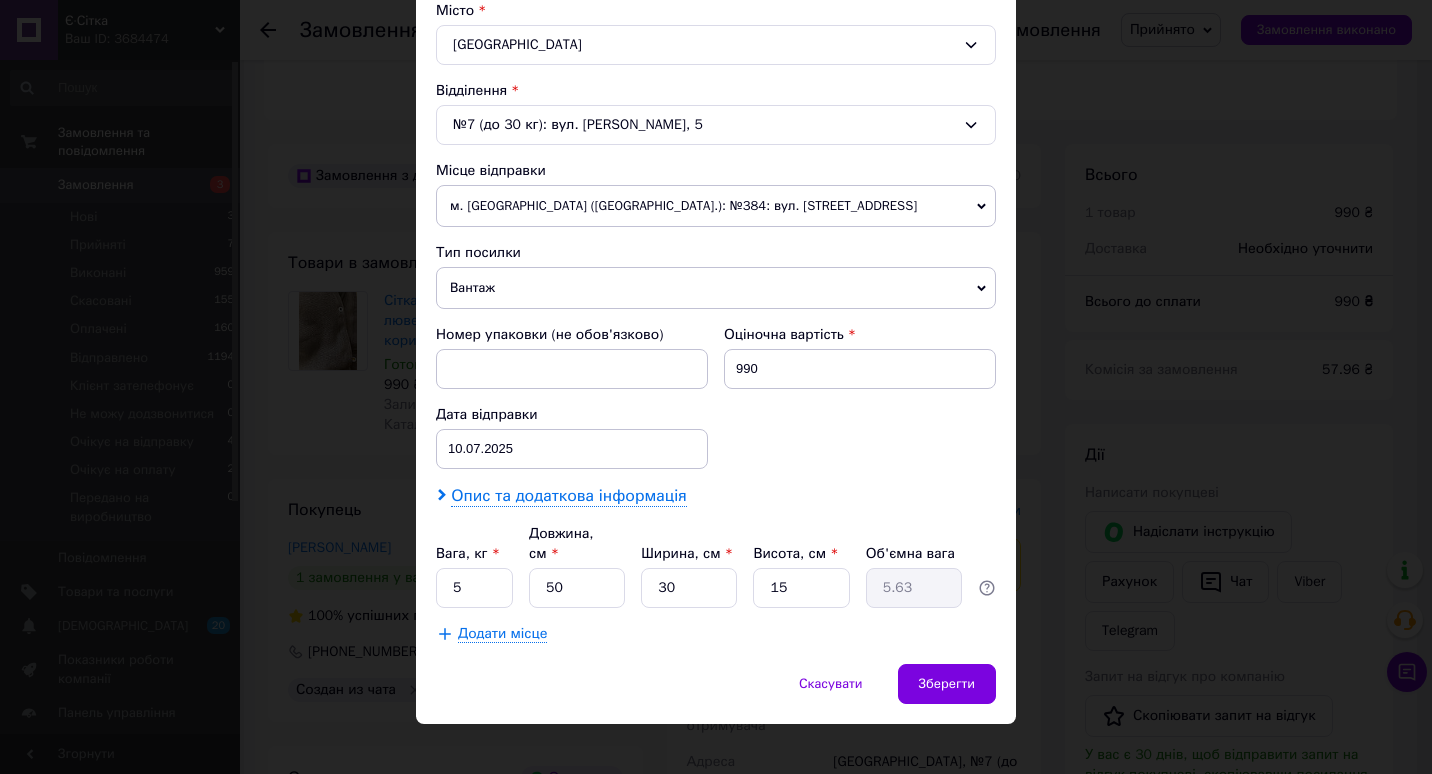 click on "Опис та додаткова інформація" at bounding box center [568, 496] 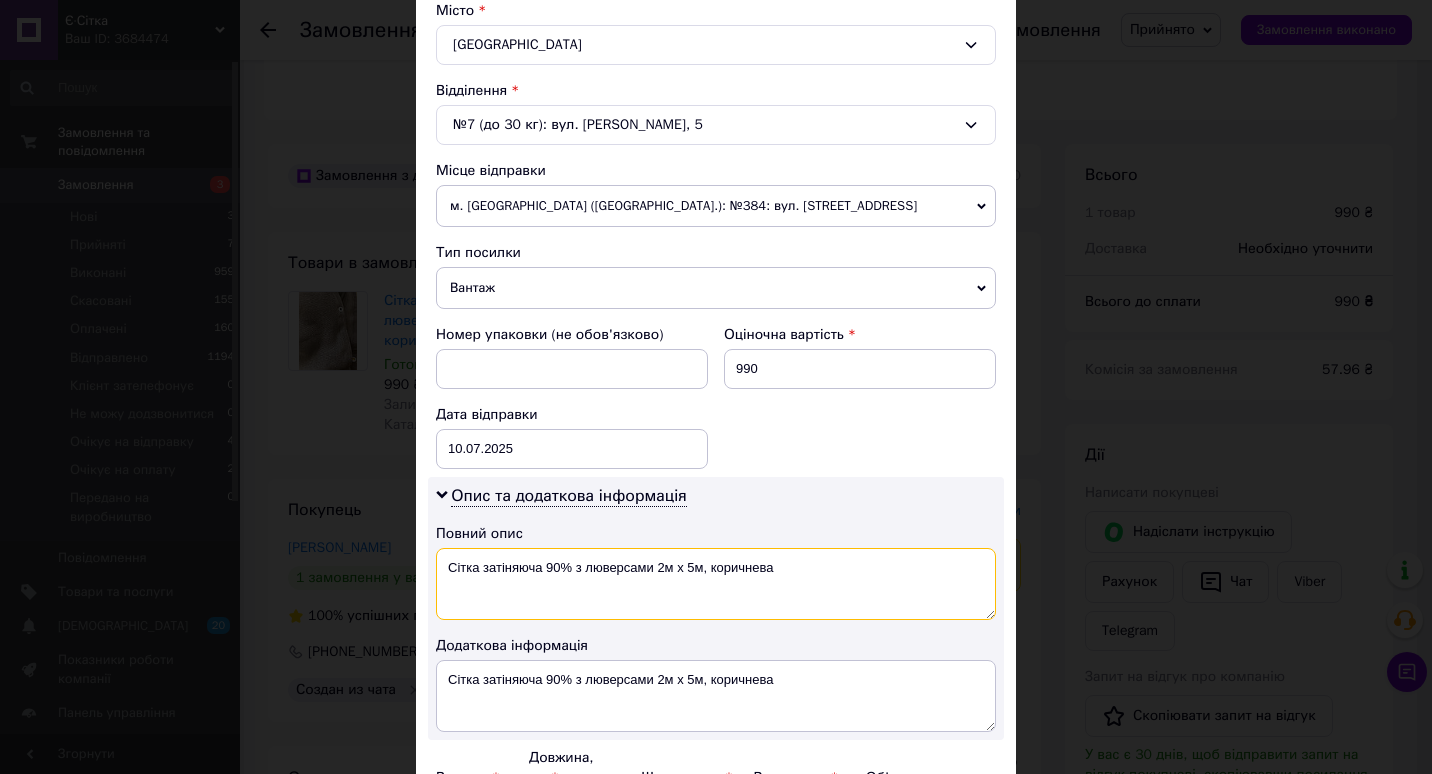 drag, startPoint x: 545, startPoint y: 567, endPoint x: 855, endPoint y: 568, distance: 310.00162 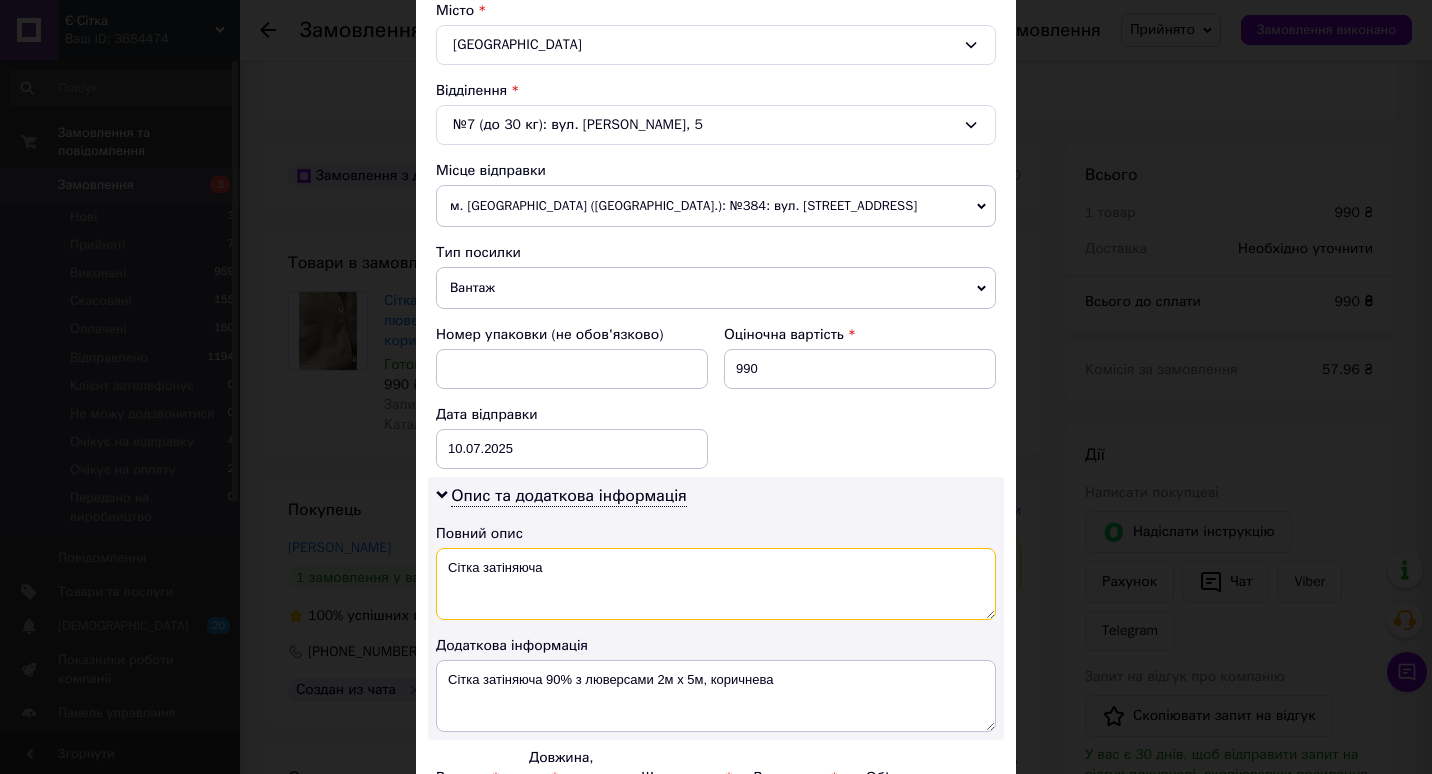 type on "Сітка затіняюча" 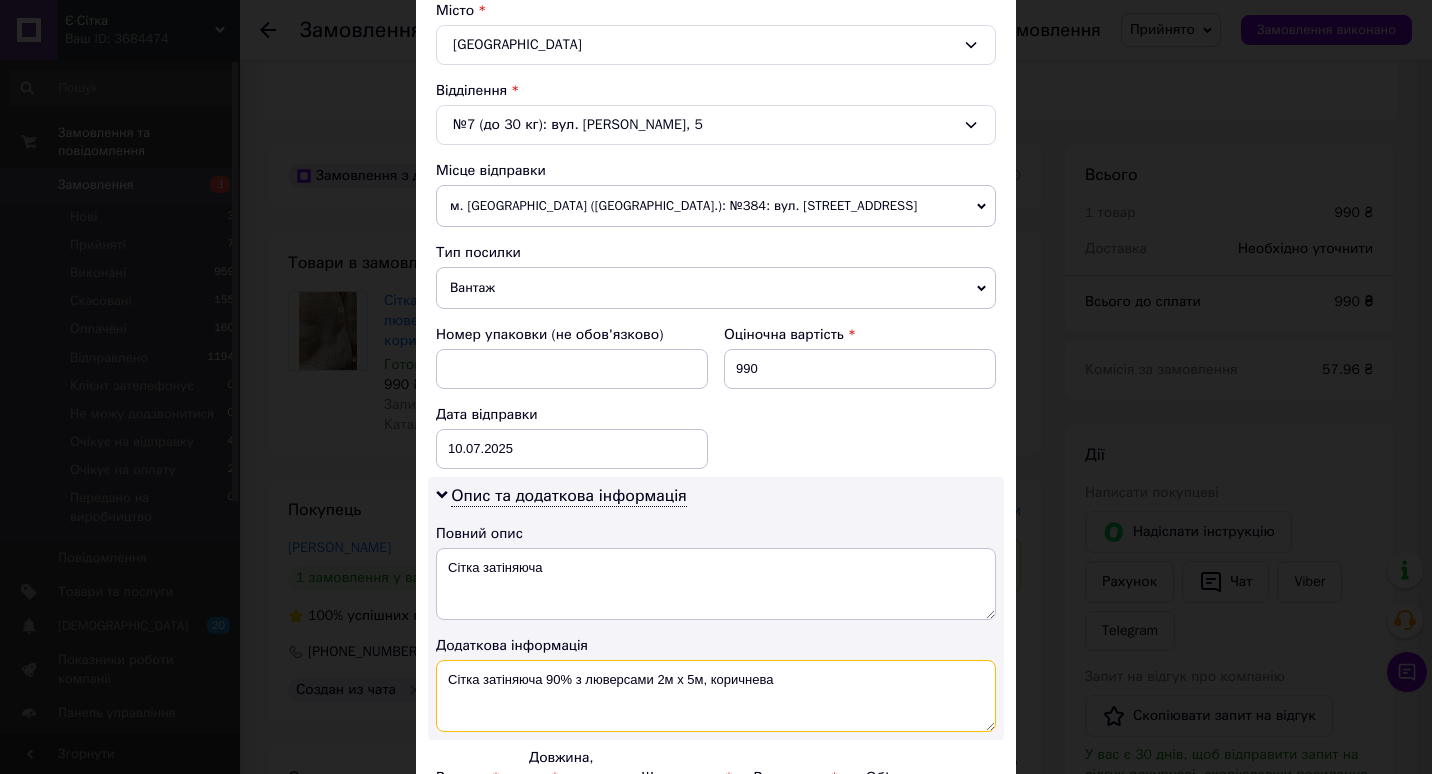 drag, startPoint x: 546, startPoint y: 677, endPoint x: 782, endPoint y: 687, distance: 236.21178 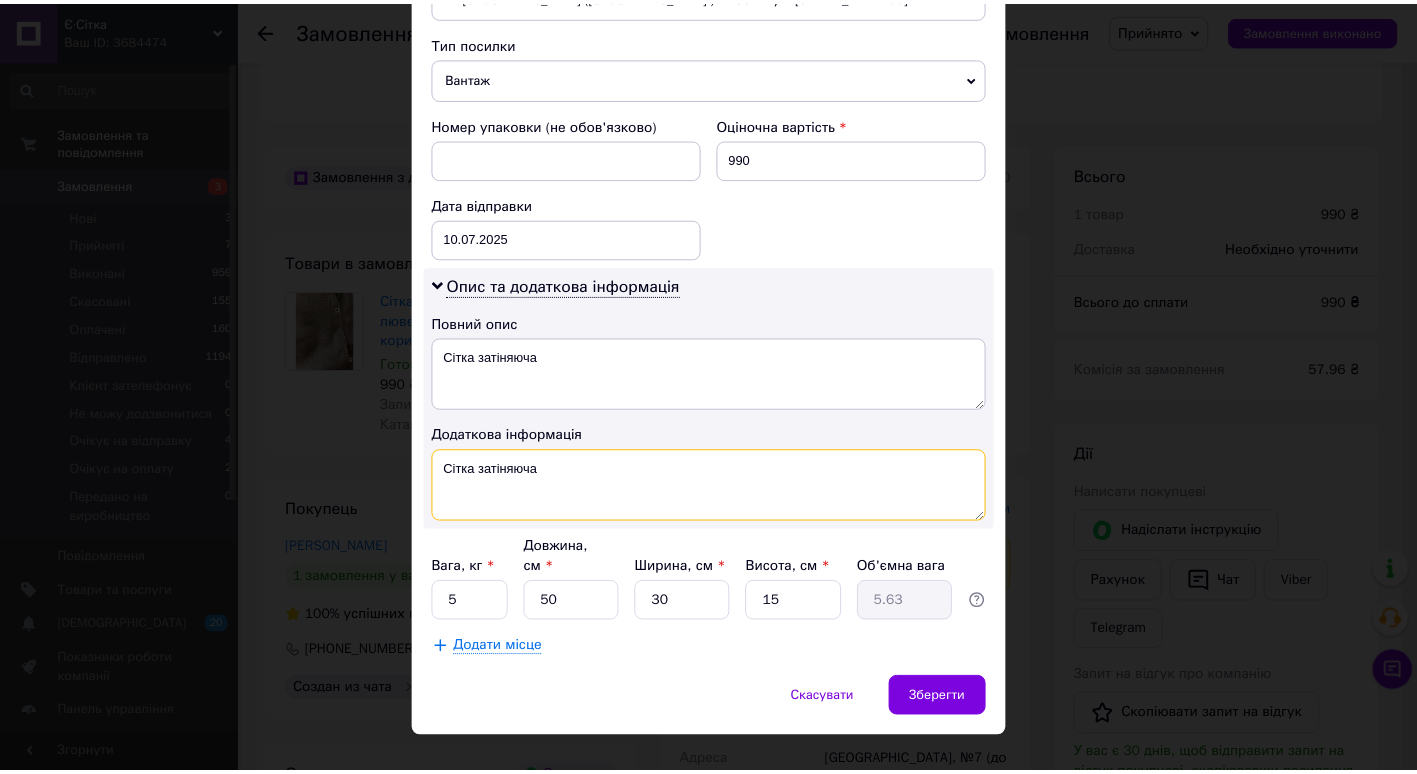 scroll, scrollTop: 778, scrollLeft: 0, axis: vertical 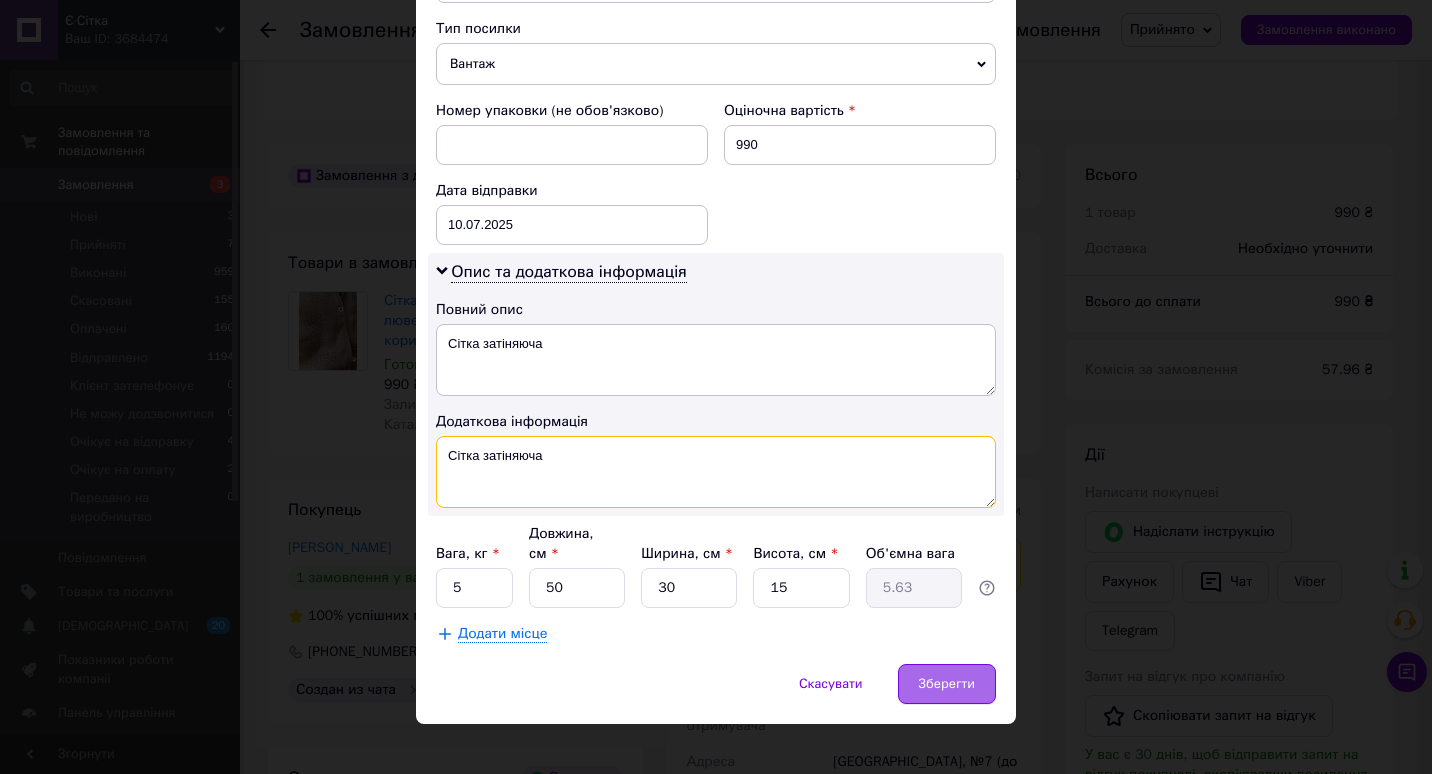 type on "Сітка затіняюча" 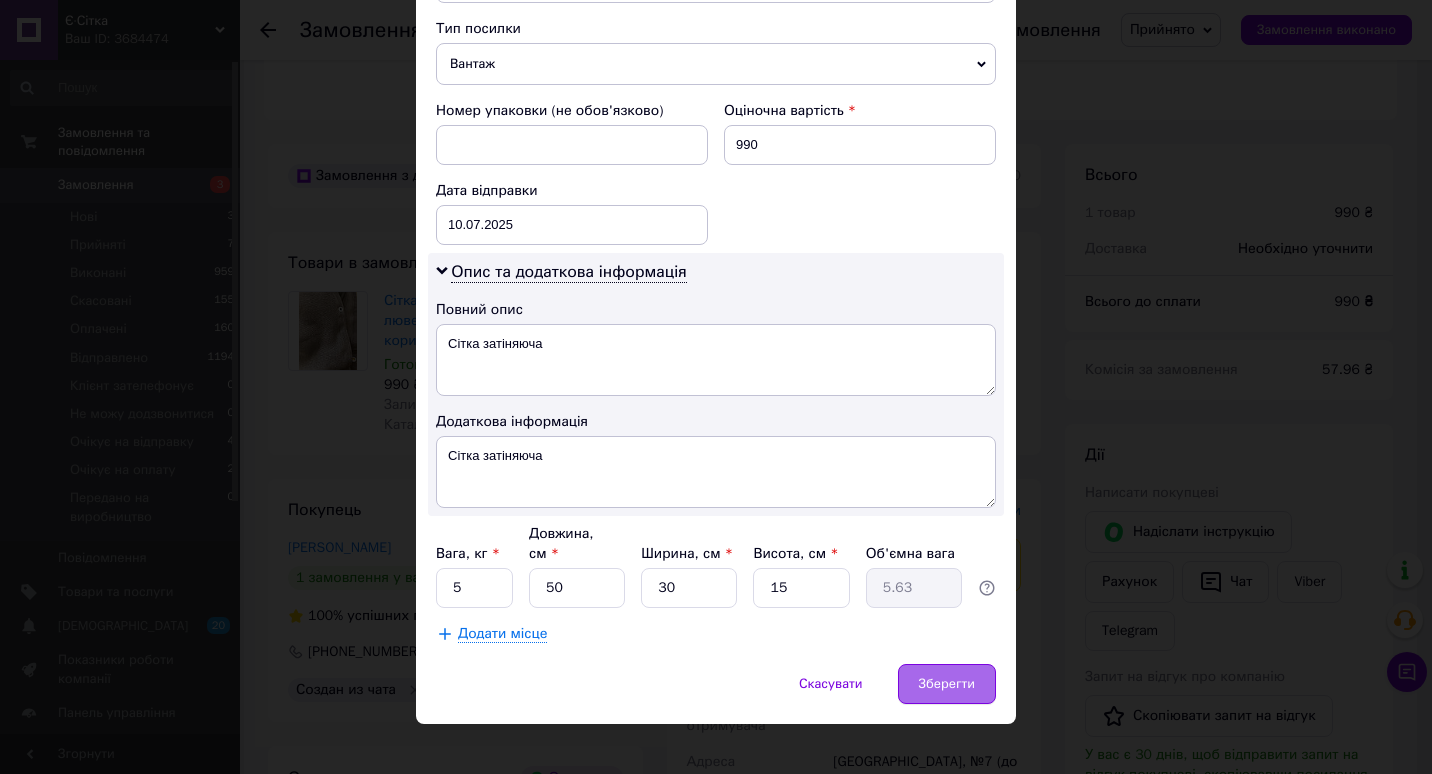 click on "Зберегти" at bounding box center [947, 684] 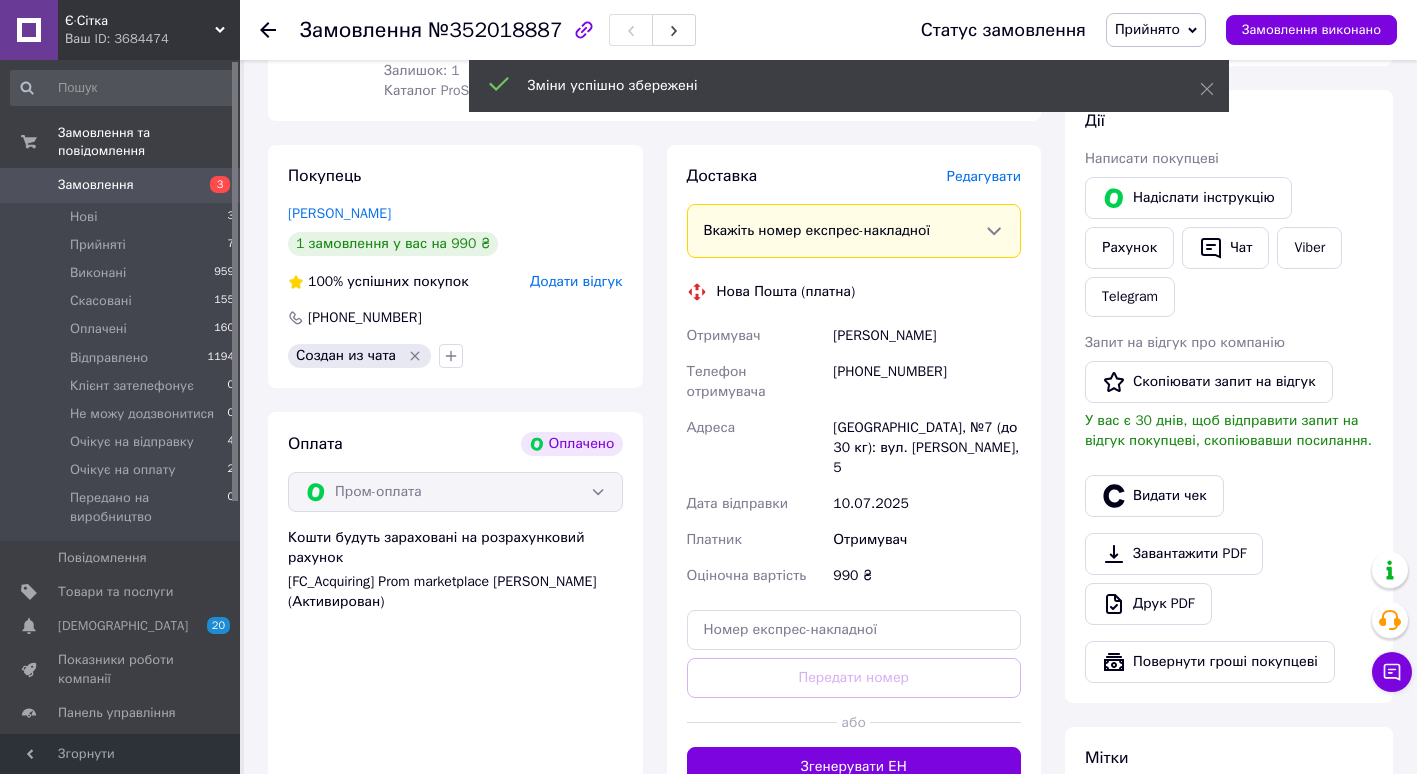 scroll, scrollTop: 848, scrollLeft: 0, axis: vertical 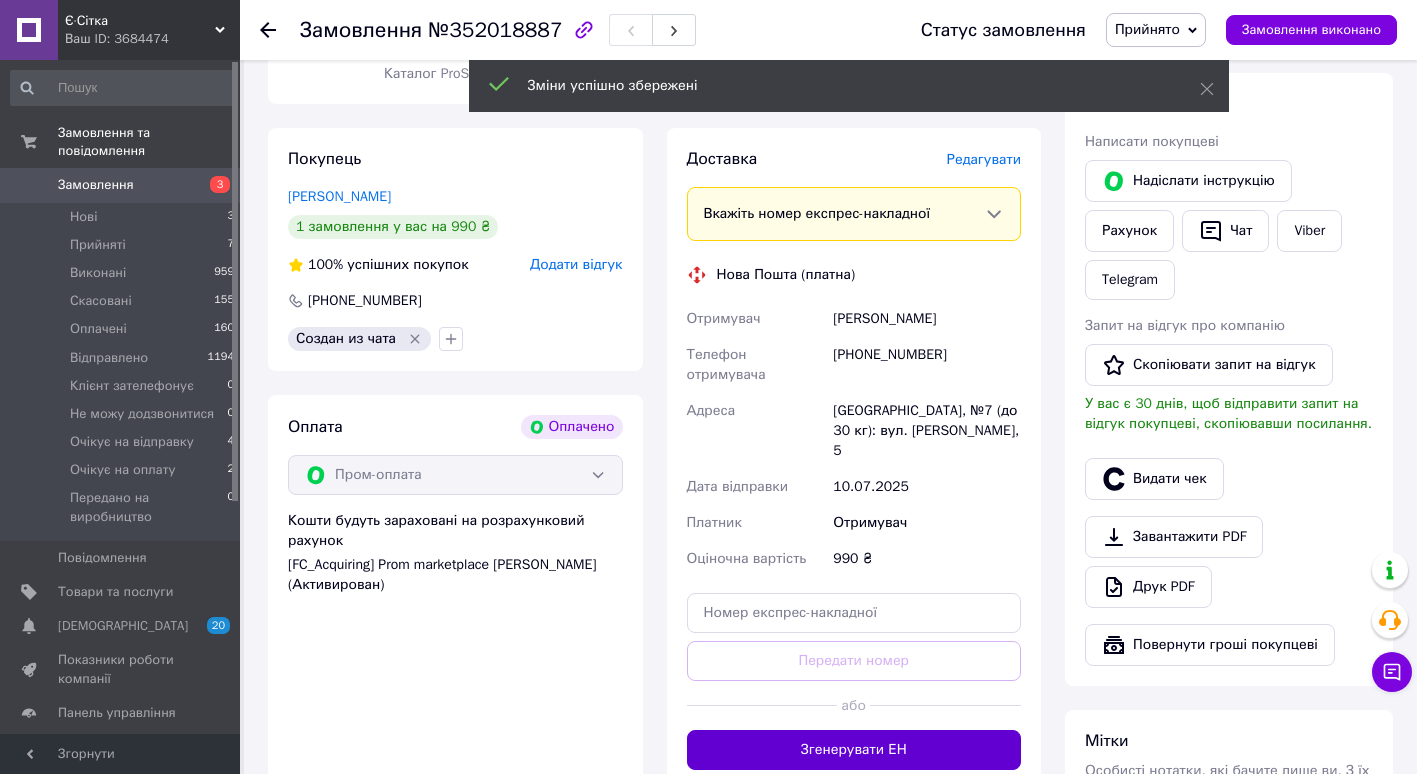 click on "Згенерувати ЕН" at bounding box center [854, 750] 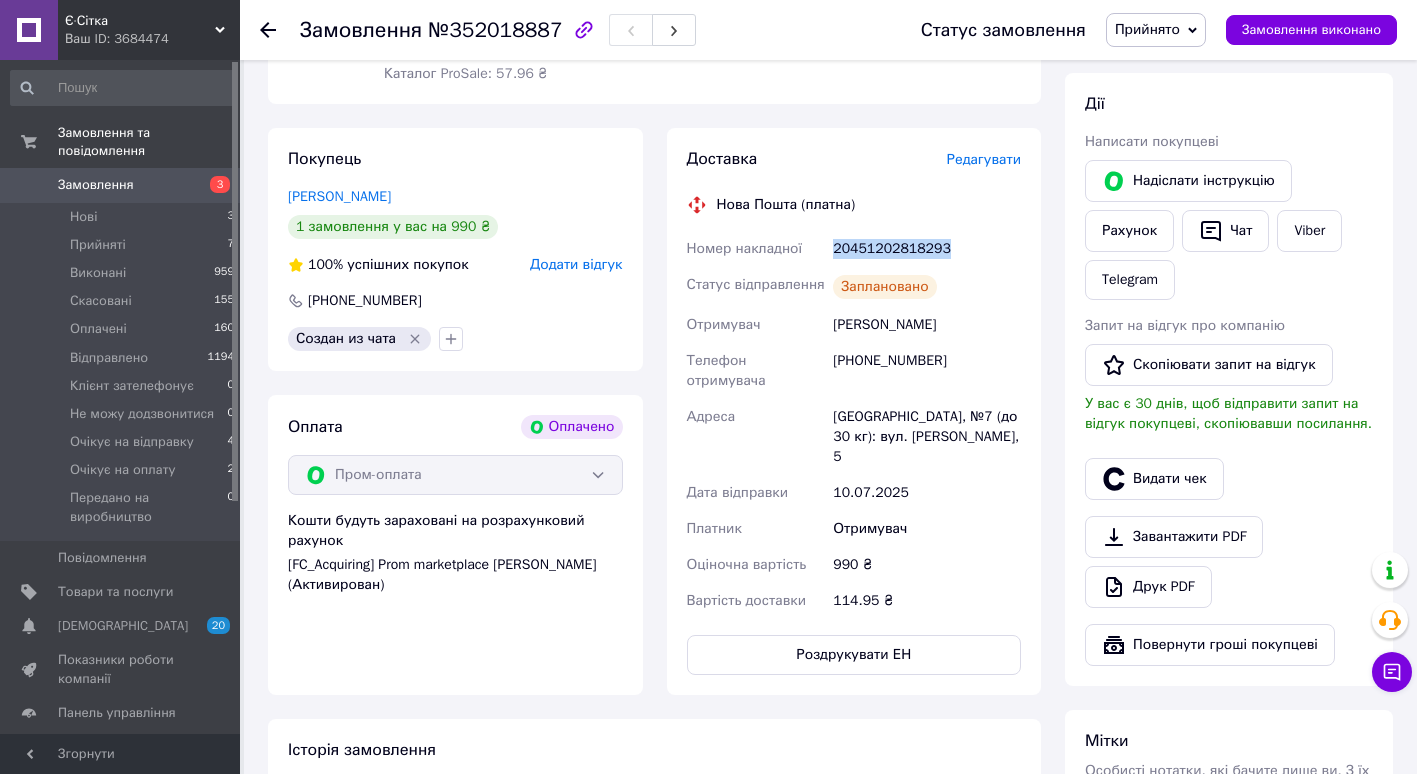 click on "20451202818293" at bounding box center (927, 249) 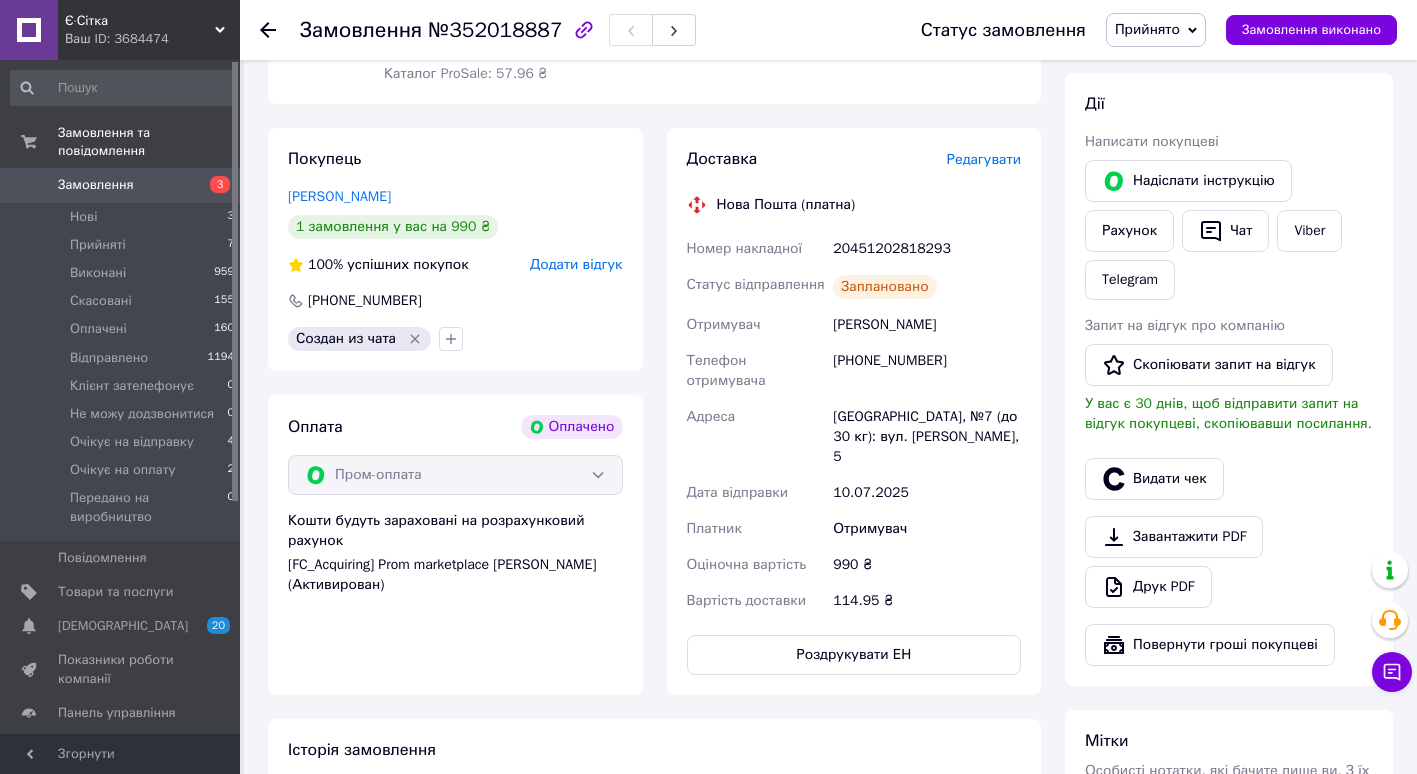 click 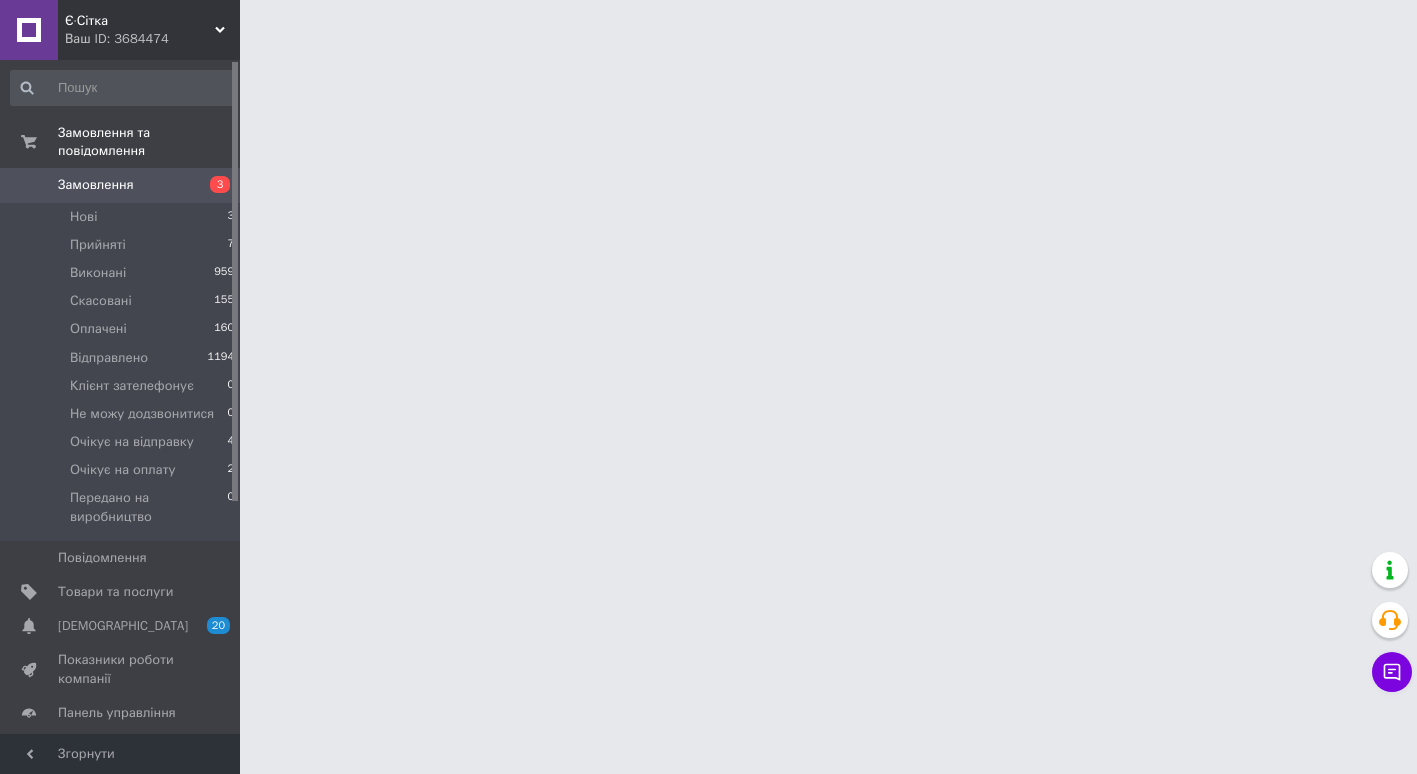 scroll, scrollTop: 0, scrollLeft: 0, axis: both 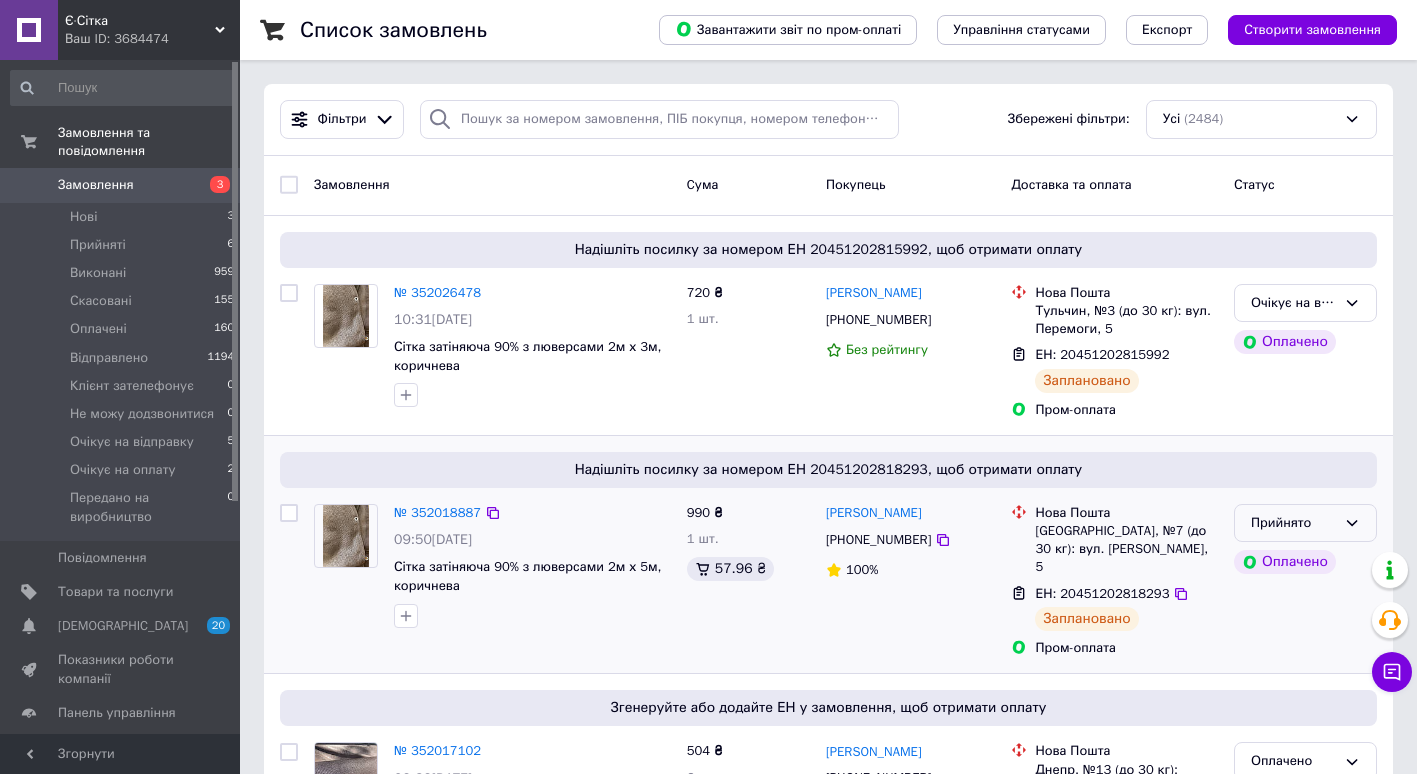 click on "Прийнято" at bounding box center (1305, 523) 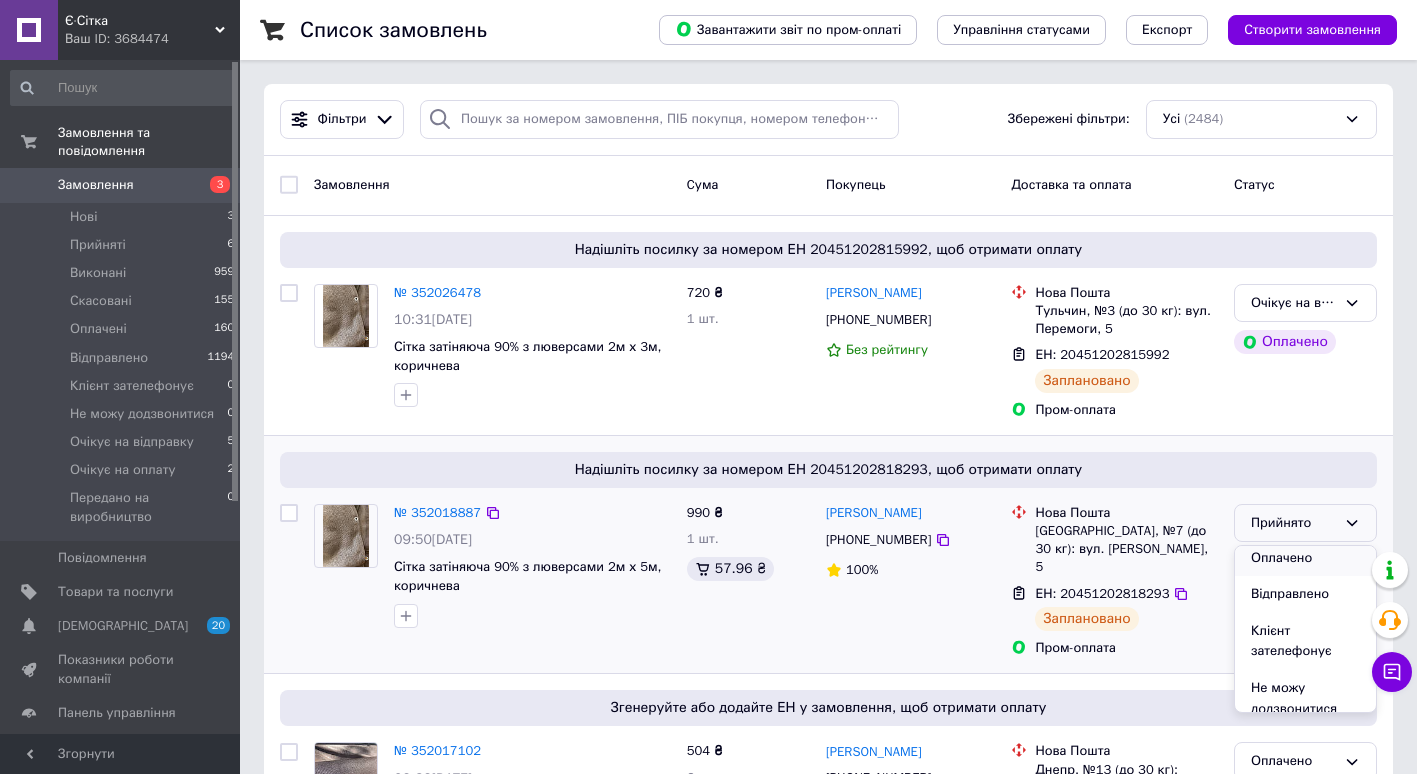 scroll, scrollTop: 200, scrollLeft: 0, axis: vertical 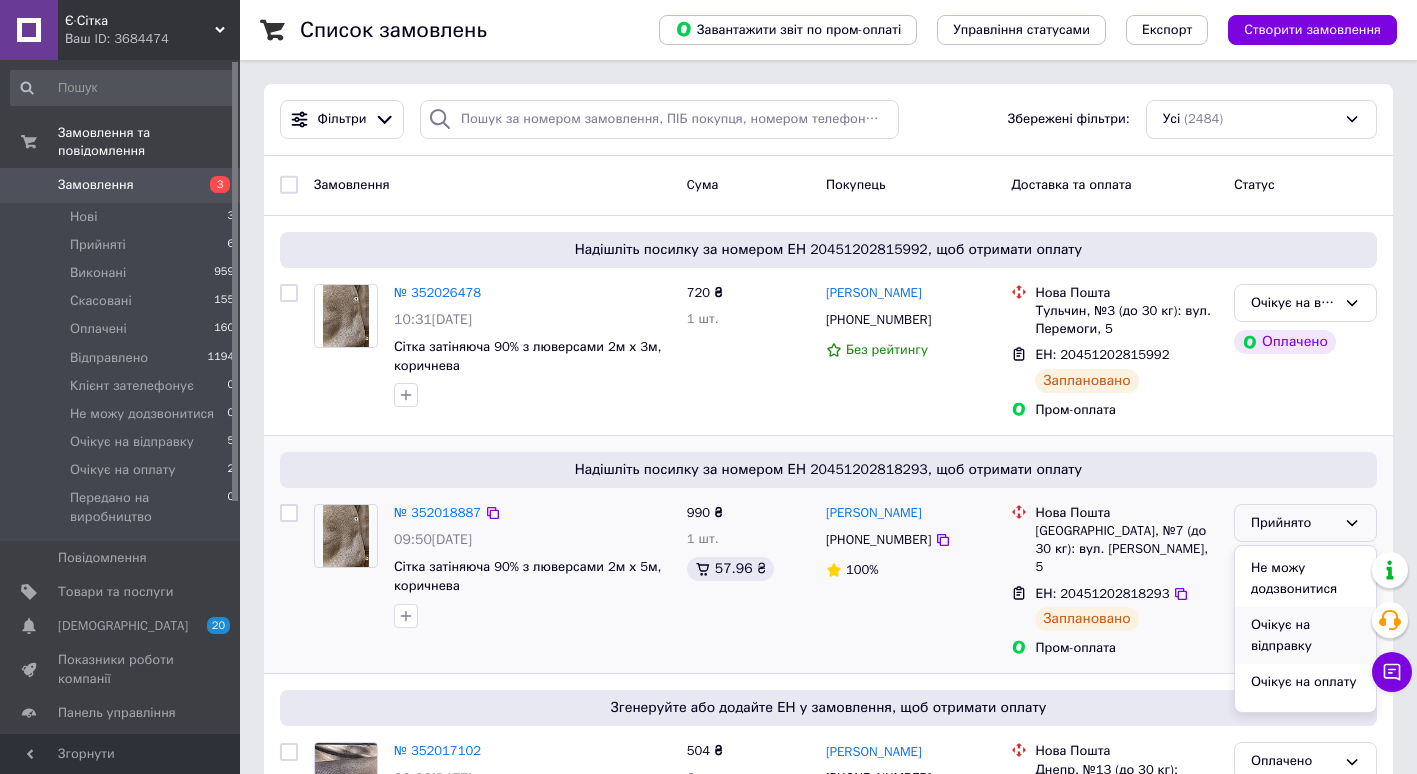 click on "Очікує на відправку" at bounding box center (1305, 635) 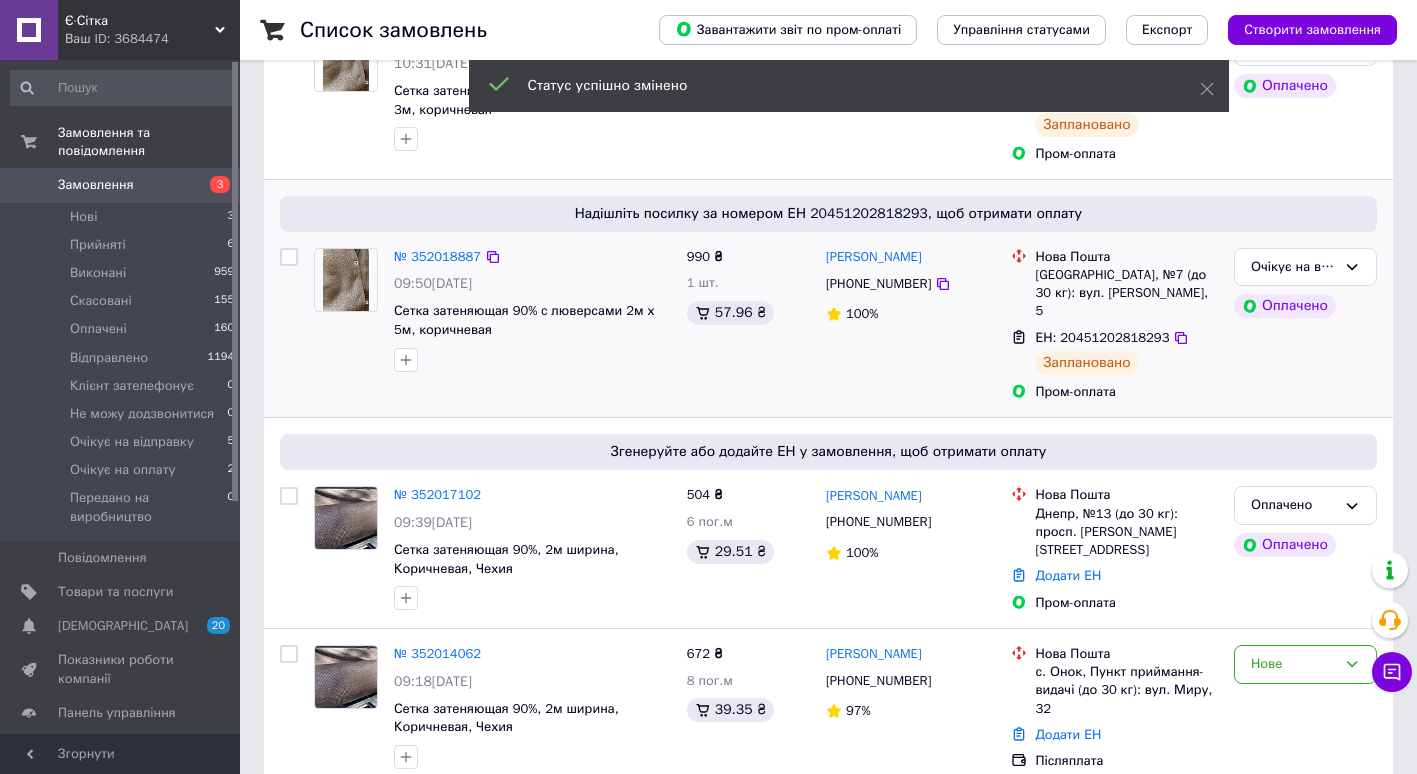 scroll, scrollTop: 311, scrollLeft: 0, axis: vertical 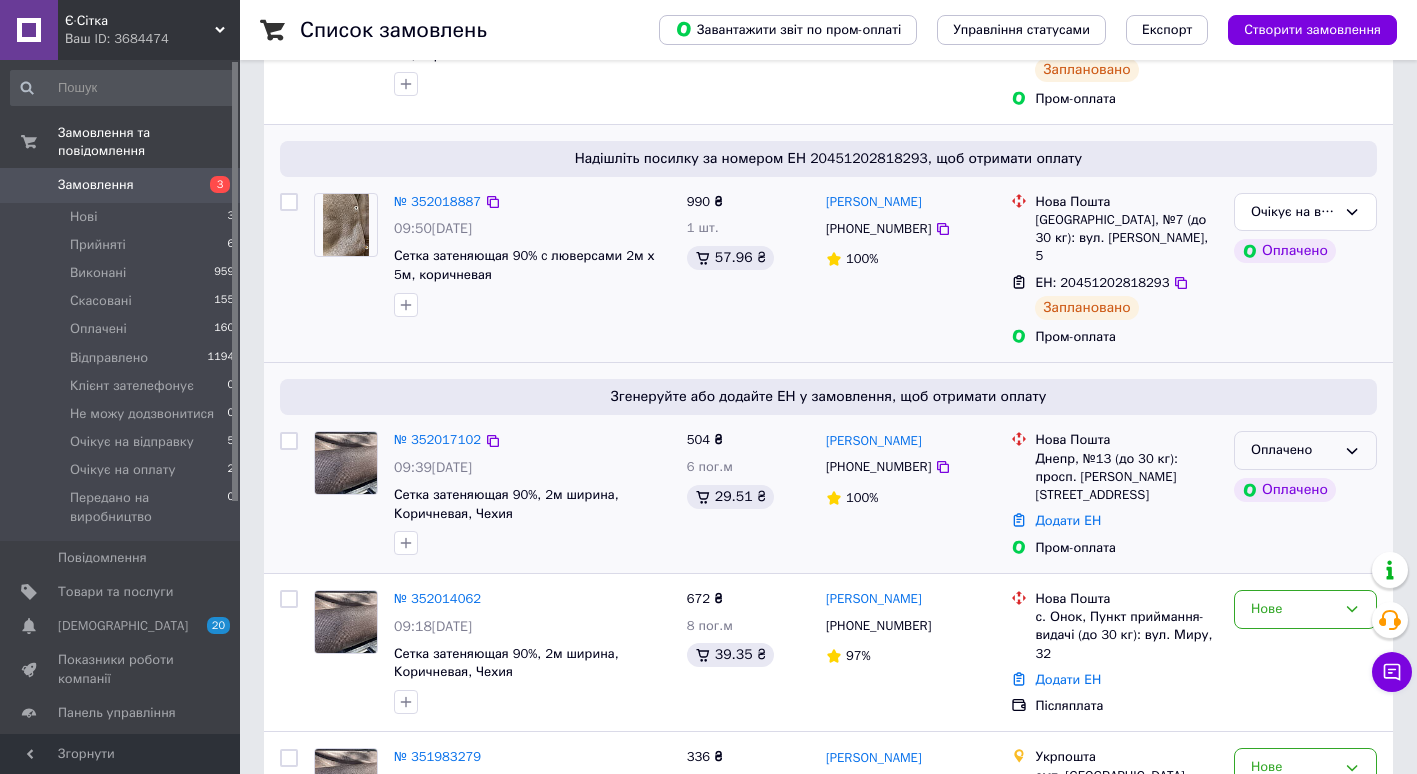 click on "Оплачено" at bounding box center (1305, 450) 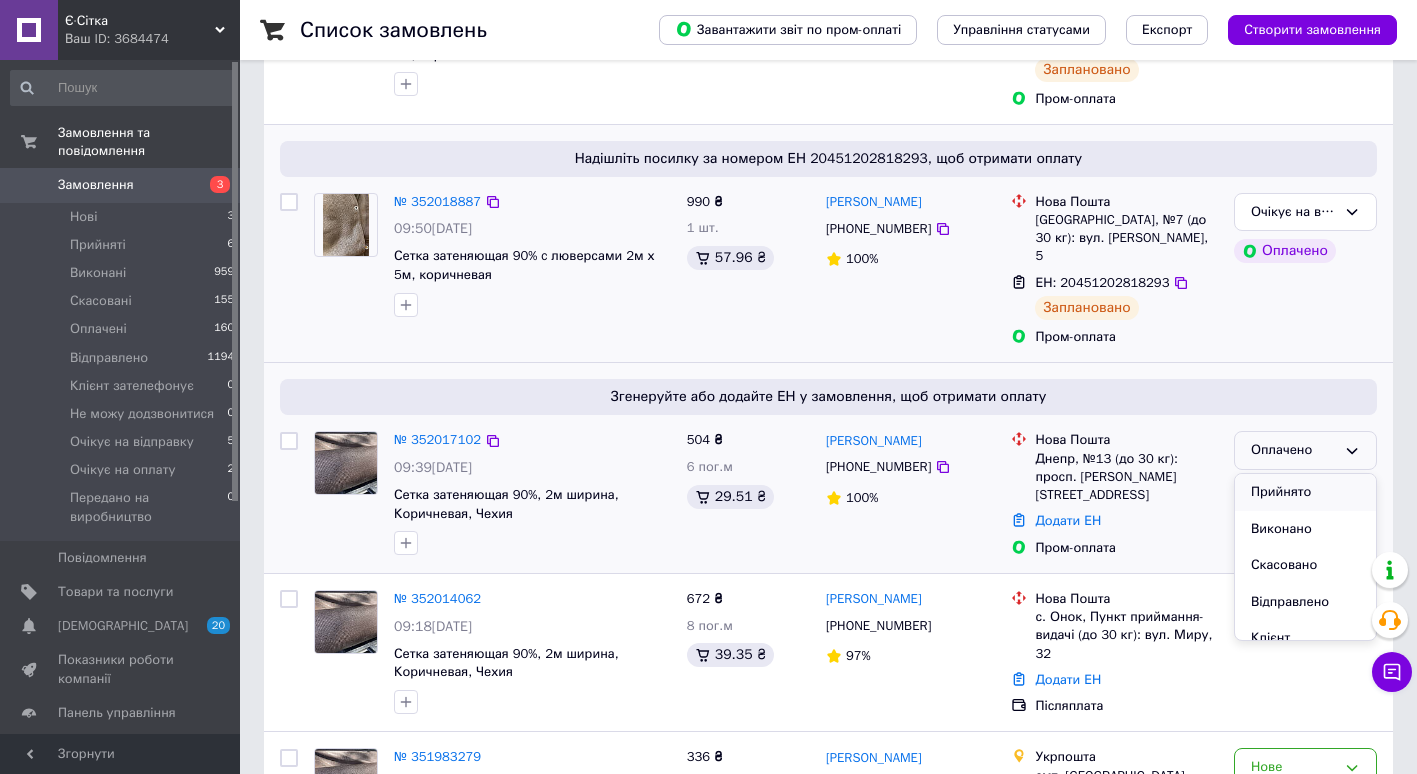 click on "Прийнято" at bounding box center (1305, 492) 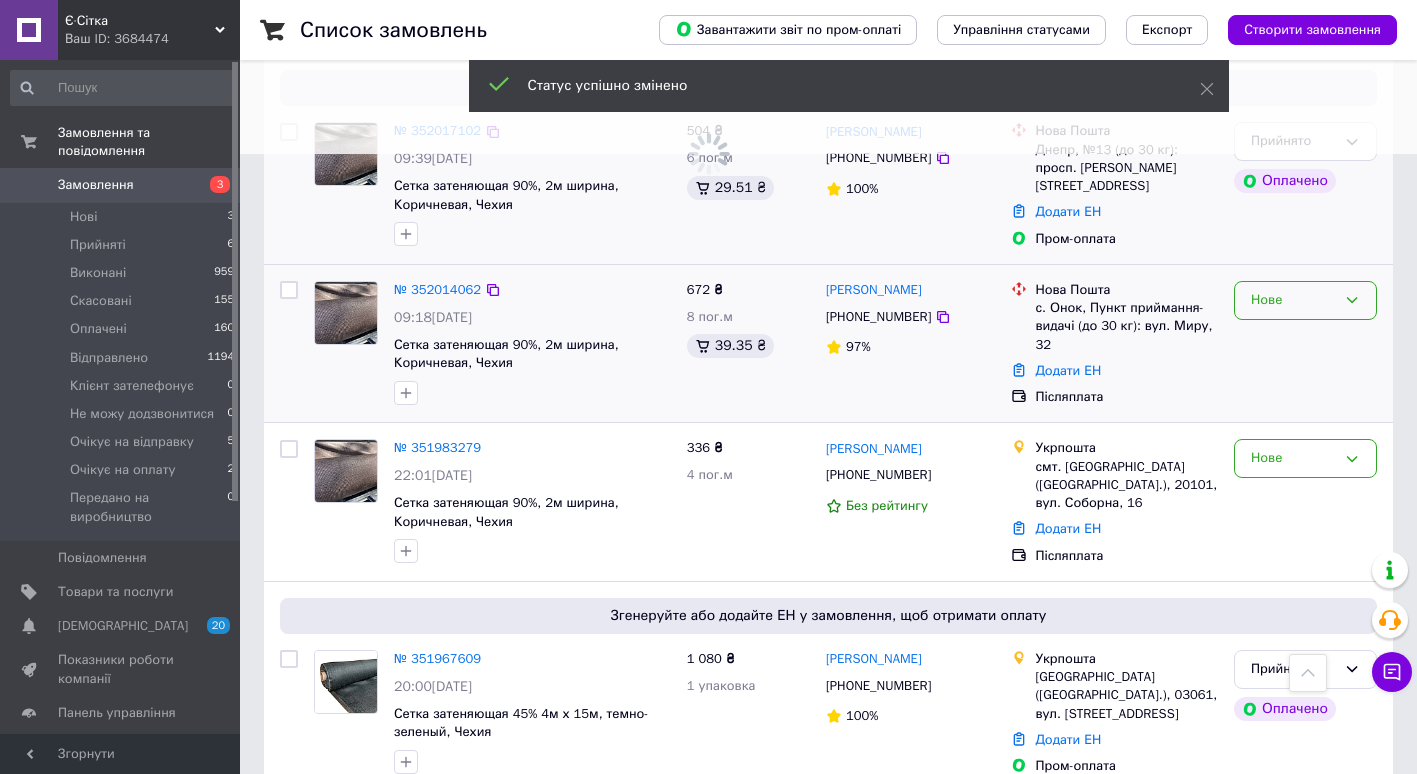 scroll, scrollTop: 620, scrollLeft: 0, axis: vertical 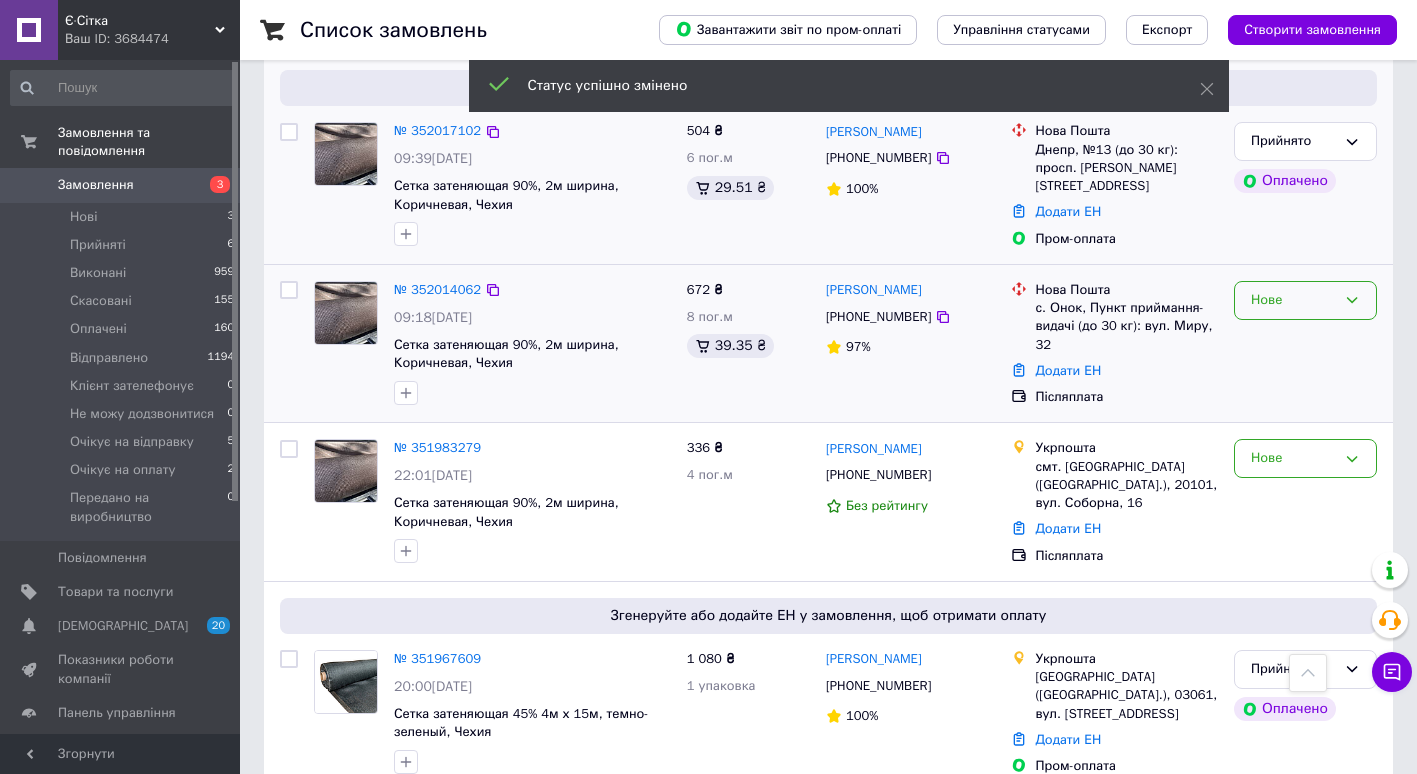 click on "Нове" at bounding box center [1305, 300] 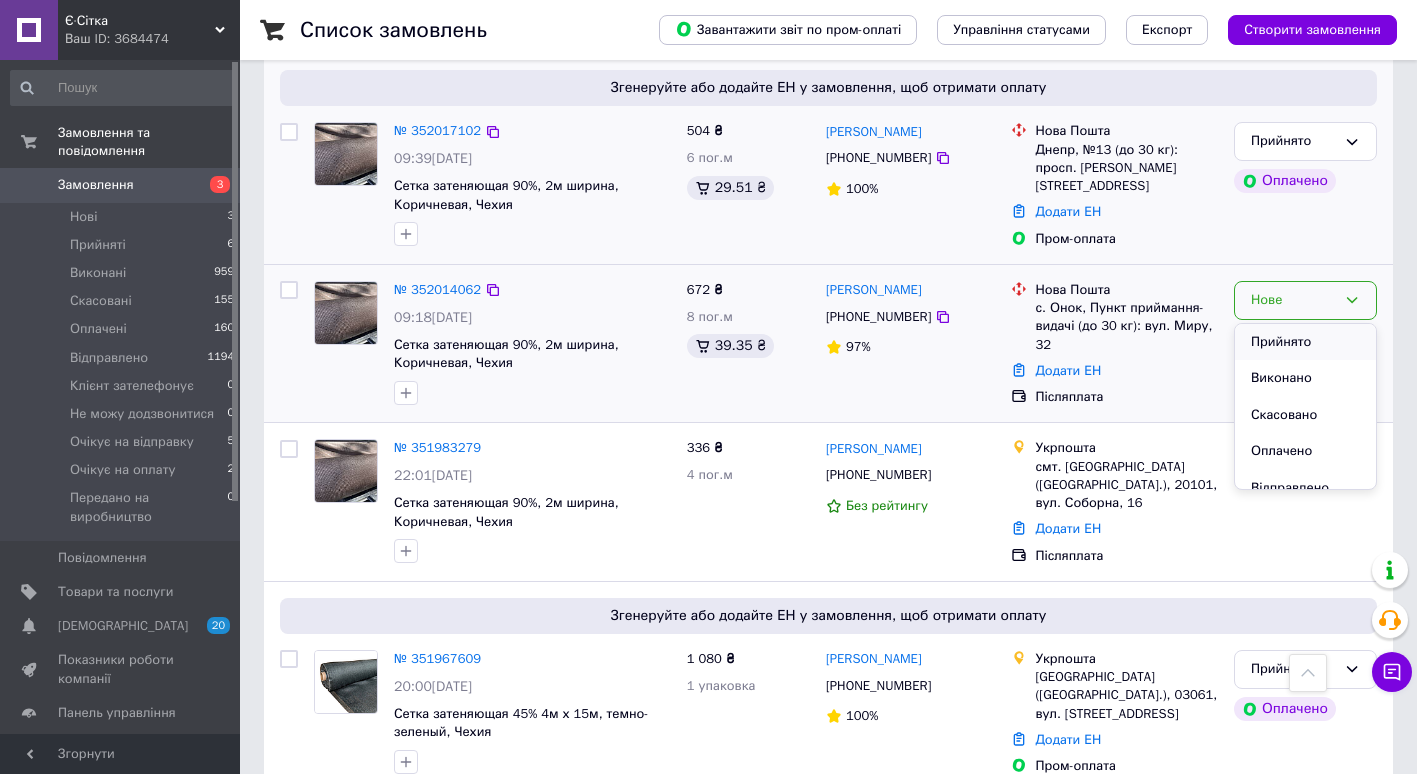 click on "Прийнято" at bounding box center (1305, 342) 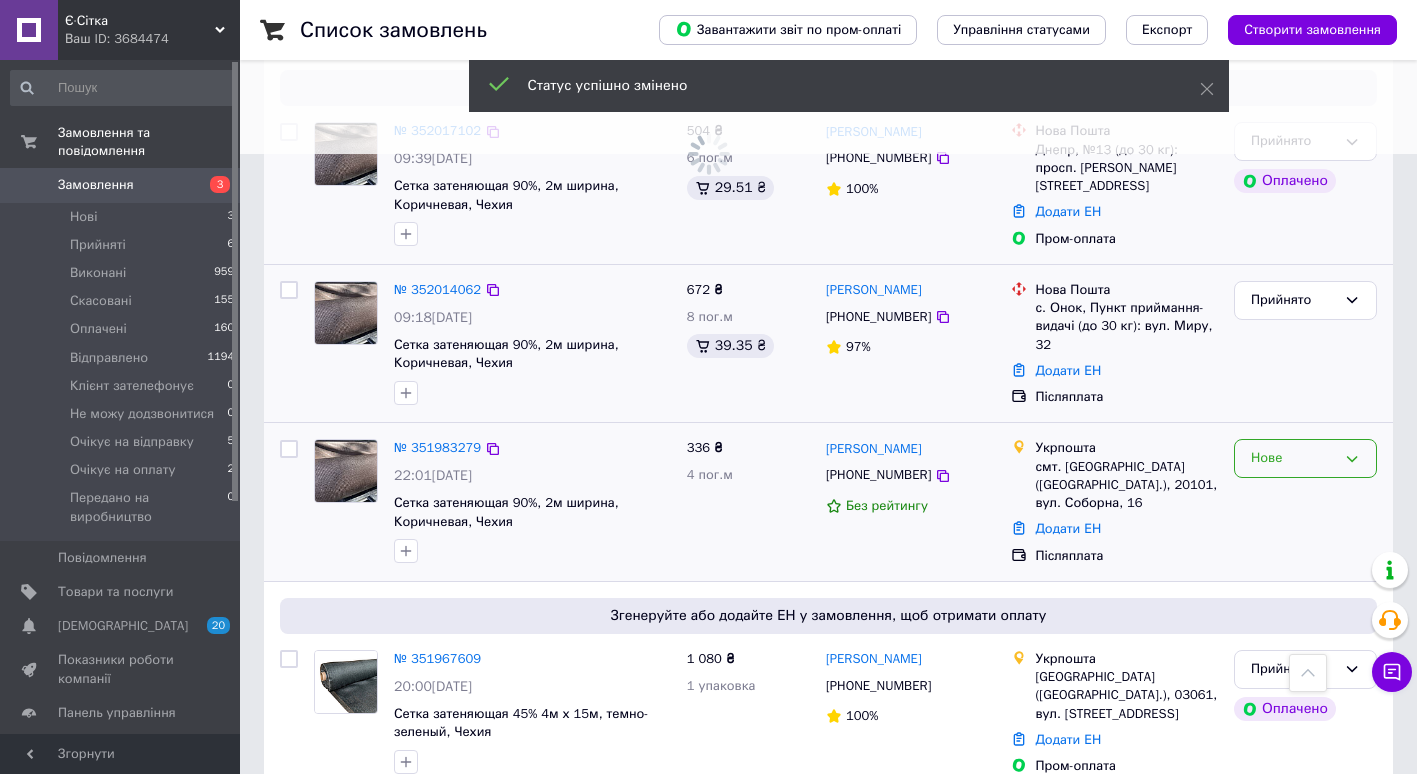 click 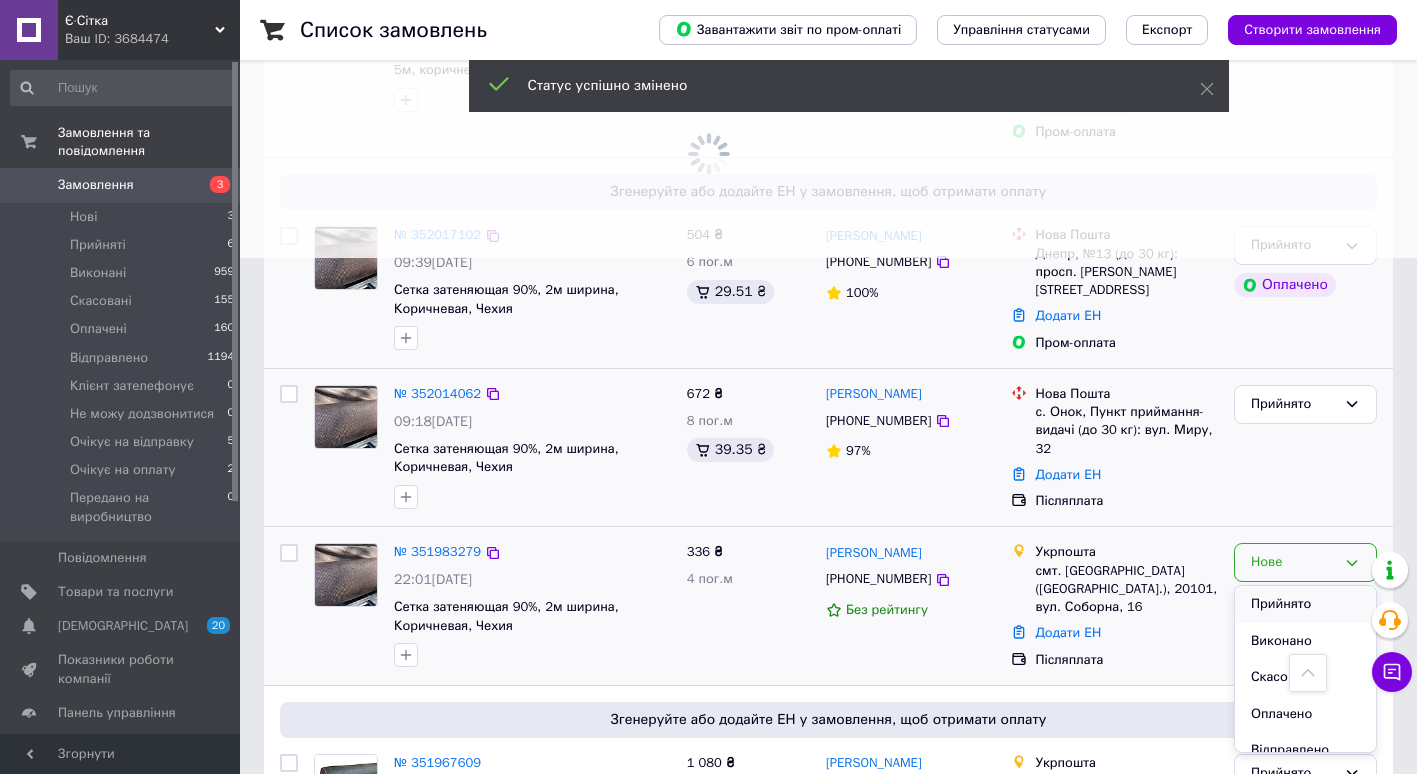 scroll, scrollTop: 620, scrollLeft: 0, axis: vertical 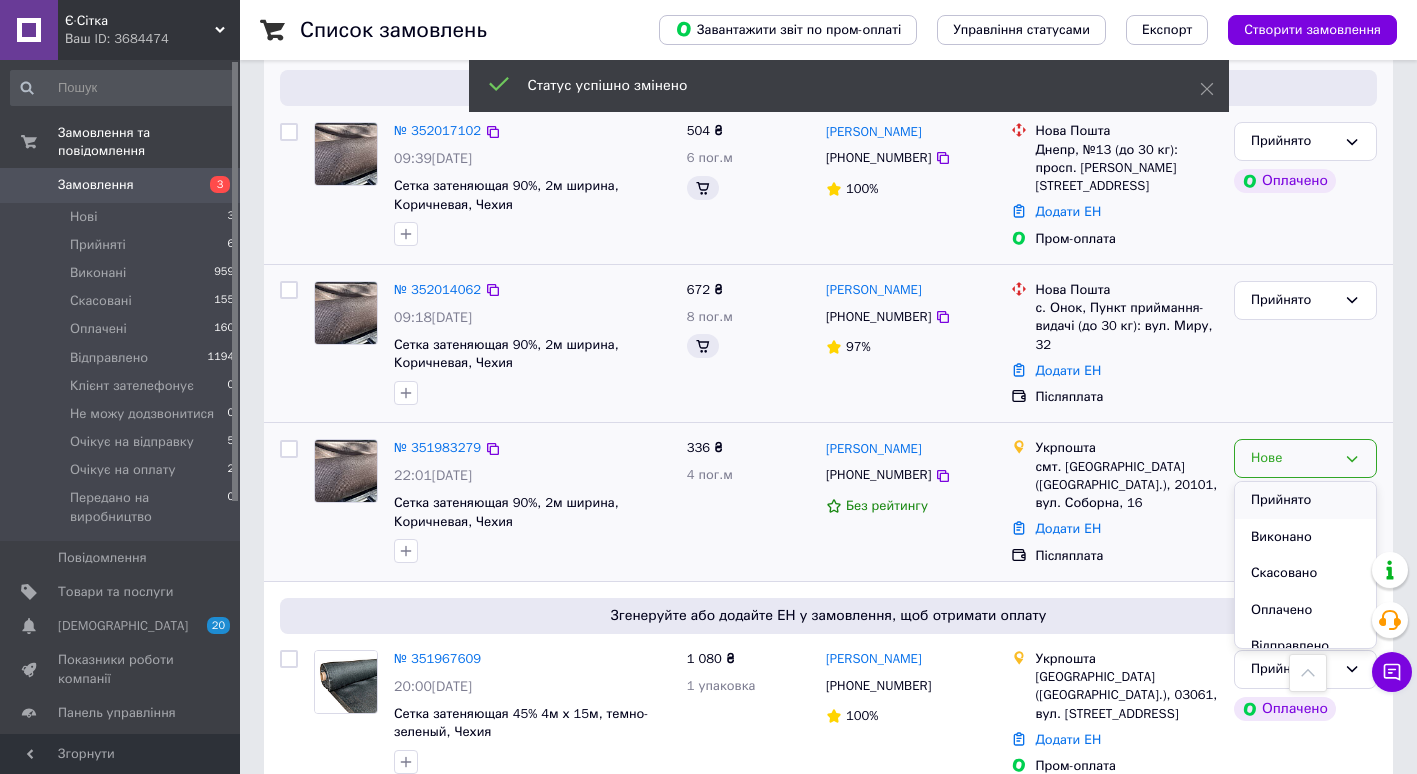 click on "Прийнято" at bounding box center (1305, 500) 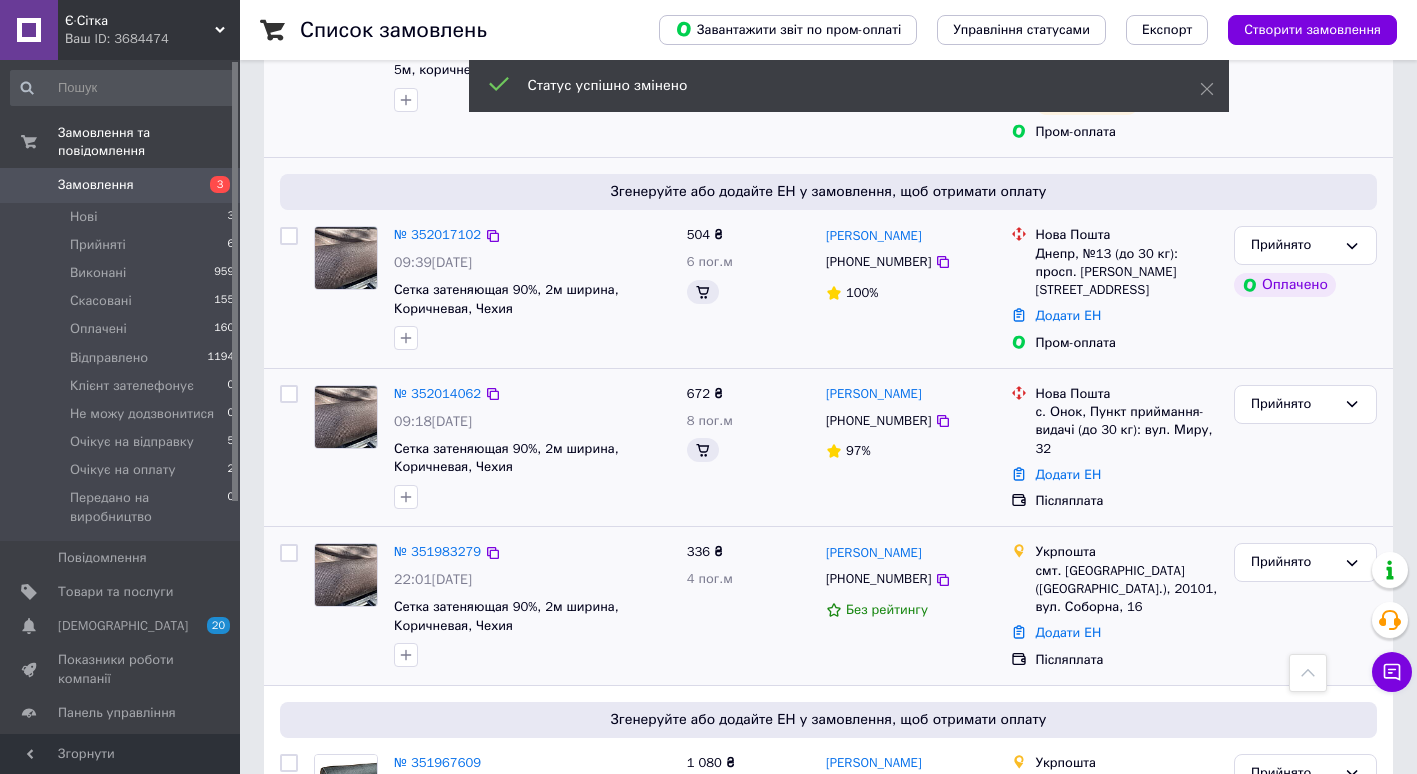 scroll, scrollTop: 620, scrollLeft: 0, axis: vertical 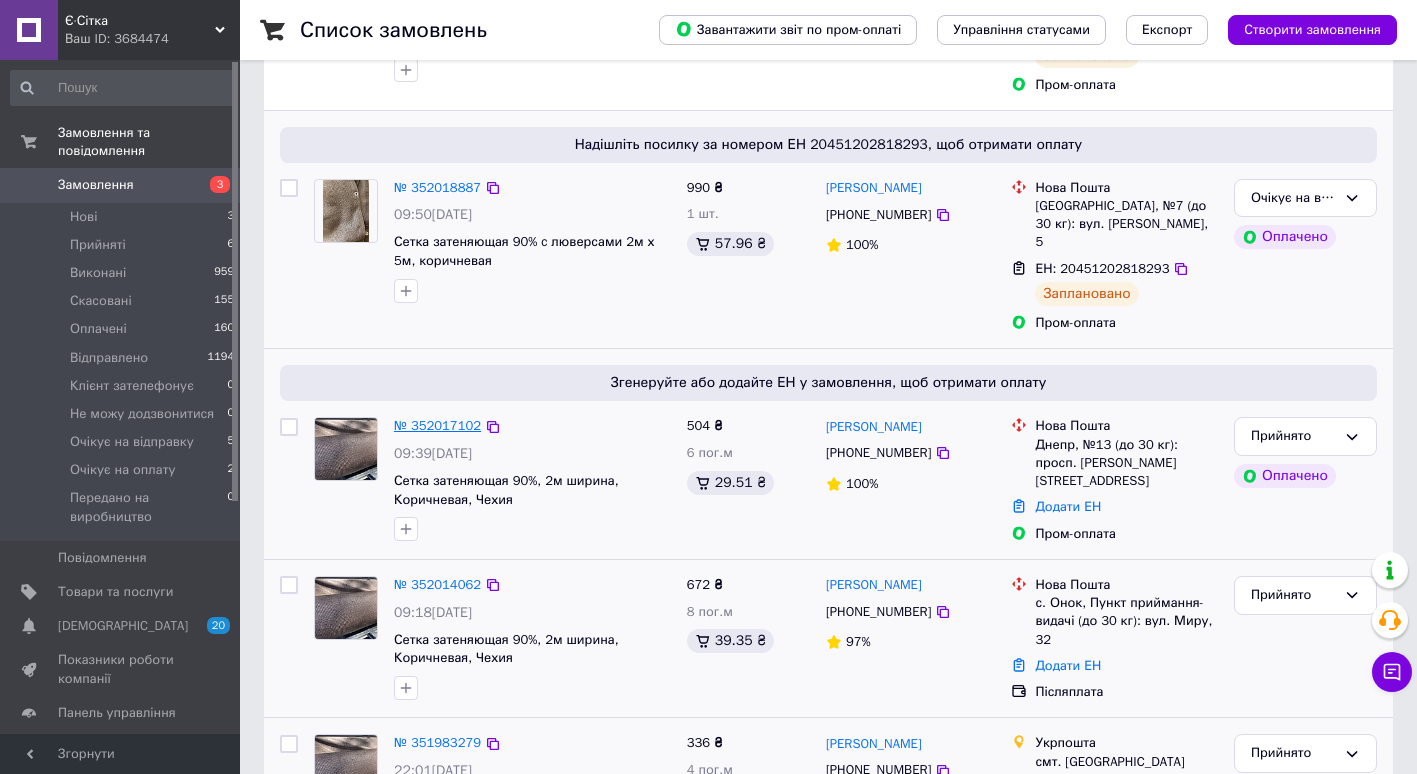click on "№ 352017102" at bounding box center [437, 425] 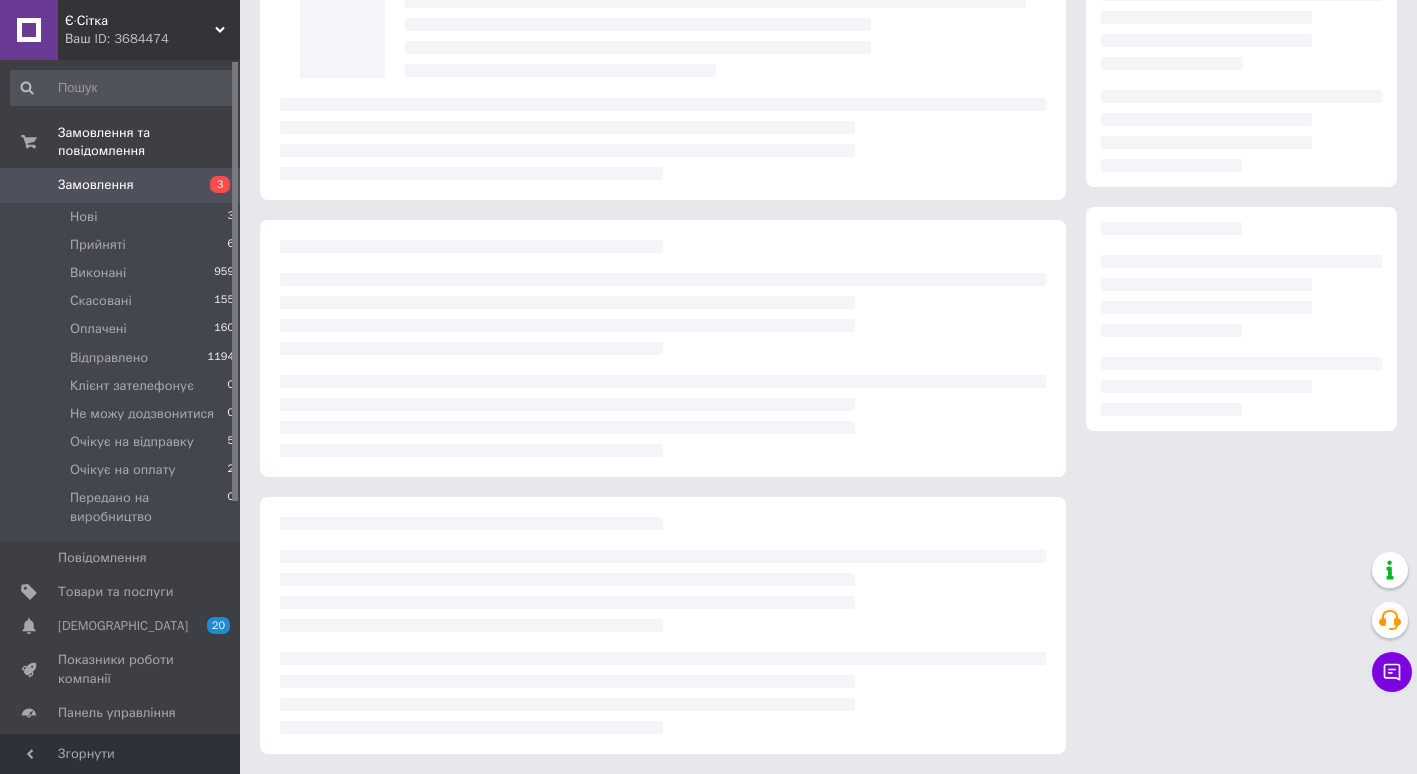 scroll, scrollTop: 325, scrollLeft: 0, axis: vertical 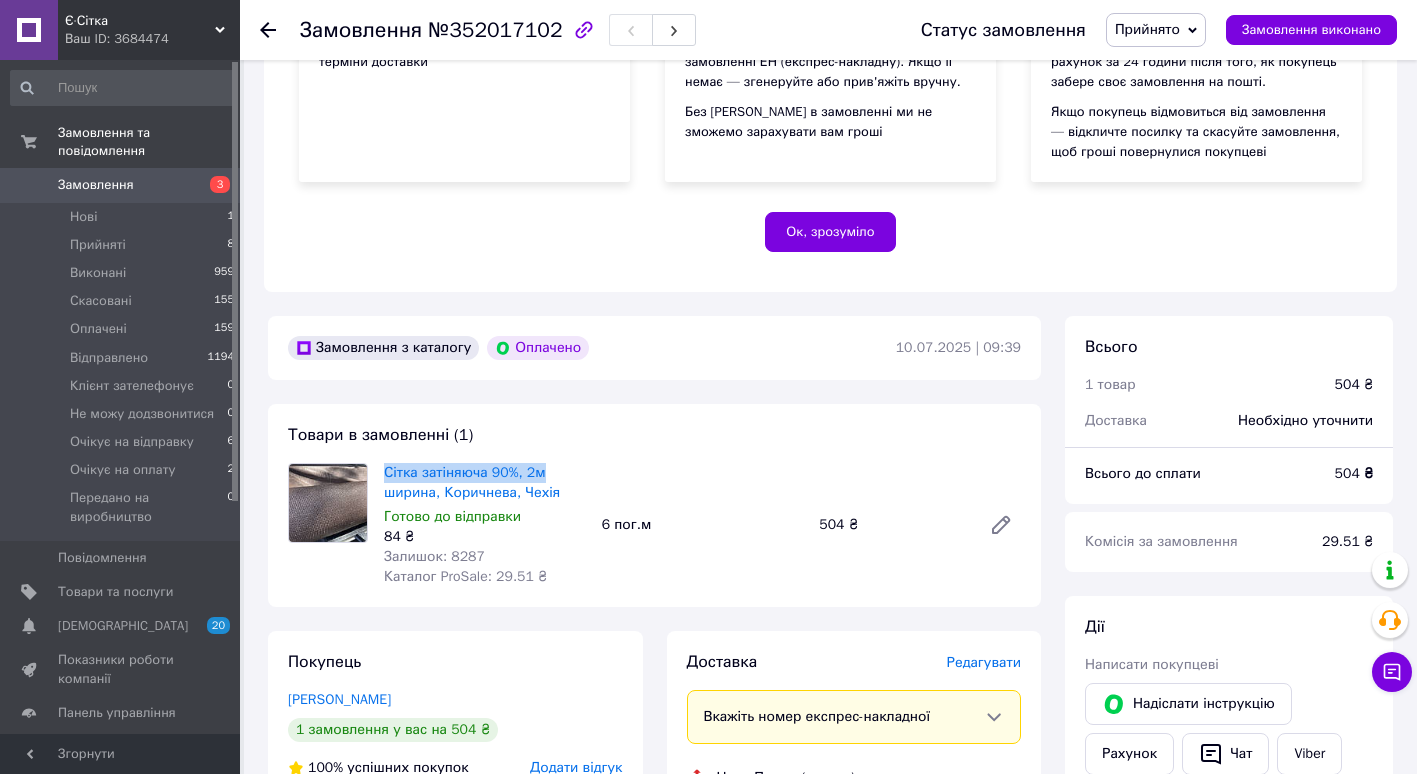 drag, startPoint x: 380, startPoint y: 467, endPoint x: 544, endPoint y: 466, distance: 164.00305 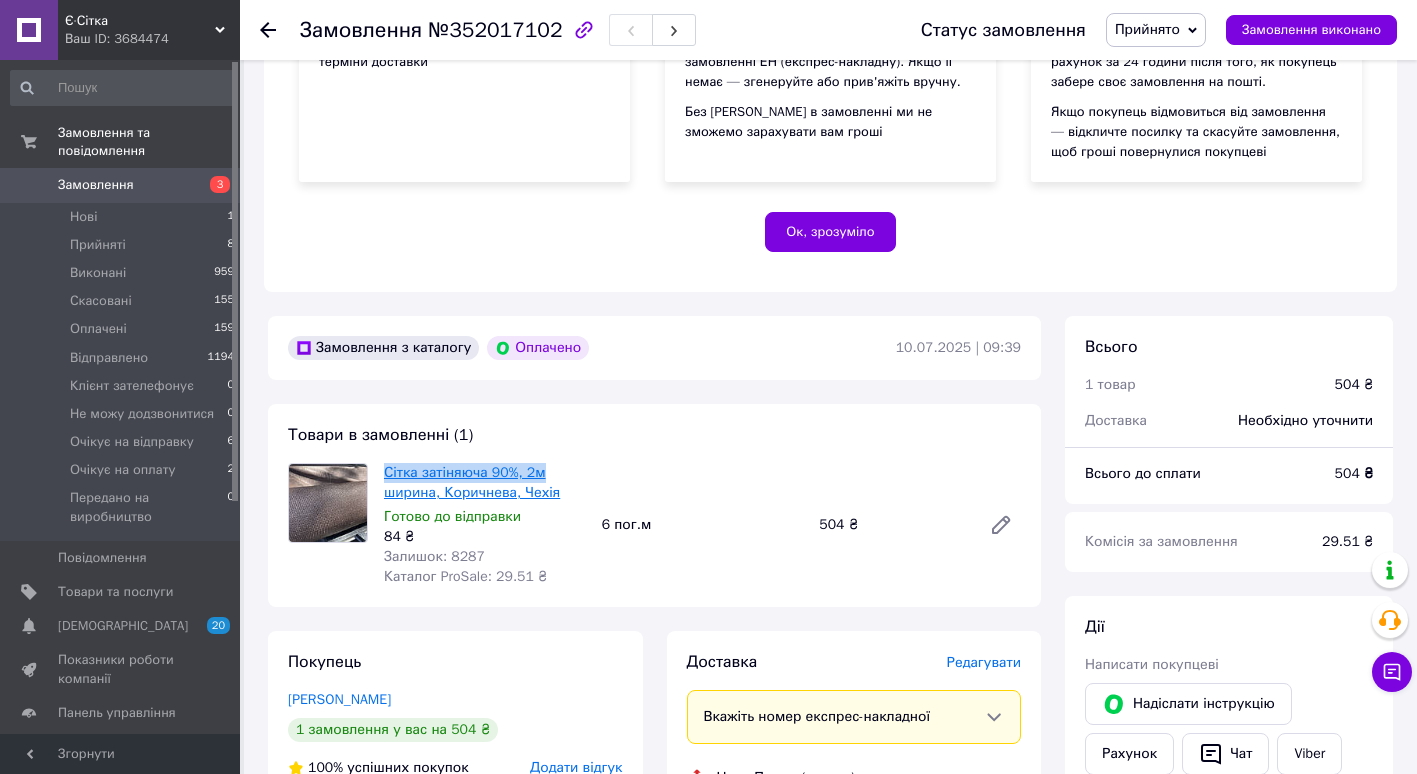 drag, startPoint x: 544, startPoint y: 466, endPoint x: 521, endPoint y: 476, distance: 25.079872 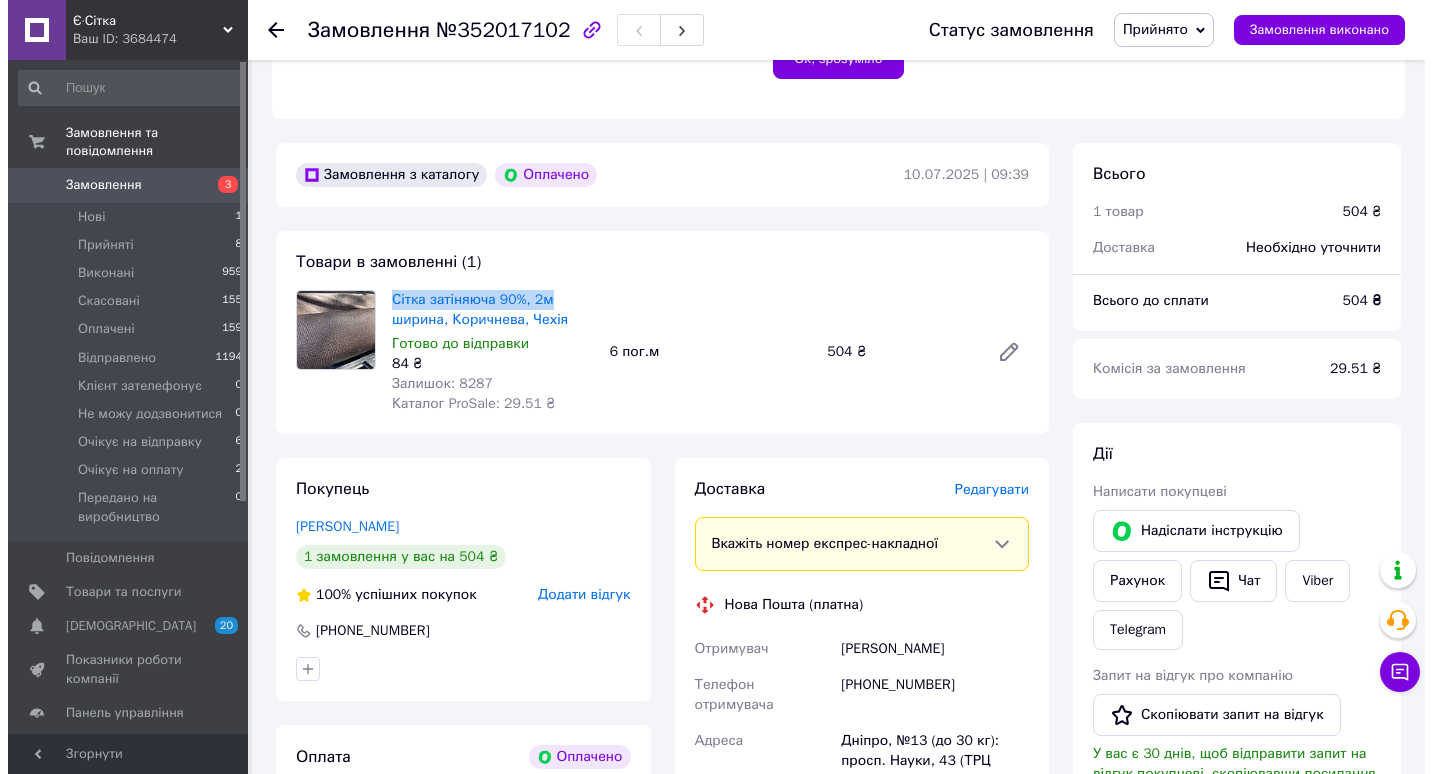 scroll, scrollTop: 496, scrollLeft: 0, axis: vertical 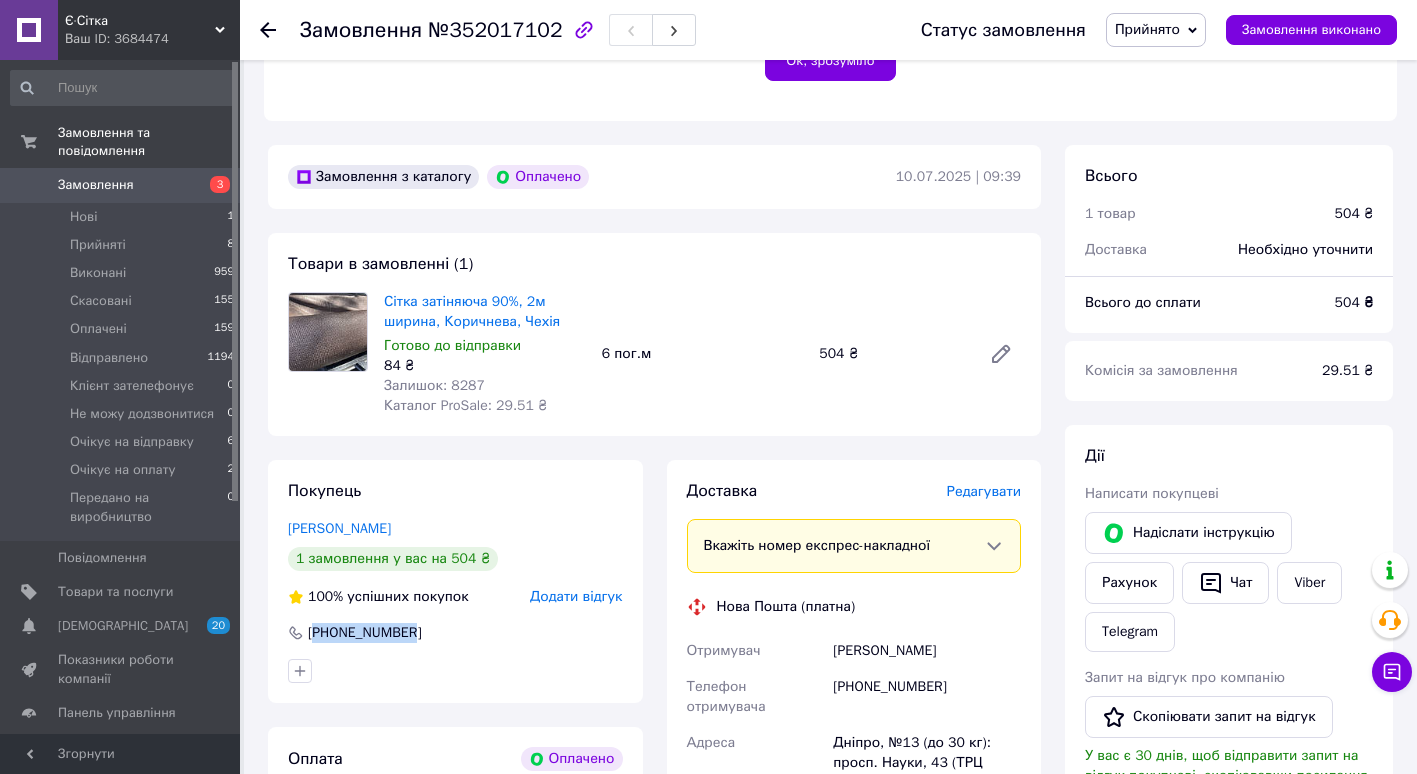 drag, startPoint x: 322, startPoint y: 629, endPoint x: 431, endPoint y: 628, distance: 109.004585 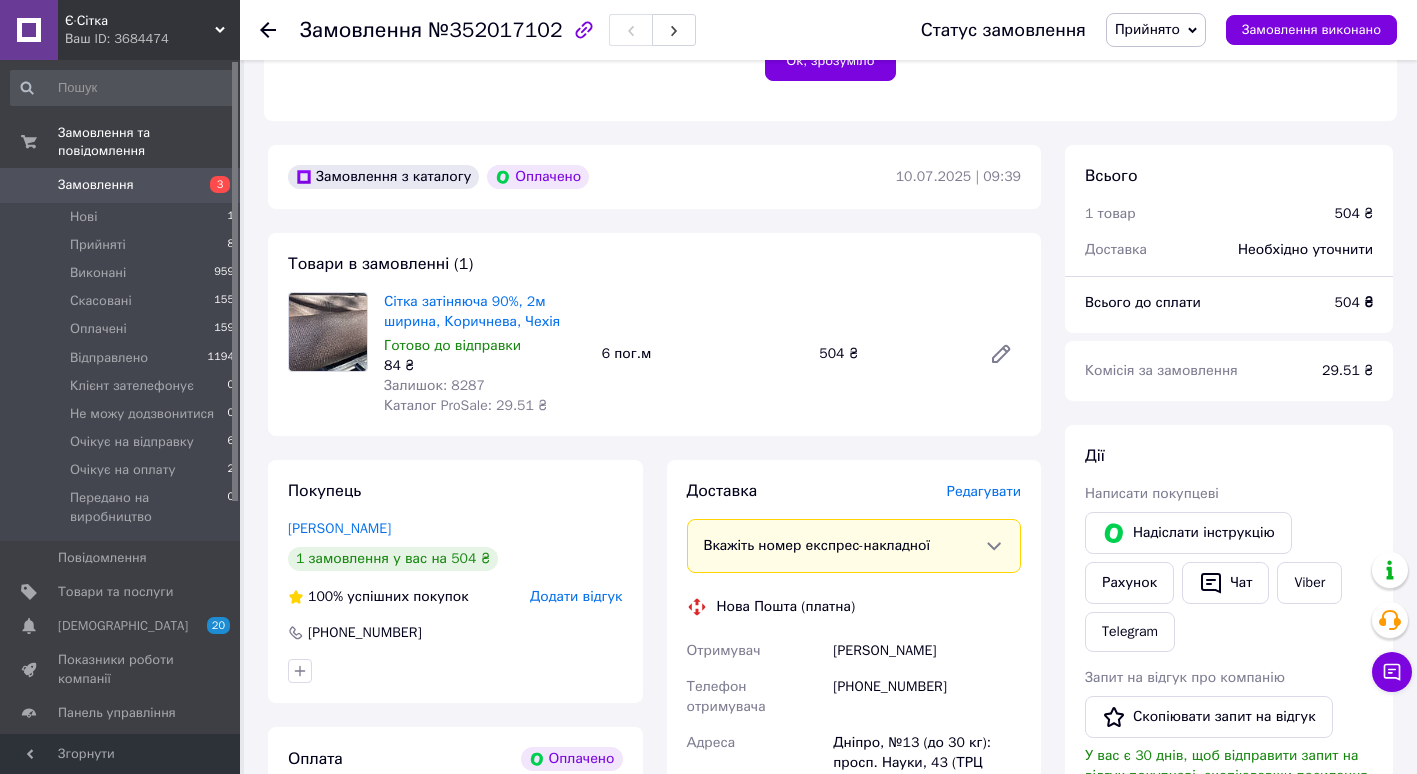 click on "Редагувати" at bounding box center (984, 491) 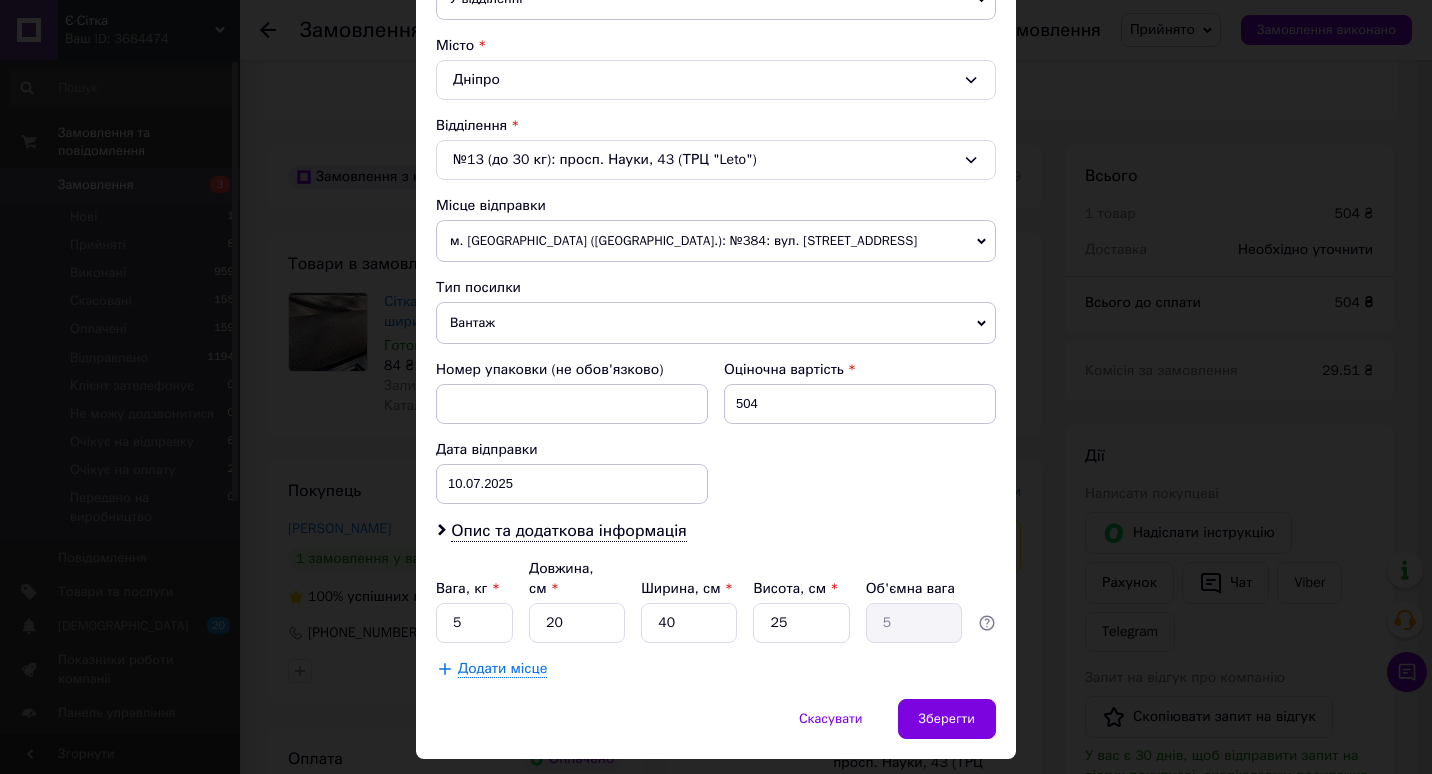 scroll, scrollTop: 554, scrollLeft: 0, axis: vertical 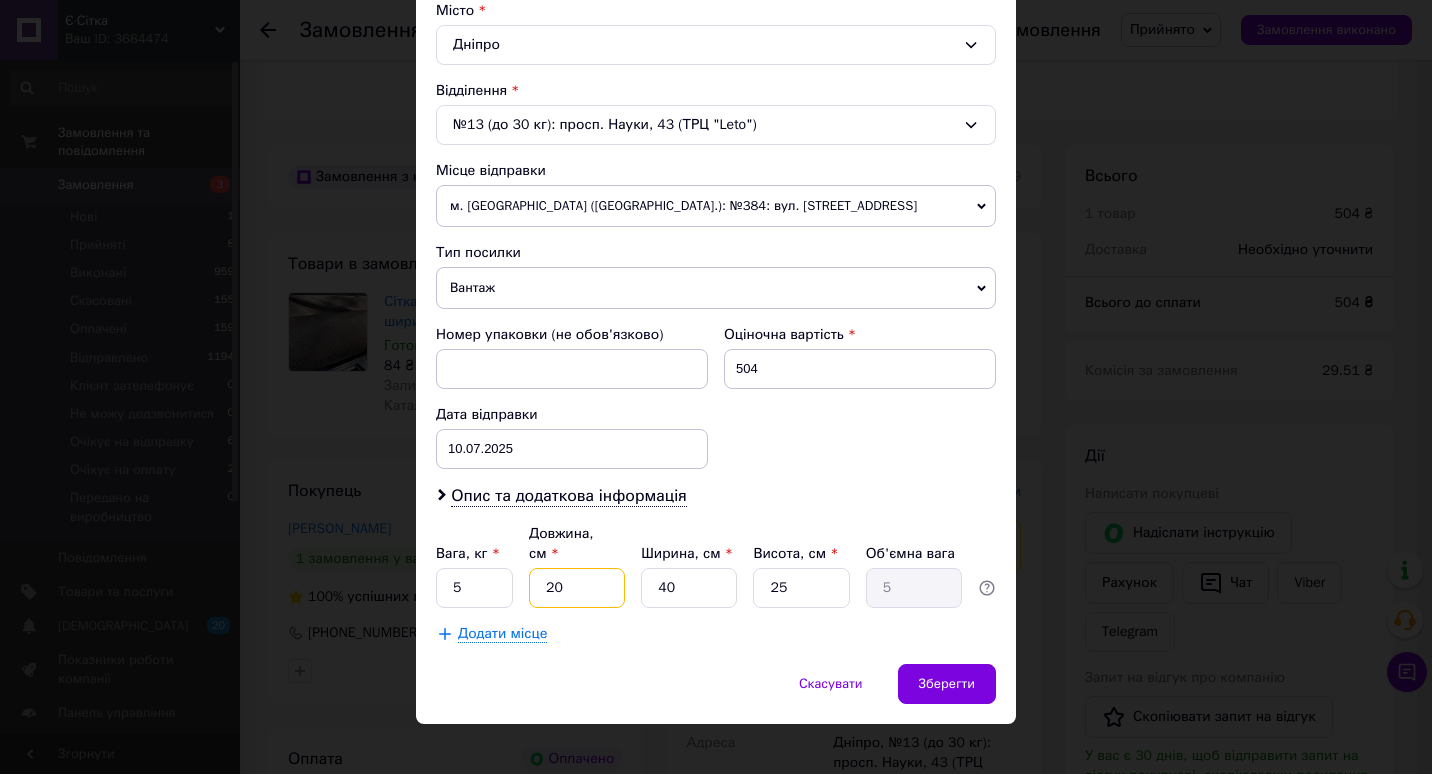 click on "20" at bounding box center [577, 588] 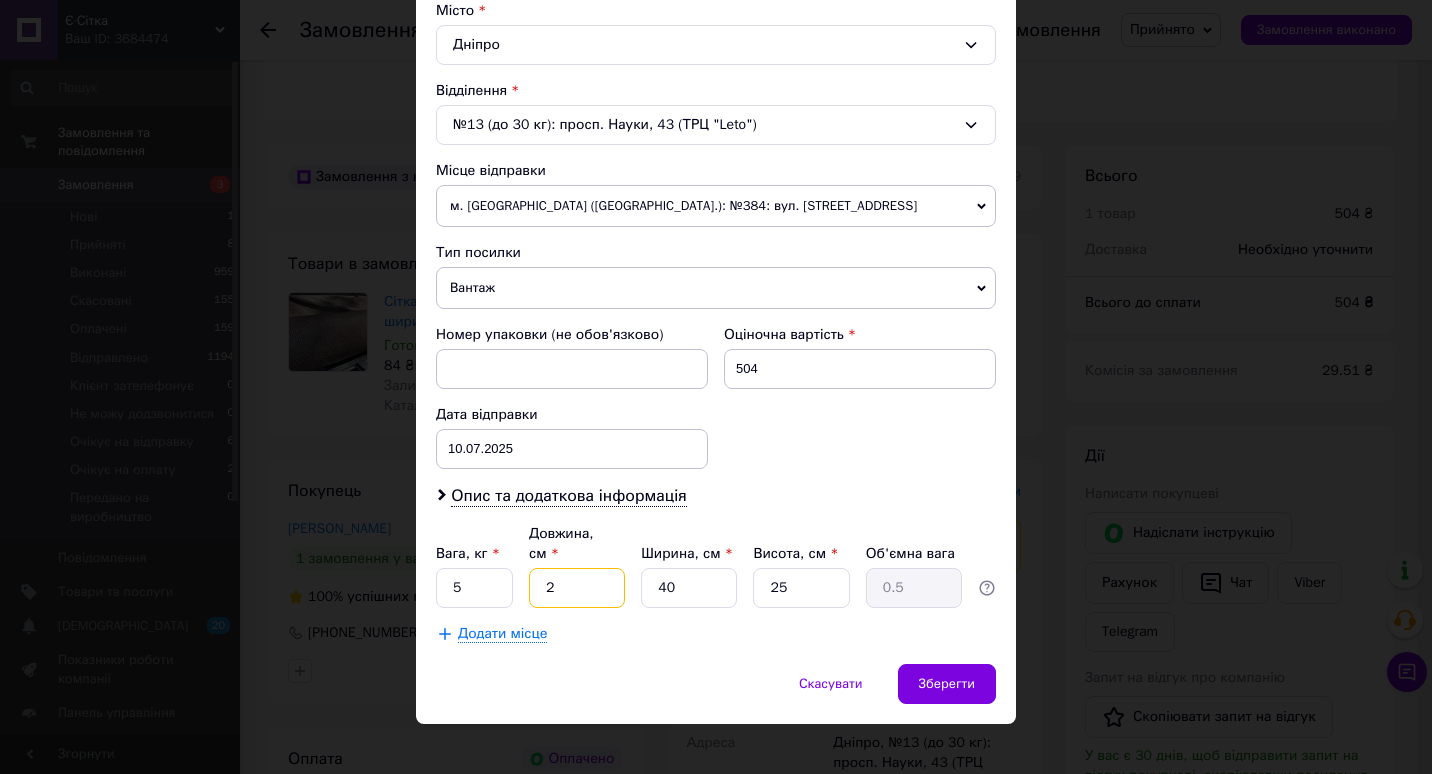 type 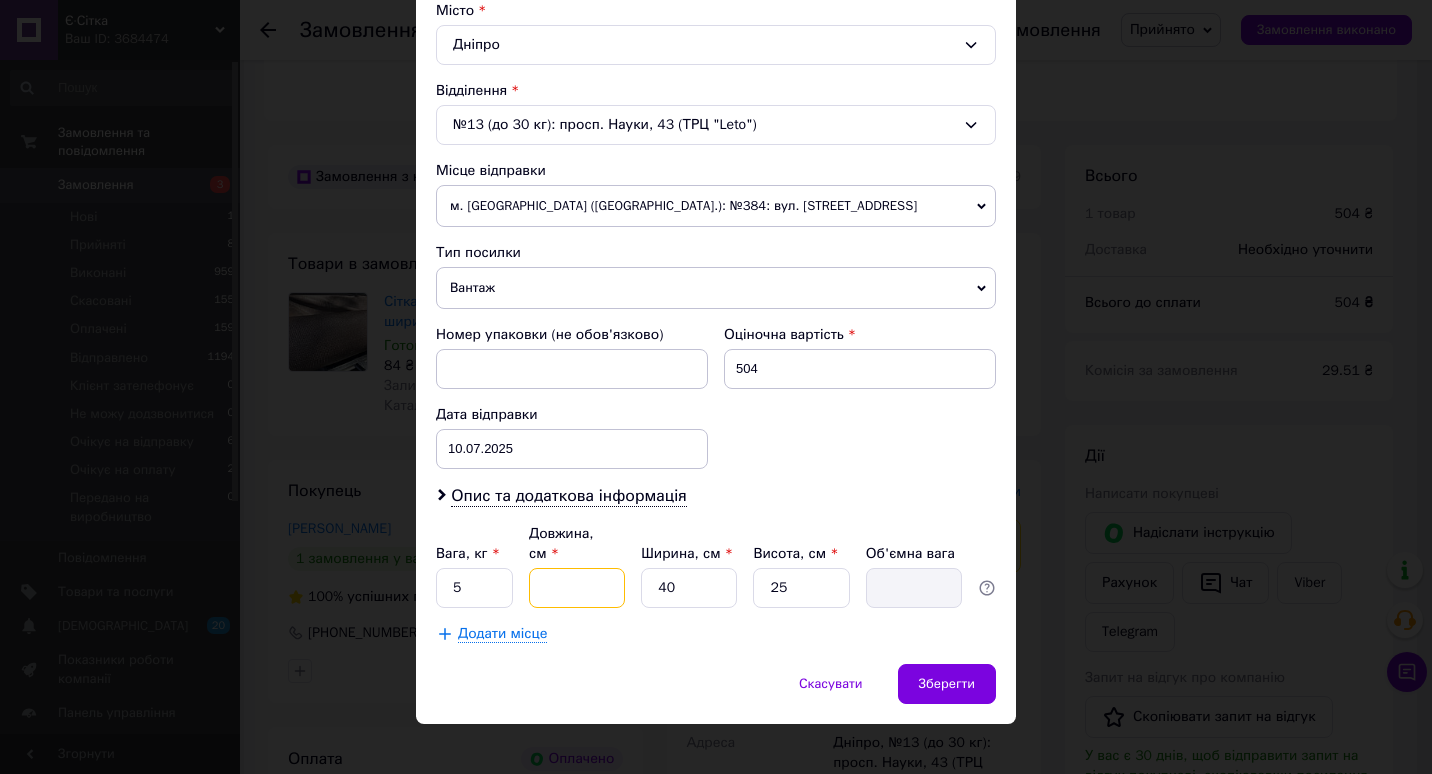 type on "5" 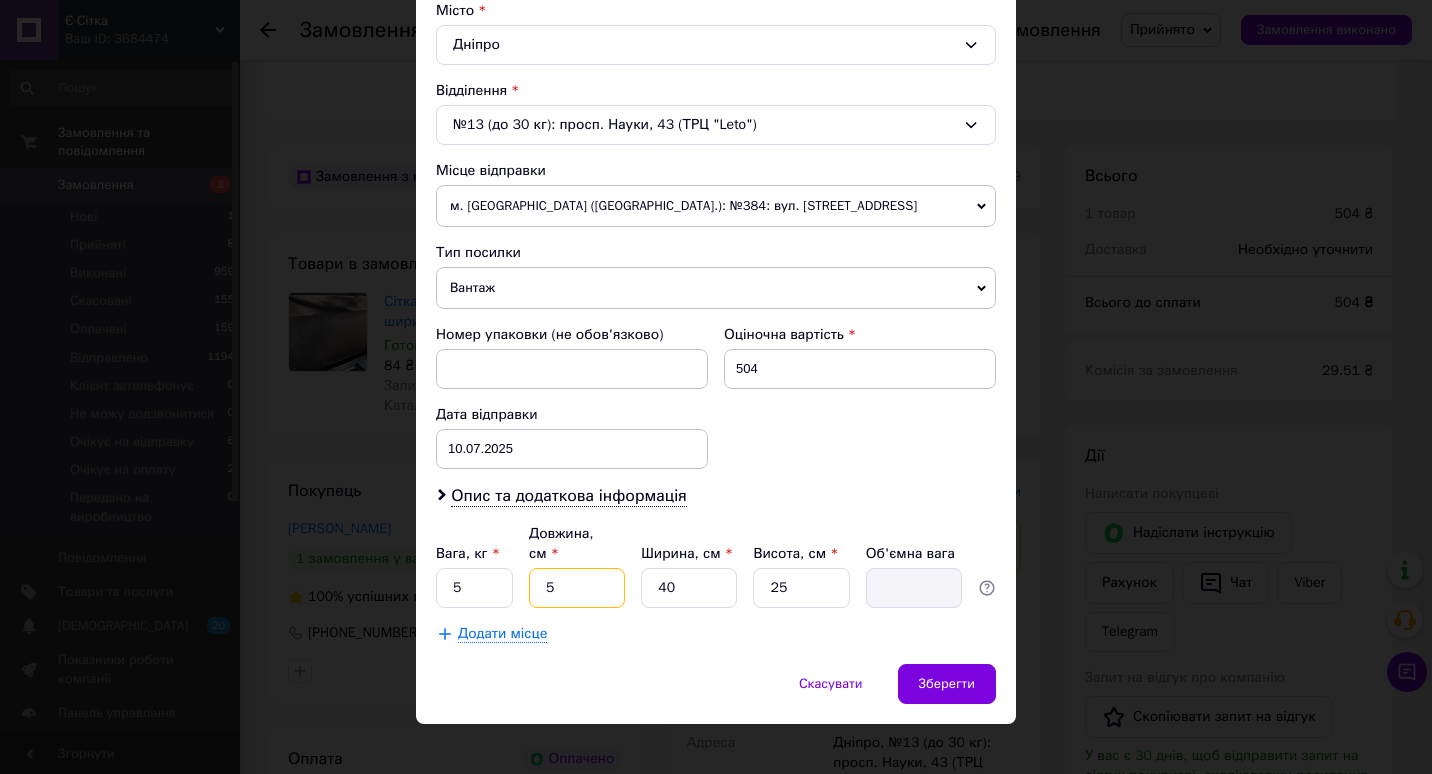 type on "1.25" 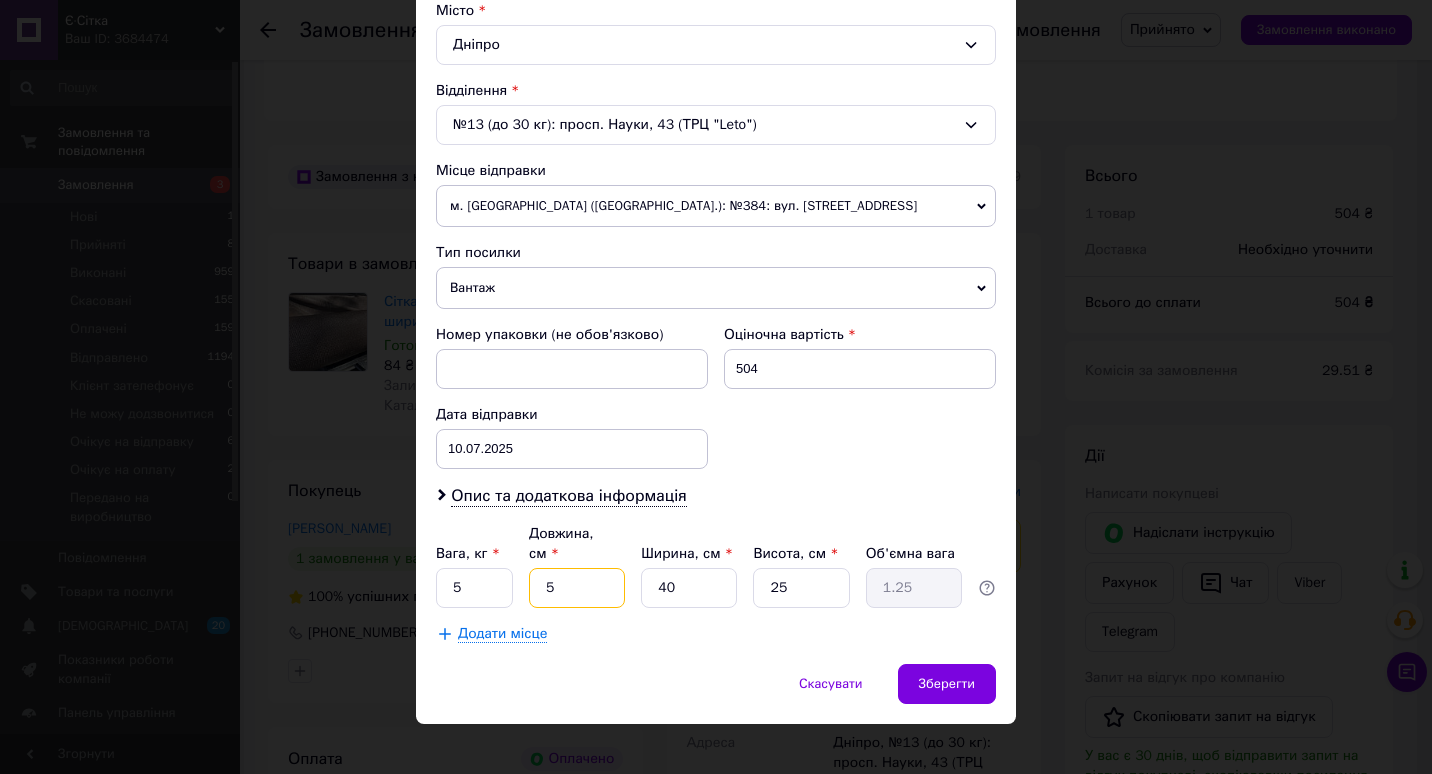 type on "50" 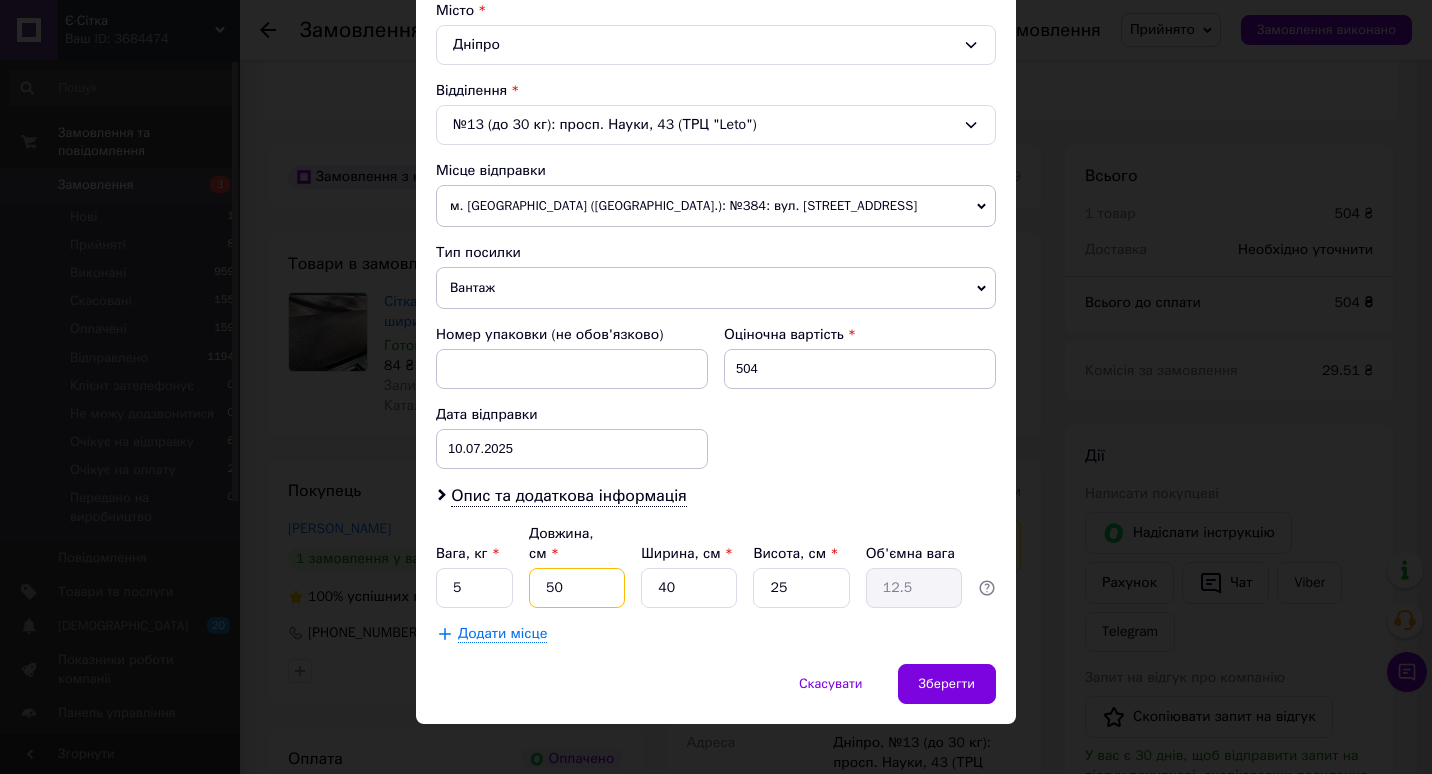 type on "50" 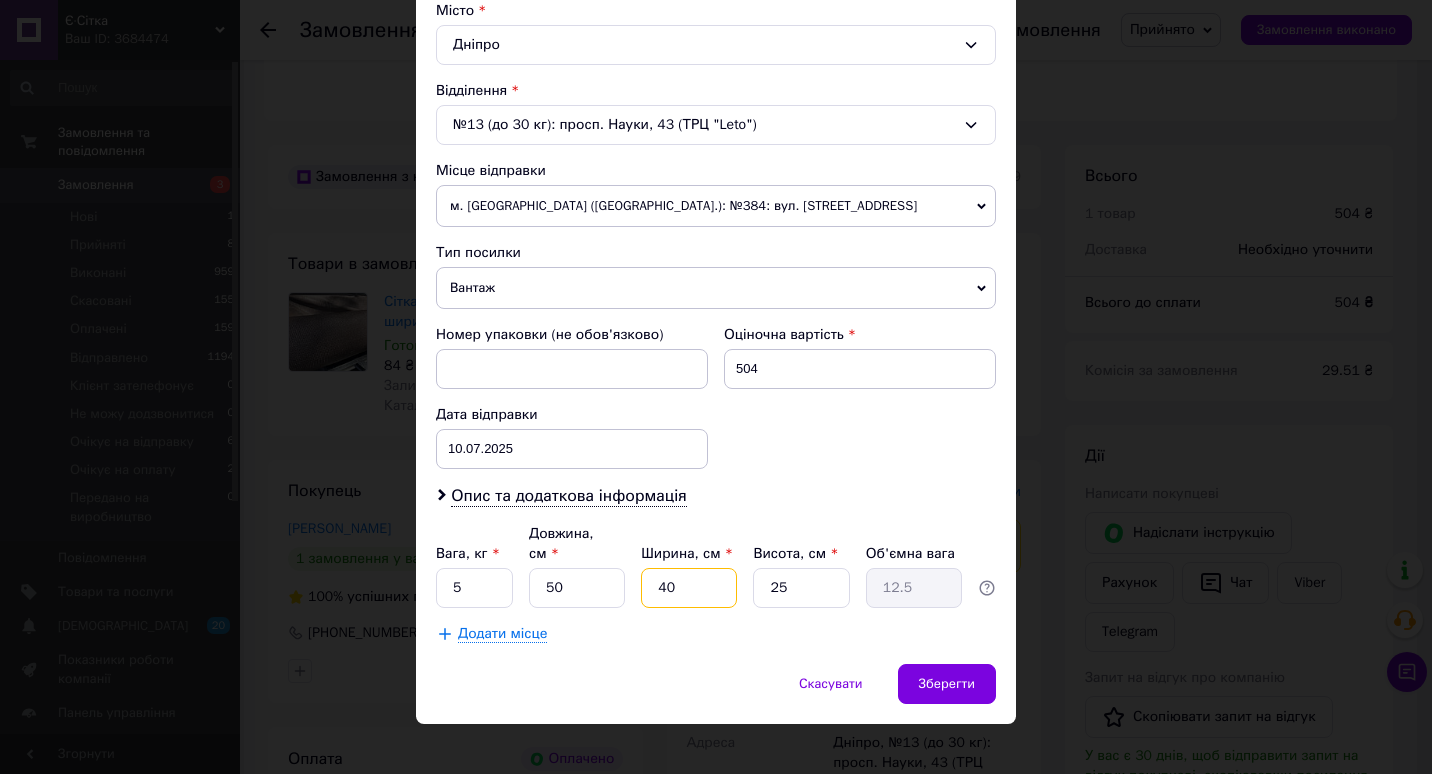 click on "40" at bounding box center [689, 588] 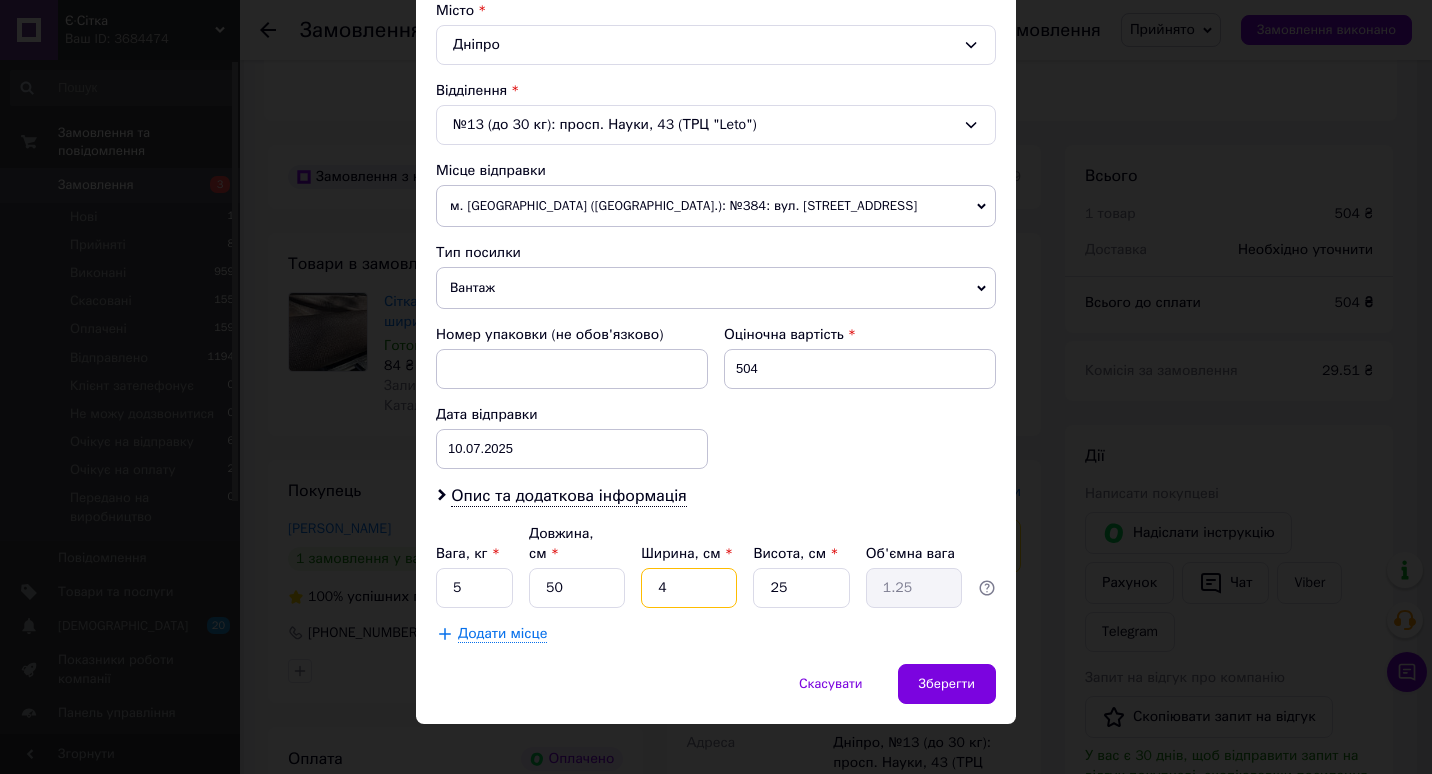 type 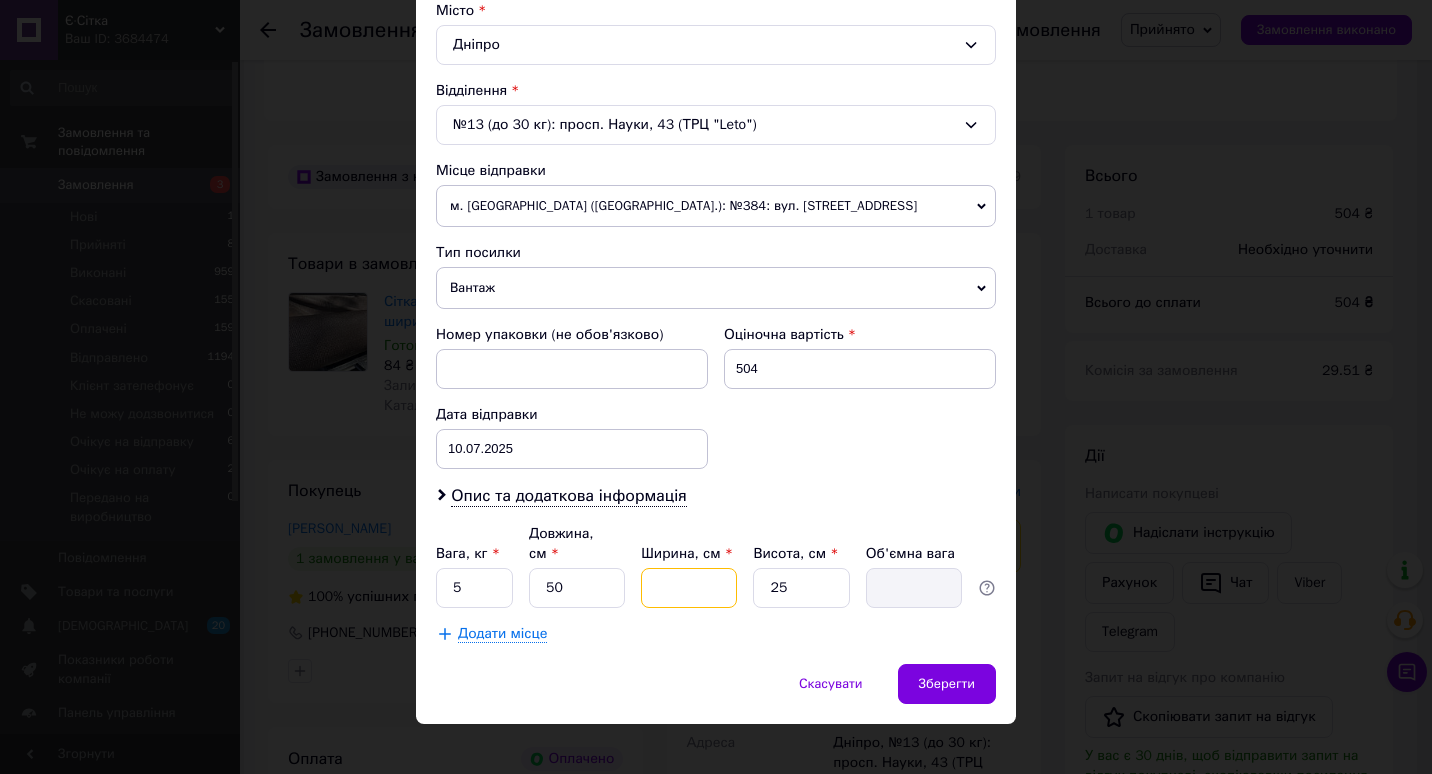 type on "3" 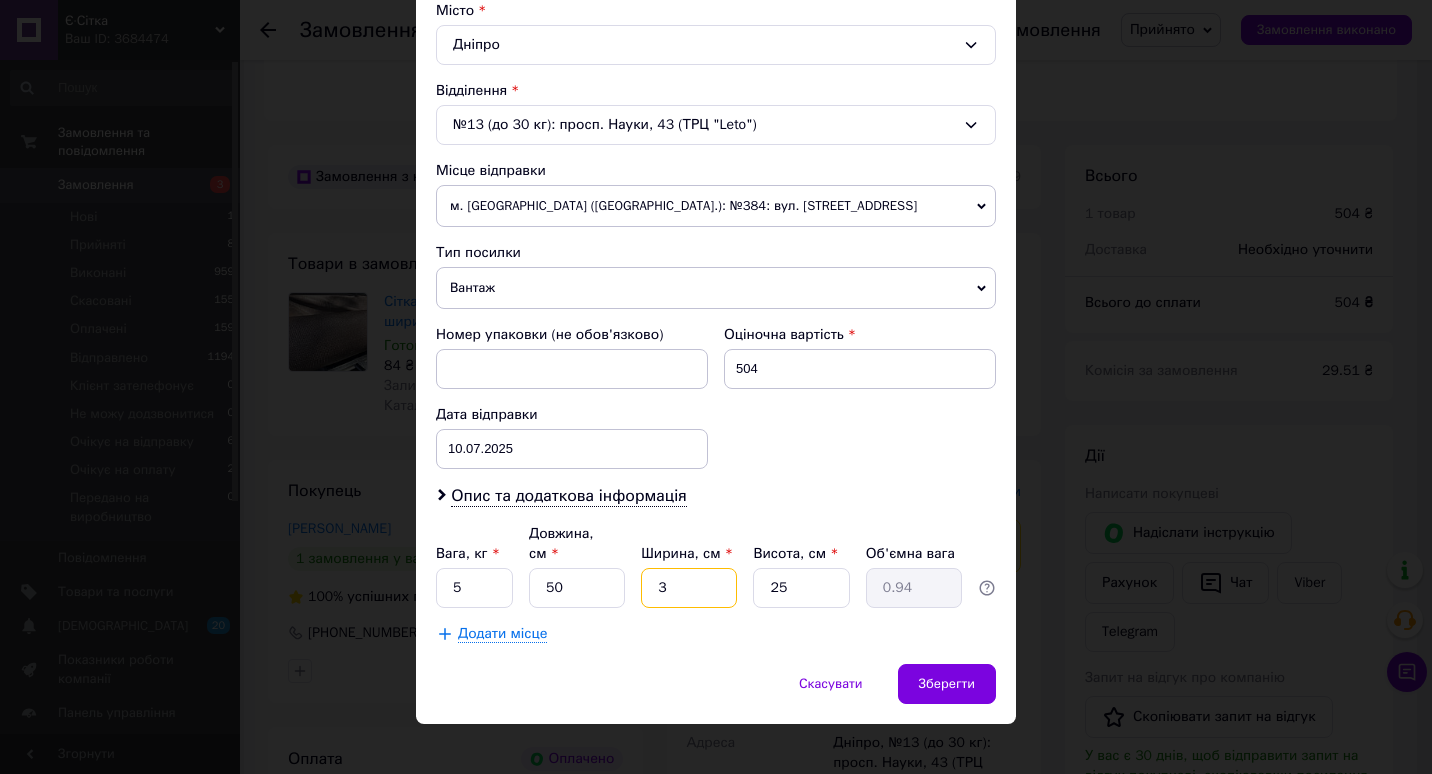 type on "30" 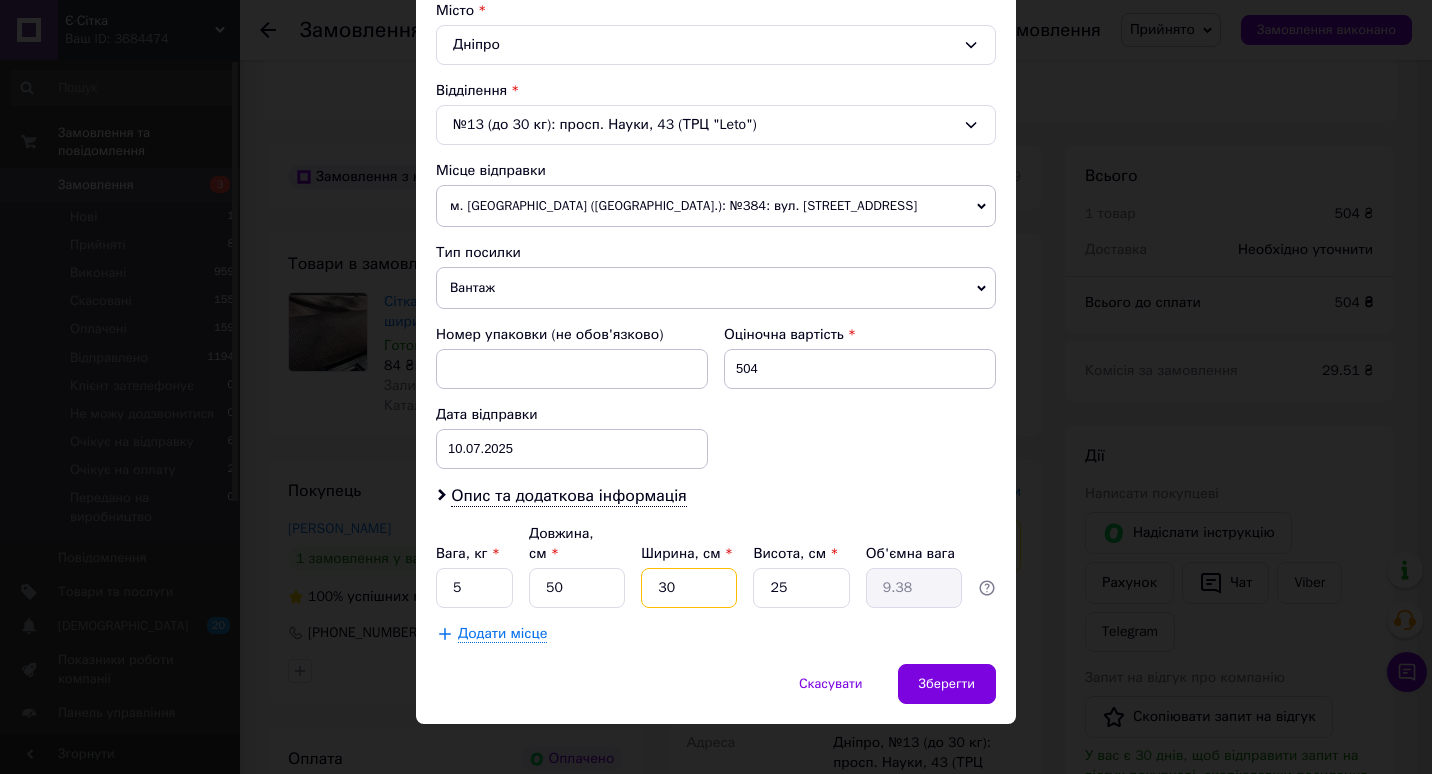 type on "30" 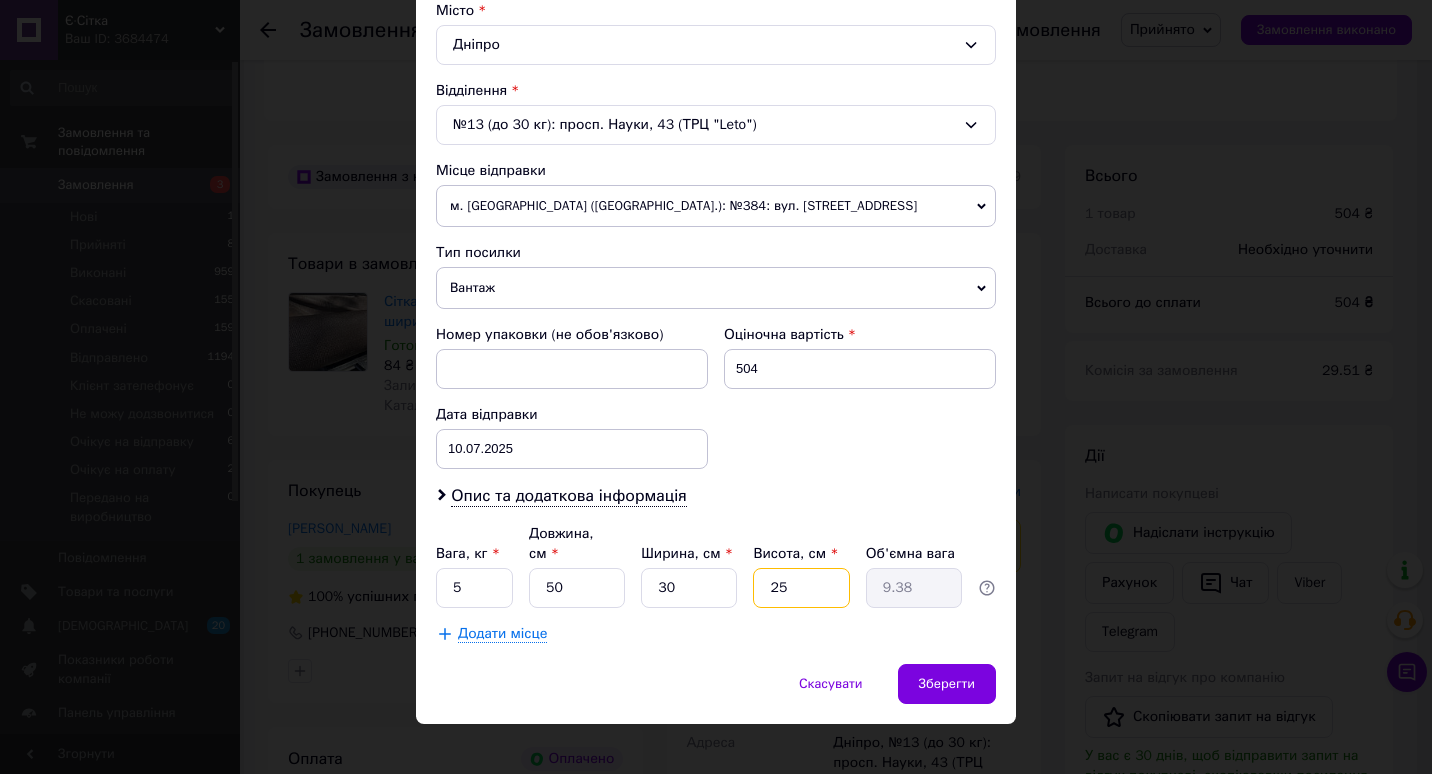 click on "25" at bounding box center (801, 588) 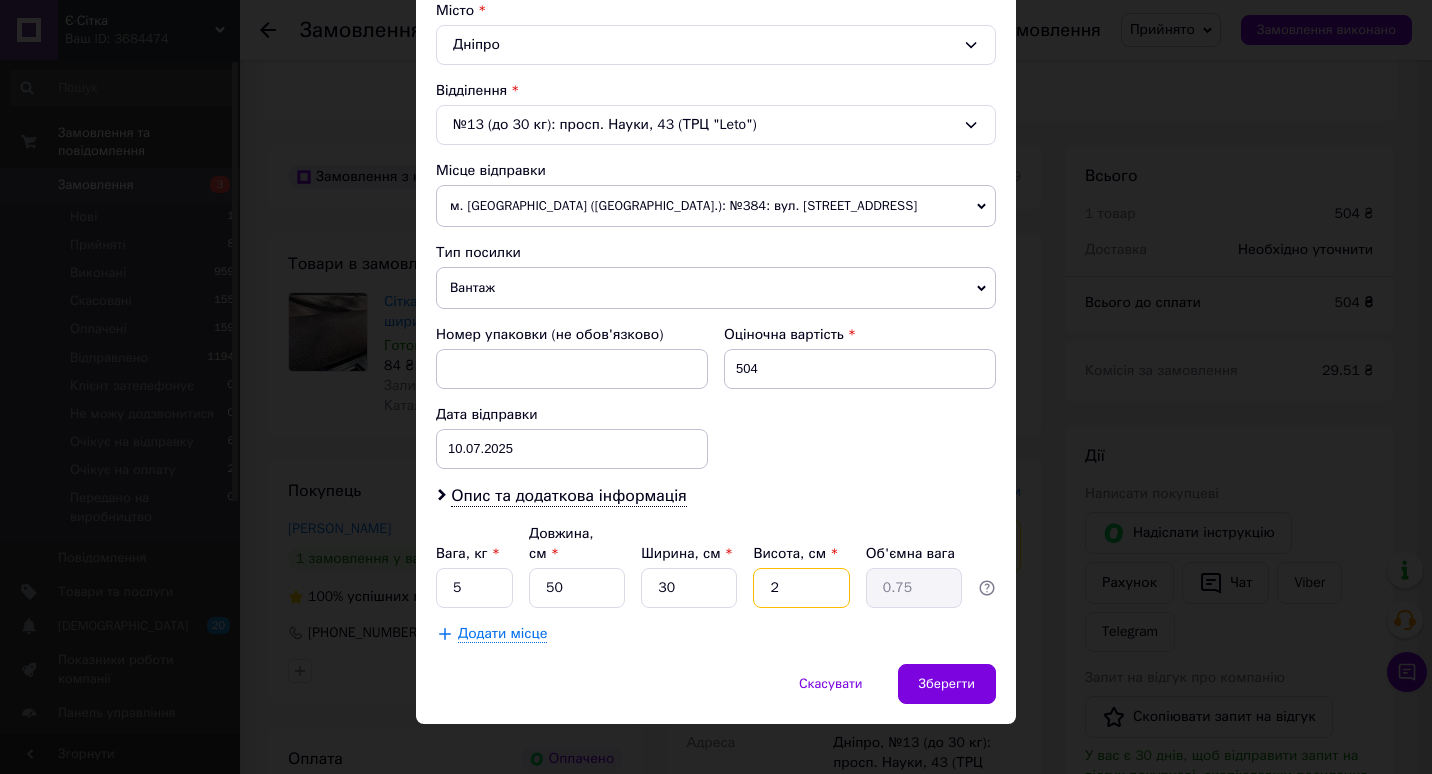 type 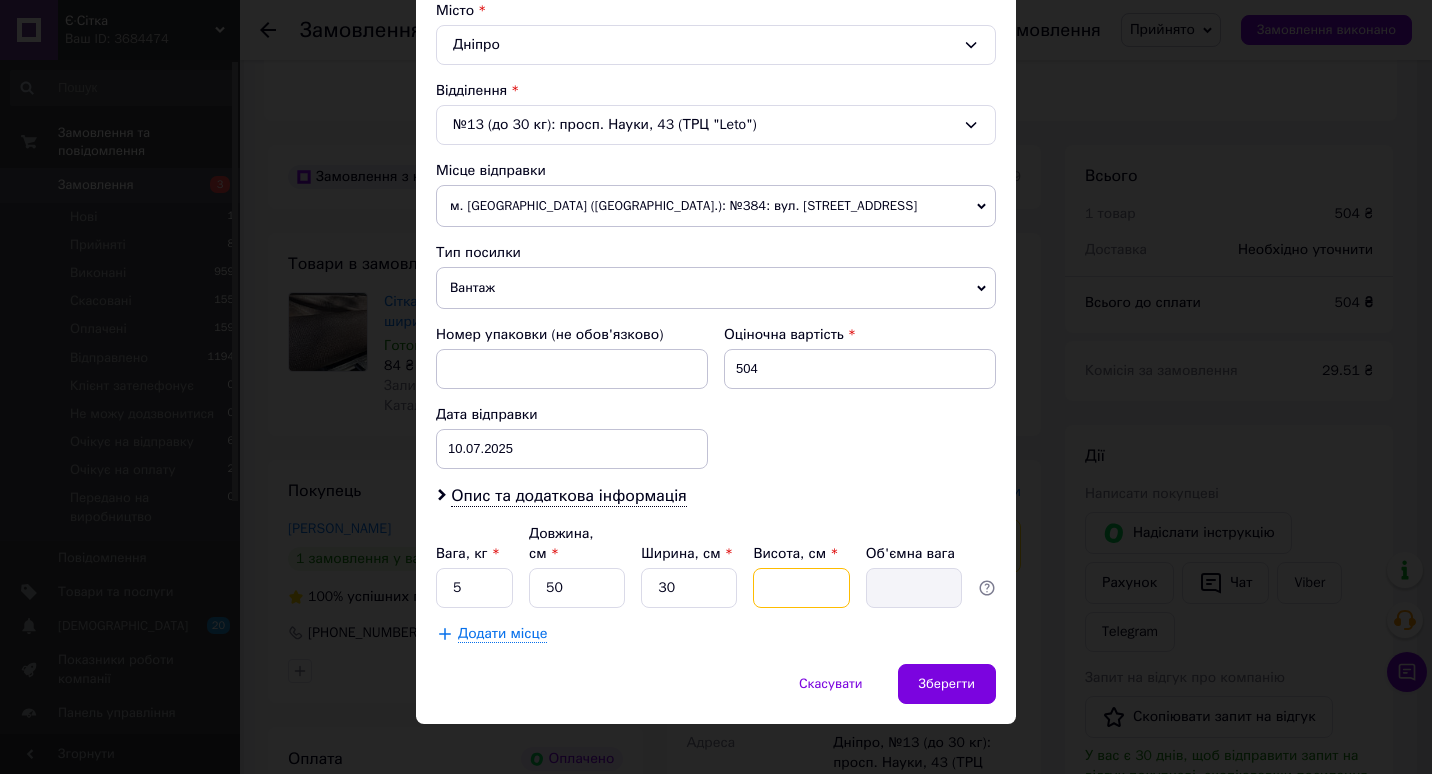 type on "1" 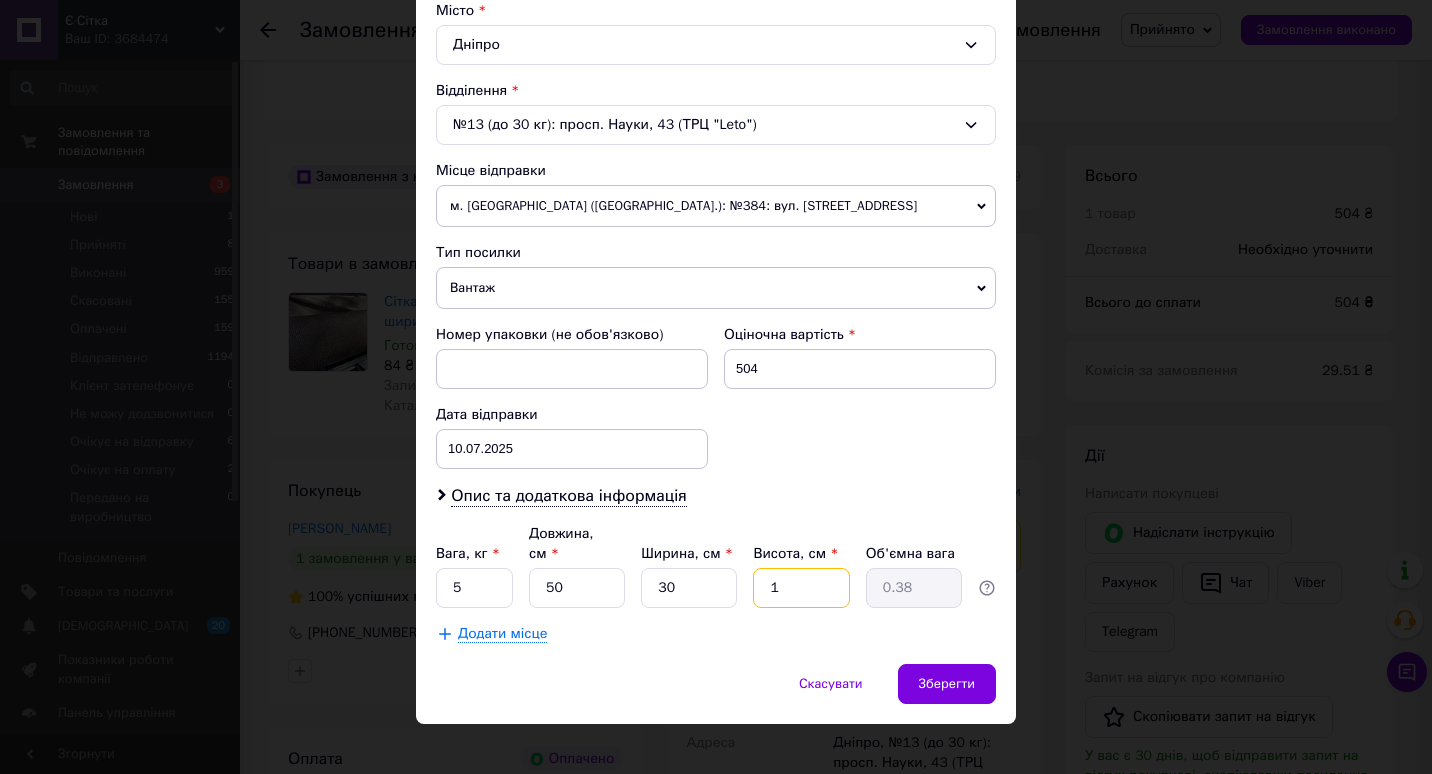 type on "15" 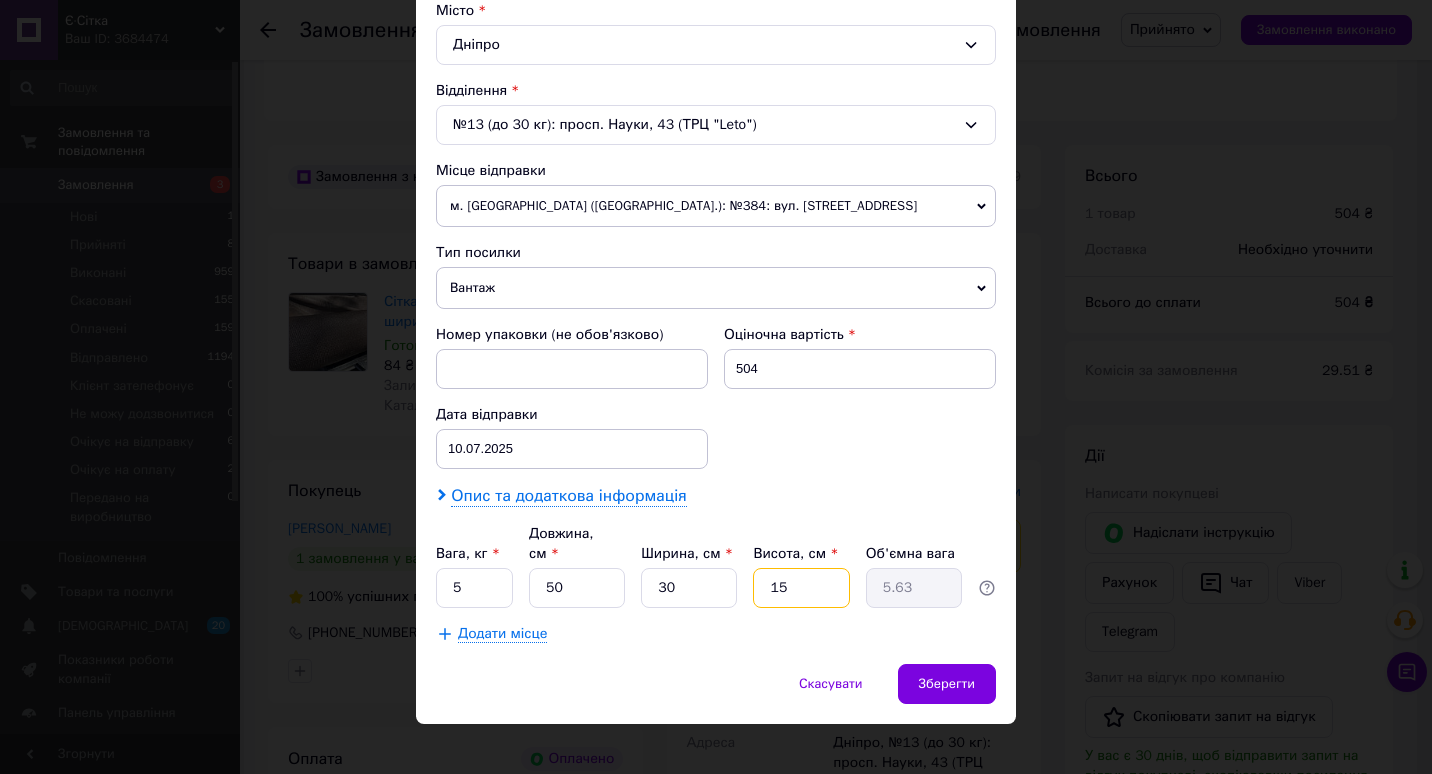 type on "15" 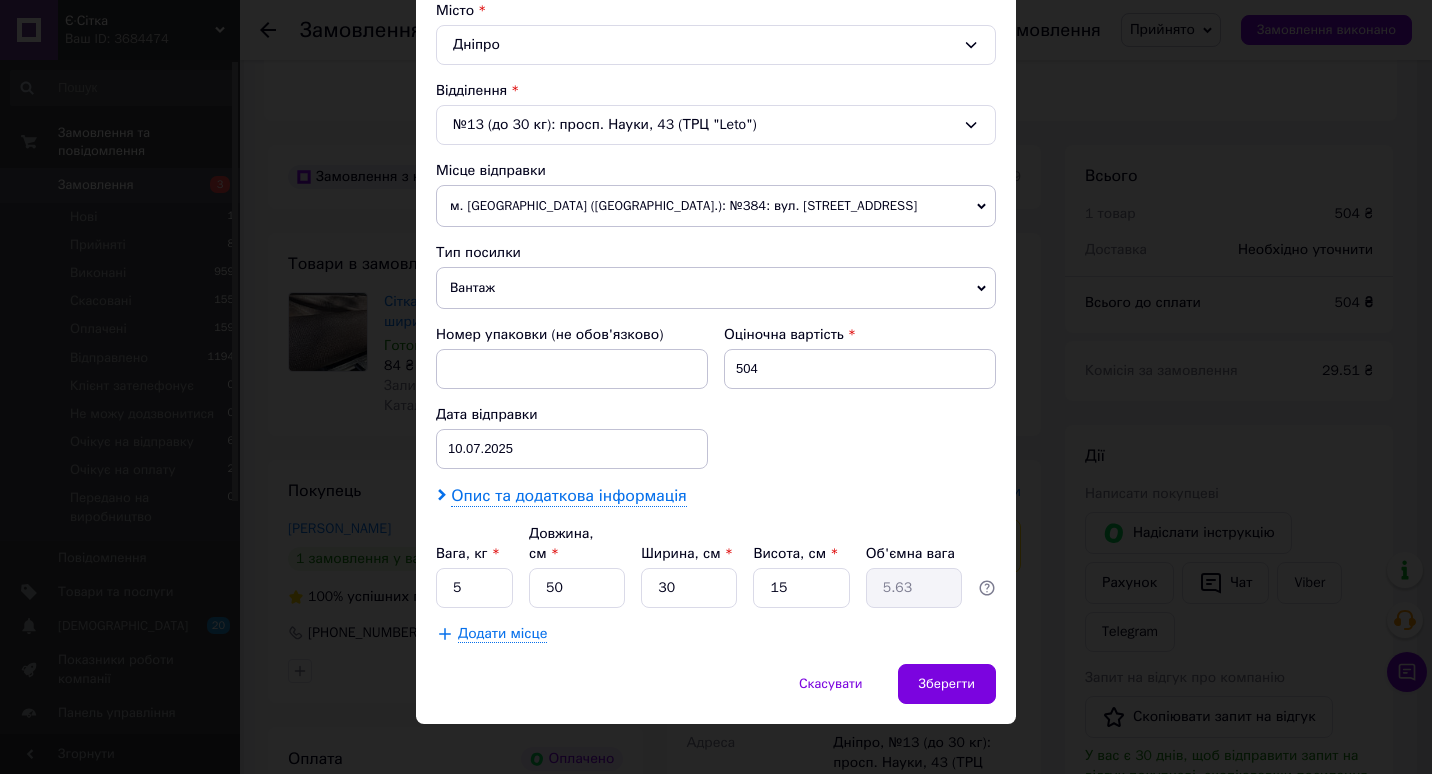 click on "Опис та додаткова інформація" at bounding box center [568, 496] 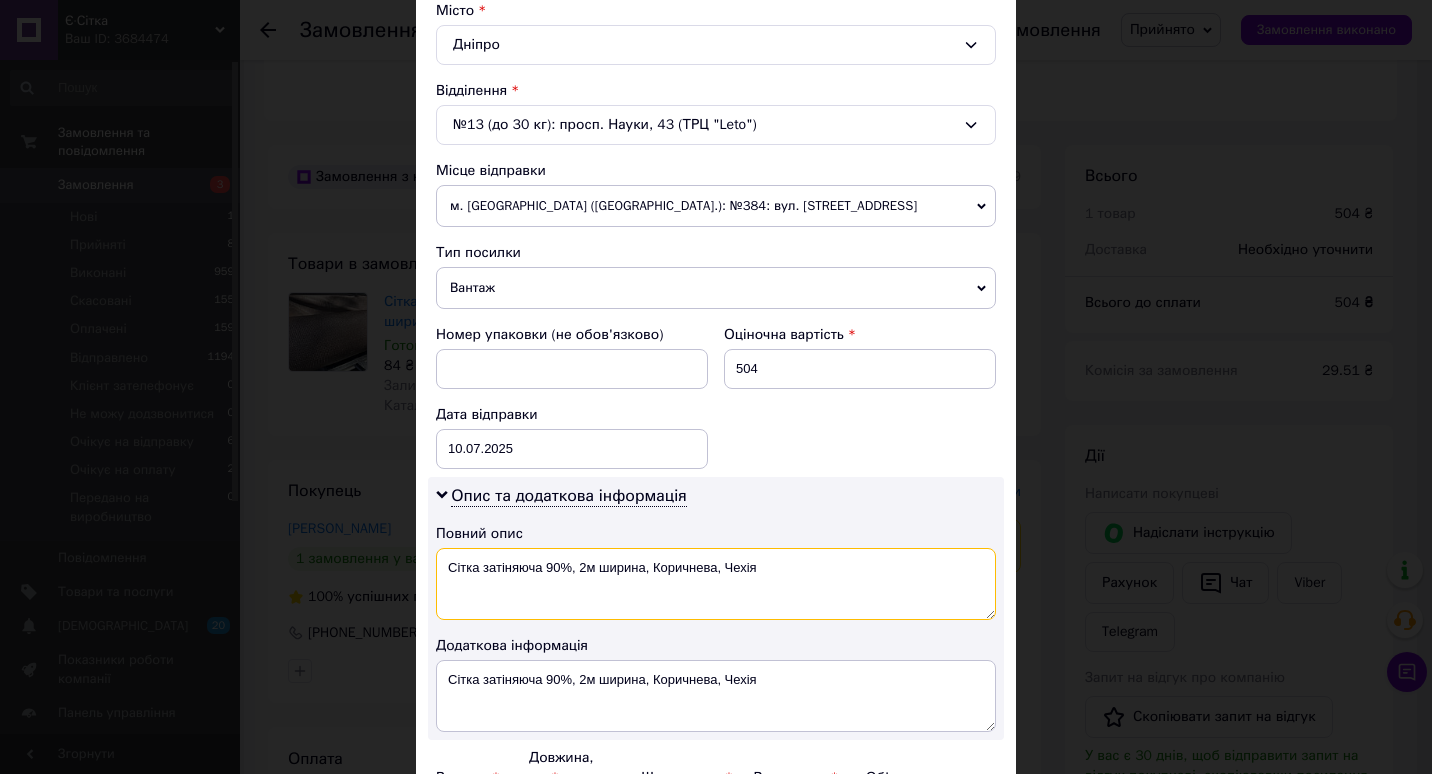 drag, startPoint x: 542, startPoint y: 568, endPoint x: 848, endPoint y: 567, distance: 306.00165 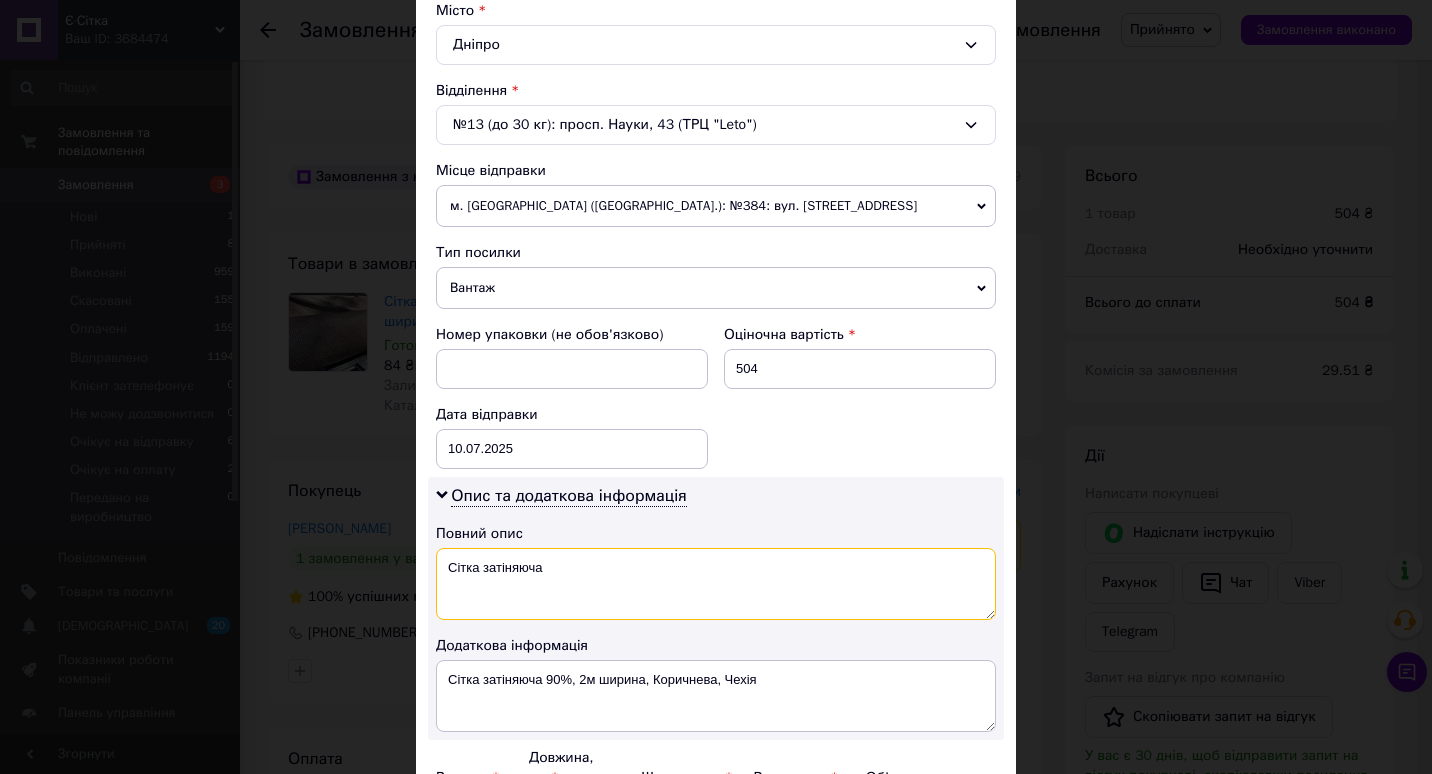 type on "Сітка затіняюча" 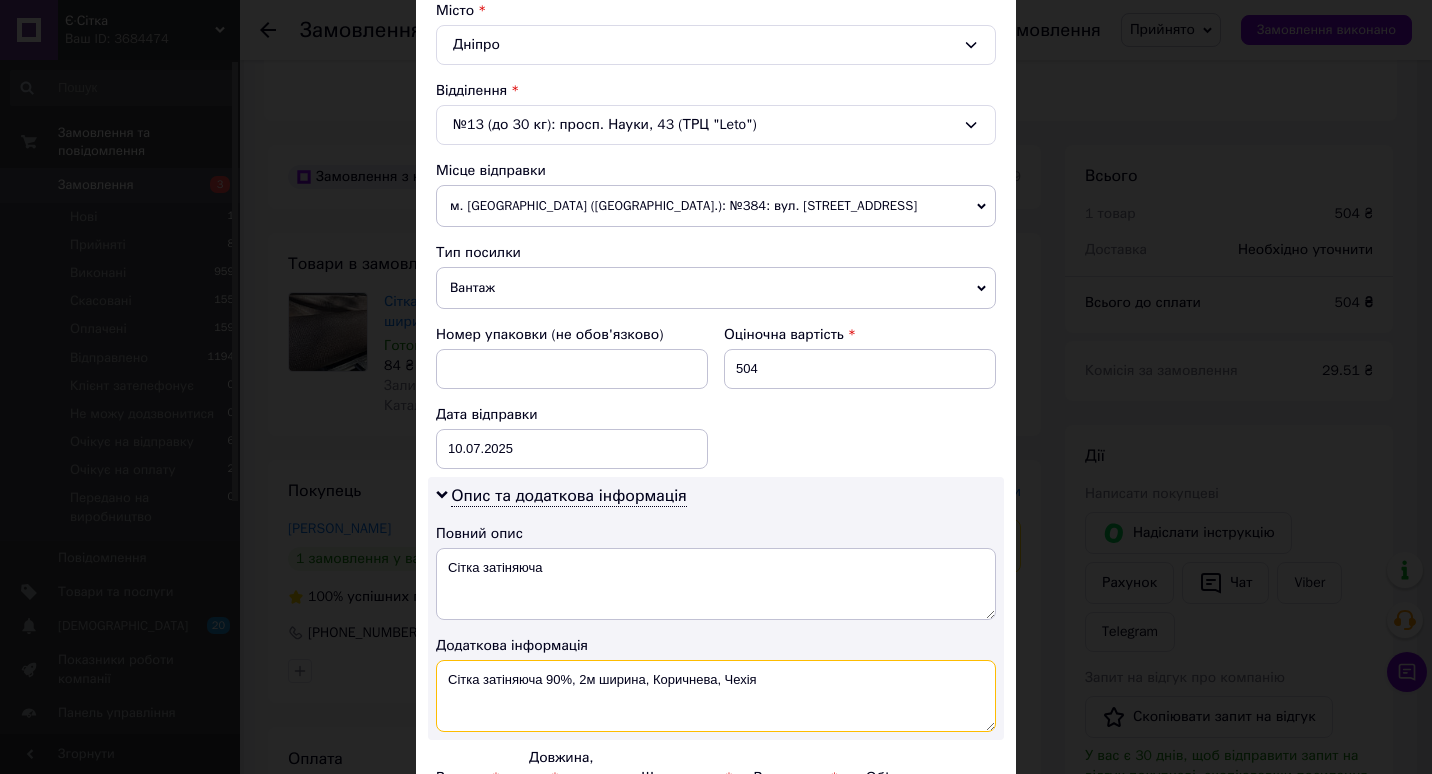 drag, startPoint x: 544, startPoint y: 676, endPoint x: 795, endPoint y: 687, distance: 251.24092 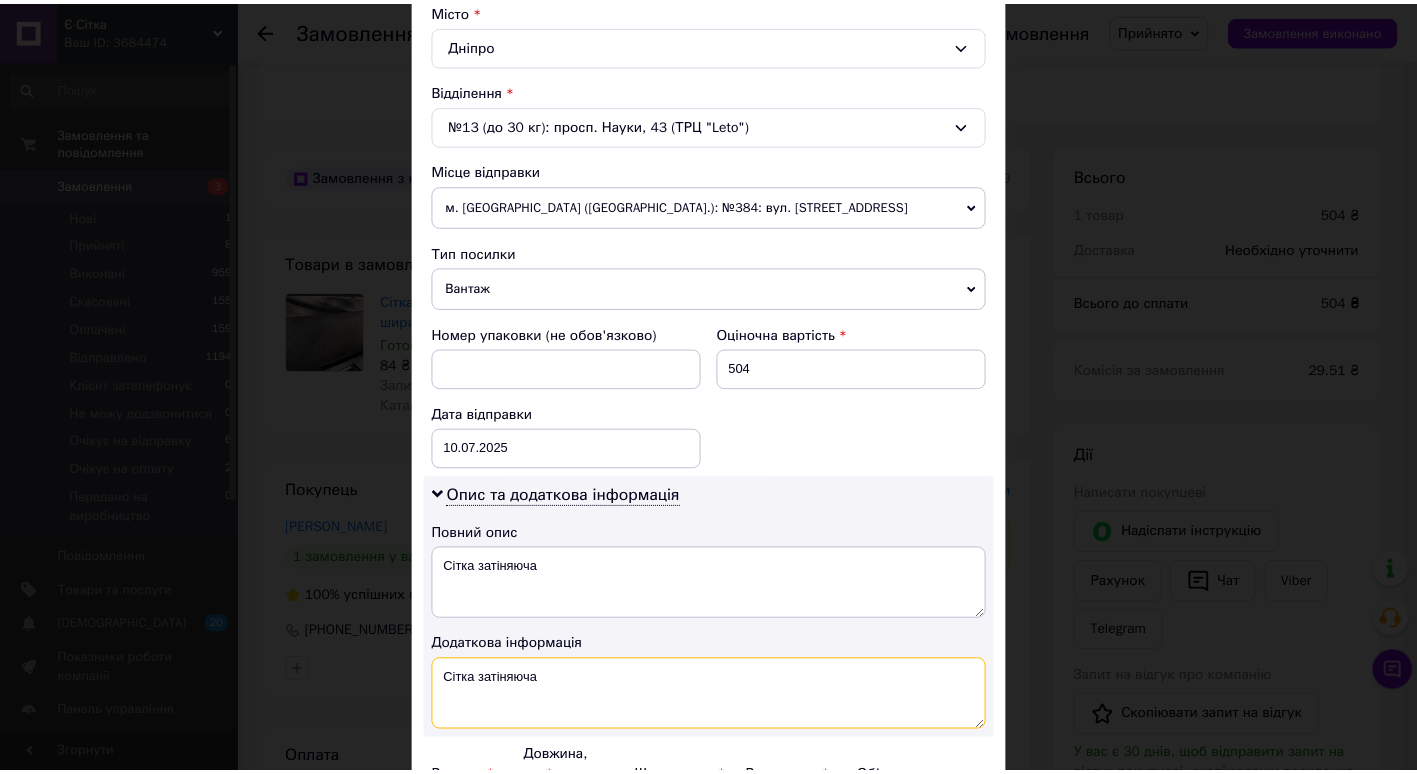 scroll, scrollTop: 778, scrollLeft: 0, axis: vertical 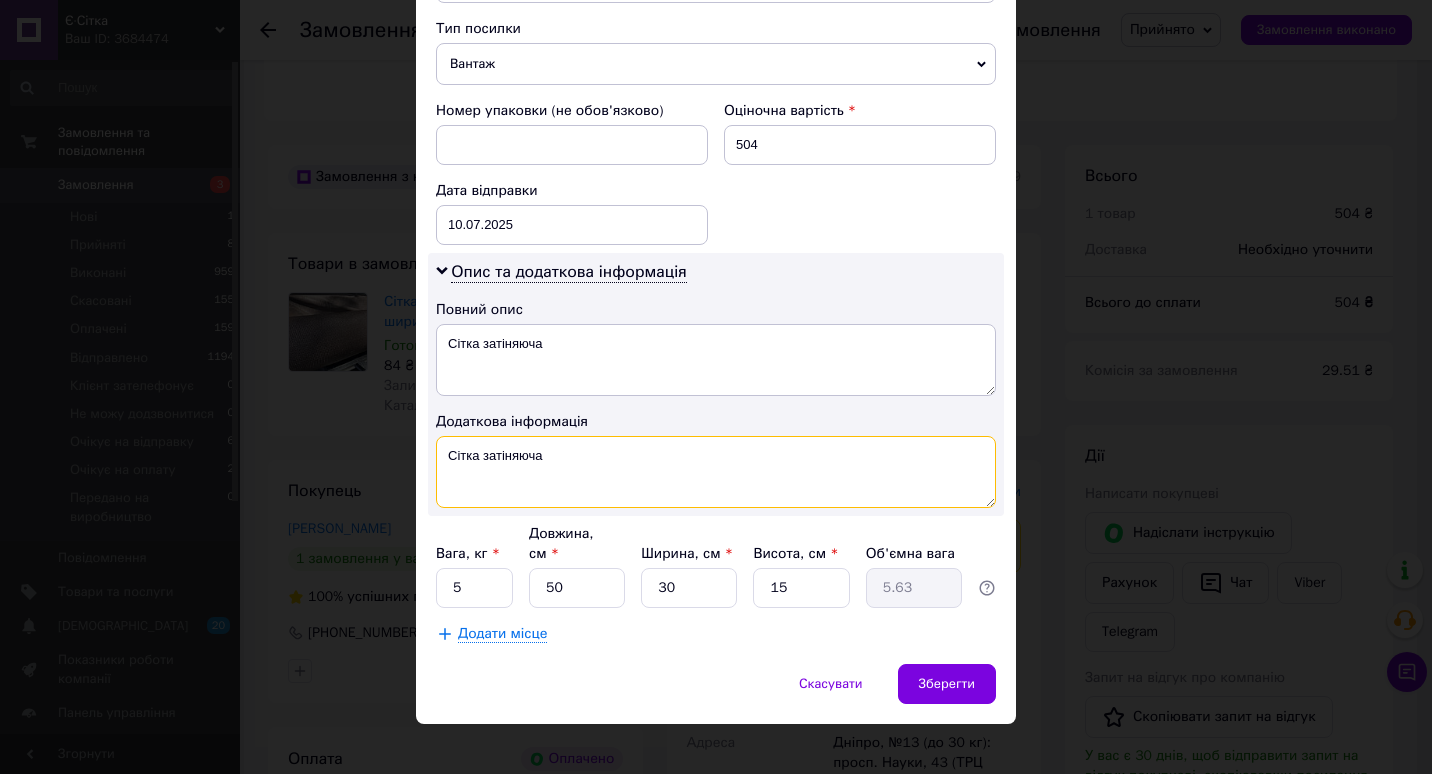 type on "Сітка затіняюча" 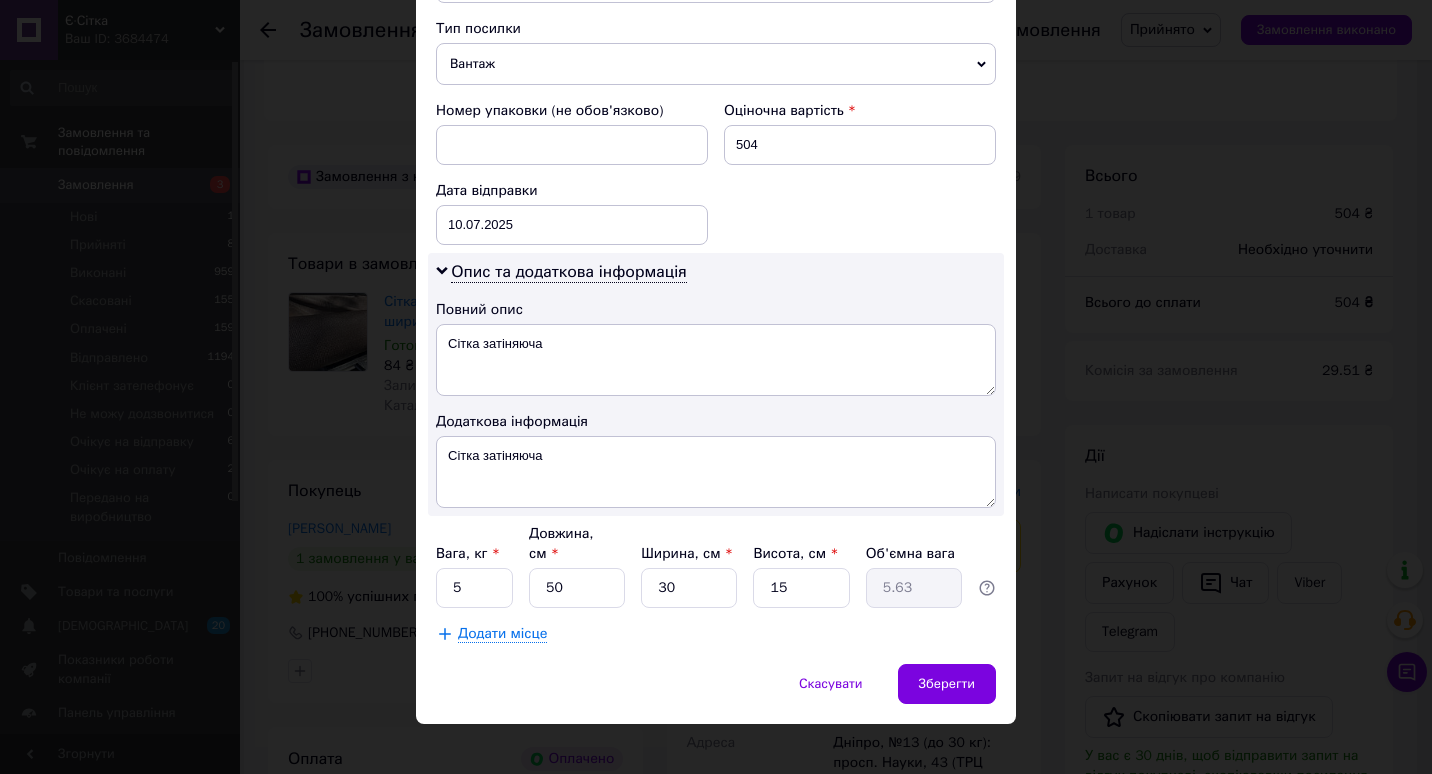 click on "Скасувати   Зберегти" at bounding box center [716, 694] 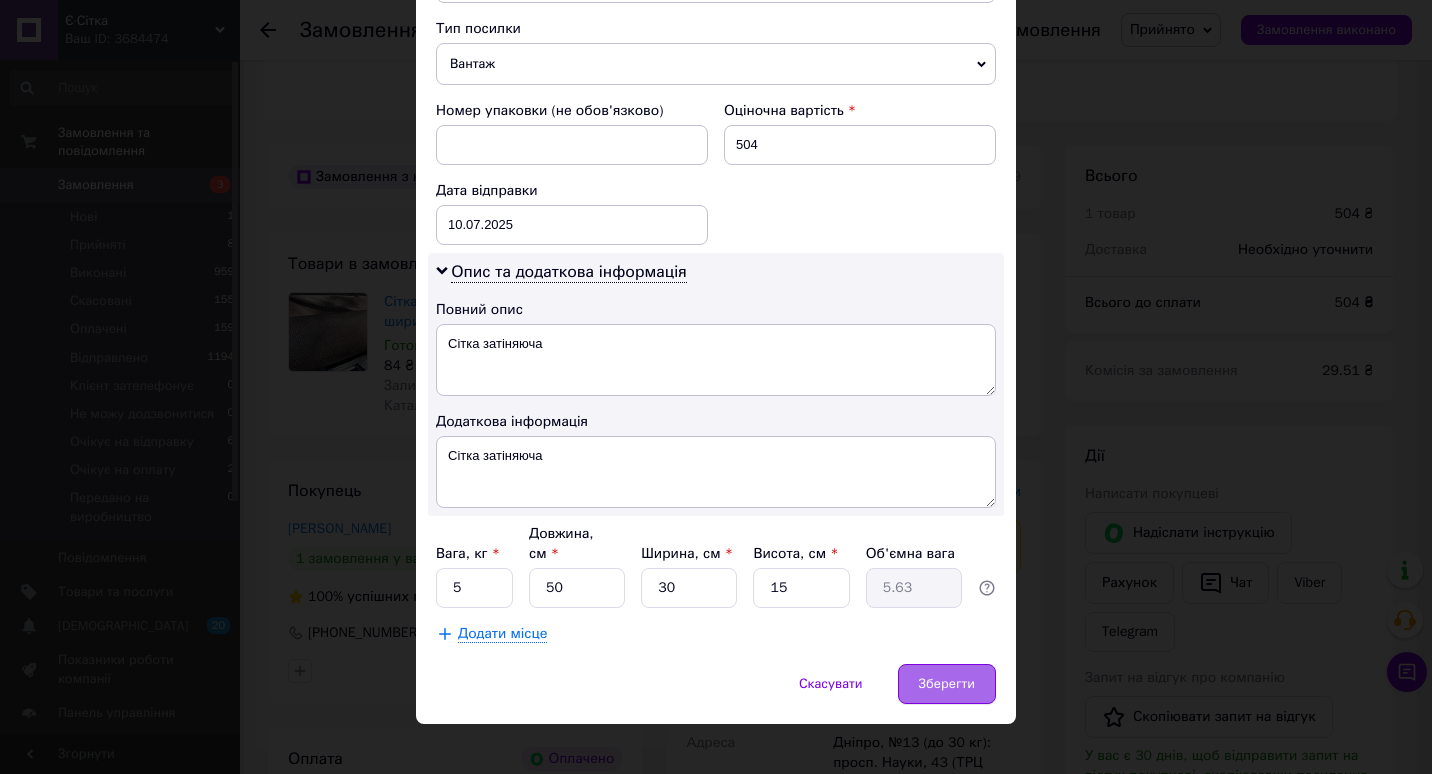 click on "Зберегти" at bounding box center (947, 684) 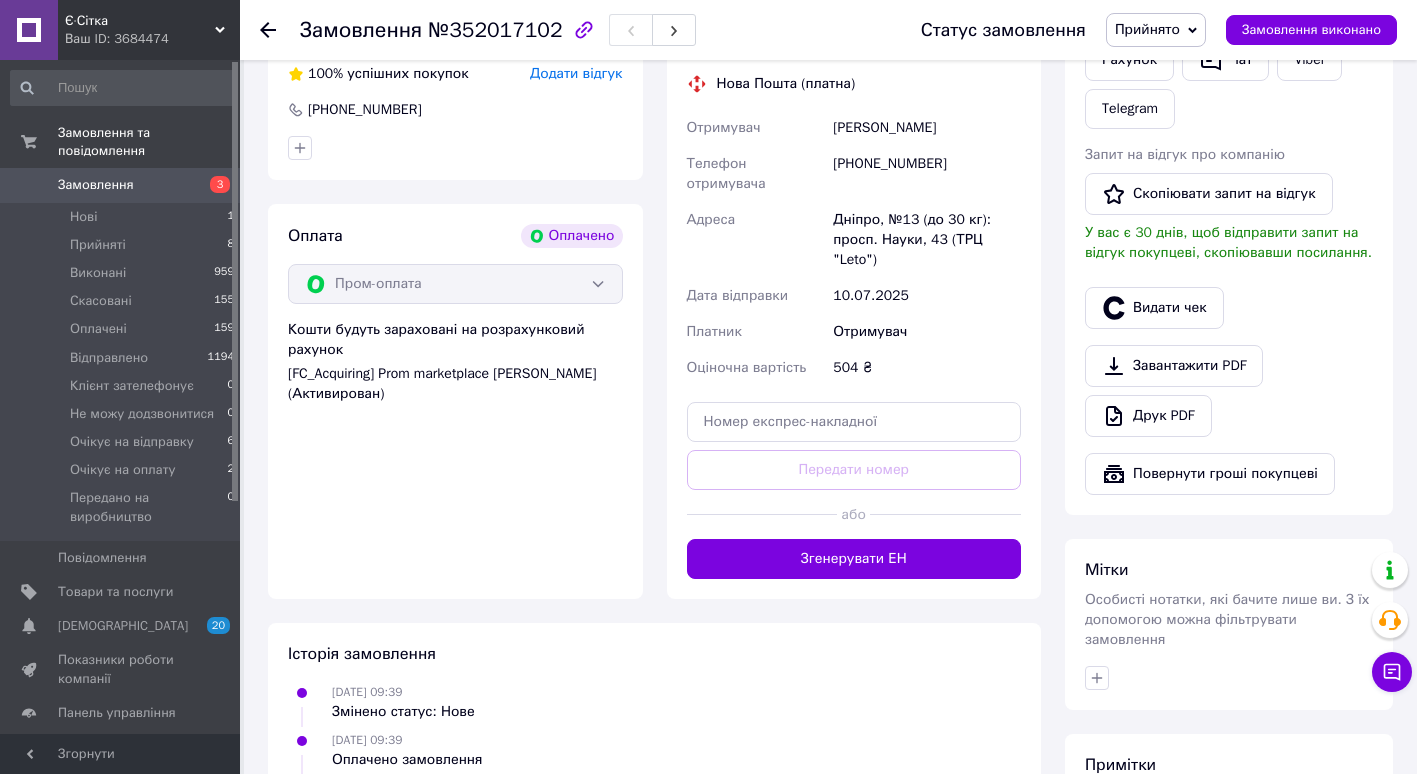 scroll, scrollTop: 1022, scrollLeft: 0, axis: vertical 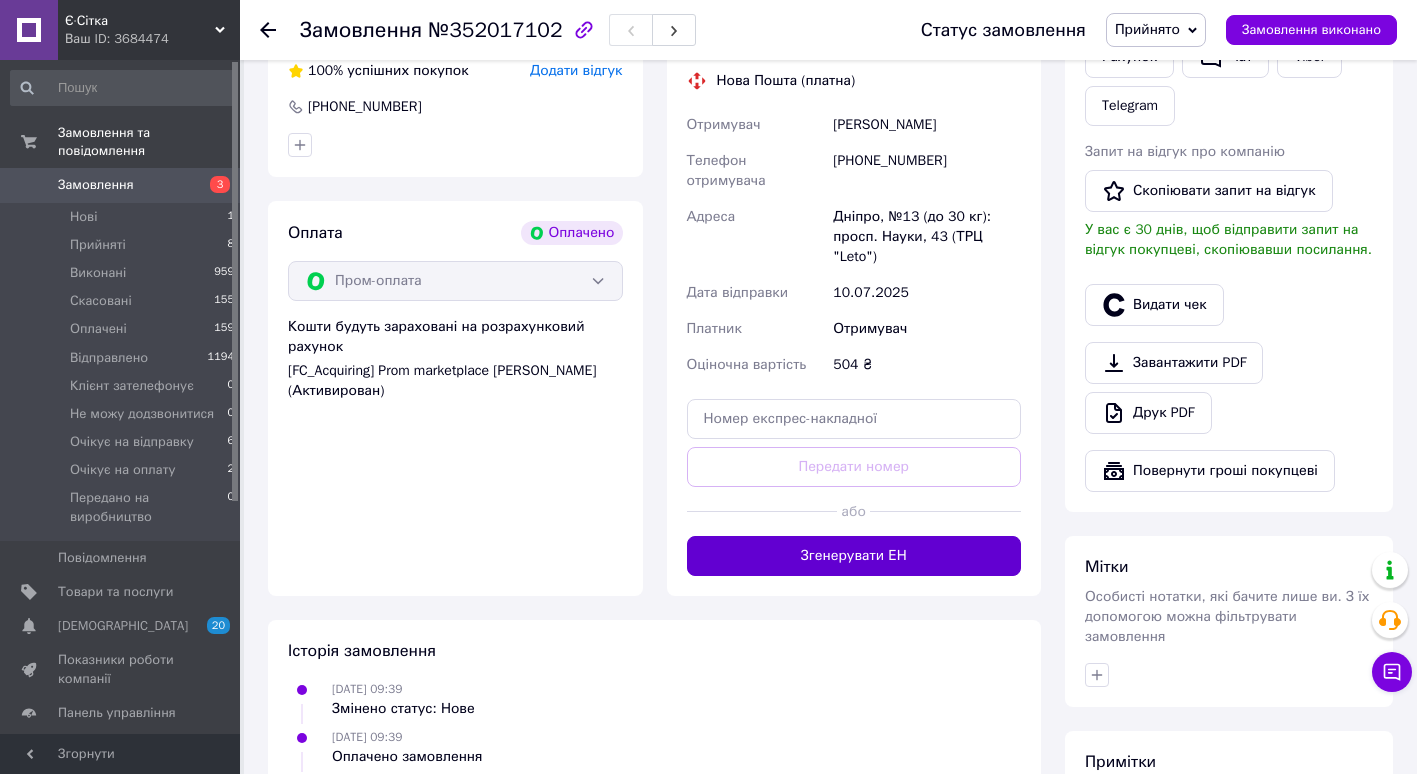 click on "Згенерувати ЕН" at bounding box center (854, 556) 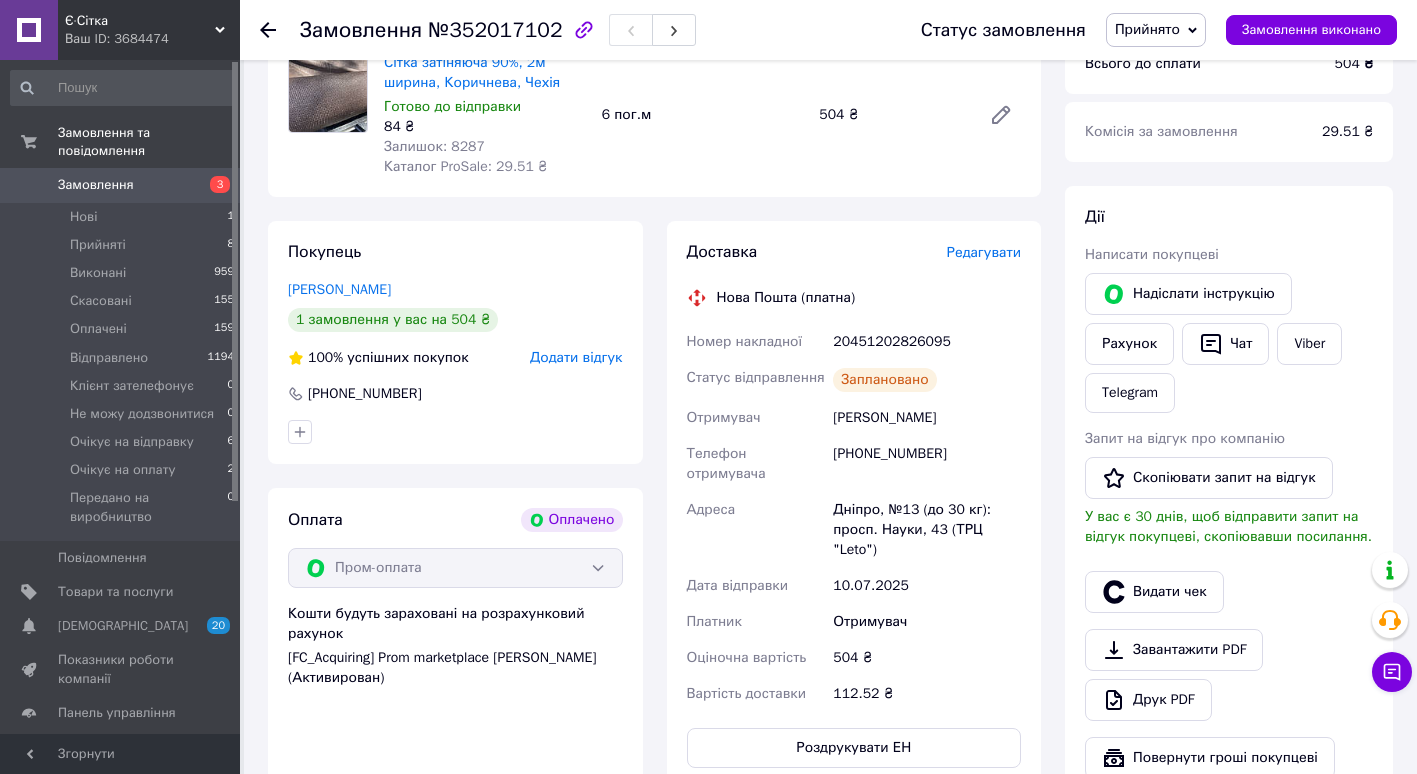 scroll, scrollTop: 733, scrollLeft: 0, axis: vertical 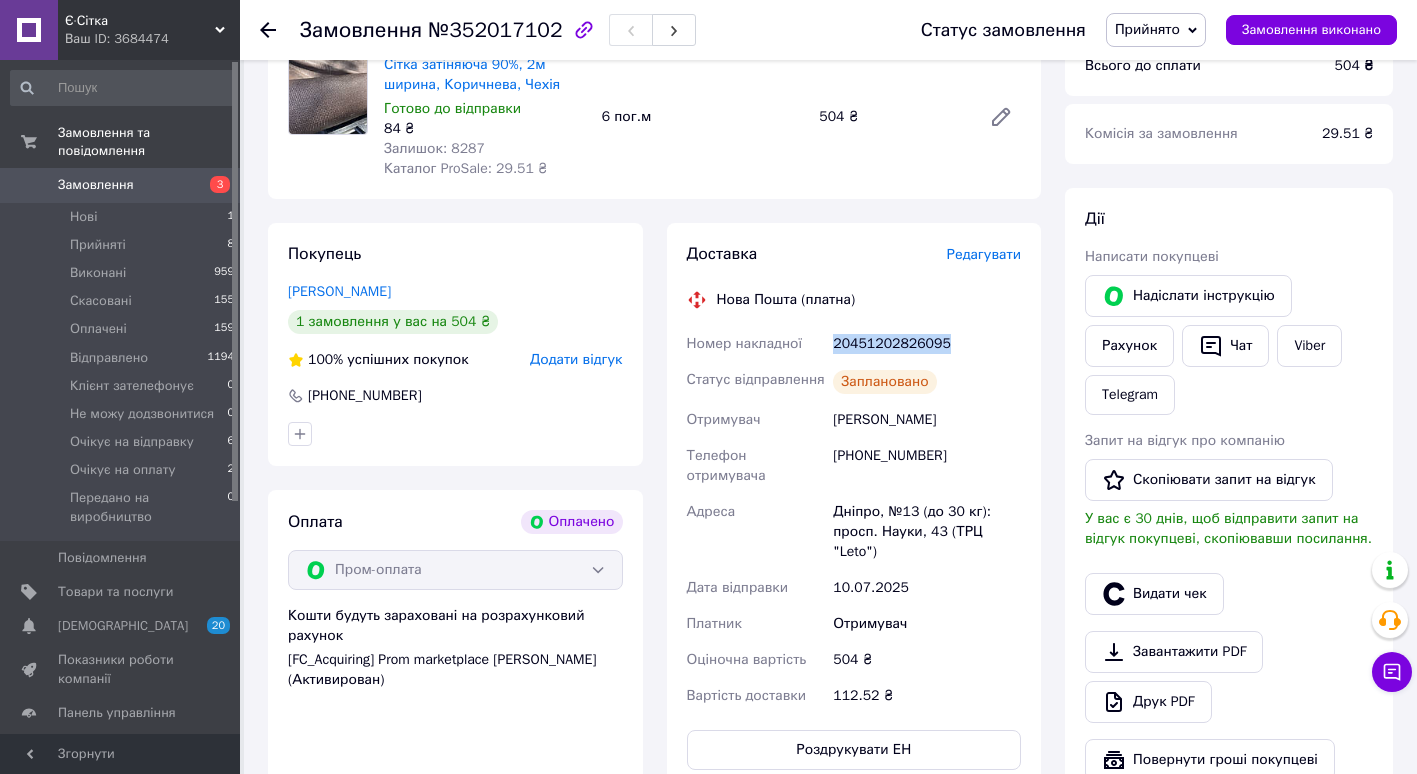 drag, startPoint x: 830, startPoint y: 342, endPoint x: 961, endPoint y: 342, distance: 131 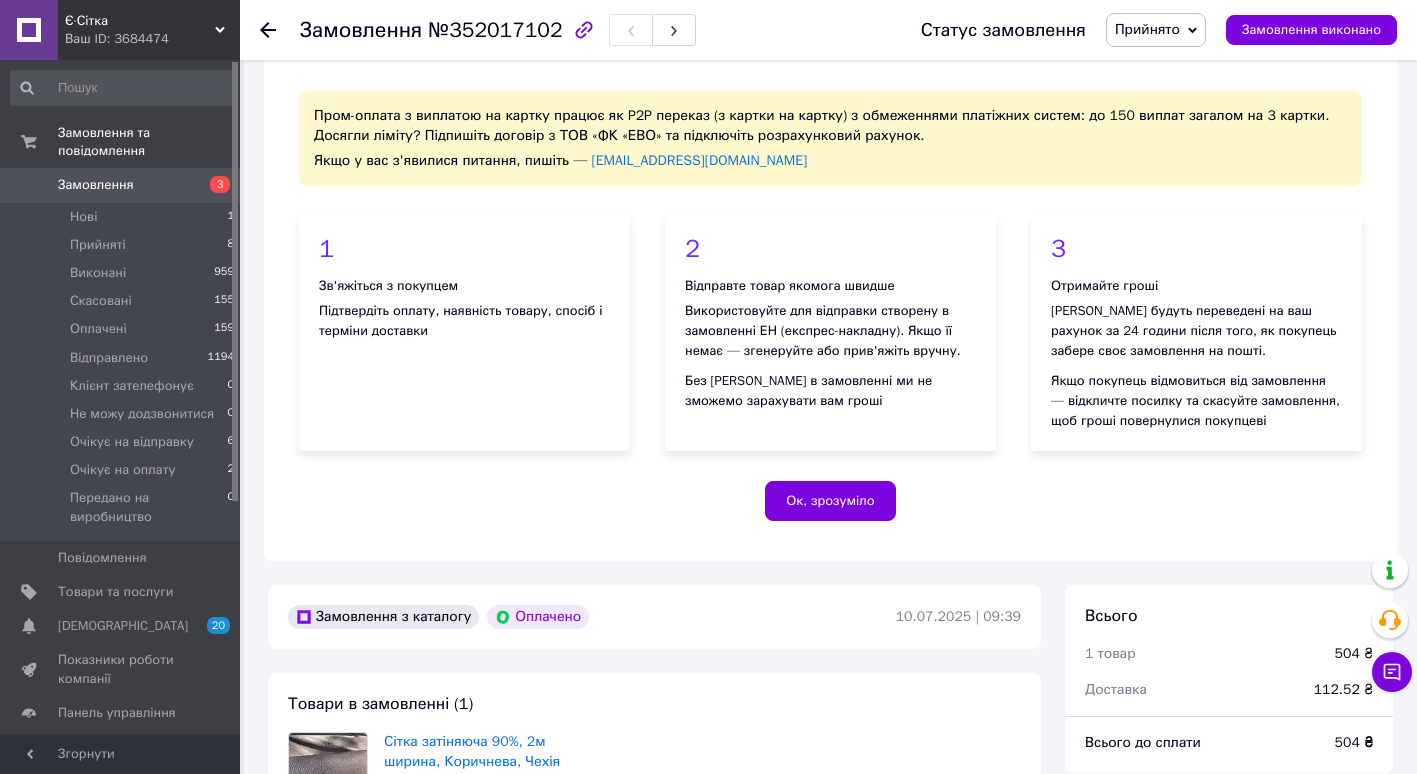 click 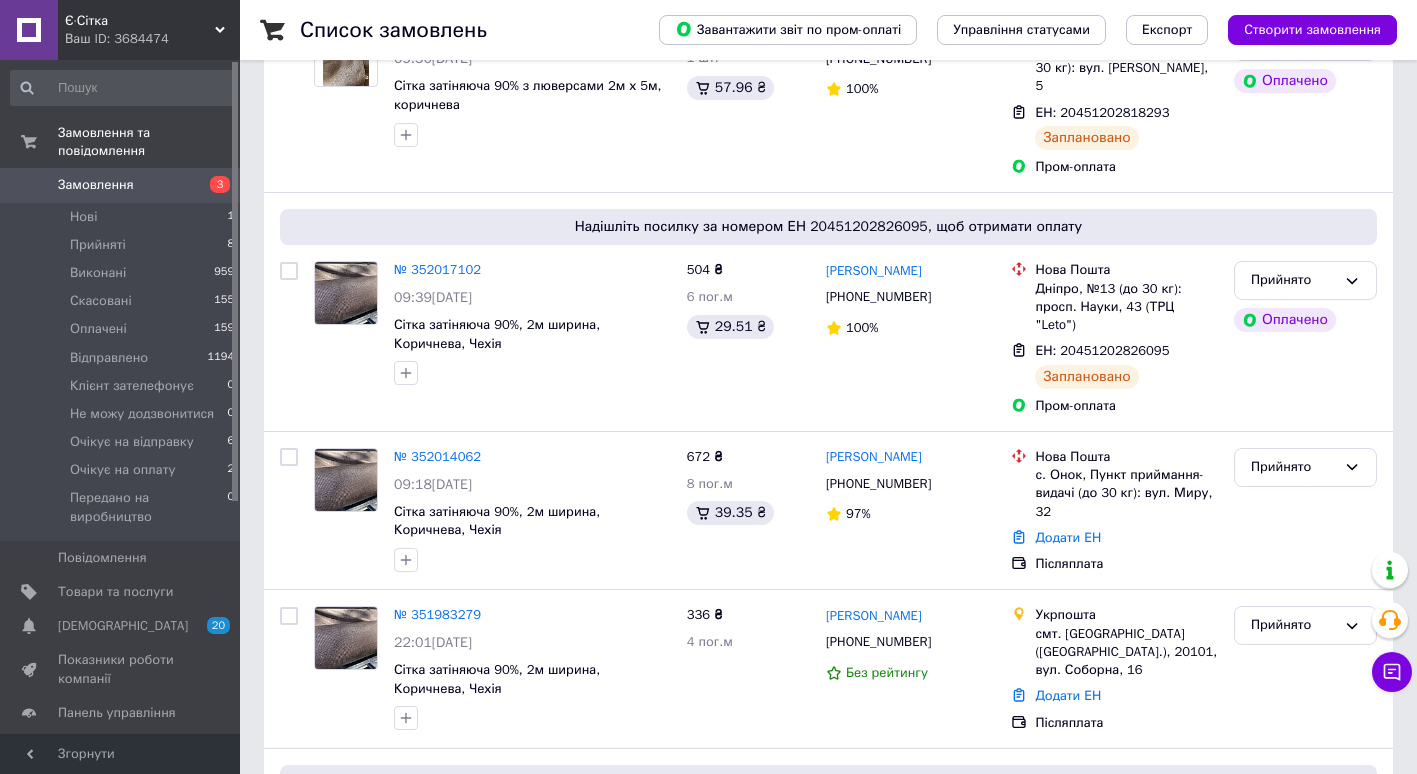 scroll, scrollTop: 539, scrollLeft: 0, axis: vertical 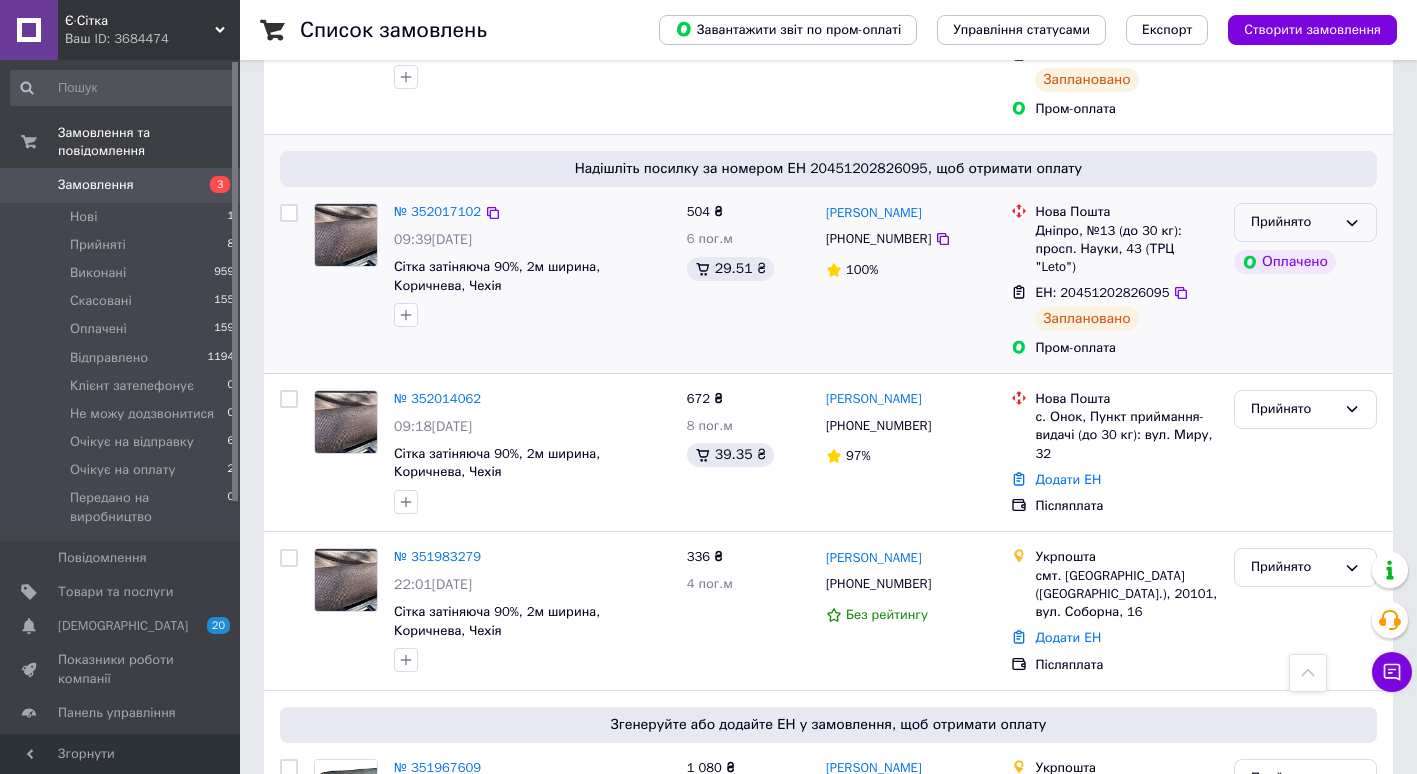 drag, startPoint x: 1351, startPoint y: 206, endPoint x: 1349, endPoint y: 218, distance: 12.165525 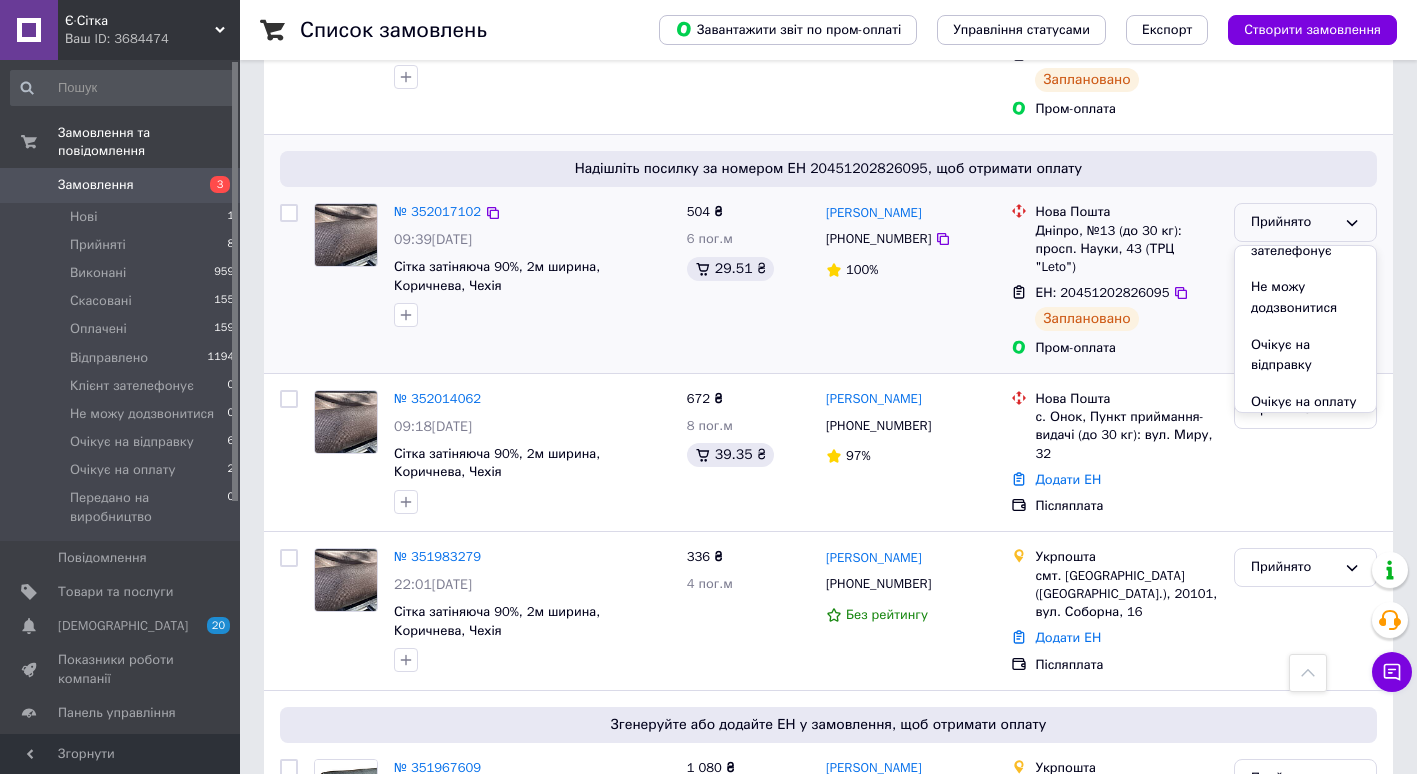 scroll, scrollTop: 206, scrollLeft: 0, axis: vertical 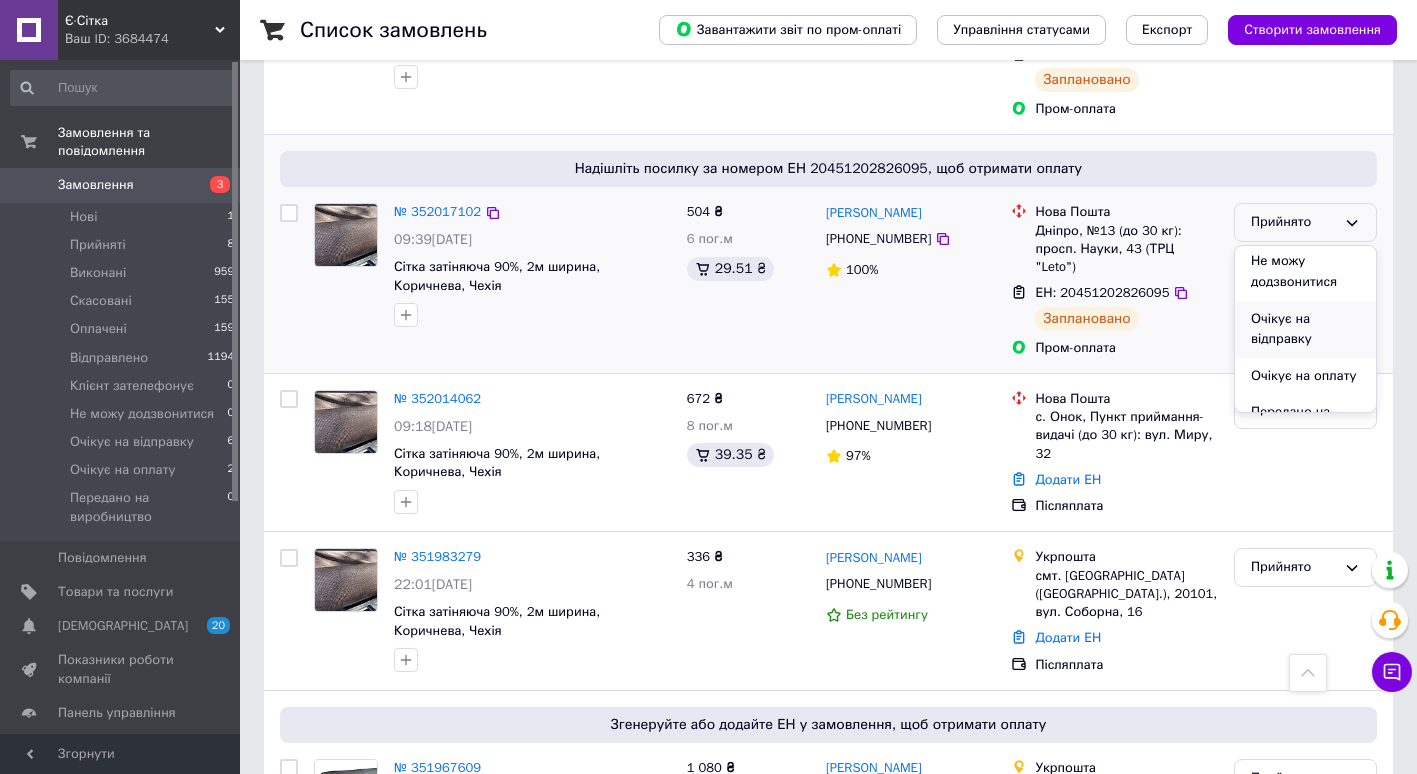 click on "Очікує на відправку" at bounding box center (1305, 329) 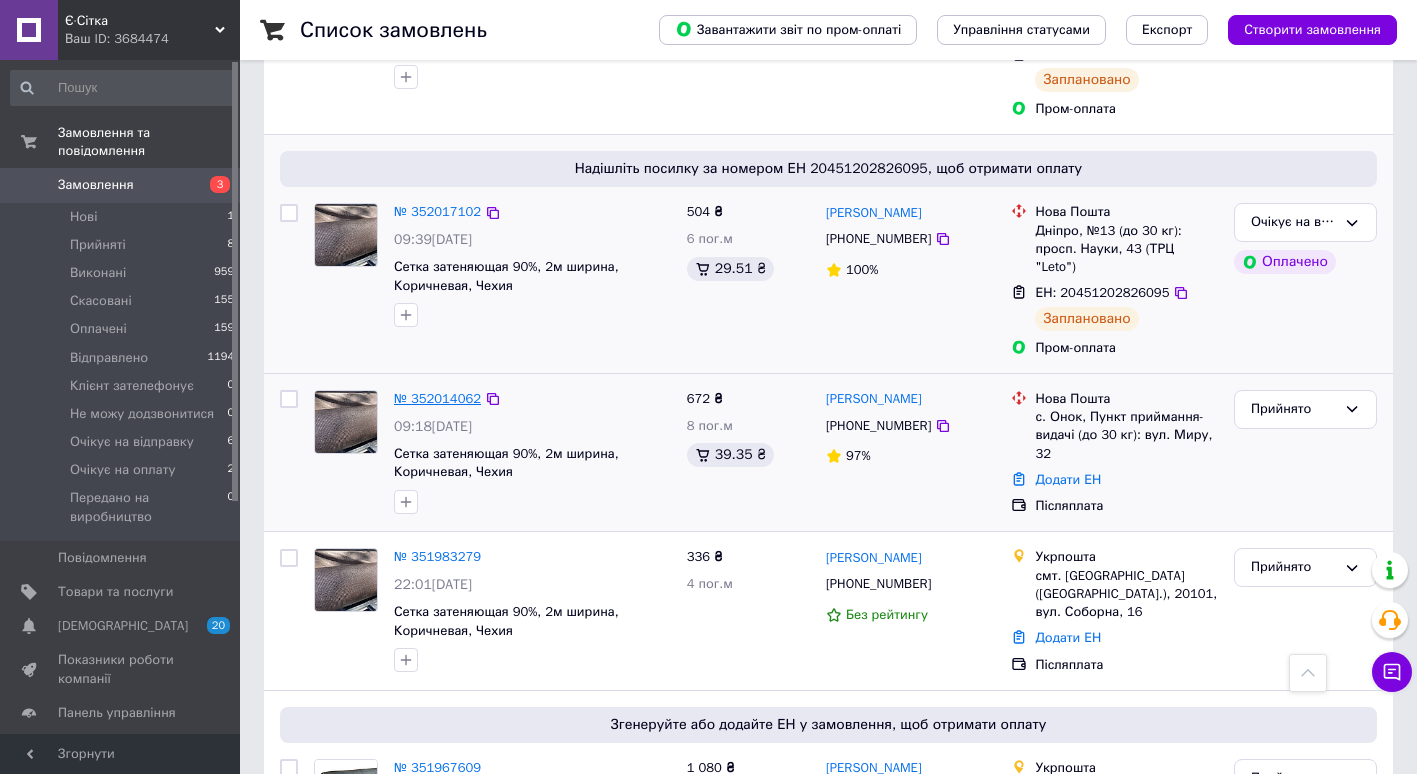 click on "№ 352014062" at bounding box center (437, 398) 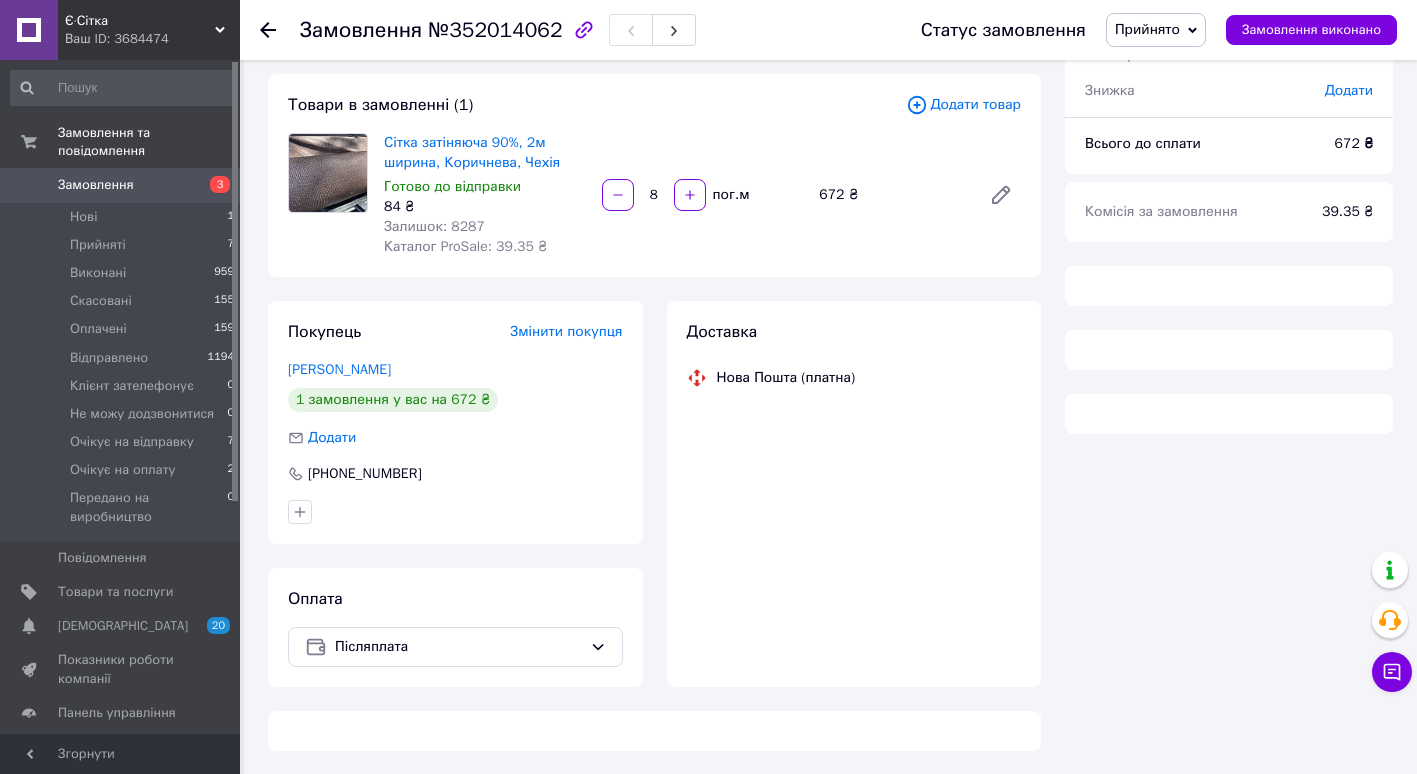 scroll, scrollTop: 539, scrollLeft: 0, axis: vertical 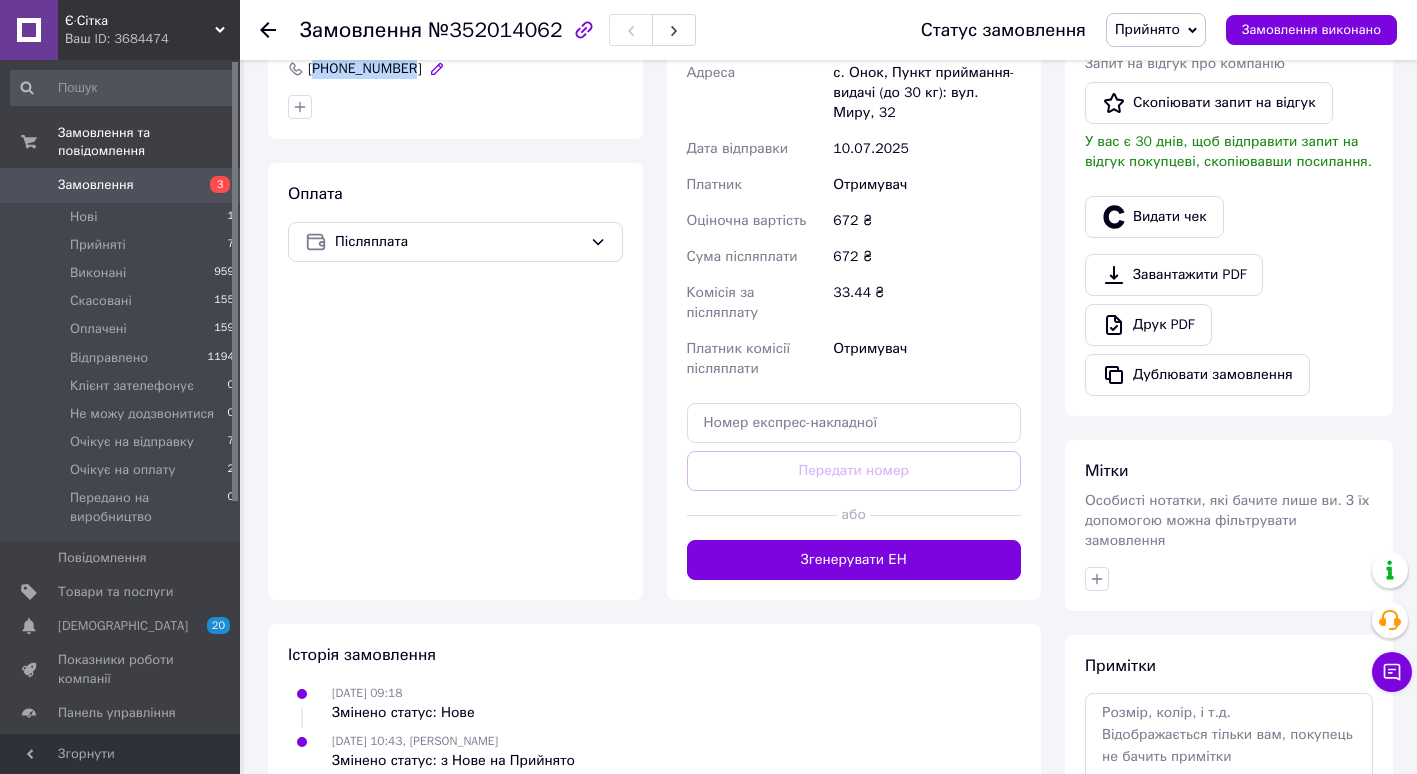 drag, startPoint x: 316, startPoint y: 68, endPoint x: 409, endPoint y: 74, distance: 93.193344 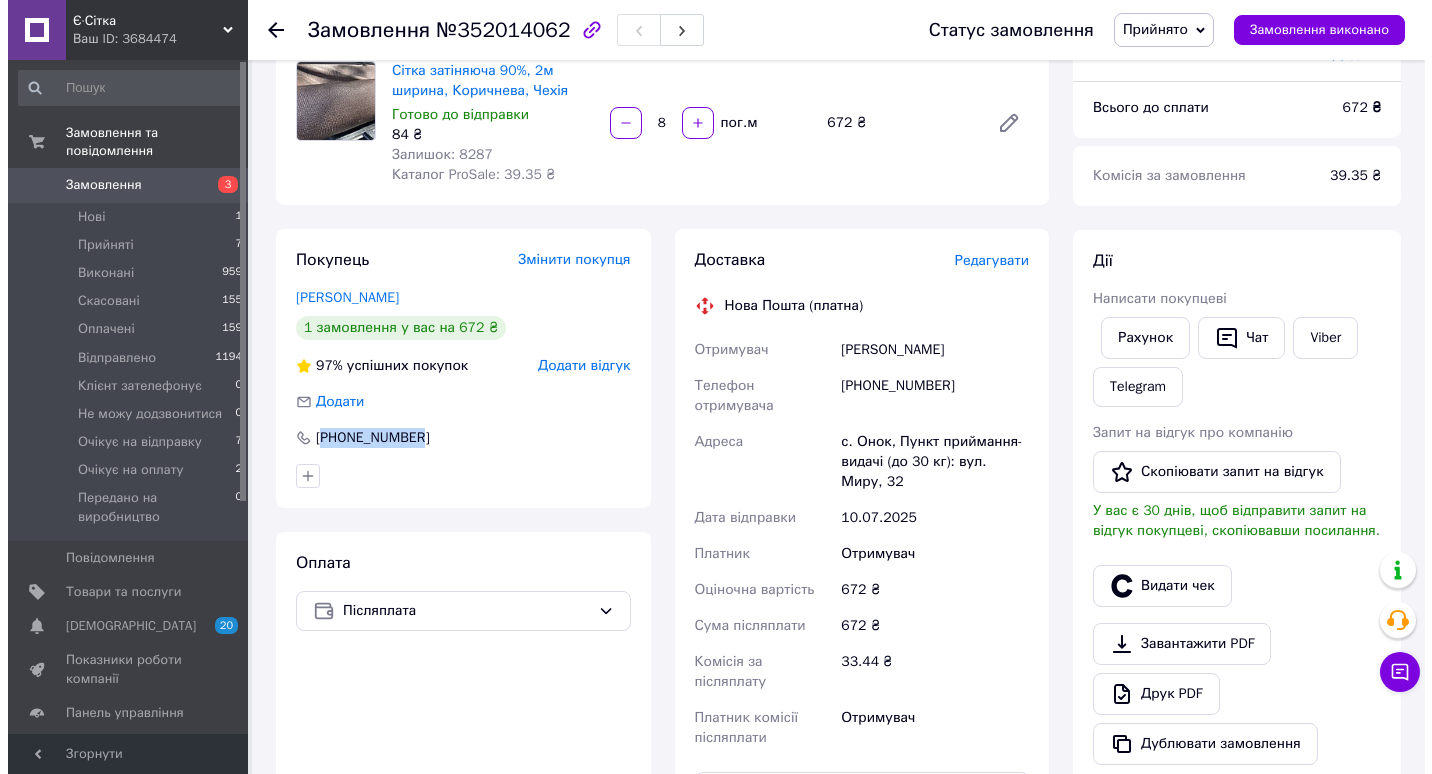 scroll, scrollTop: 154, scrollLeft: 0, axis: vertical 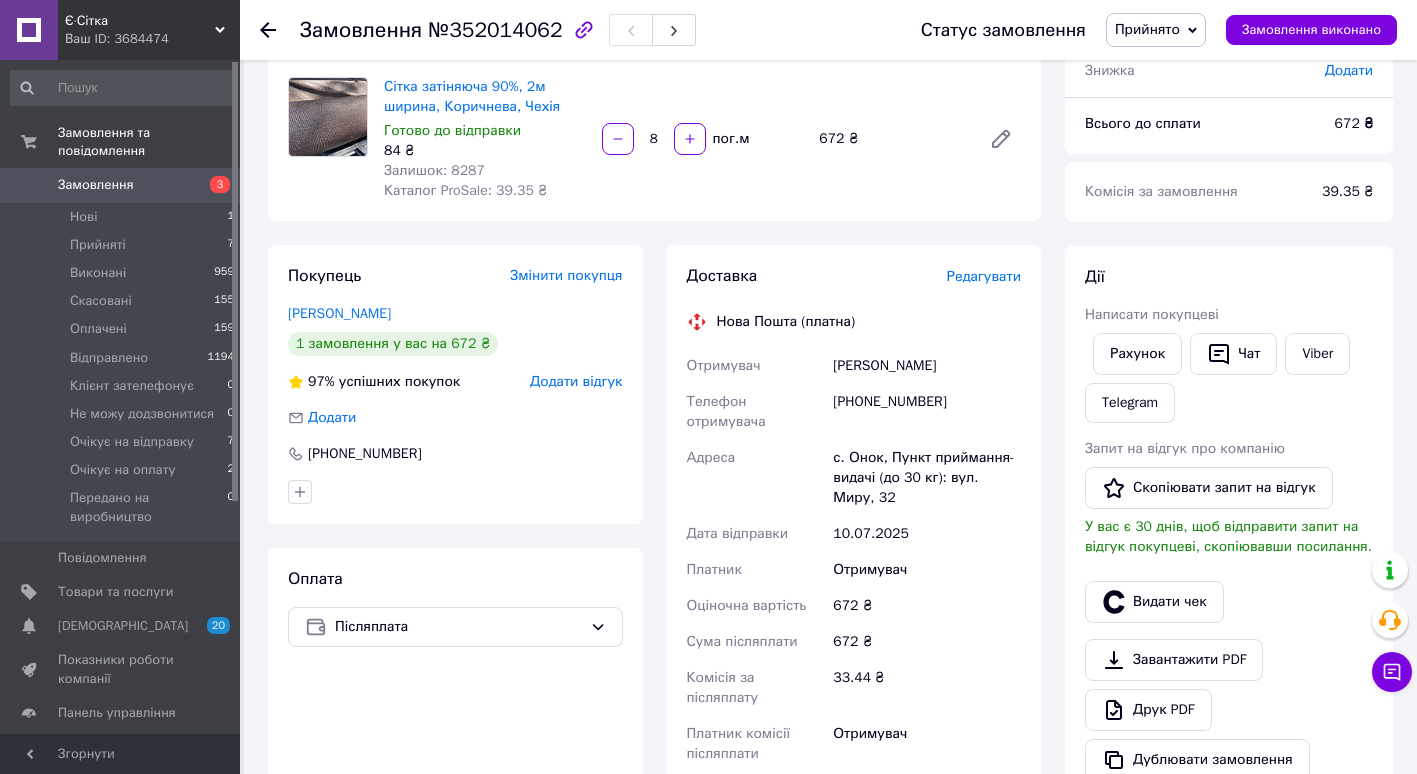 click on "Редагувати" at bounding box center (984, 276) 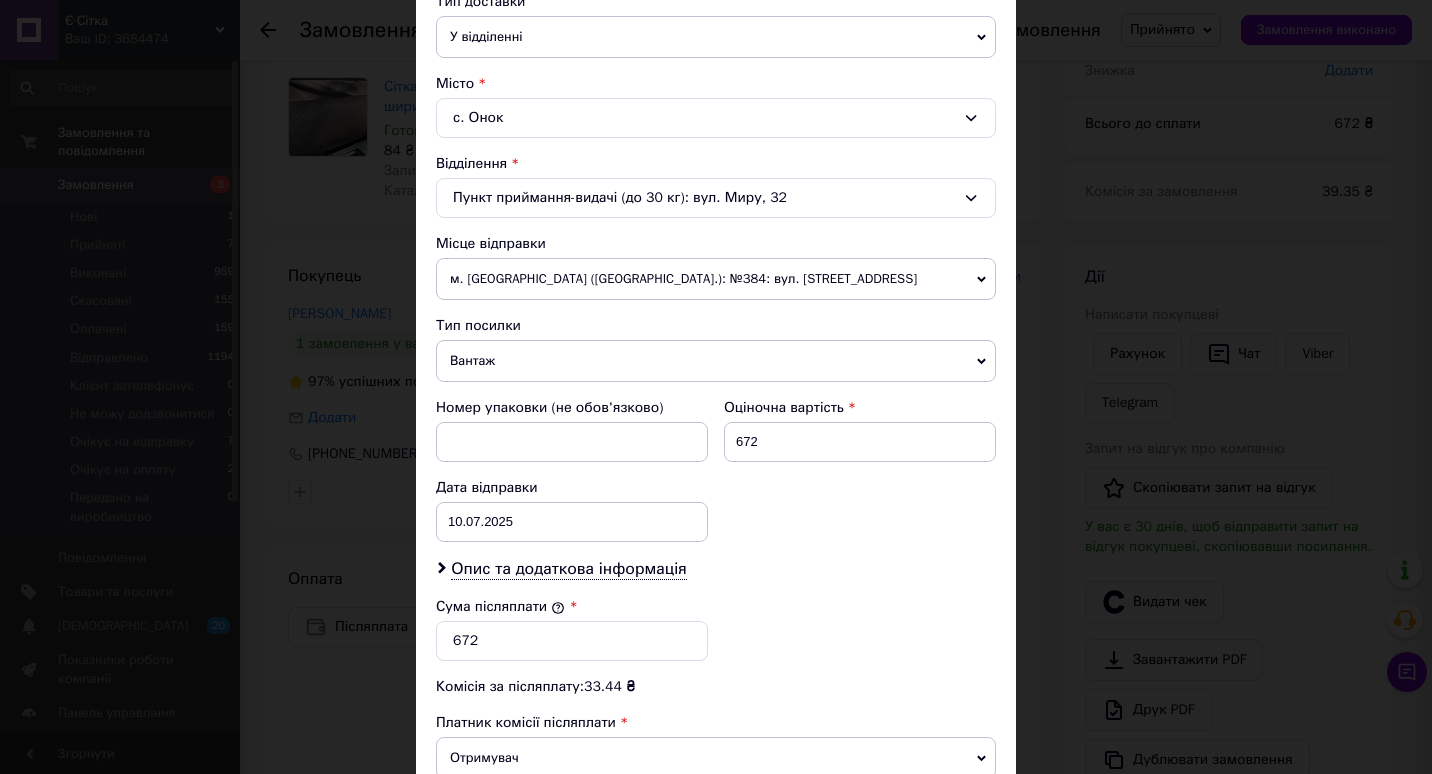 scroll, scrollTop: 486, scrollLeft: 0, axis: vertical 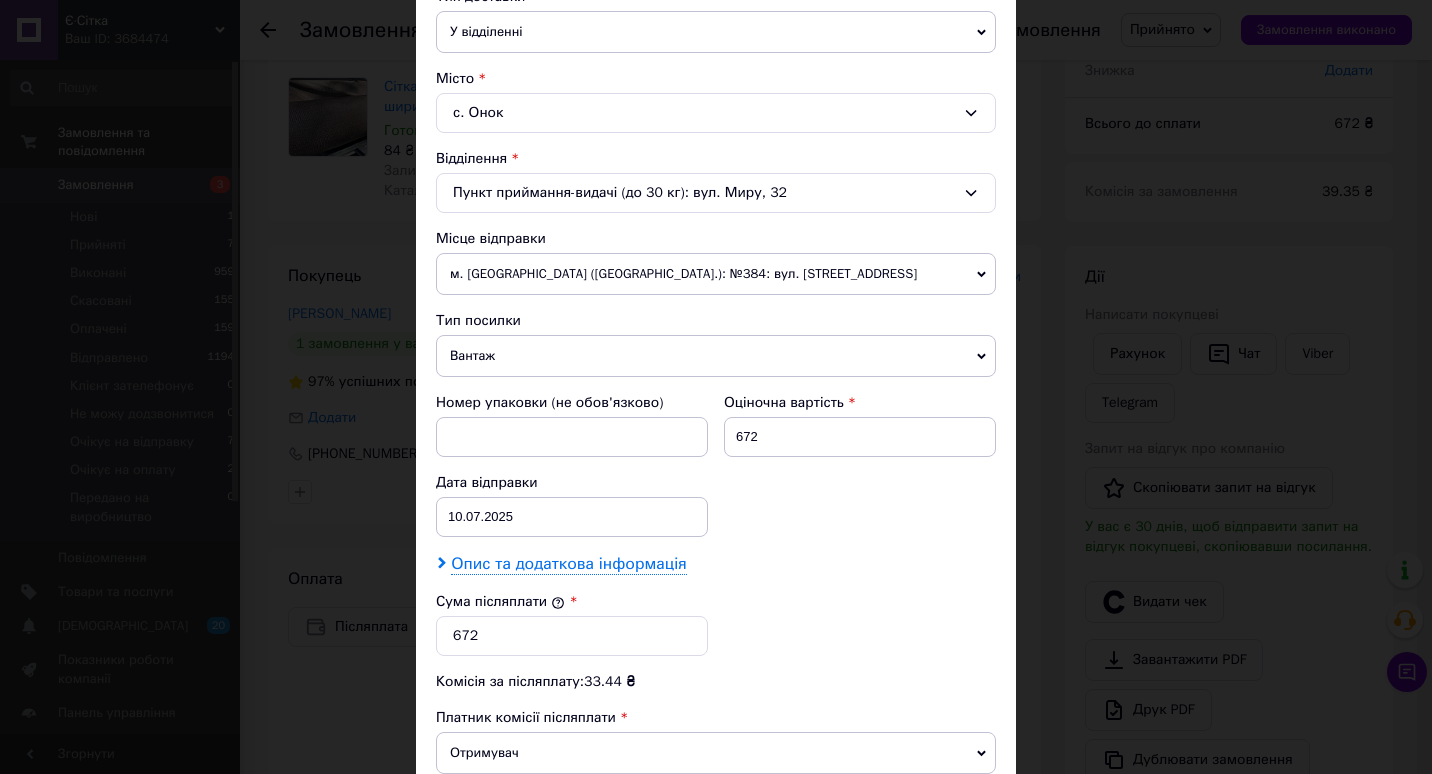 click on "Опис та додаткова інформація" at bounding box center (568, 564) 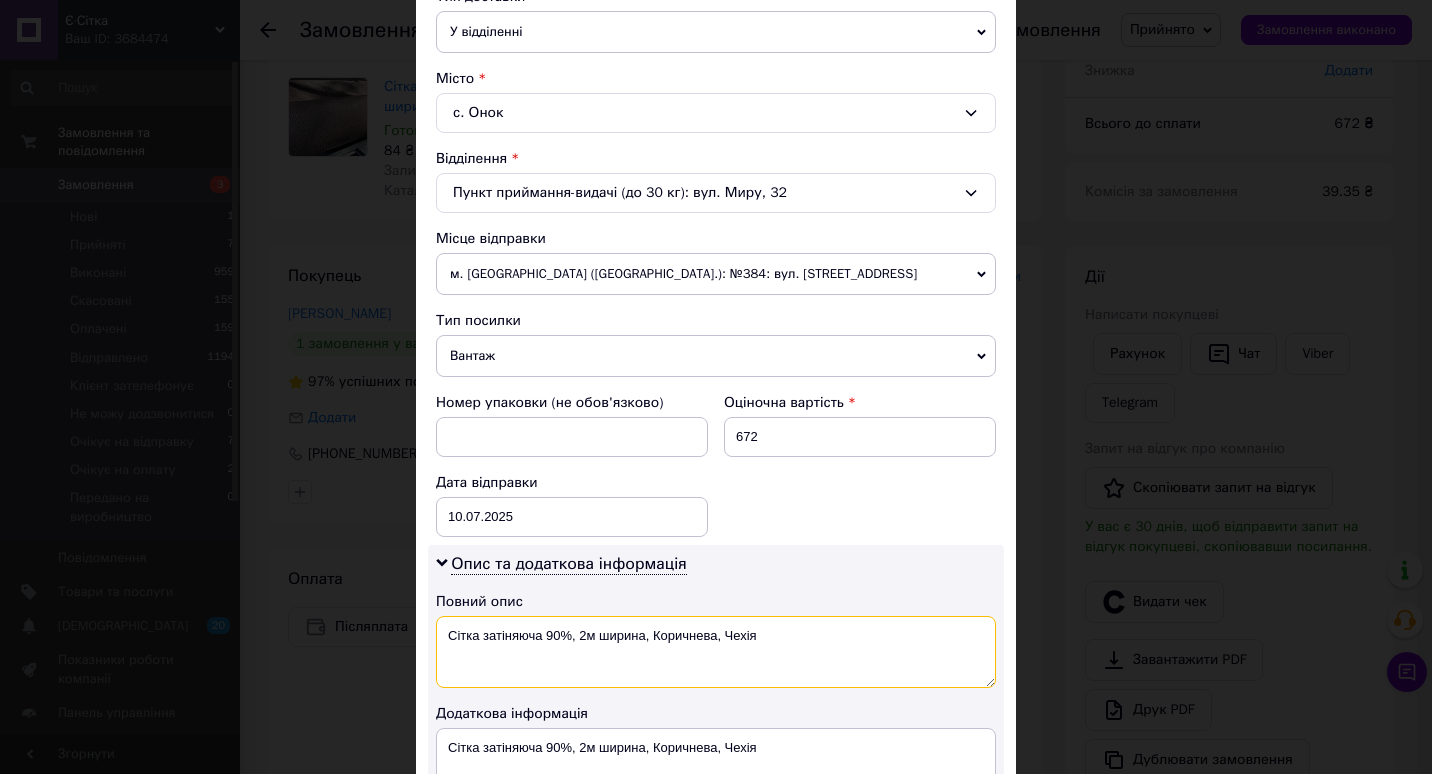 drag, startPoint x: 546, startPoint y: 633, endPoint x: 780, endPoint y: 634, distance: 234.00214 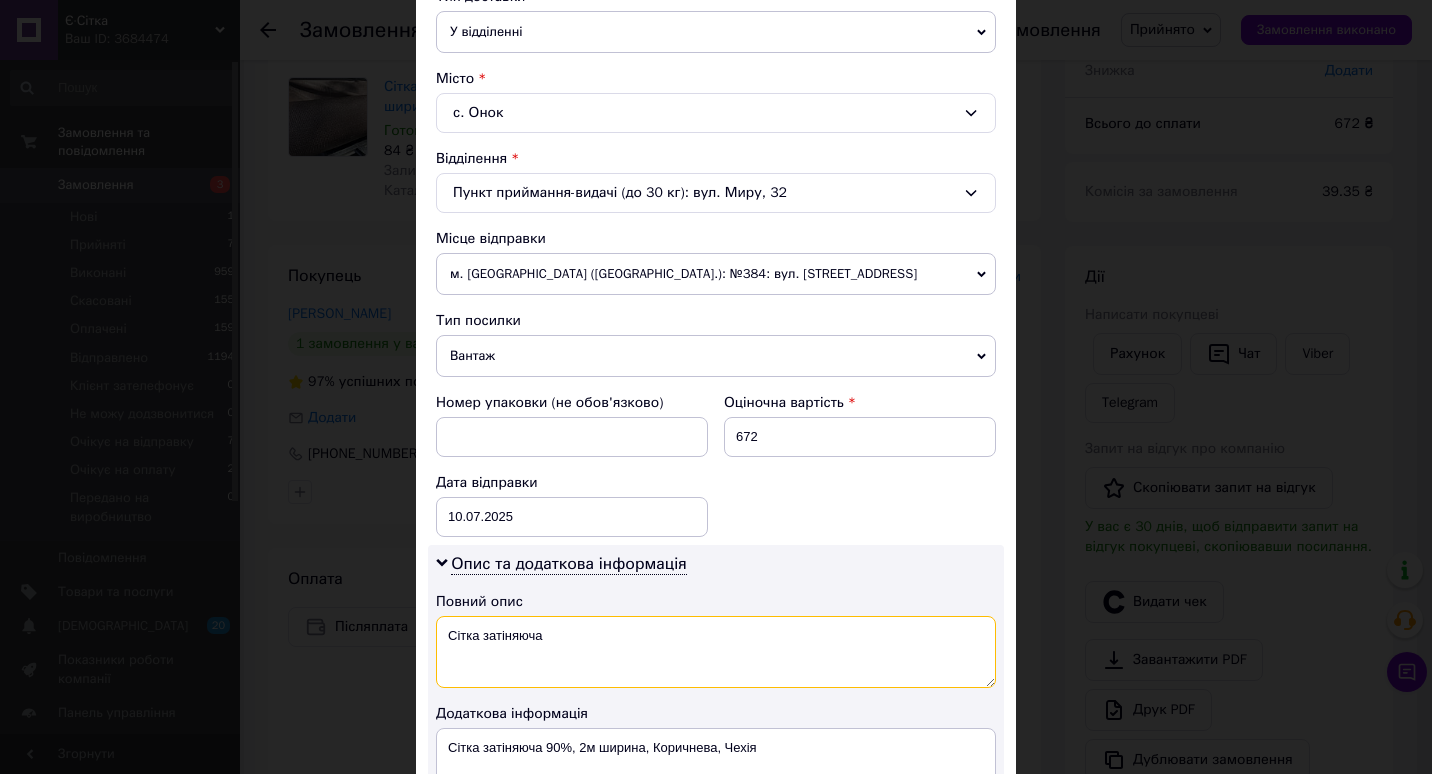 type on "Сітка затіняюча" 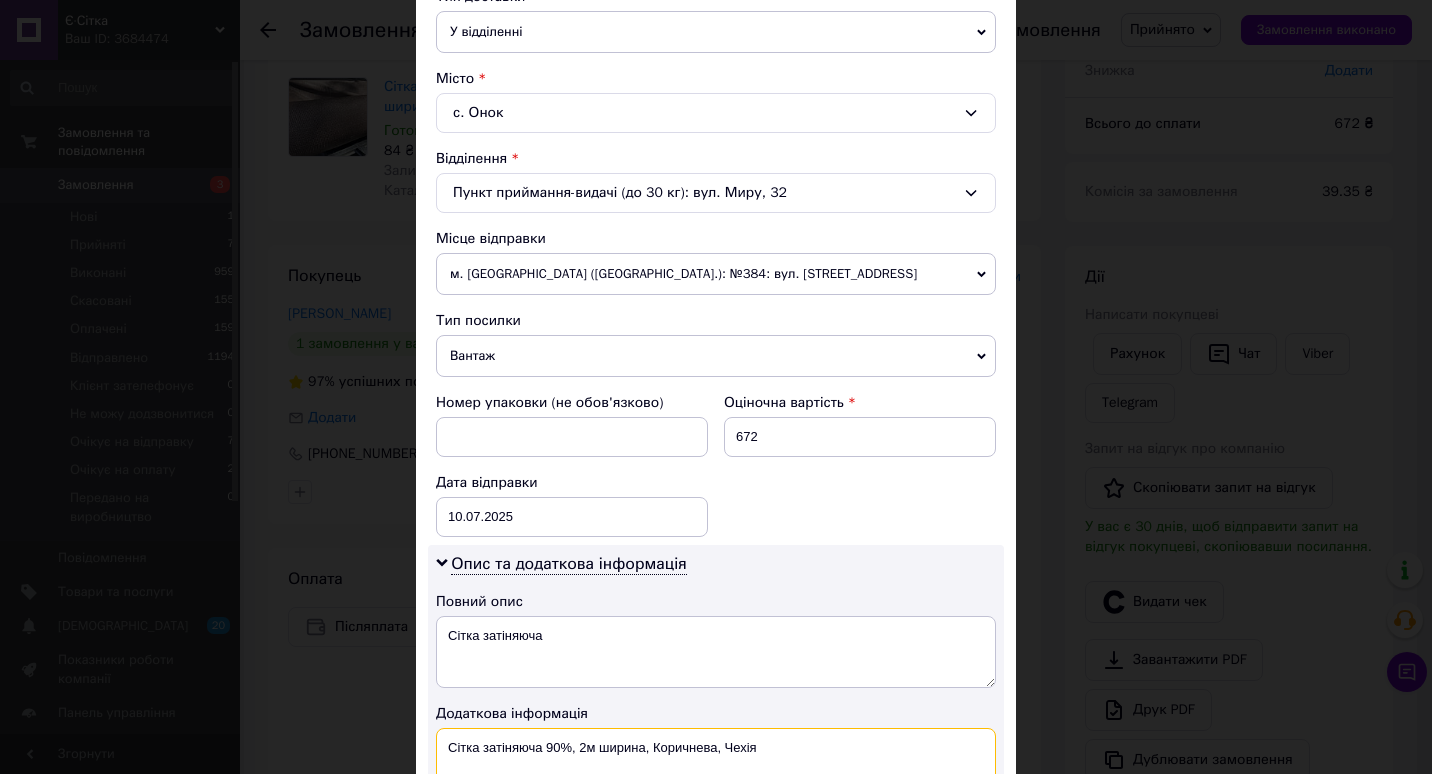 drag, startPoint x: 544, startPoint y: 746, endPoint x: 766, endPoint y: 752, distance: 222.08107 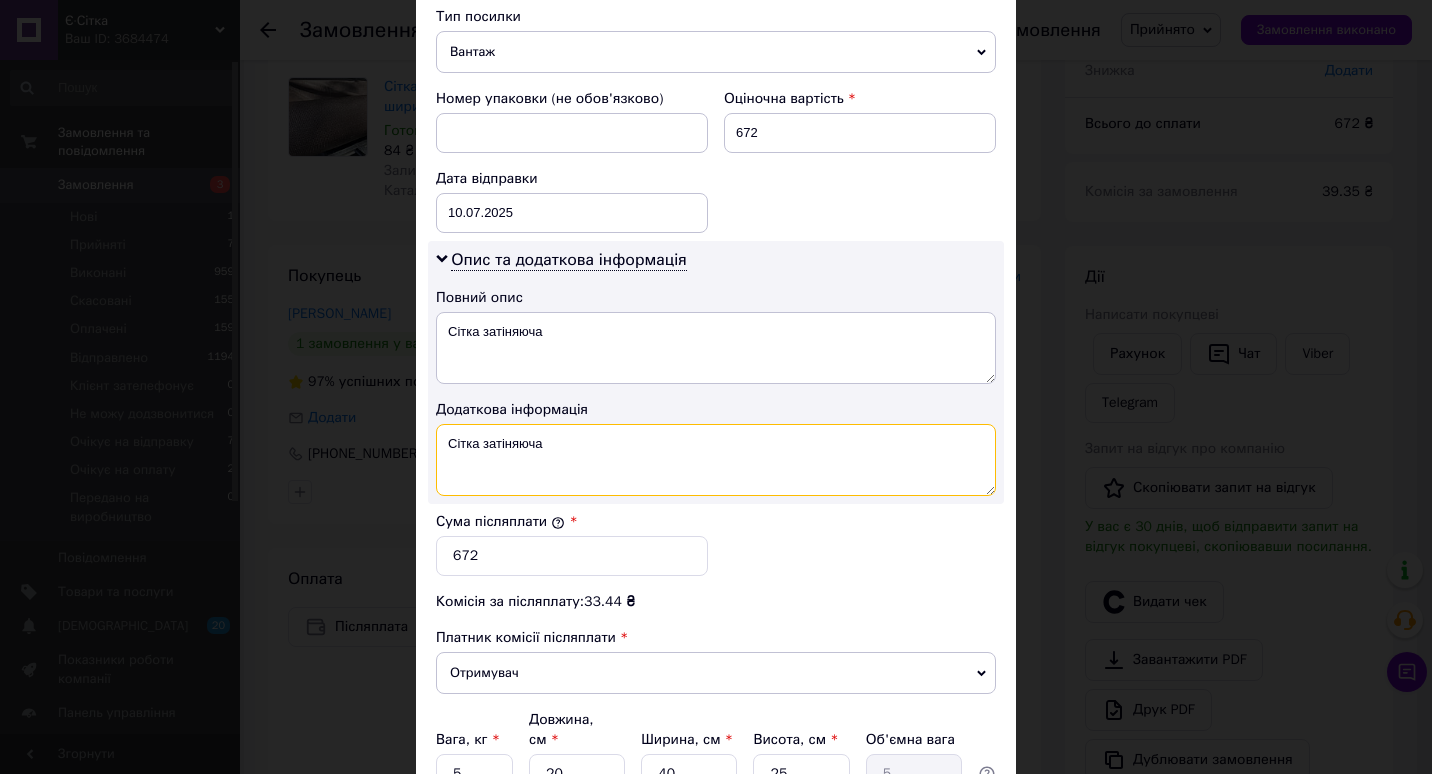 scroll, scrollTop: 855, scrollLeft: 0, axis: vertical 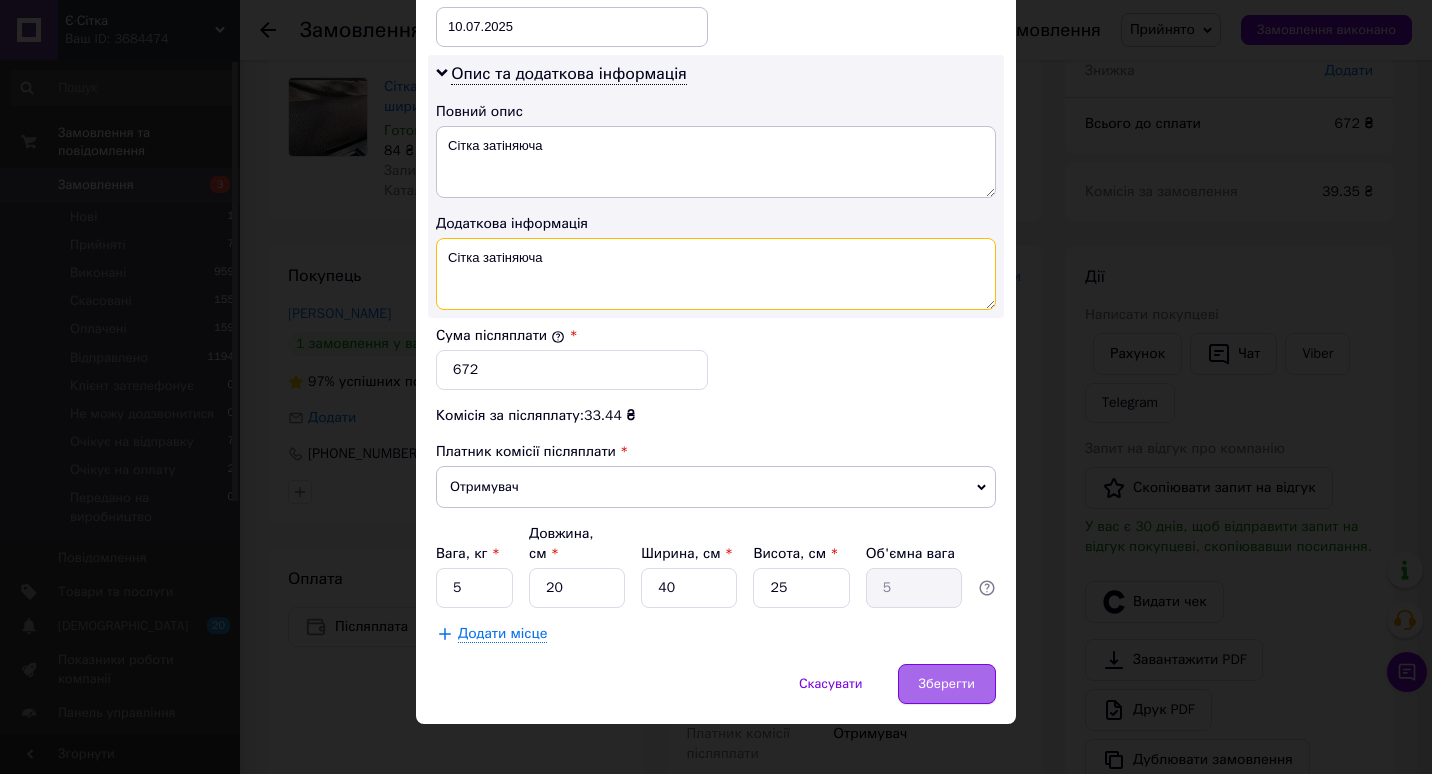 type on "Сітка затіняюча" 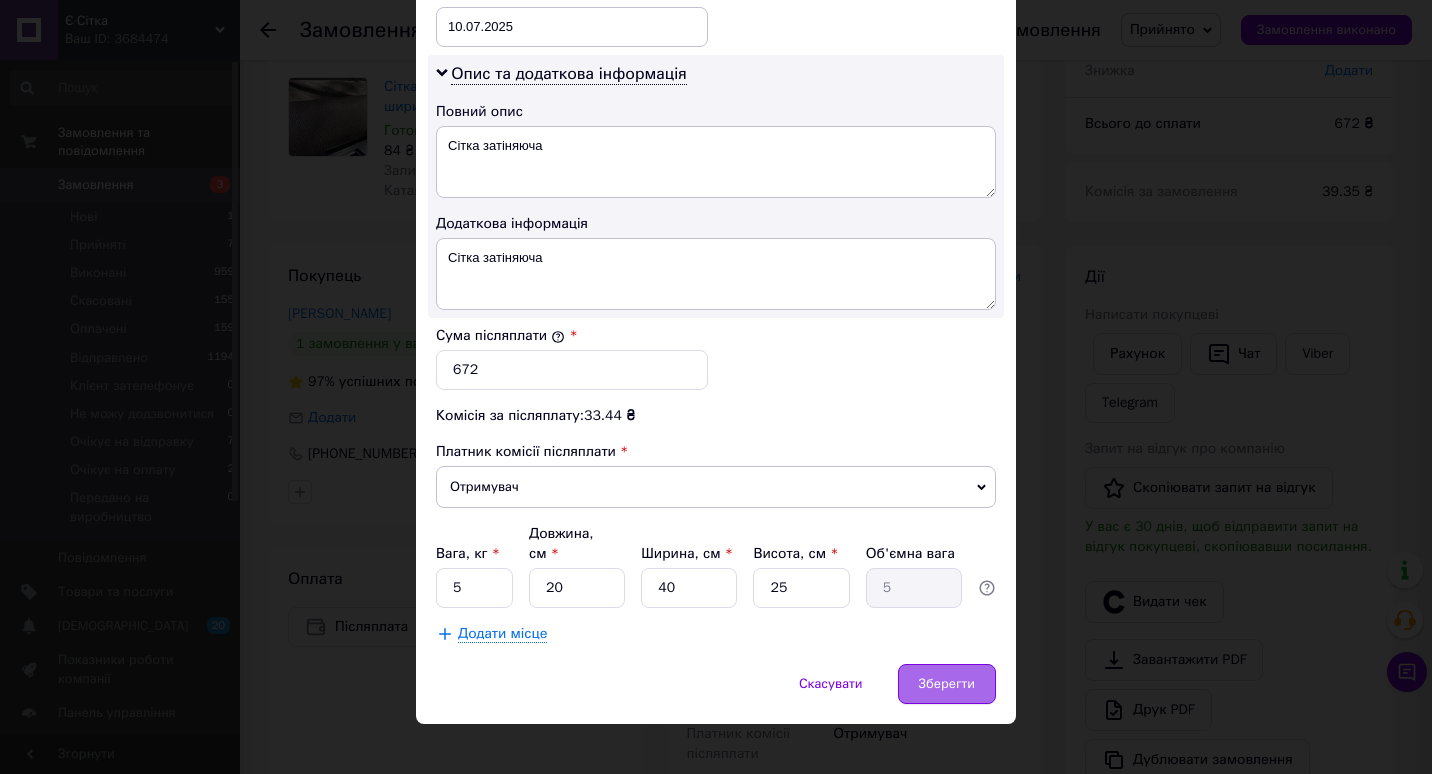 click on "Зберегти" at bounding box center (947, 684) 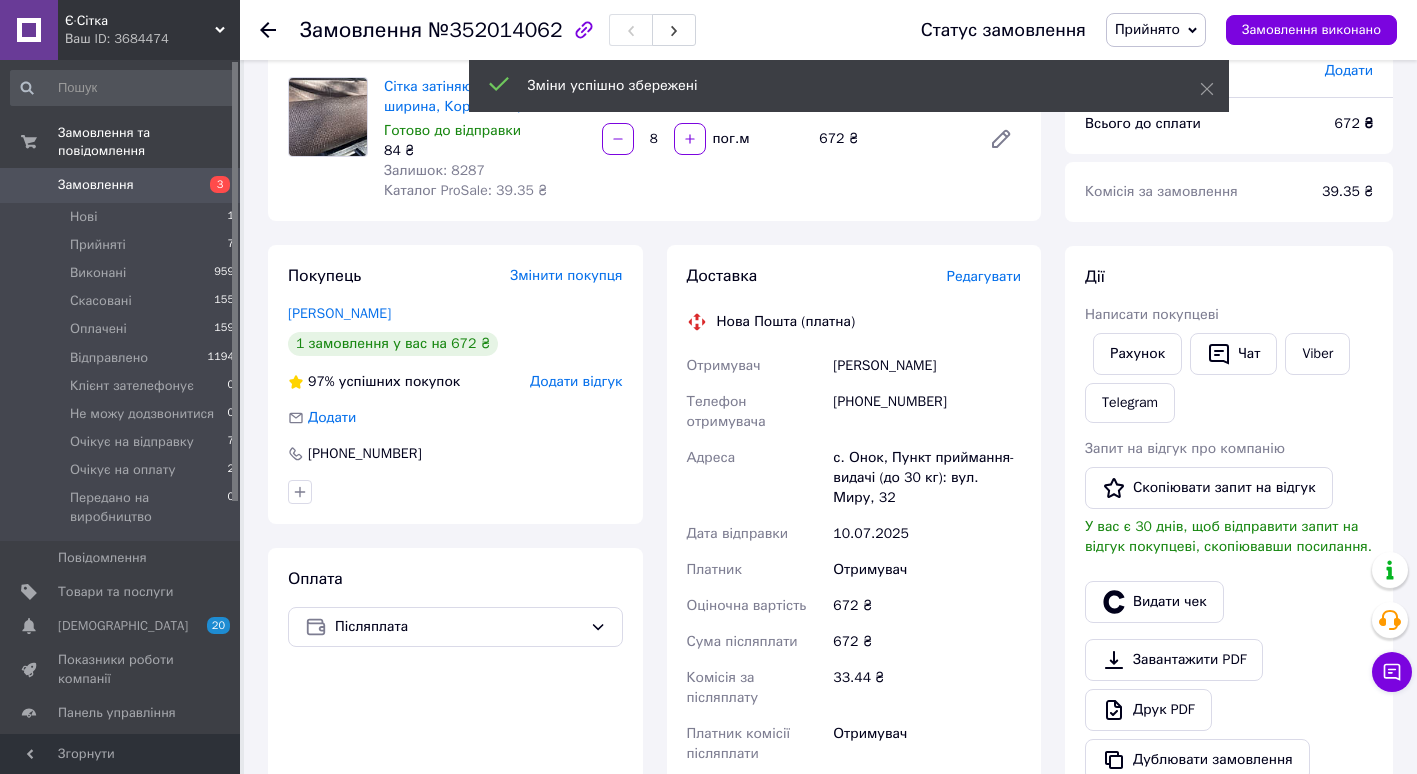 click on "Редагувати" at bounding box center (984, 276) 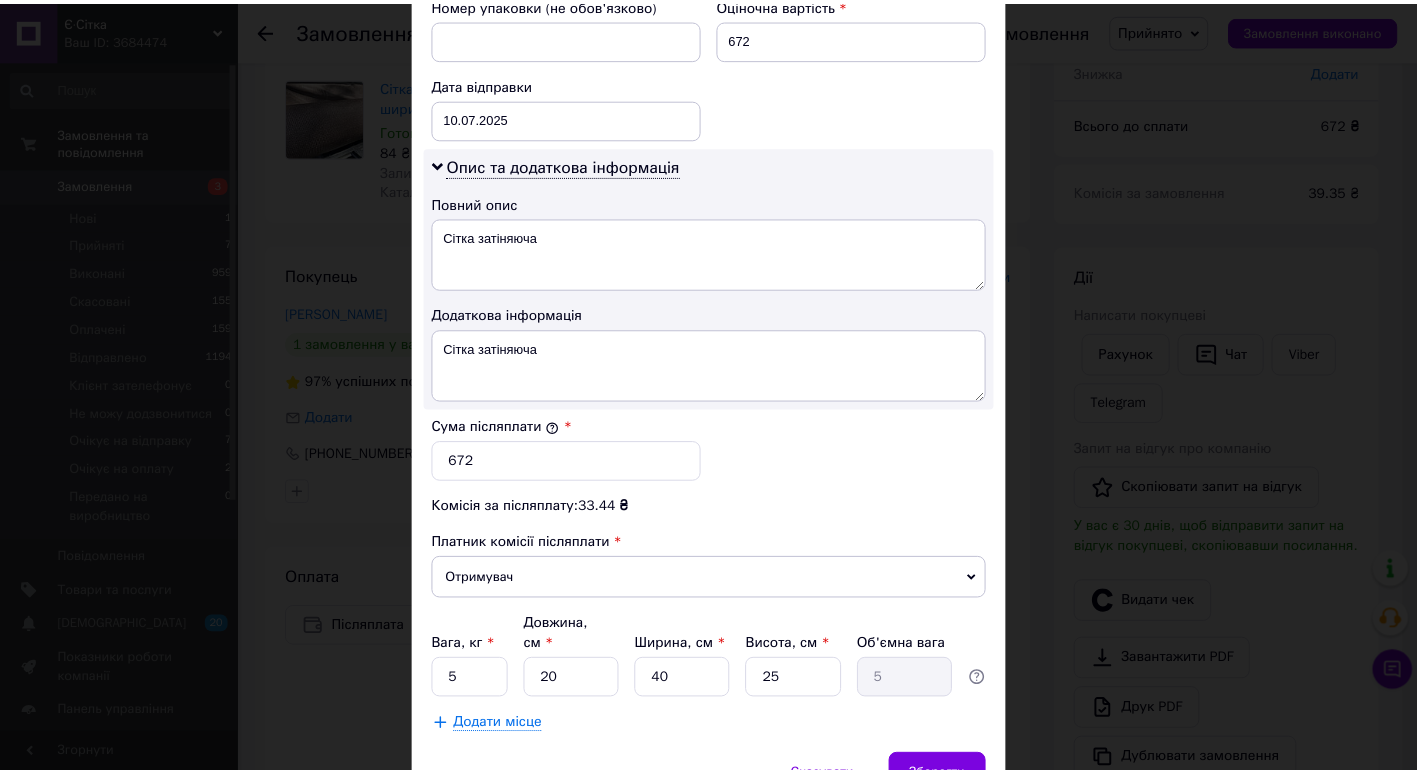 scroll, scrollTop: 885, scrollLeft: 0, axis: vertical 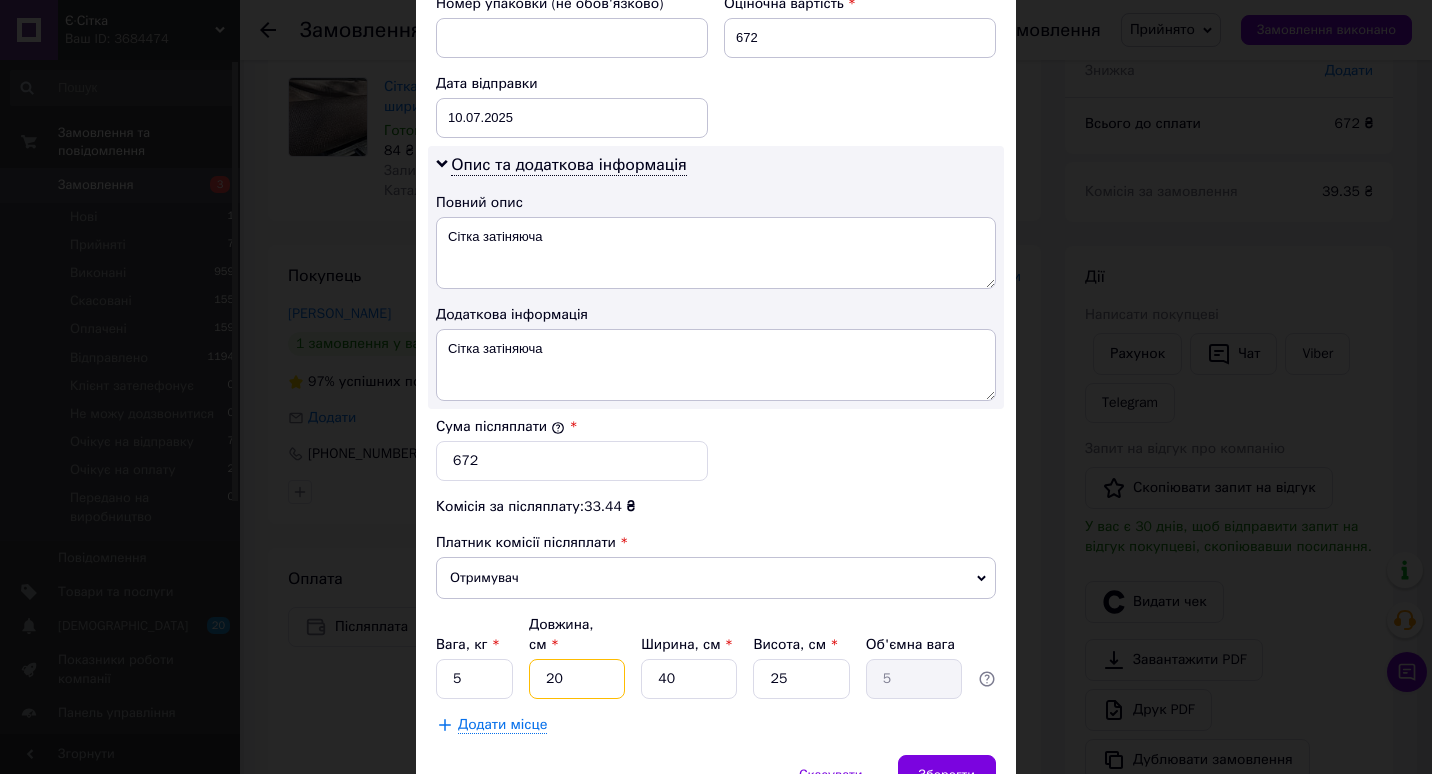 click on "20" at bounding box center [577, 679] 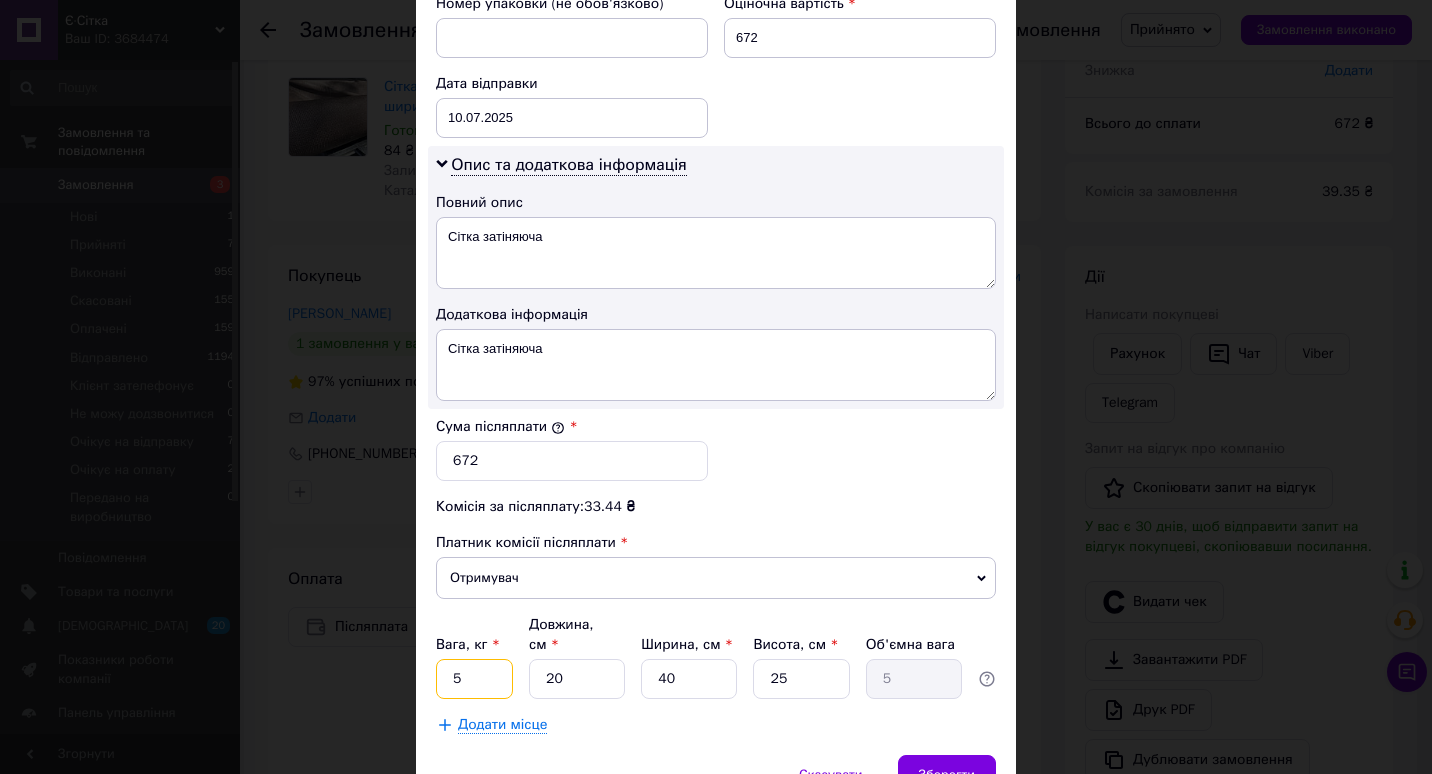 click on "5" at bounding box center [474, 679] 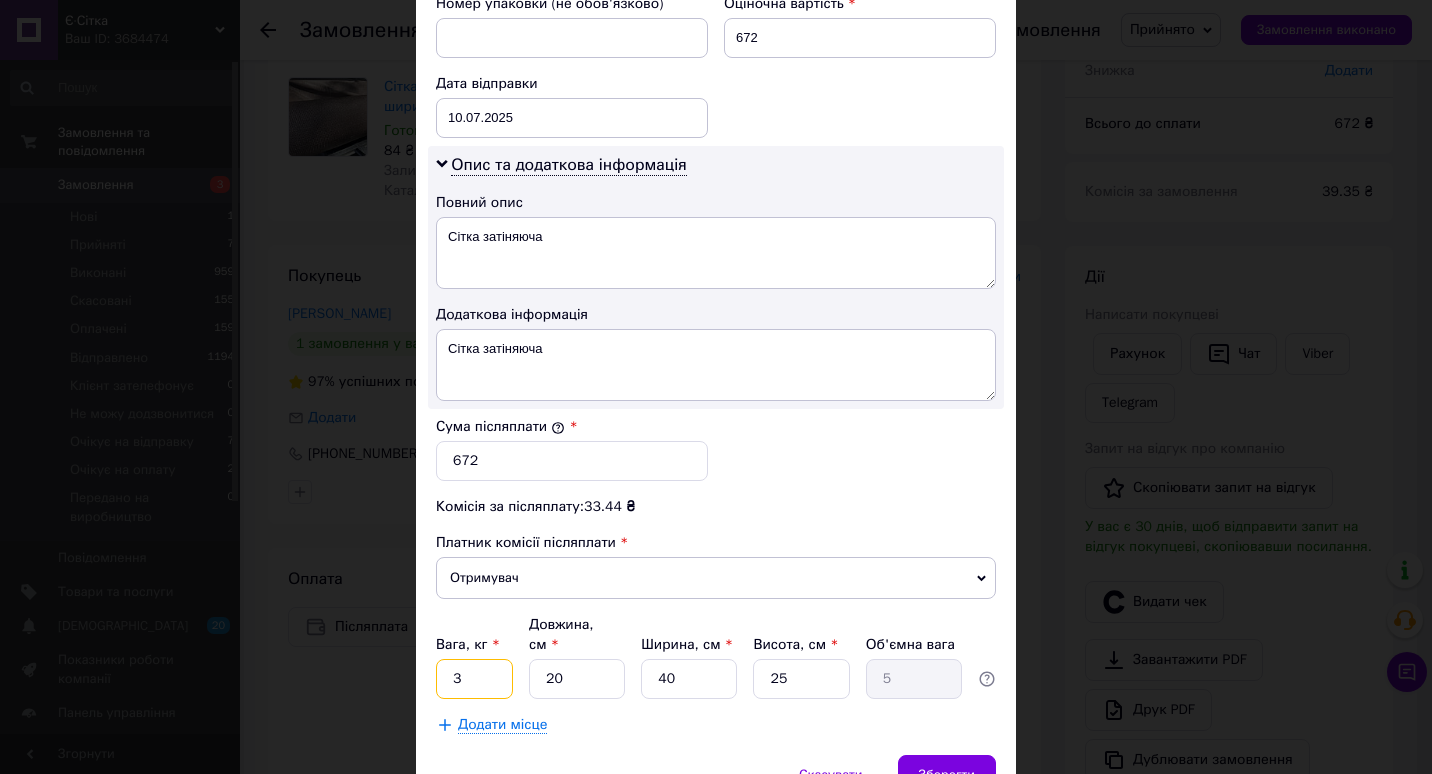 type on "3" 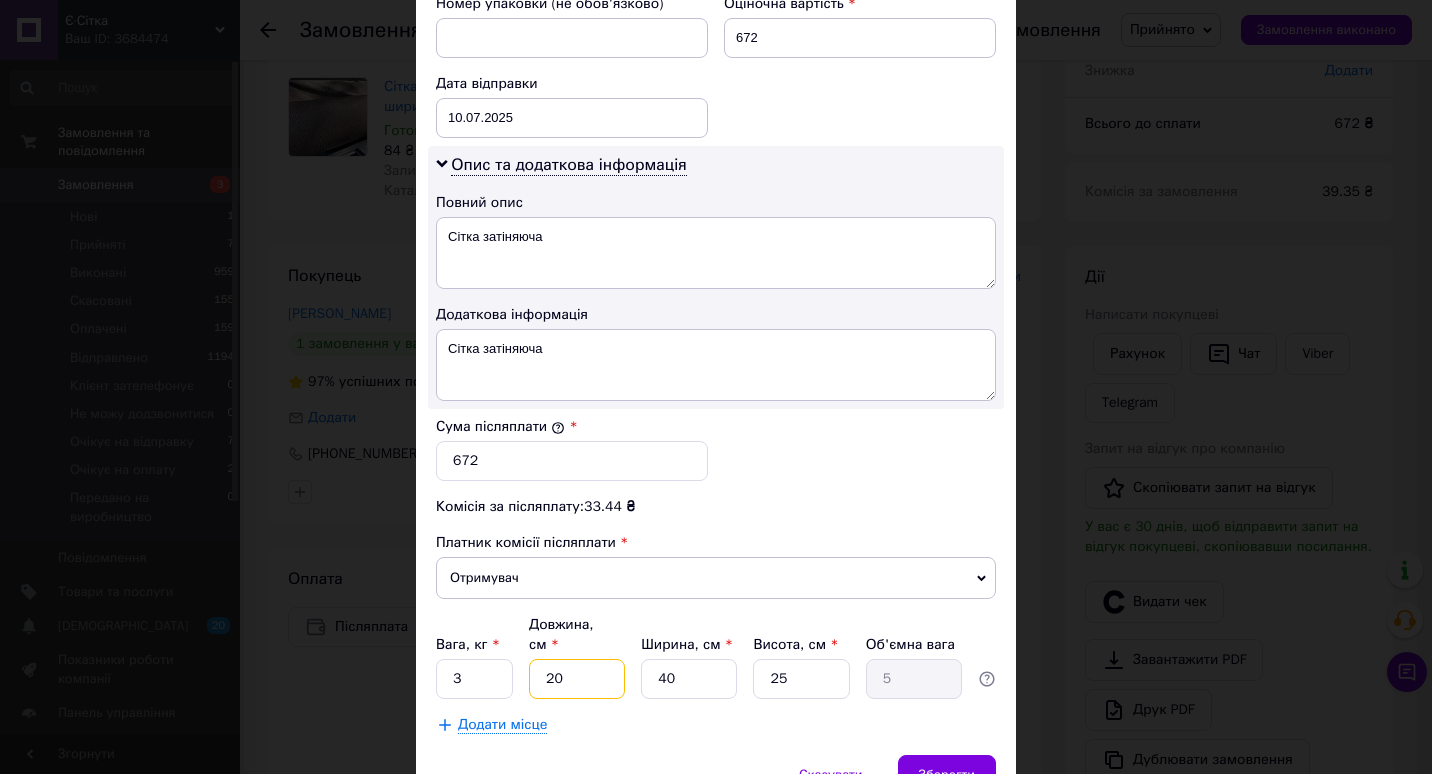 click on "20" at bounding box center (577, 679) 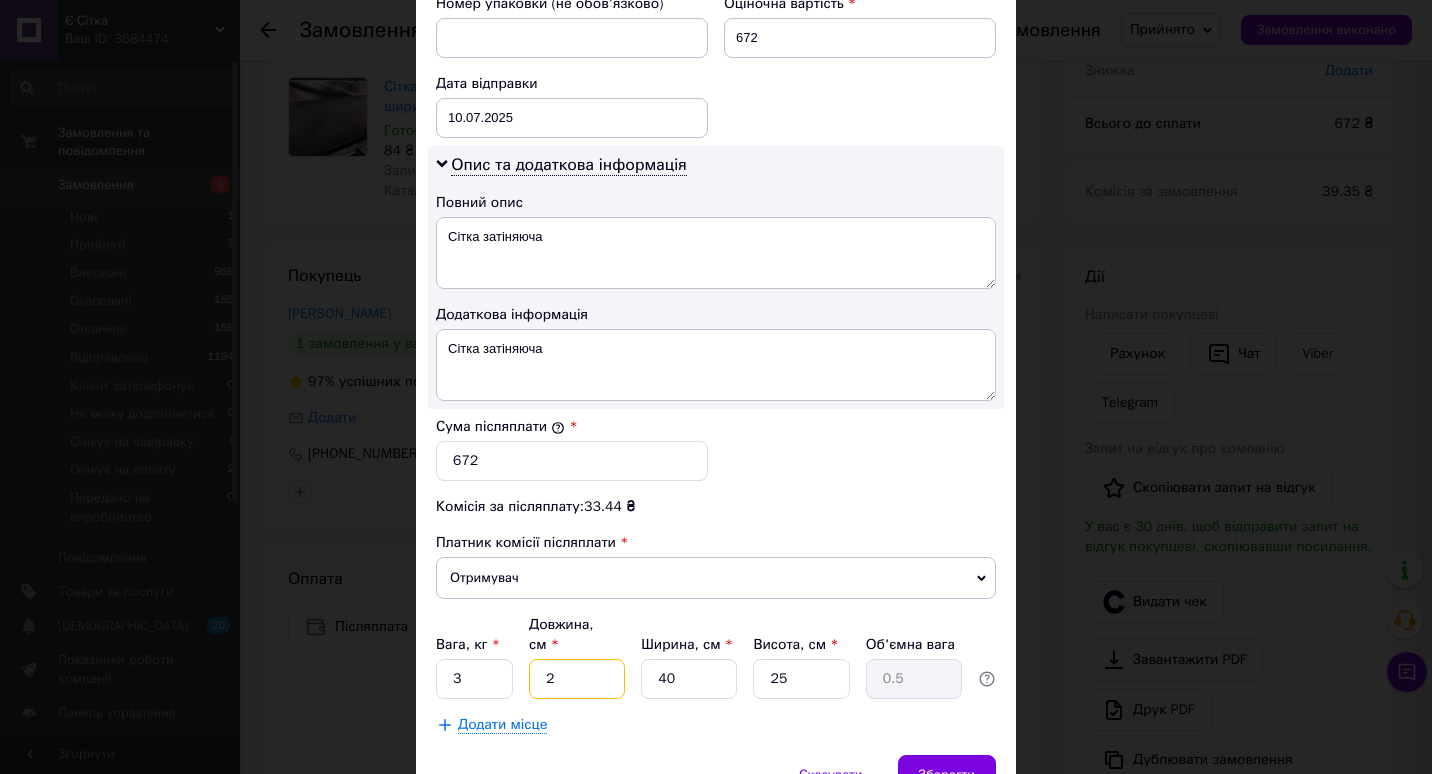 type 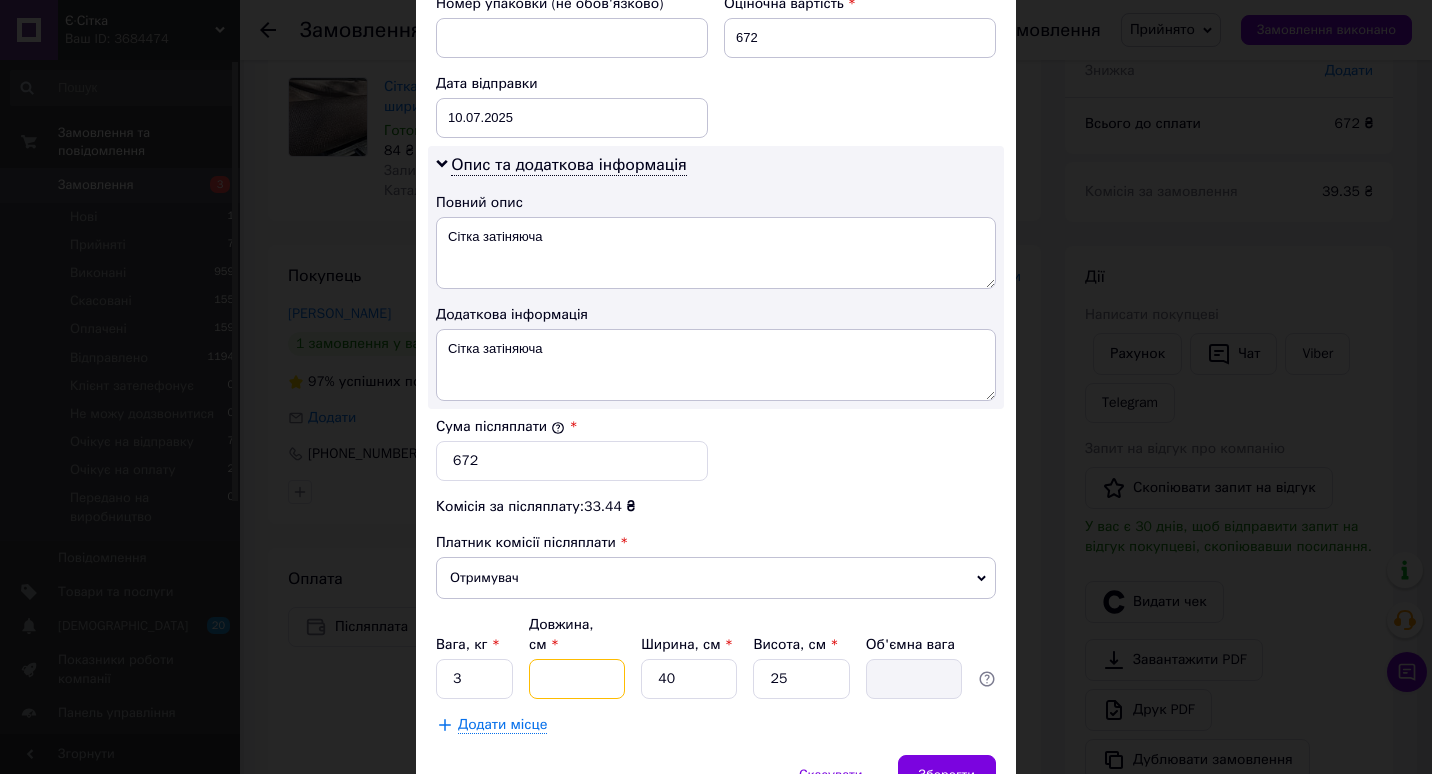 type on "5" 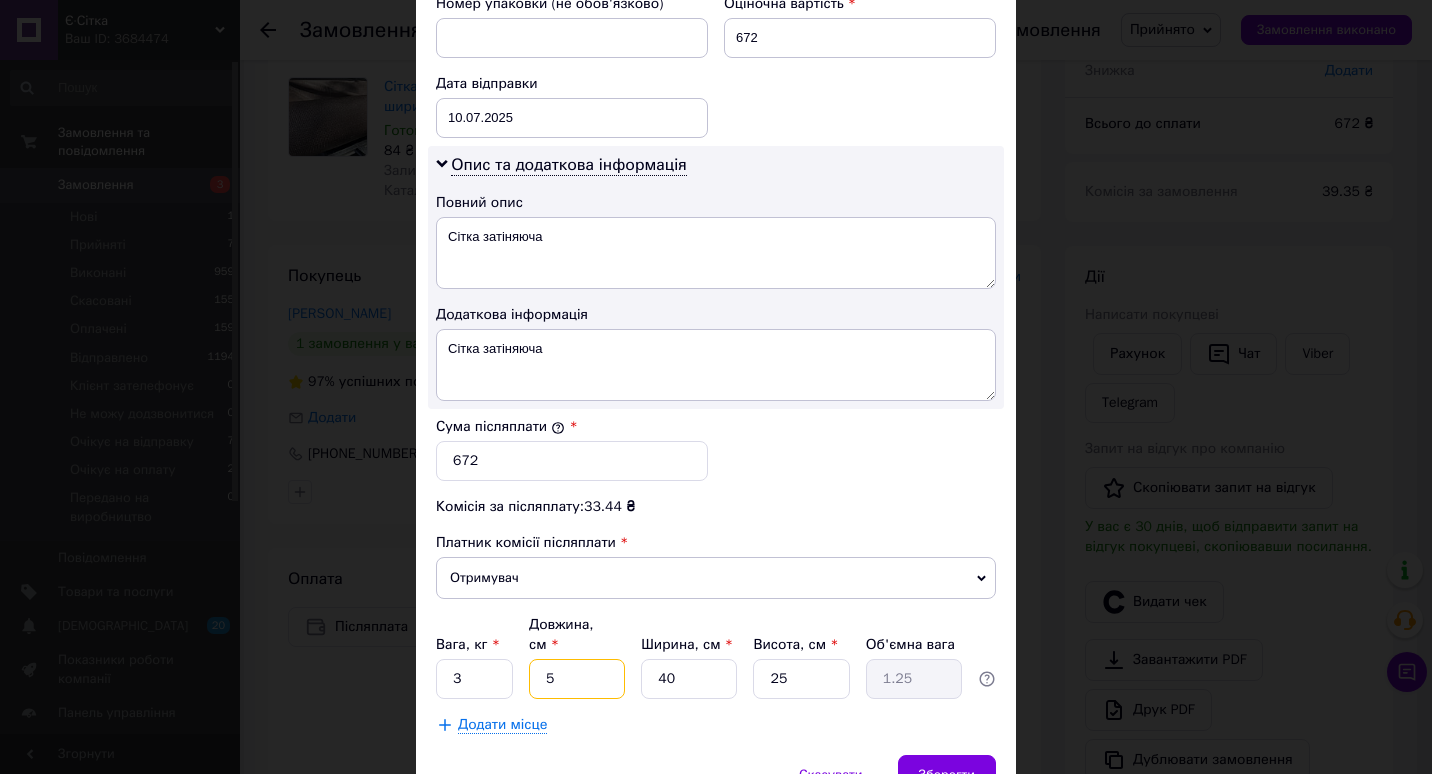 type on "50" 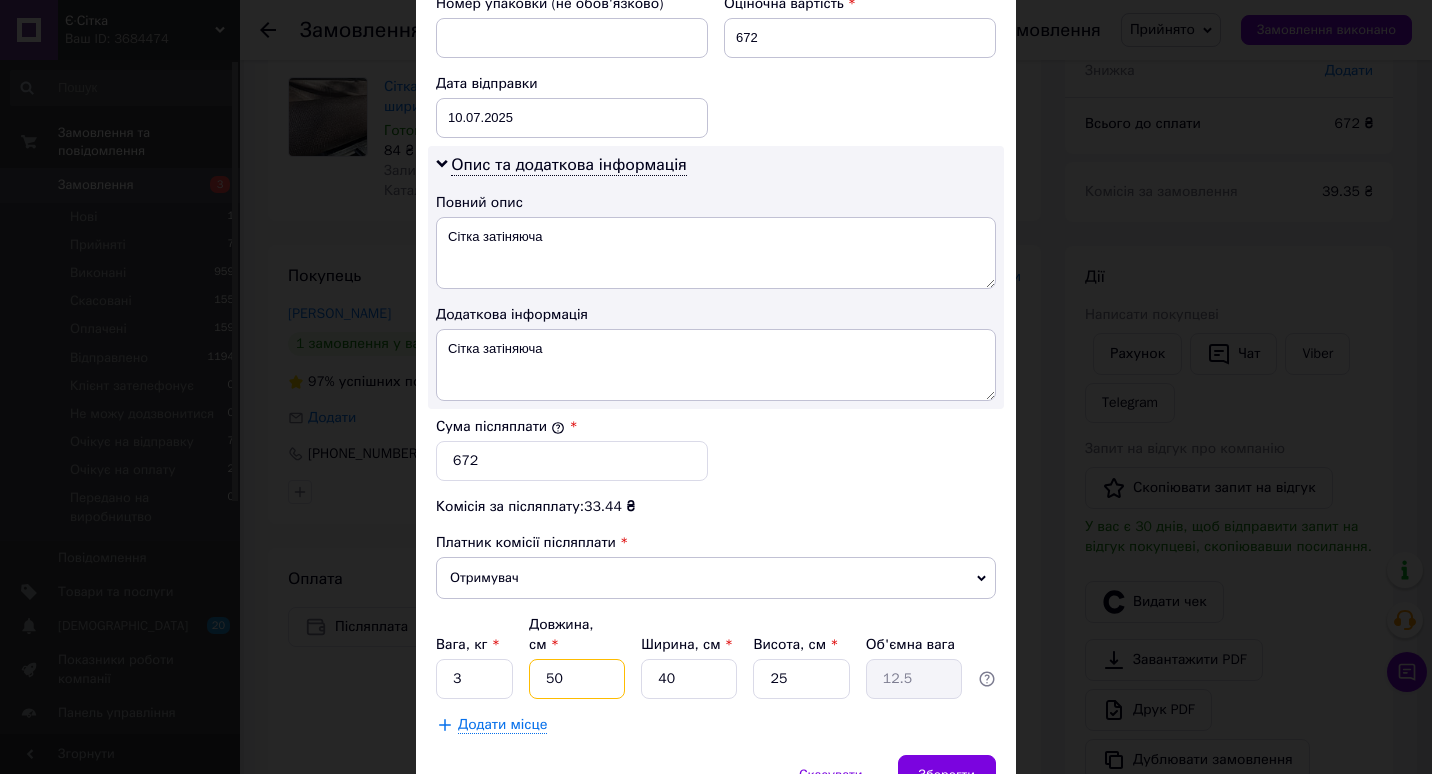 type on "50" 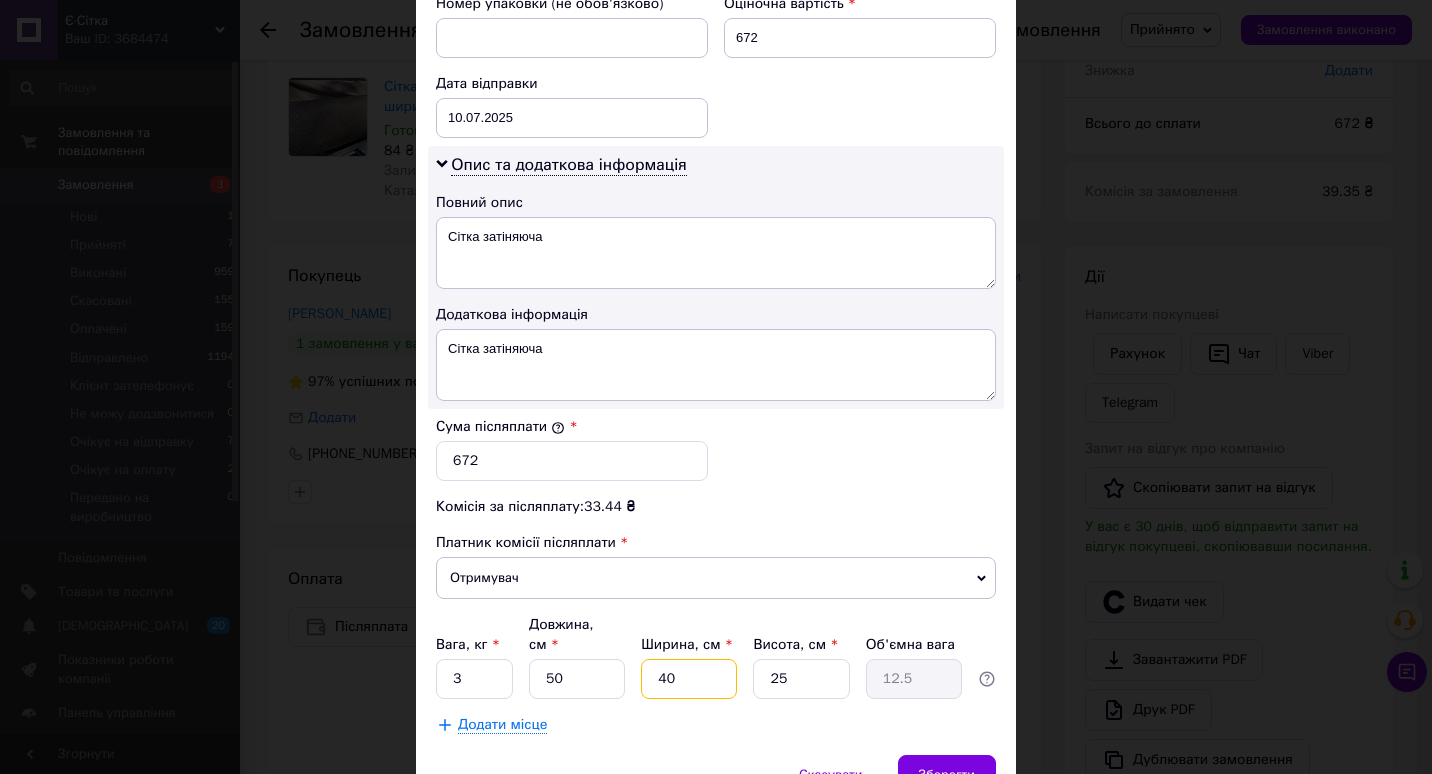 click on "40" at bounding box center [689, 679] 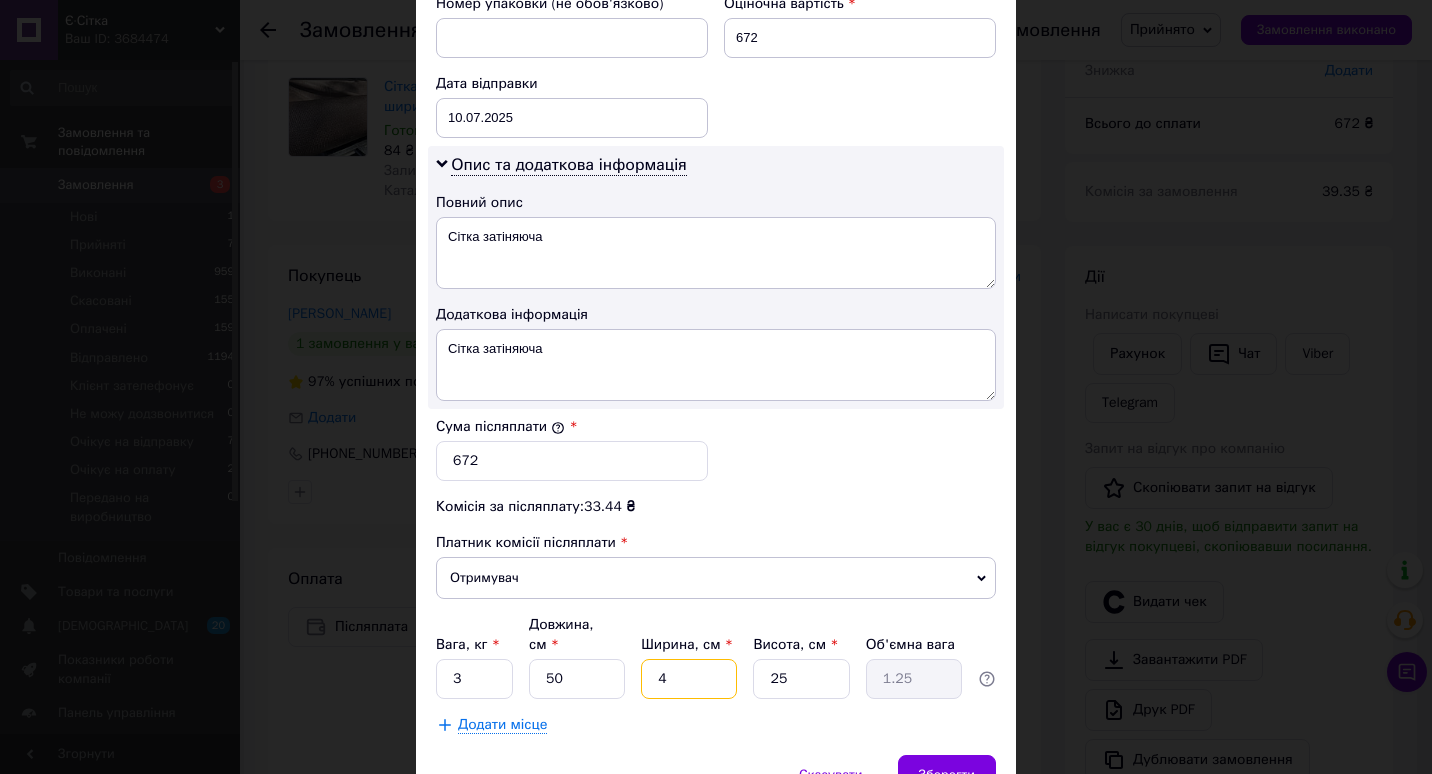 type 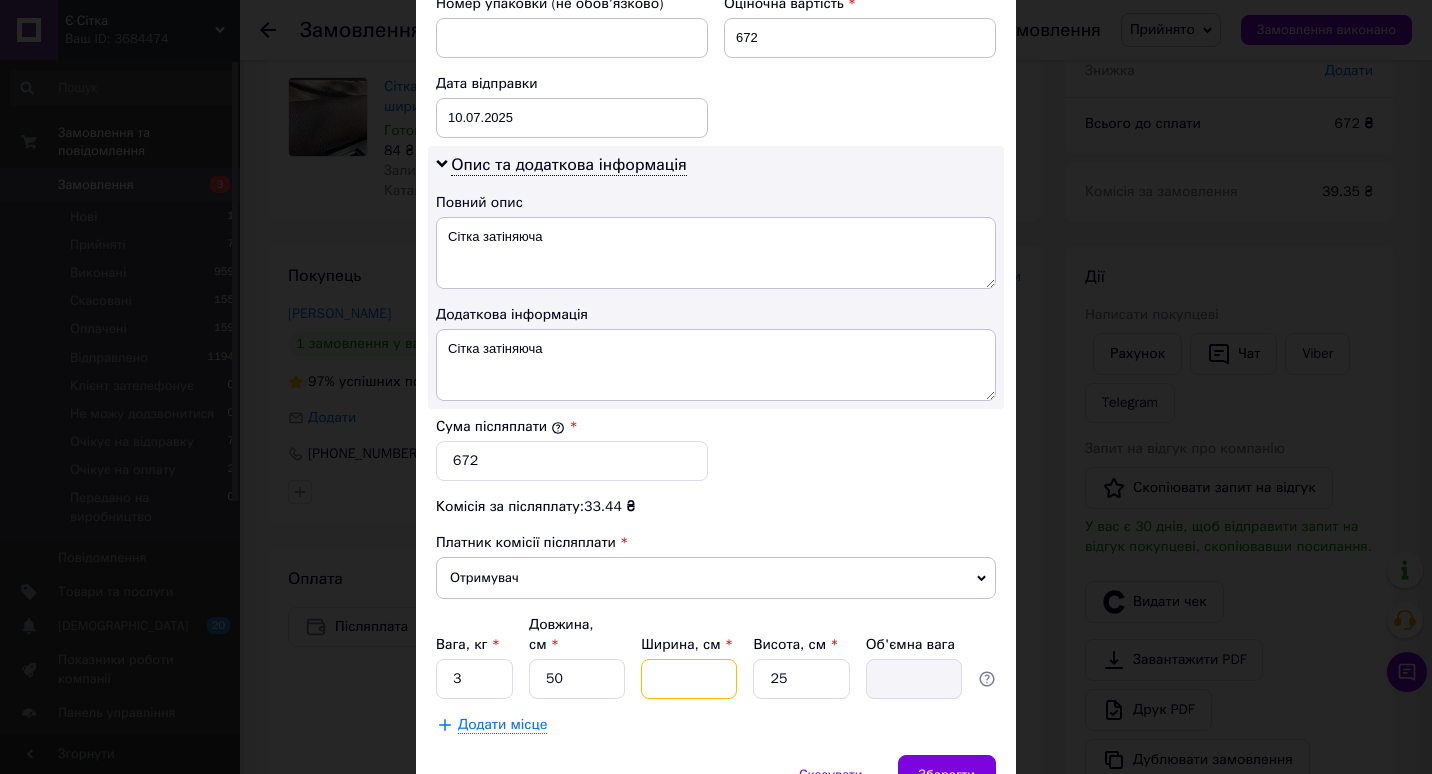 type on "3" 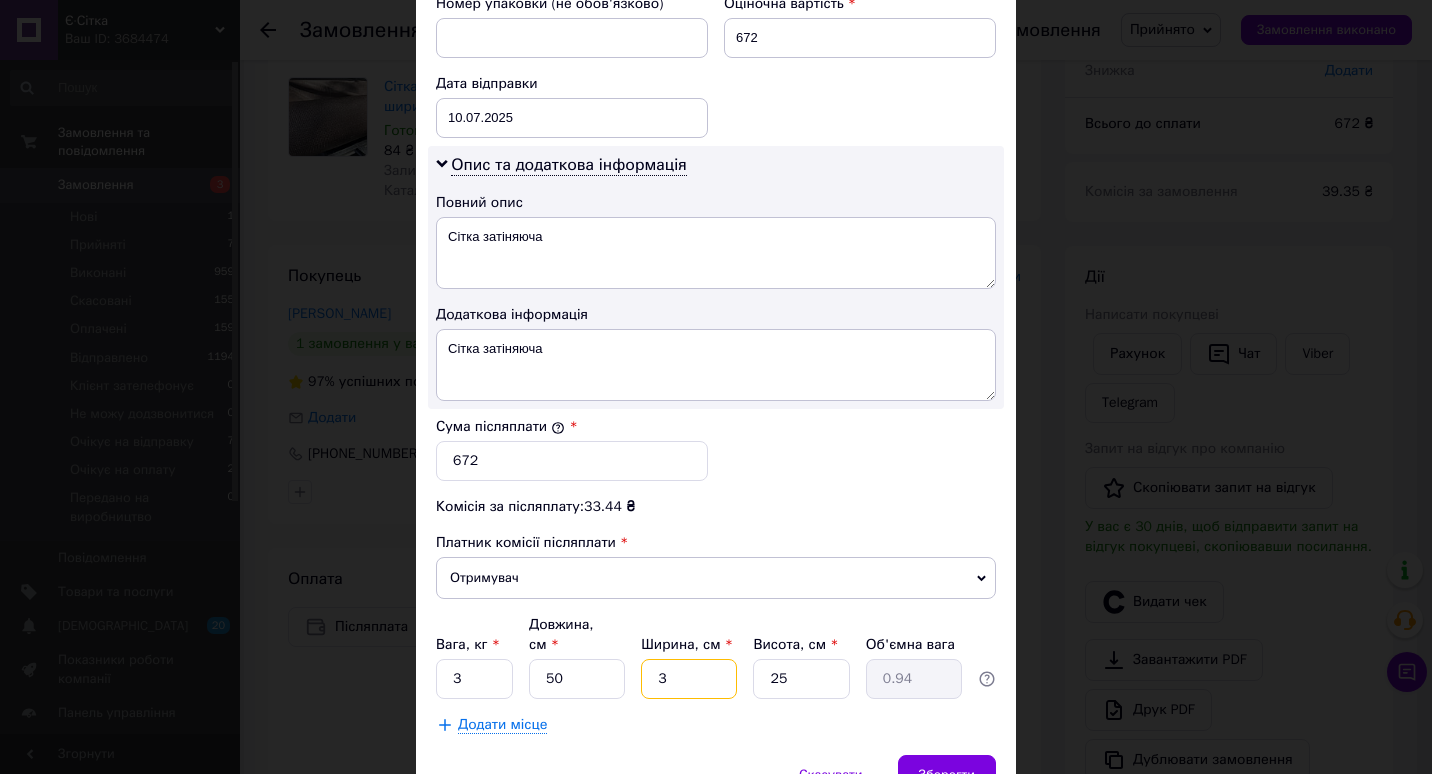 type on "30" 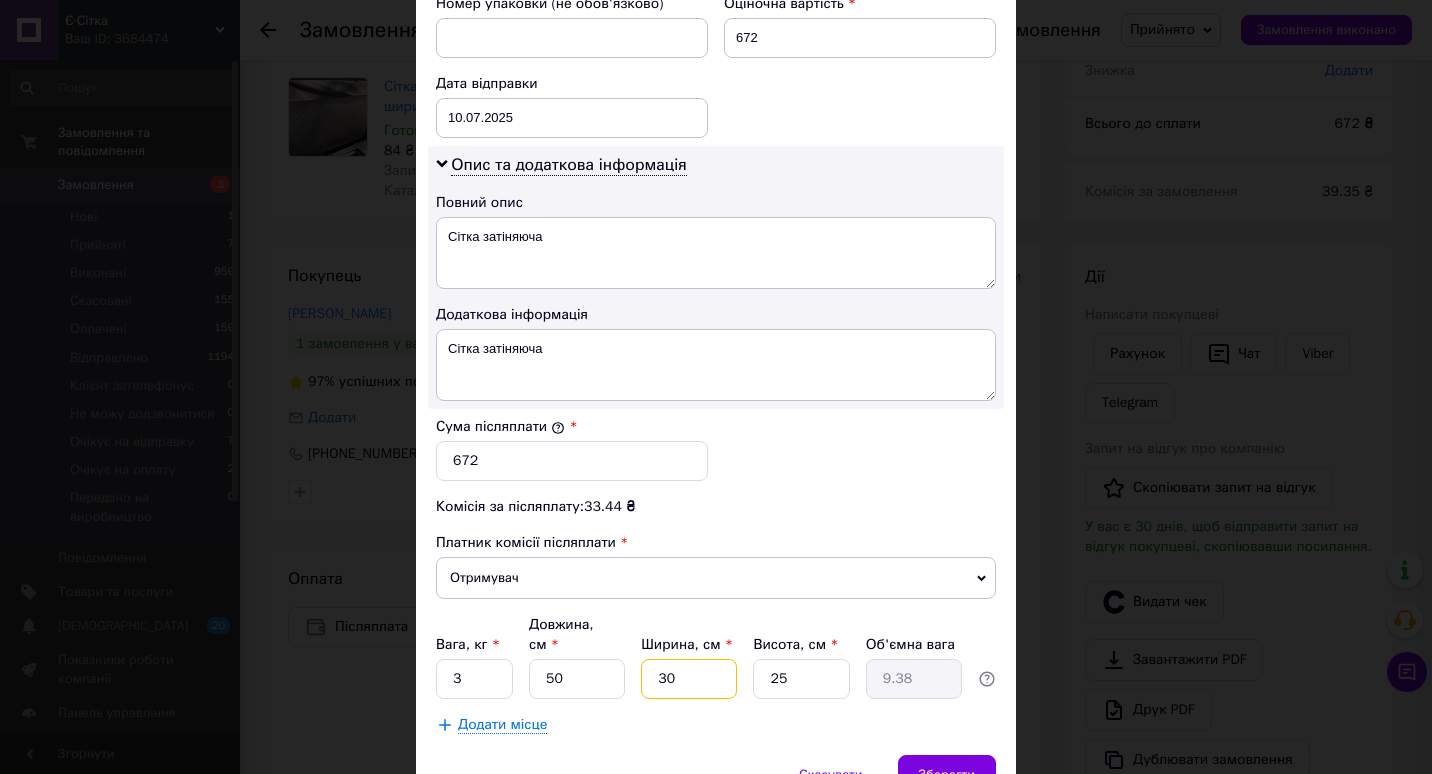 type on "30" 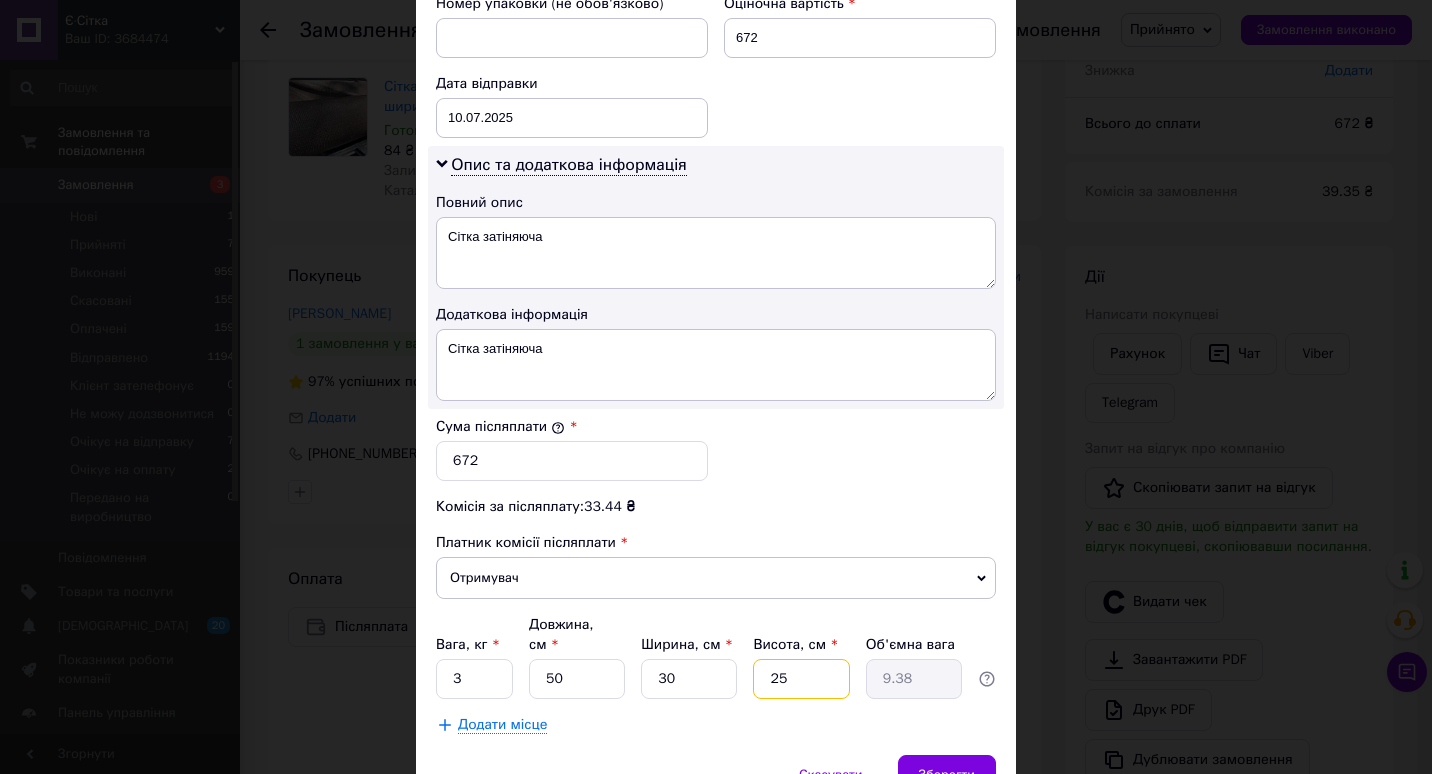 click on "25" at bounding box center (801, 679) 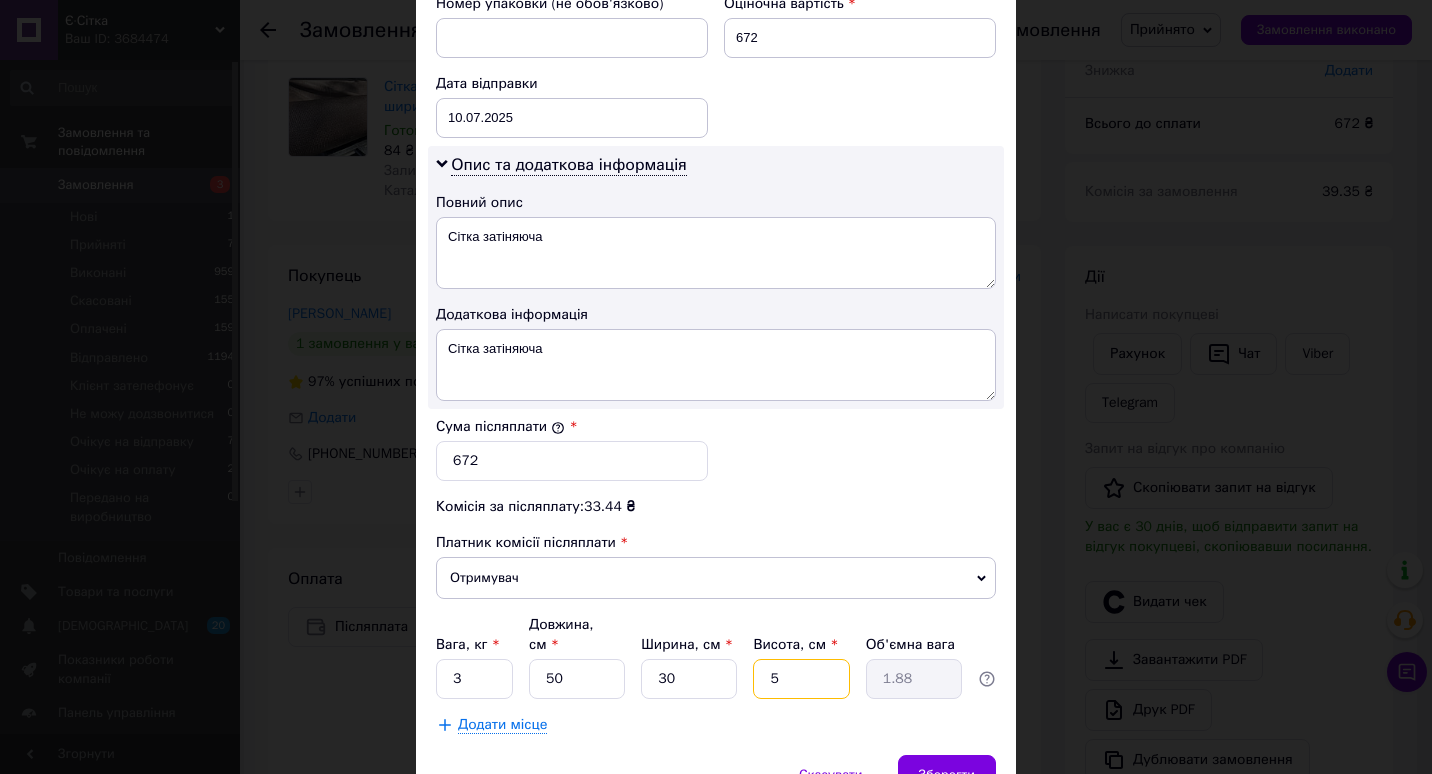 type on "15" 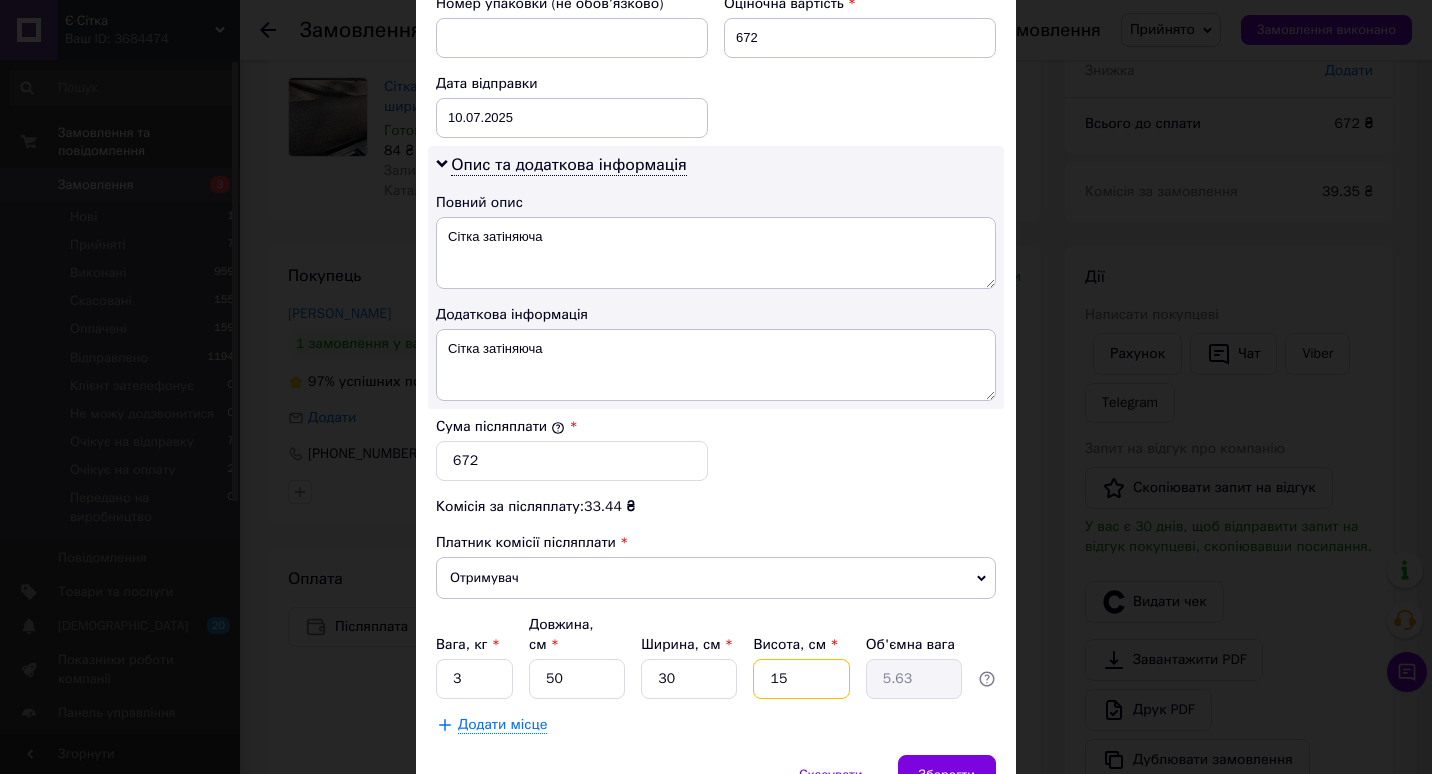 type on "15" 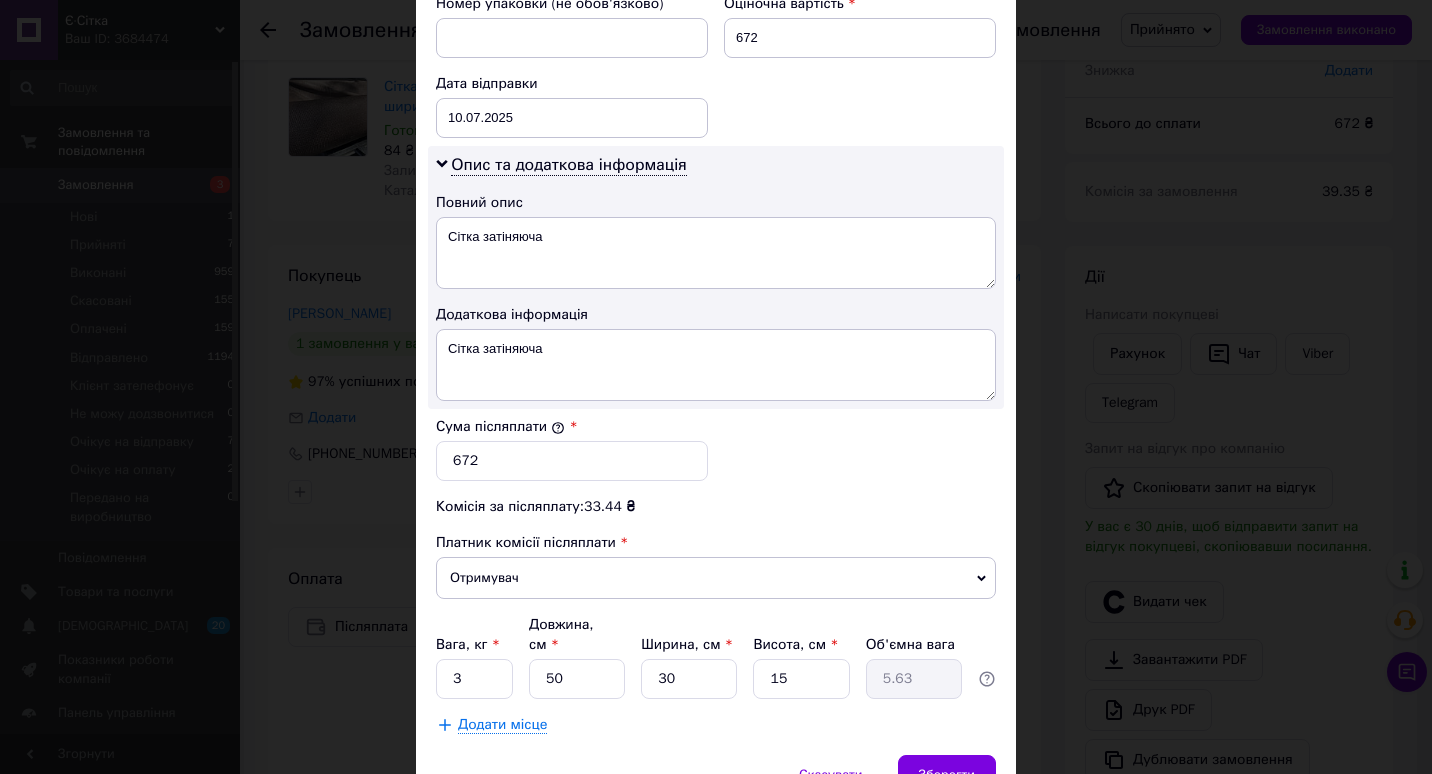 click on "Комісія за післяплату:  33.44 ₴" at bounding box center (716, 507) 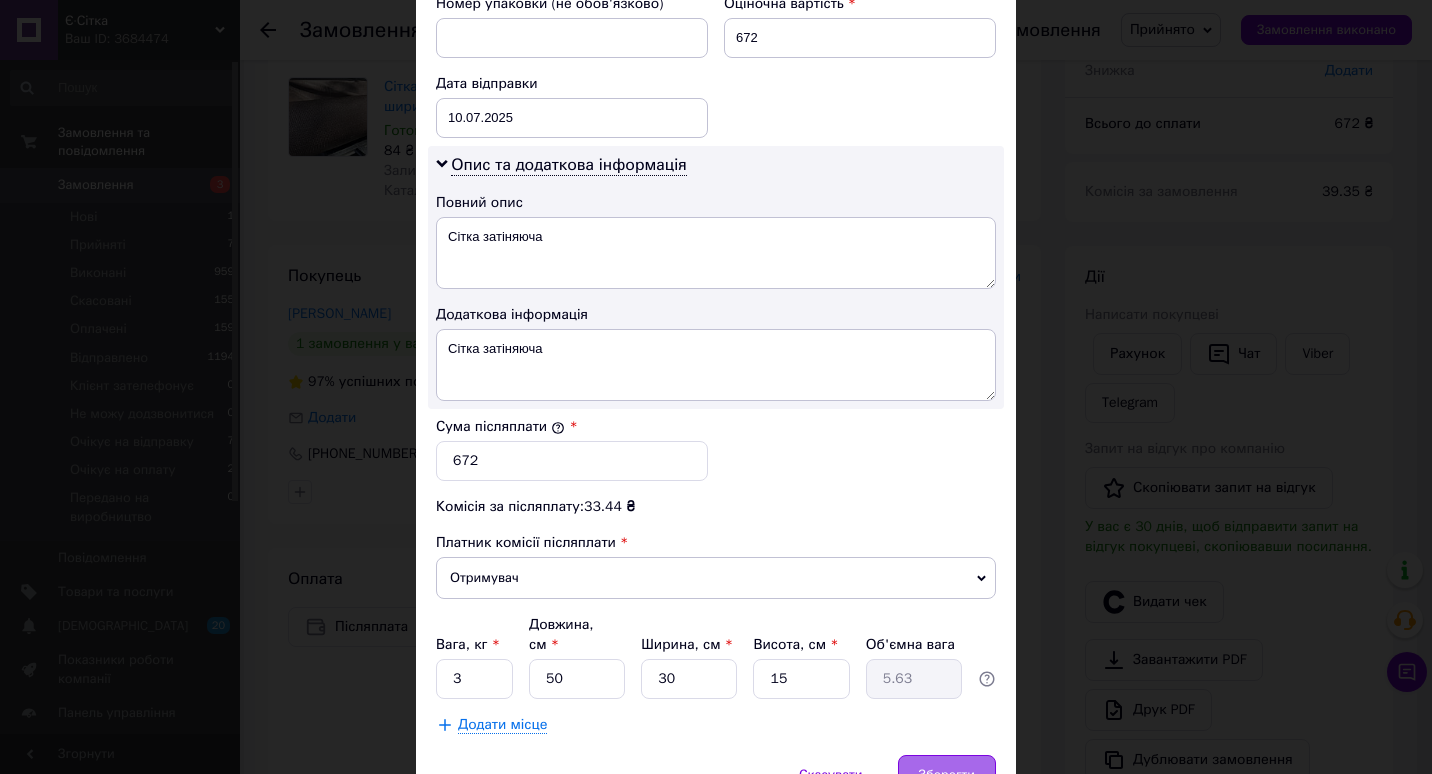click on "Зберегти" at bounding box center (947, 775) 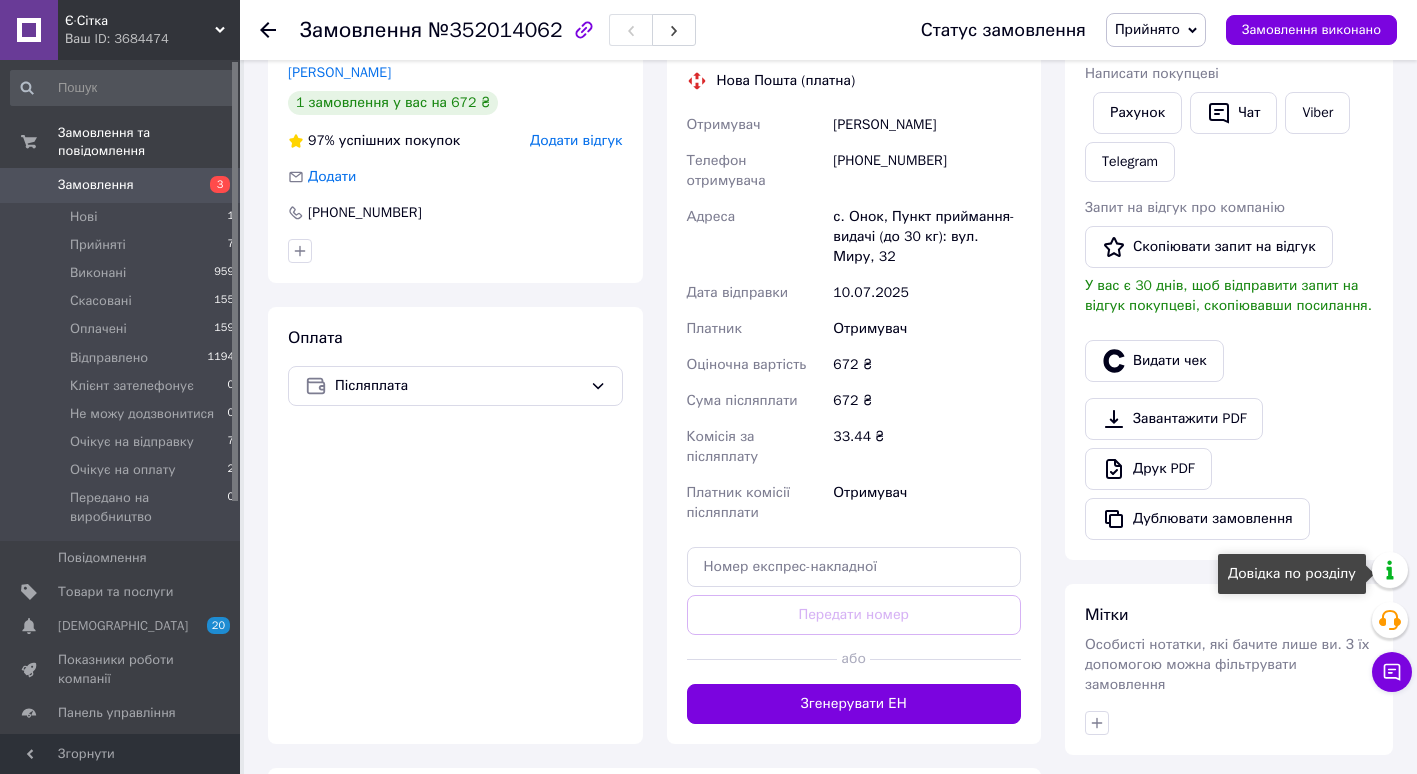 scroll, scrollTop: 398, scrollLeft: 0, axis: vertical 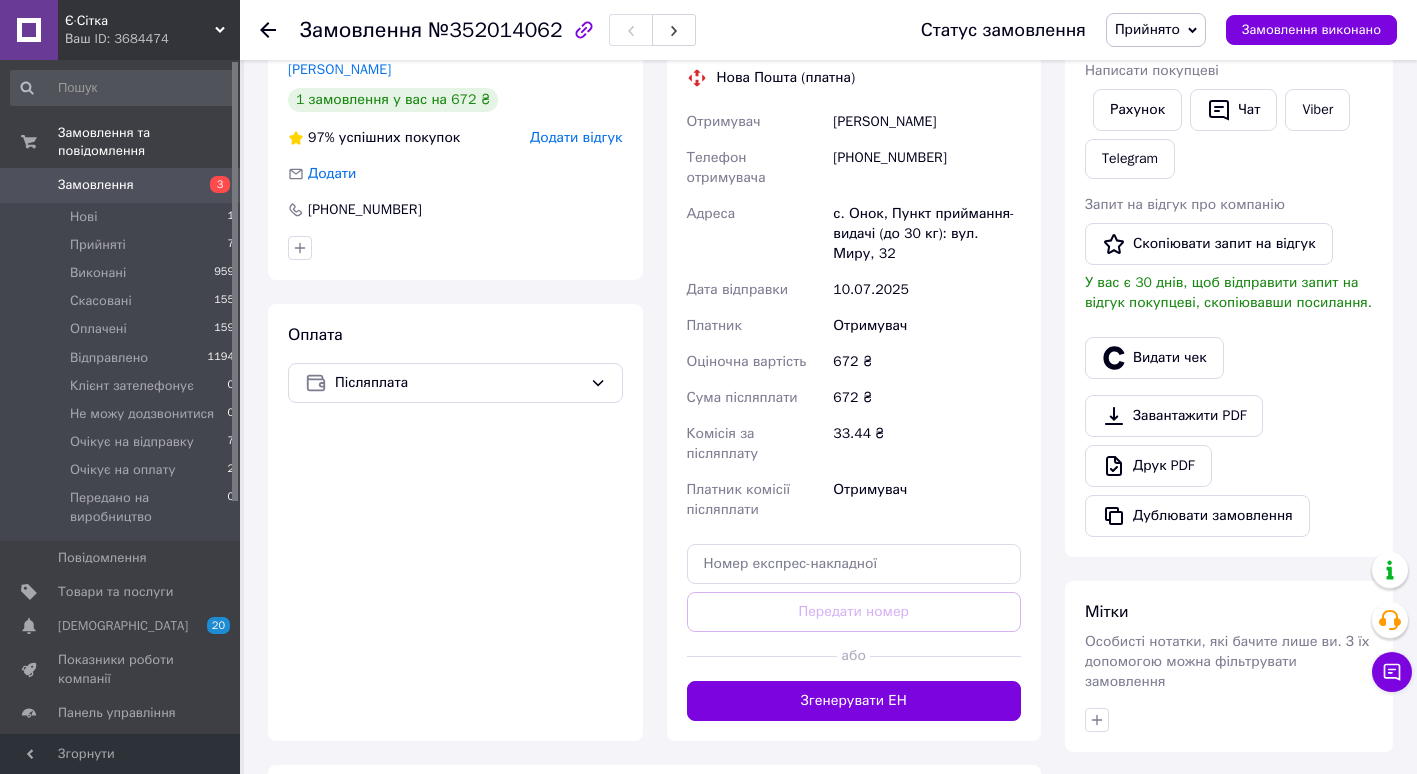 click on "Згенерувати ЕН" at bounding box center [854, 701] 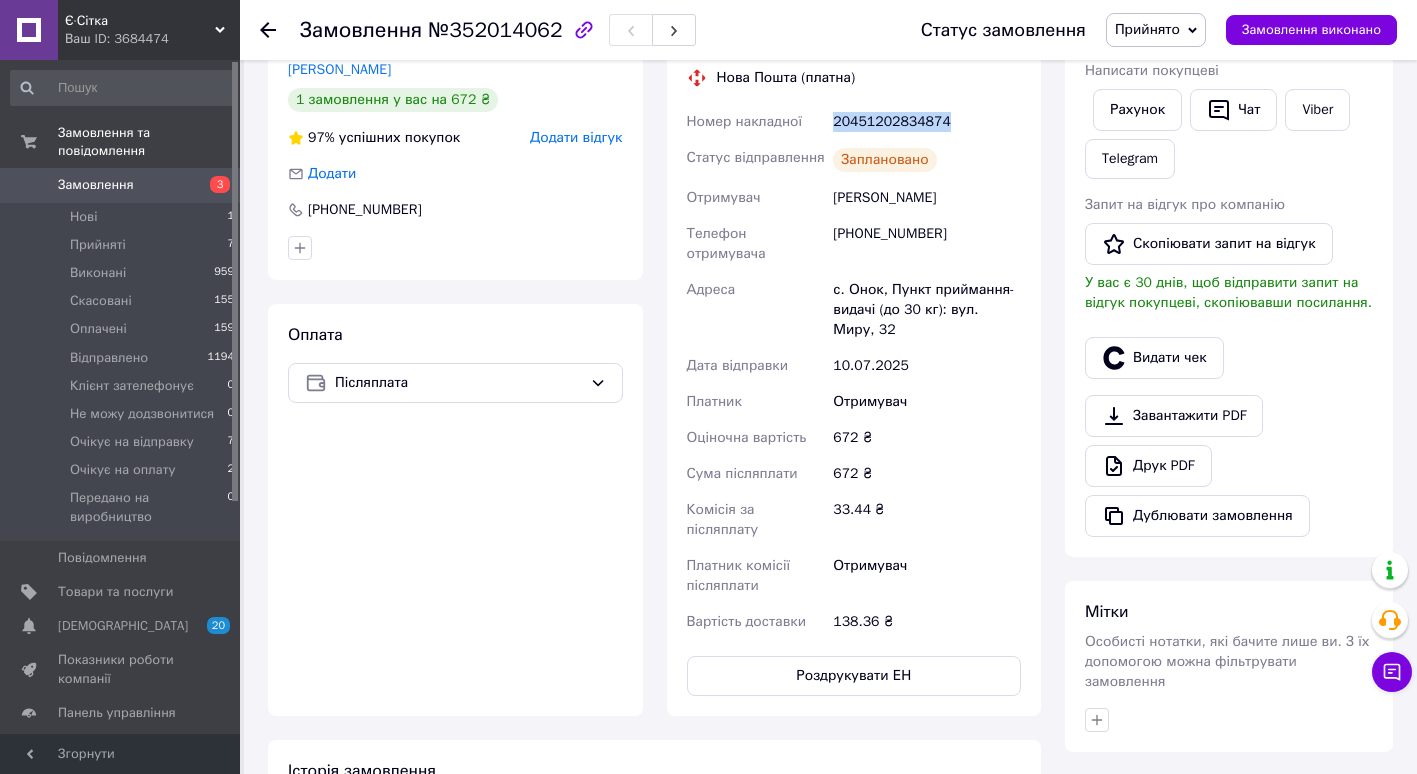 drag, startPoint x: 833, startPoint y: 120, endPoint x: 953, endPoint y: 123, distance: 120.03749 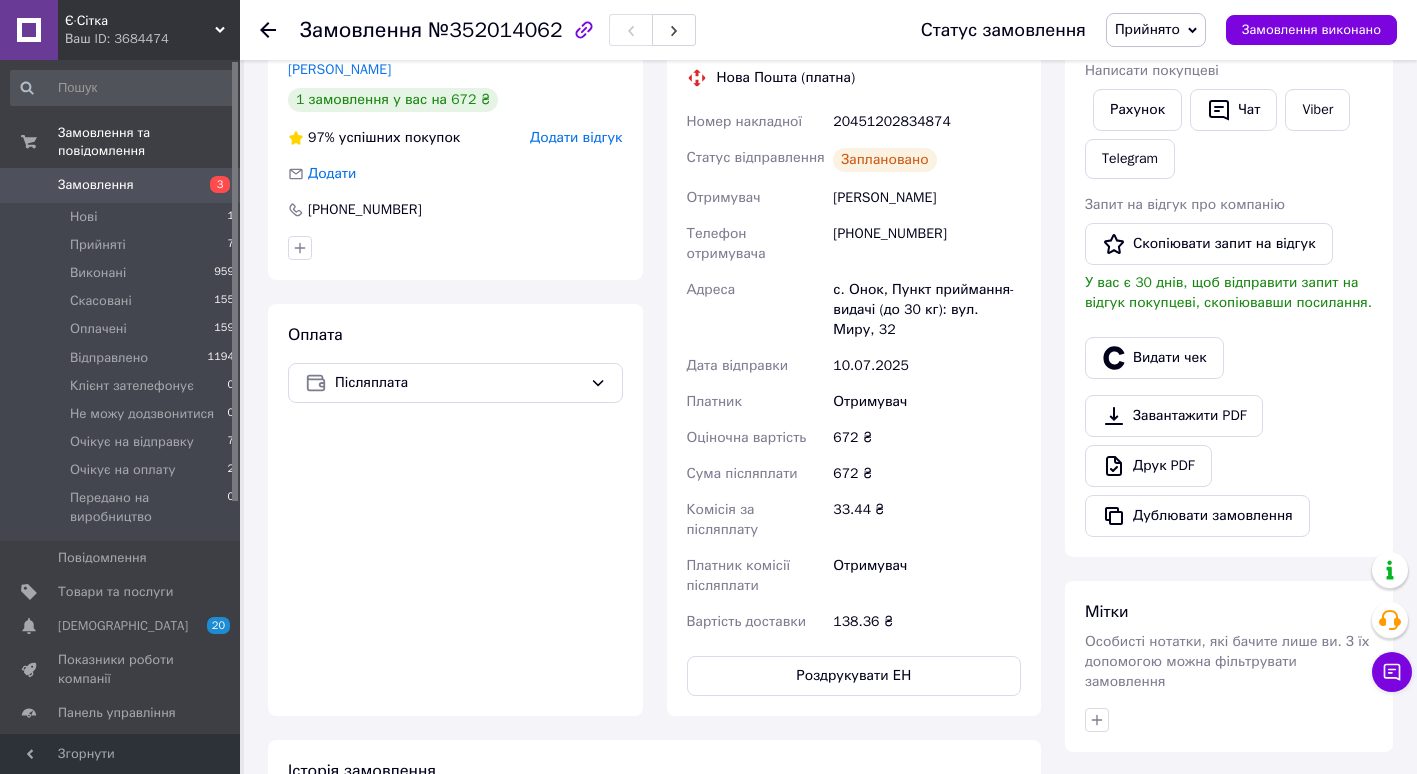 click 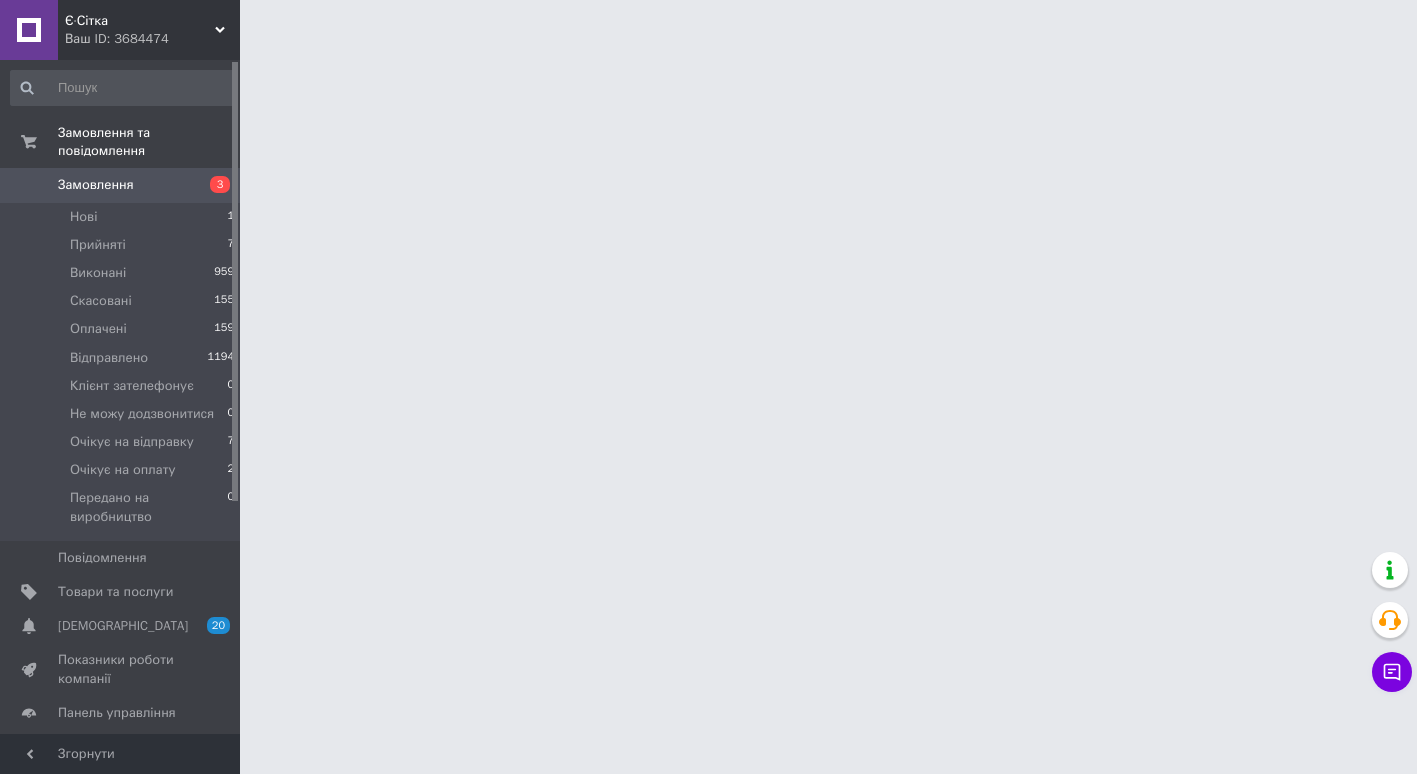 scroll, scrollTop: 0, scrollLeft: 0, axis: both 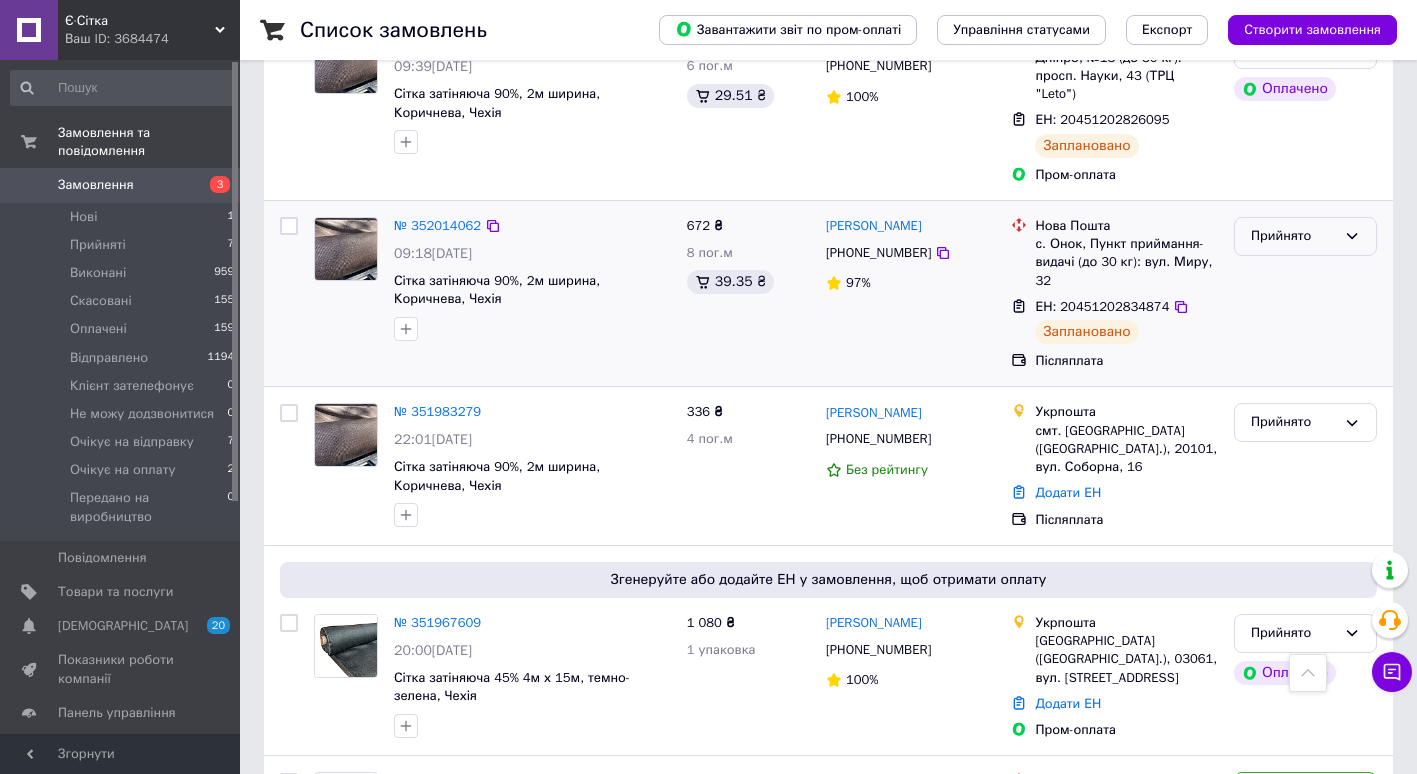 click 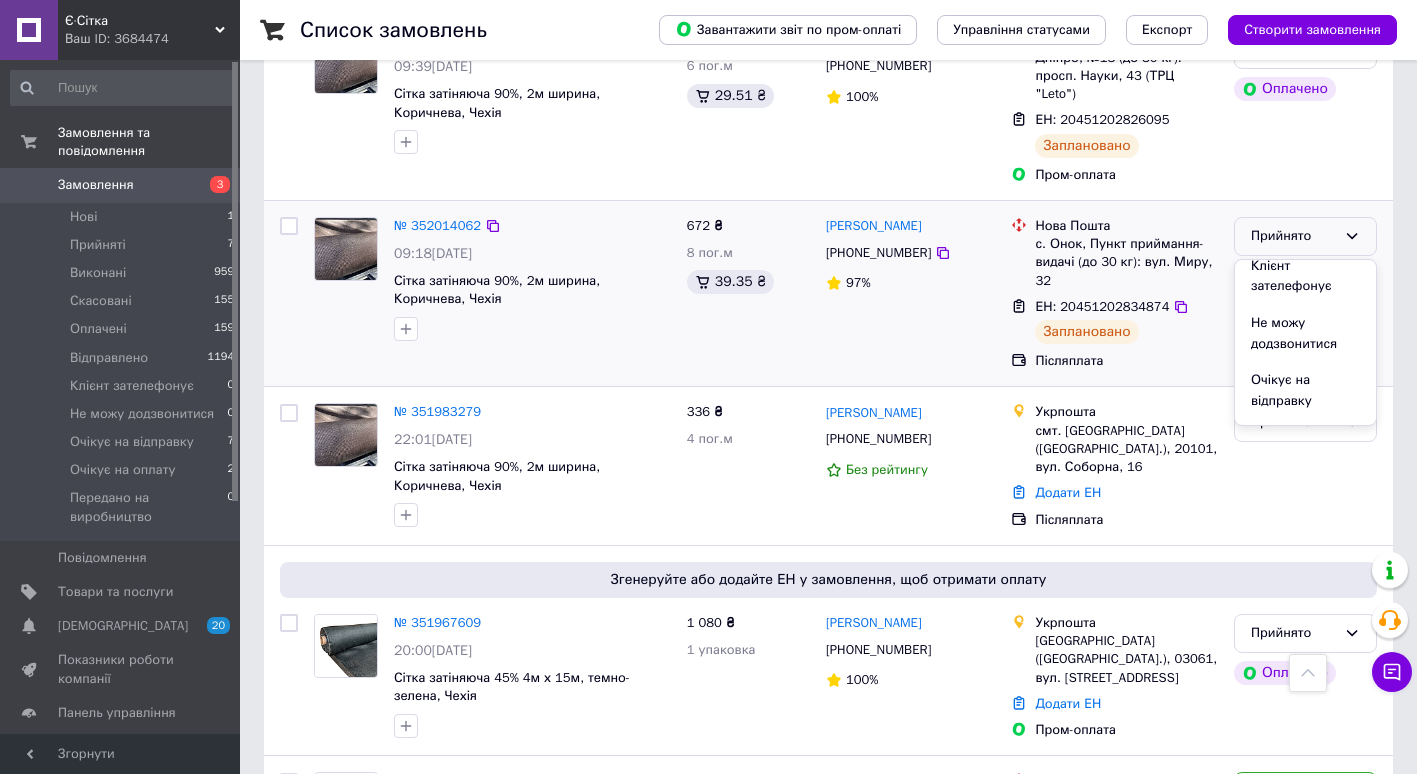 scroll, scrollTop: 169, scrollLeft: 0, axis: vertical 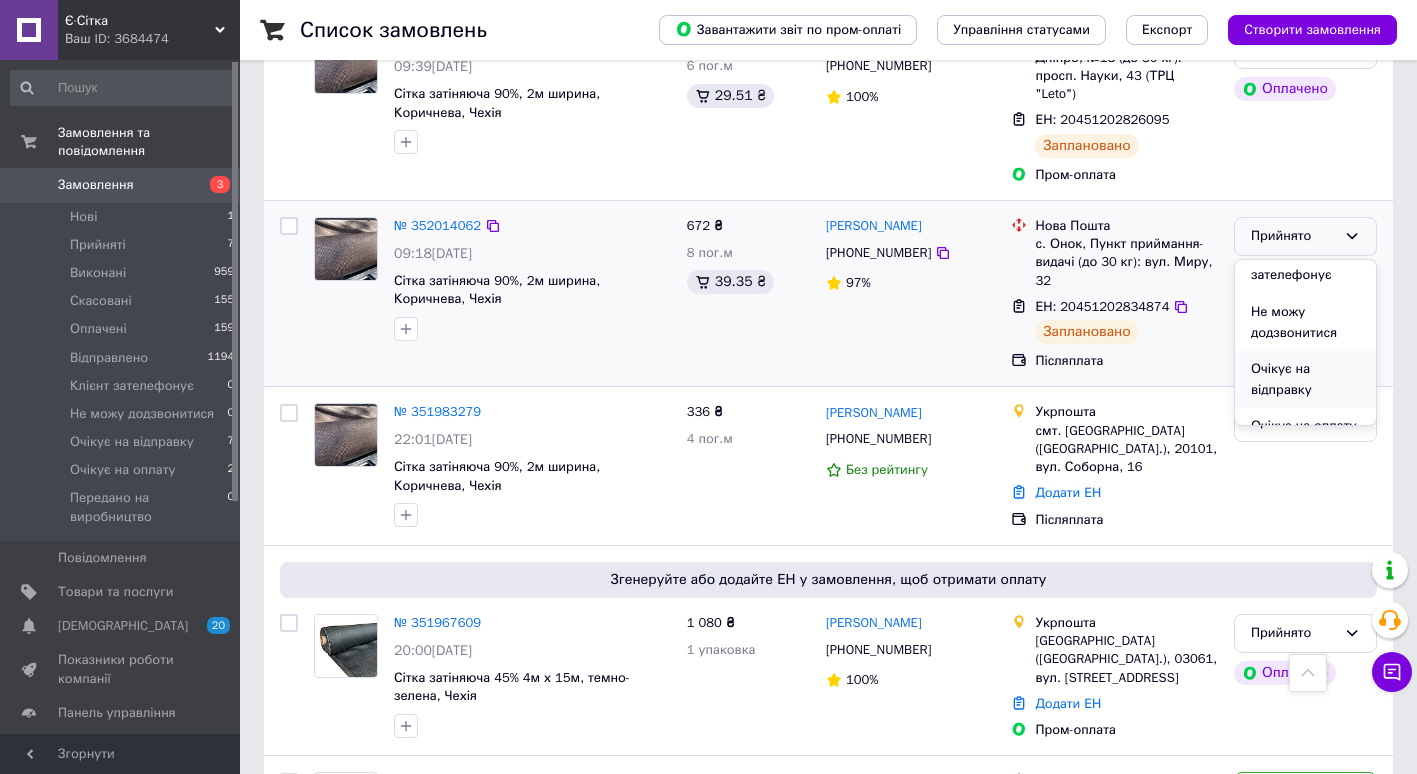 click on "Очікує на відправку" at bounding box center (1305, 379) 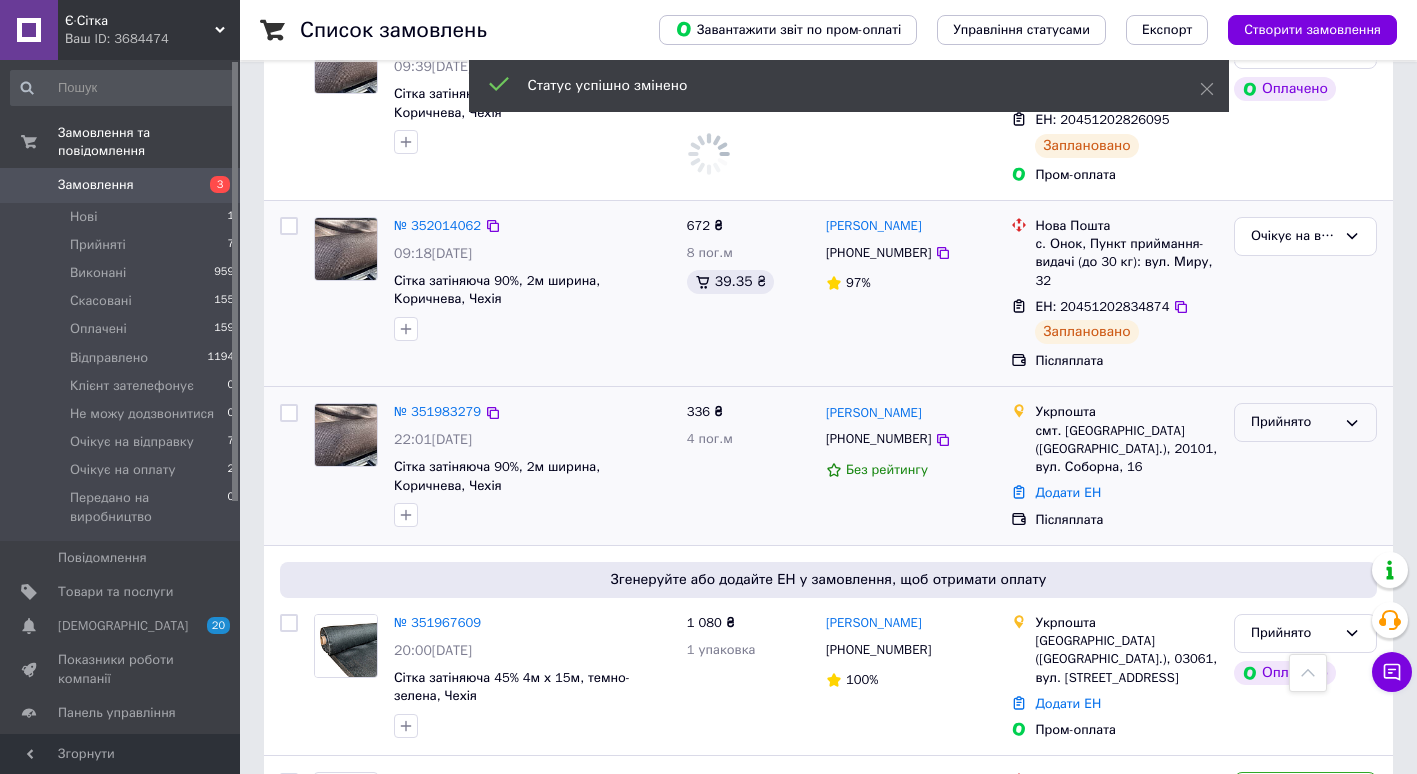 scroll, scrollTop: 712, scrollLeft: 0, axis: vertical 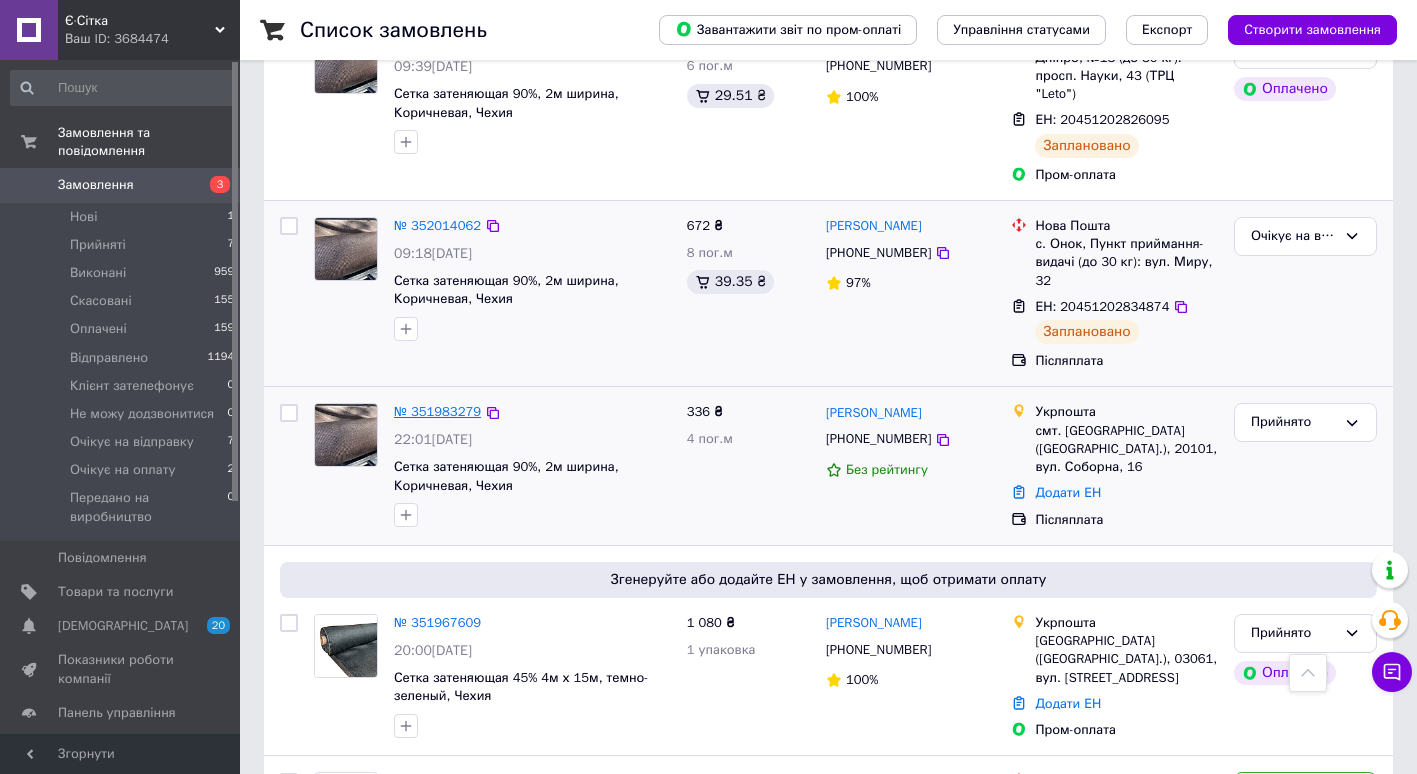 click on "№ 351983279" at bounding box center [437, 411] 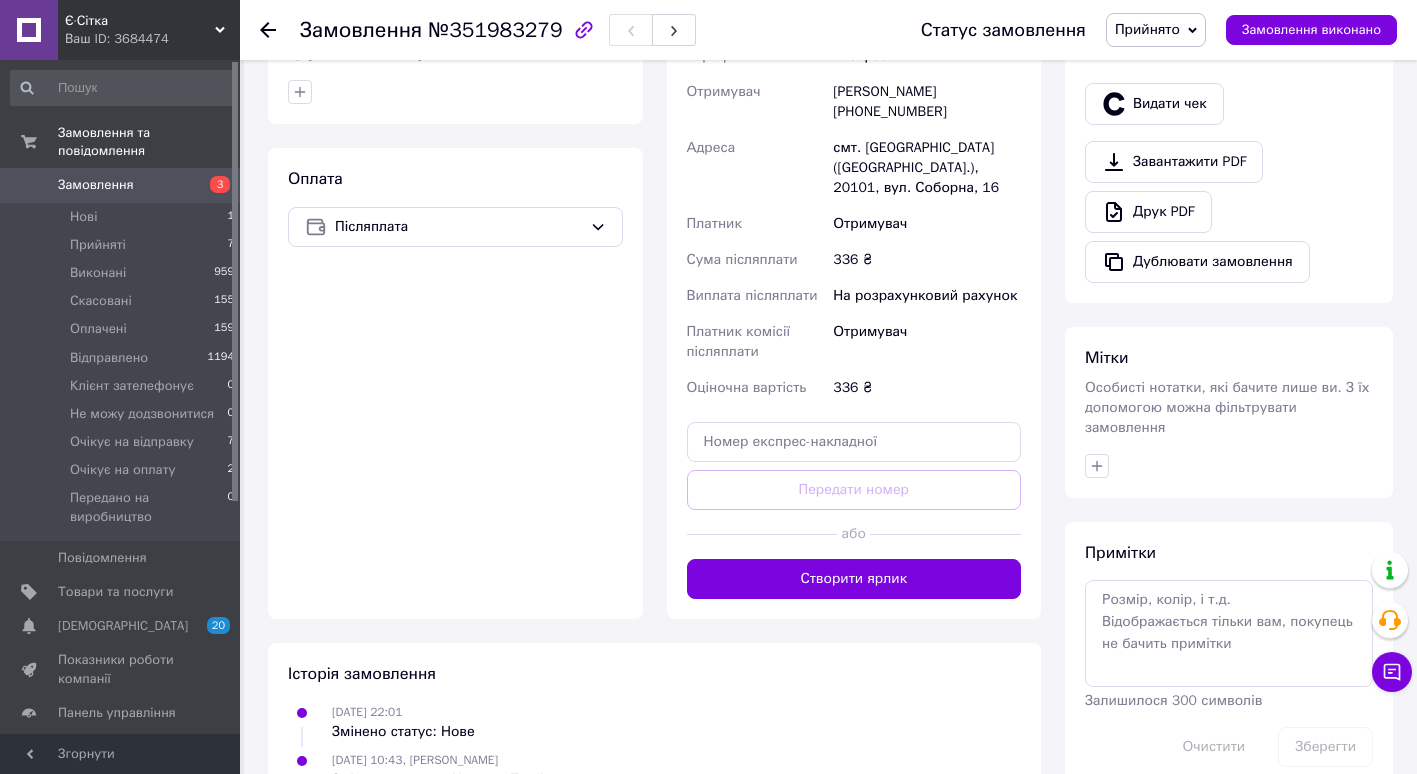 scroll, scrollTop: 514, scrollLeft: 0, axis: vertical 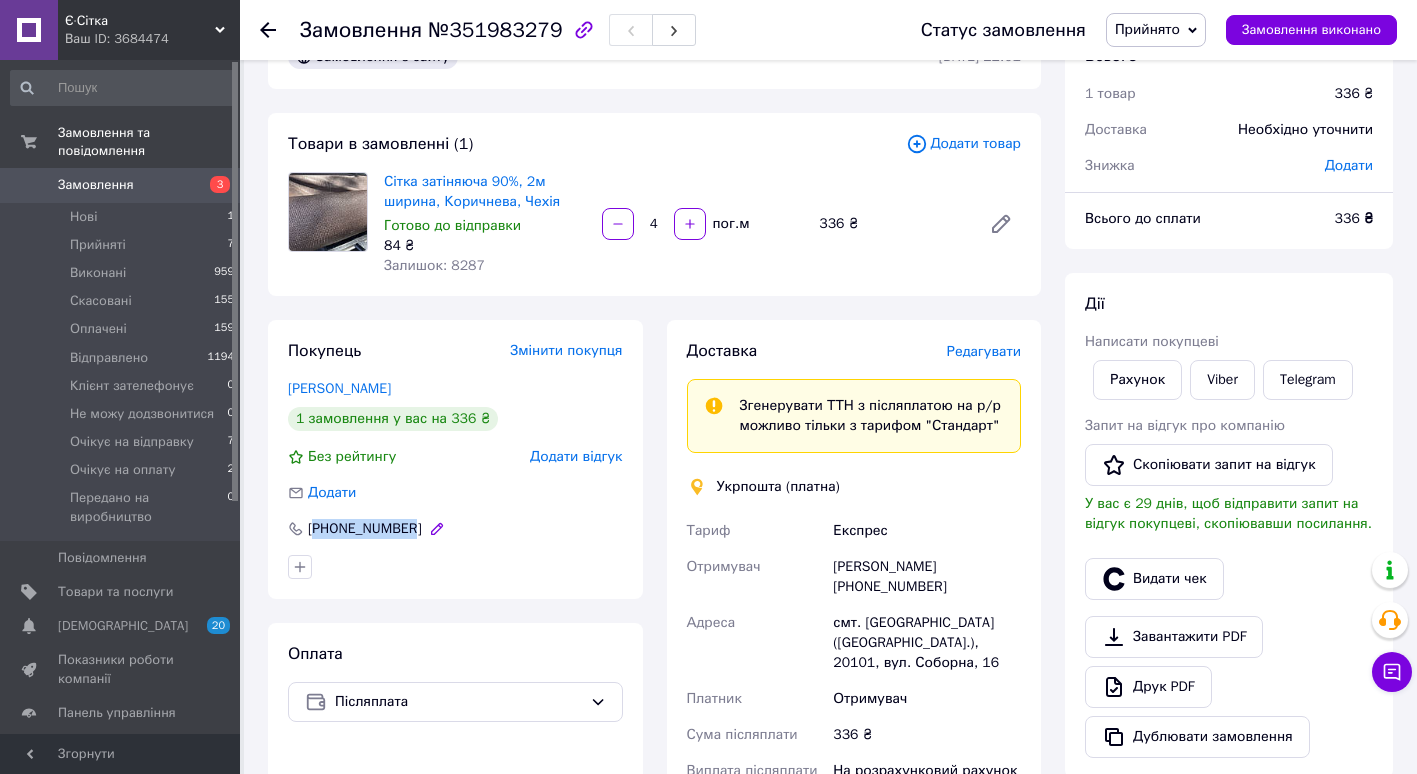 drag, startPoint x: 316, startPoint y: 522, endPoint x: 403, endPoint y: 530, distance: 87.36704 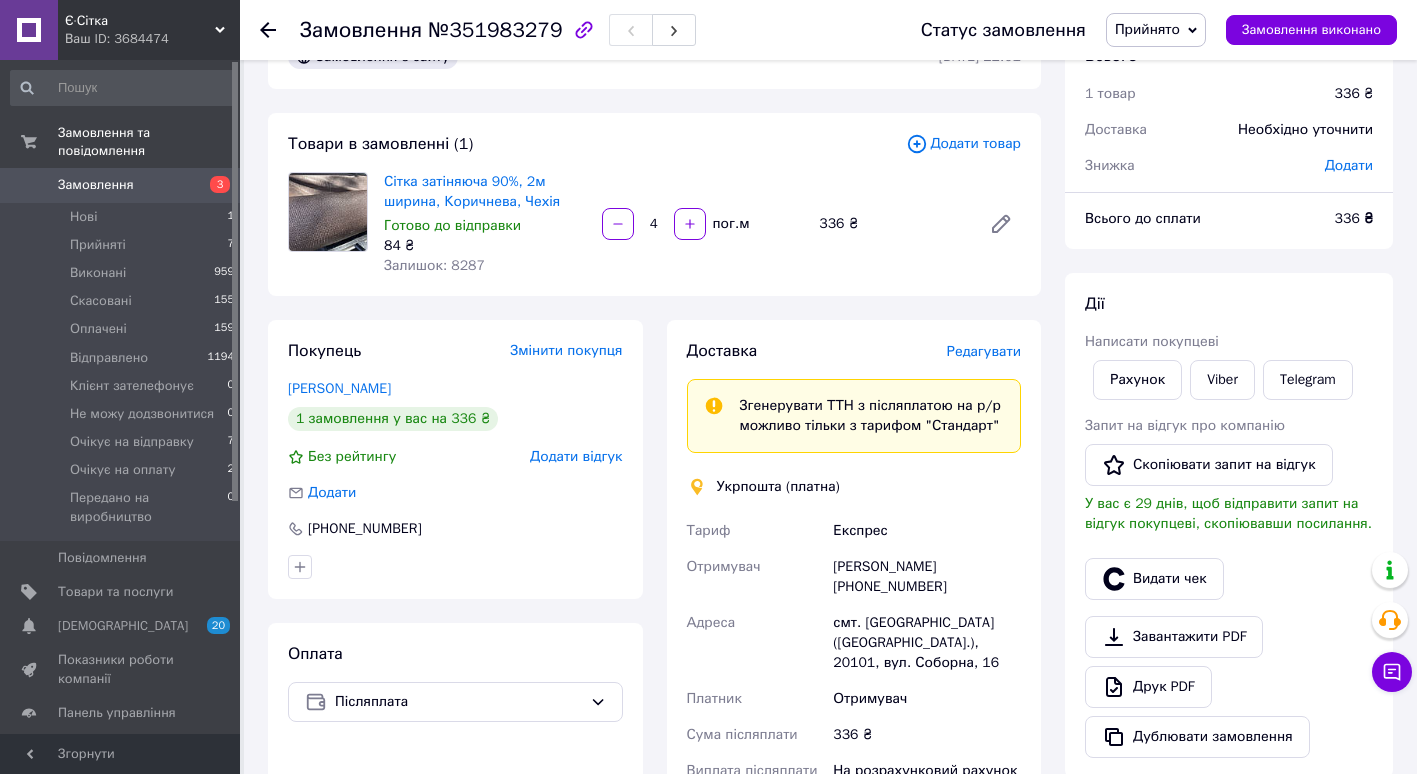 drag, startPoint x: 399, startPoint y: 530, endPoint x: 396, endPoint y: 548, distance: 18.248287 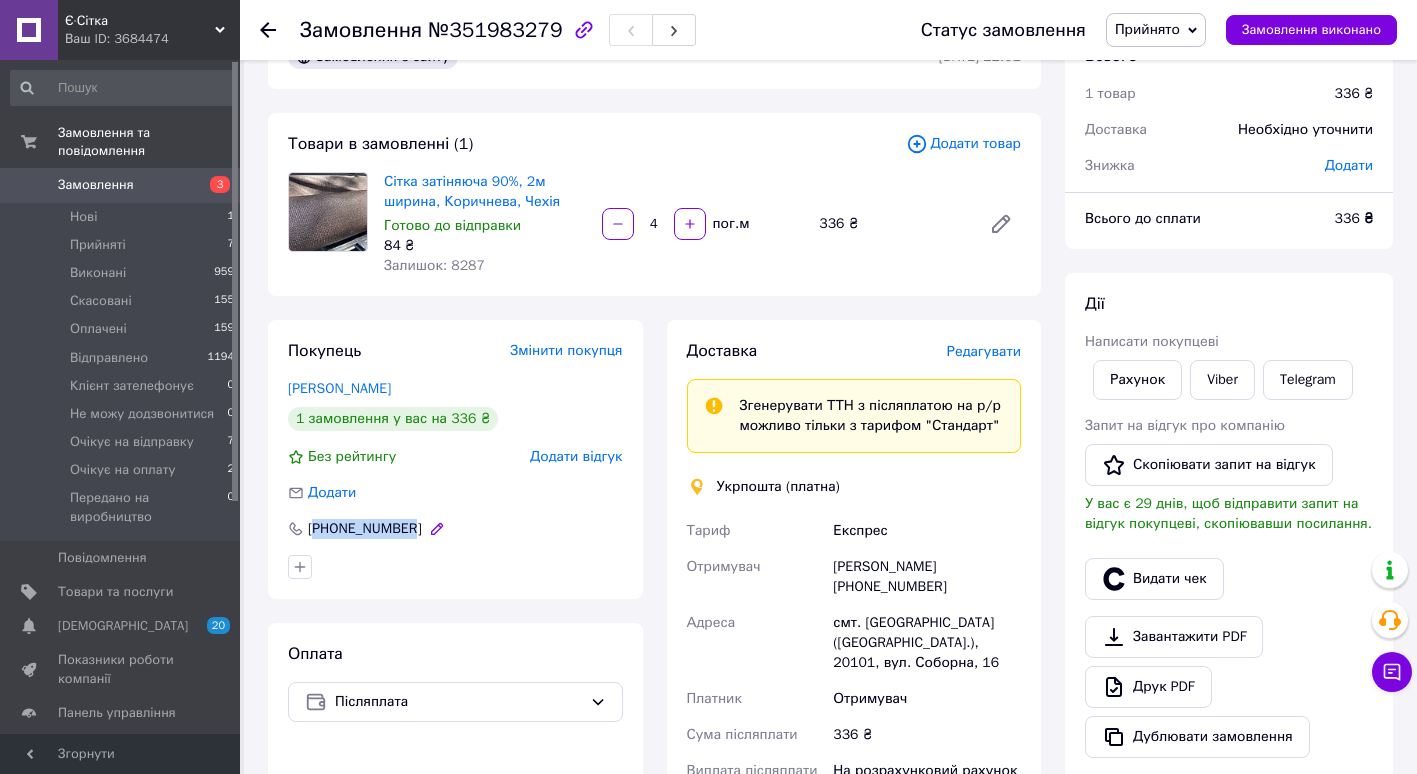 drag, startPoint x: 315, startPoint y: 521, endPoint x: 404, endPoint y: 532, distance: 89.6772 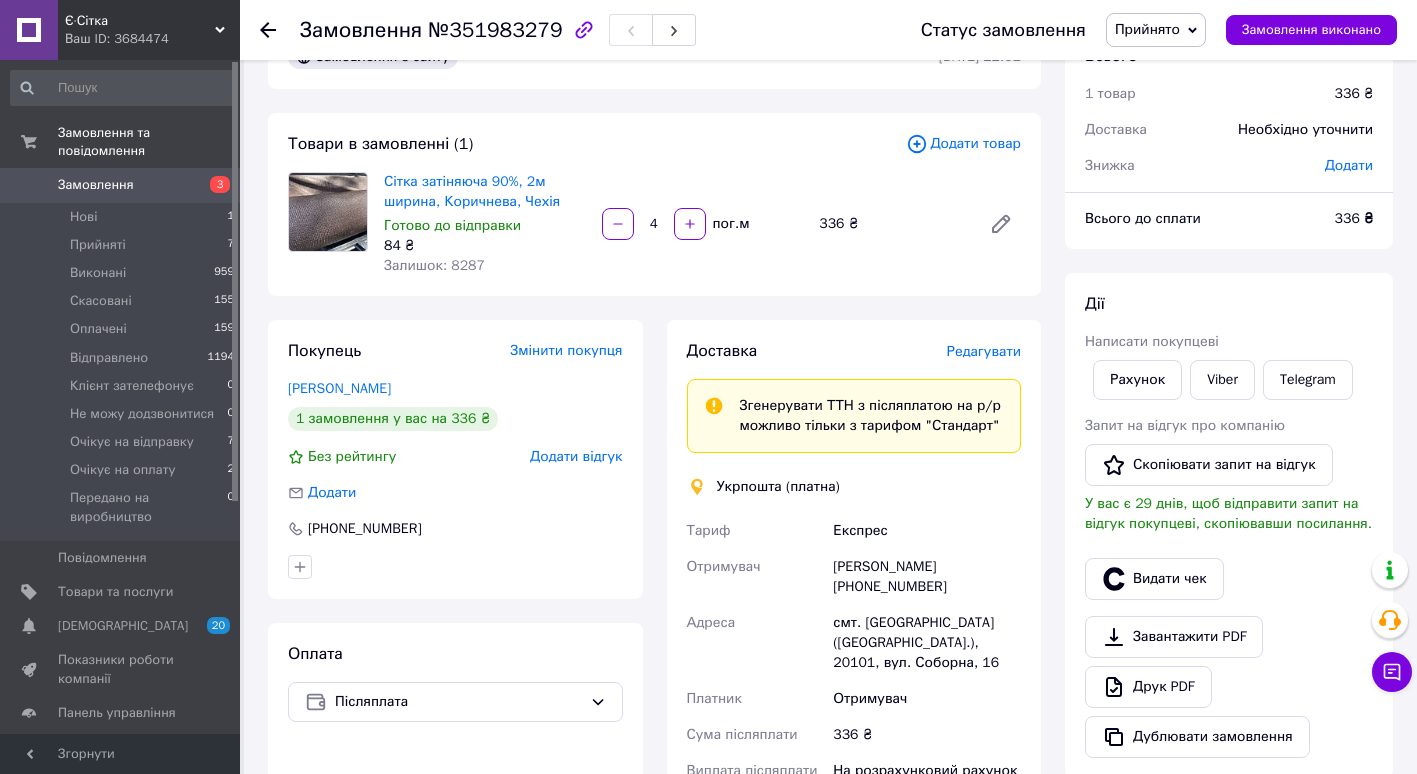 drag, startPoint x: 396, startPoint y: 531, endPoint x: 385, endPoint y: 554, distance: 25.495098 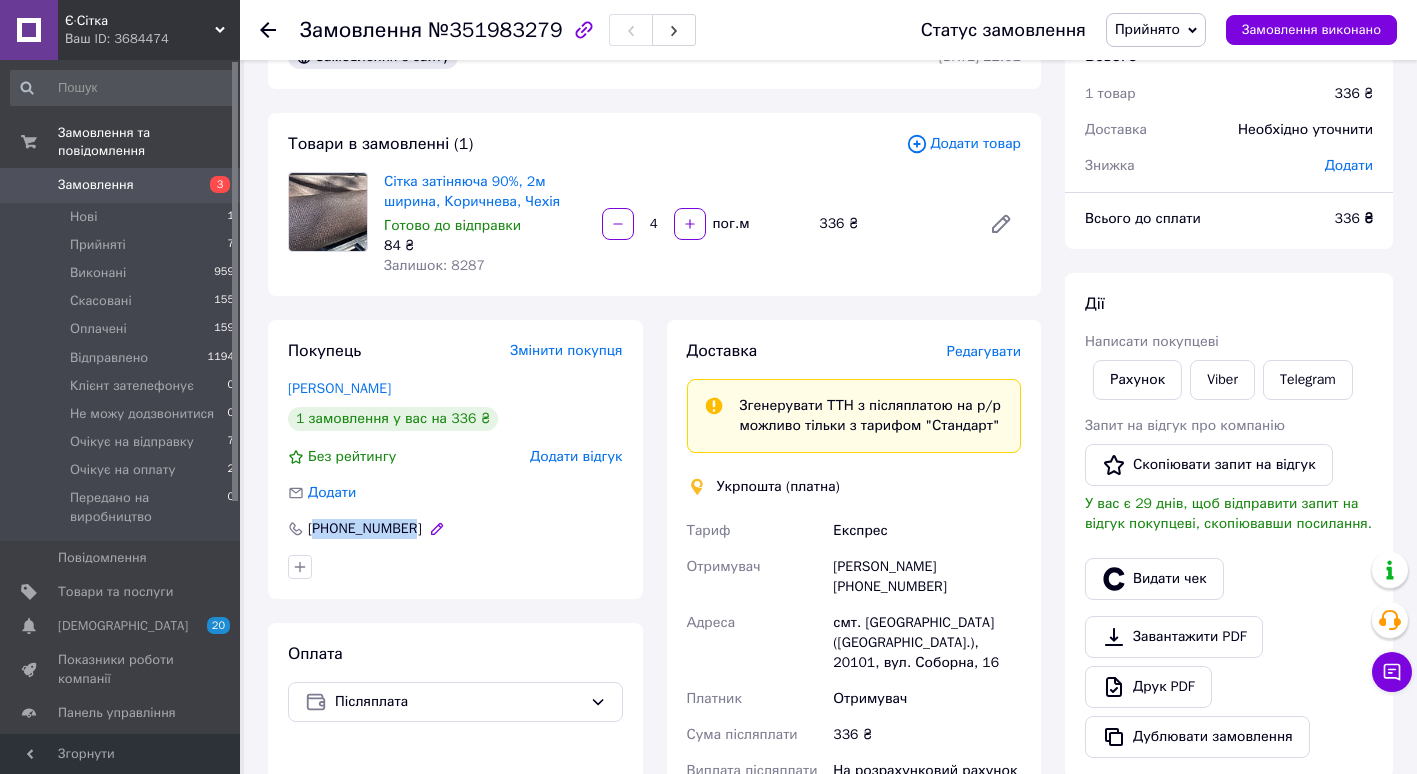 drag, startPoint x: 409, startPoint y: 529, endPoint x: 319, endPoint y: 533, distance: 90.088844 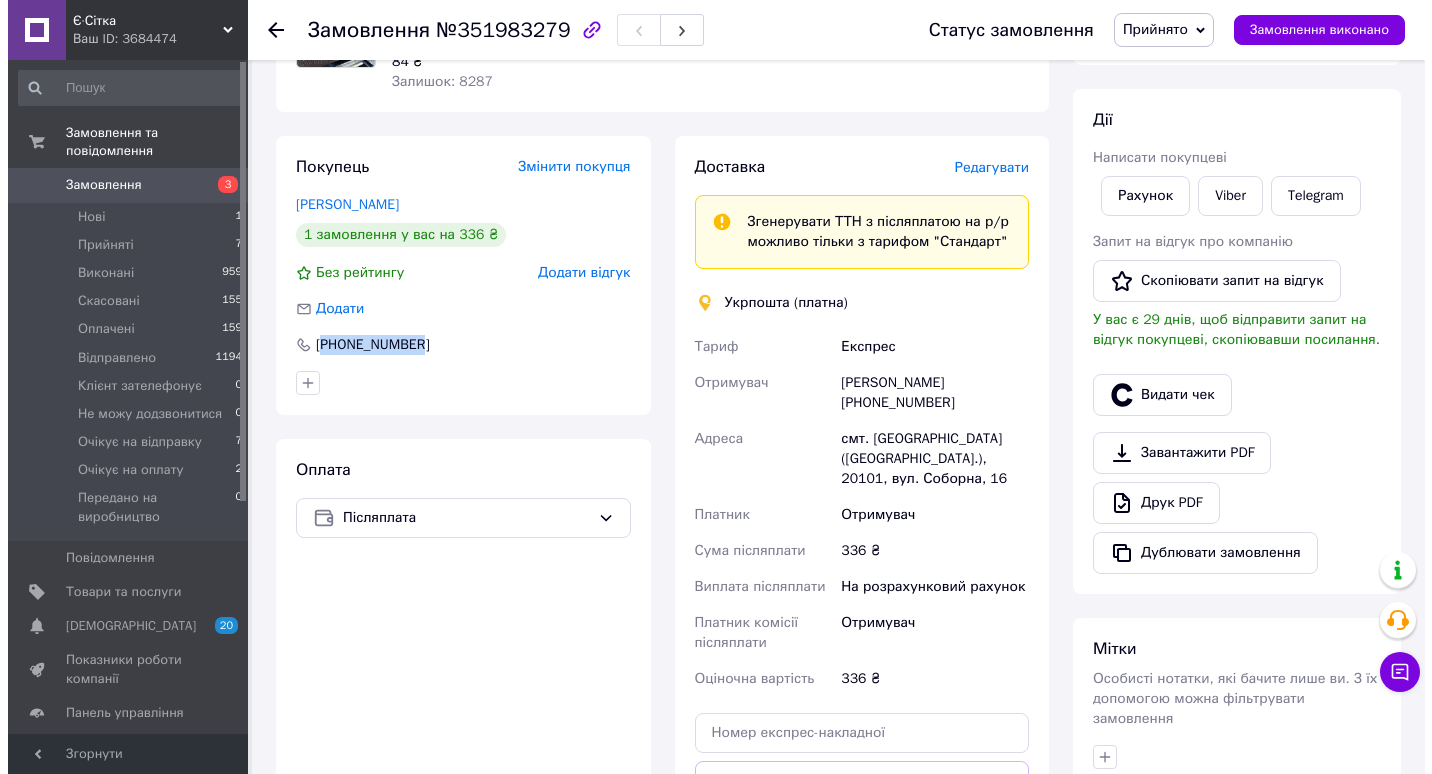scroll, scrollTop: 245, scrollLeft: 0, axis: vertical 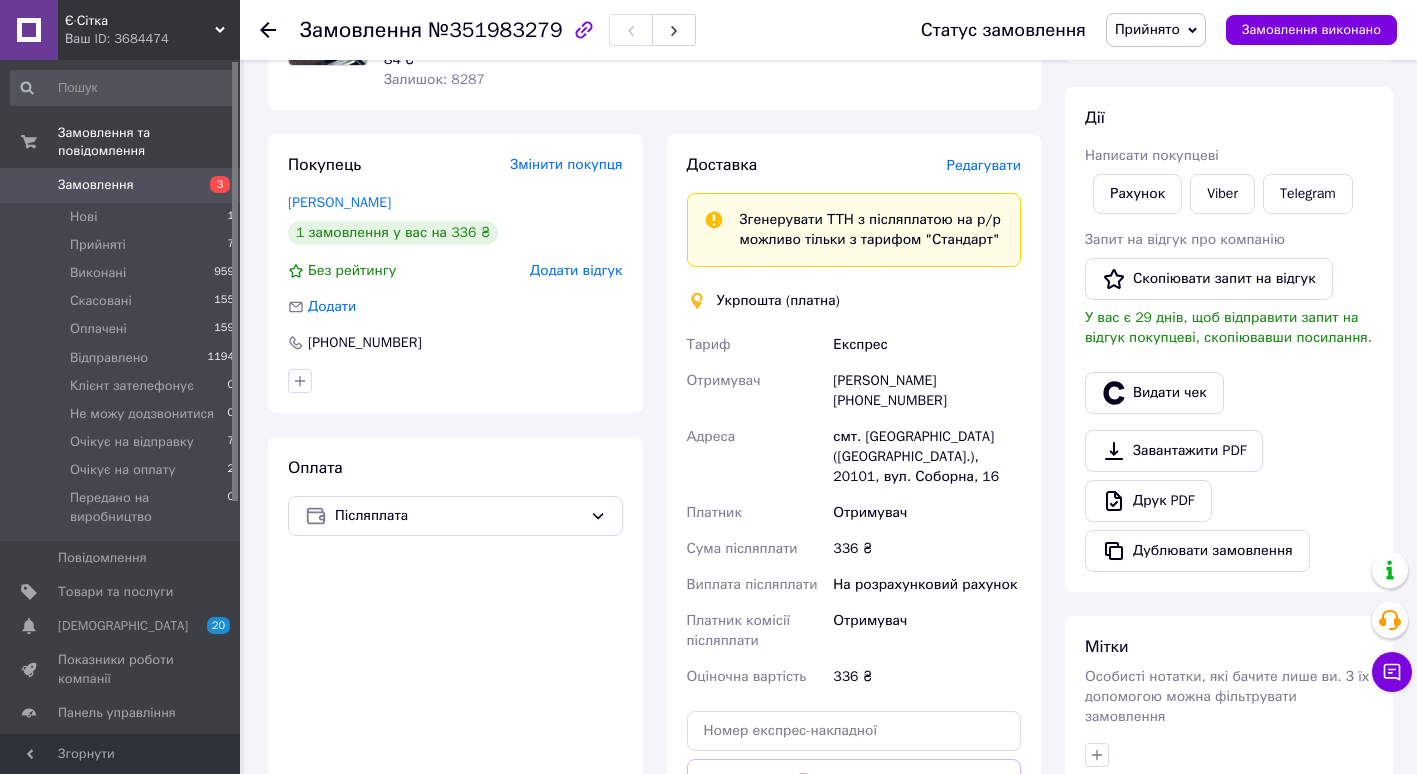 click on "Редагувати" at bounding box center (984, 165) 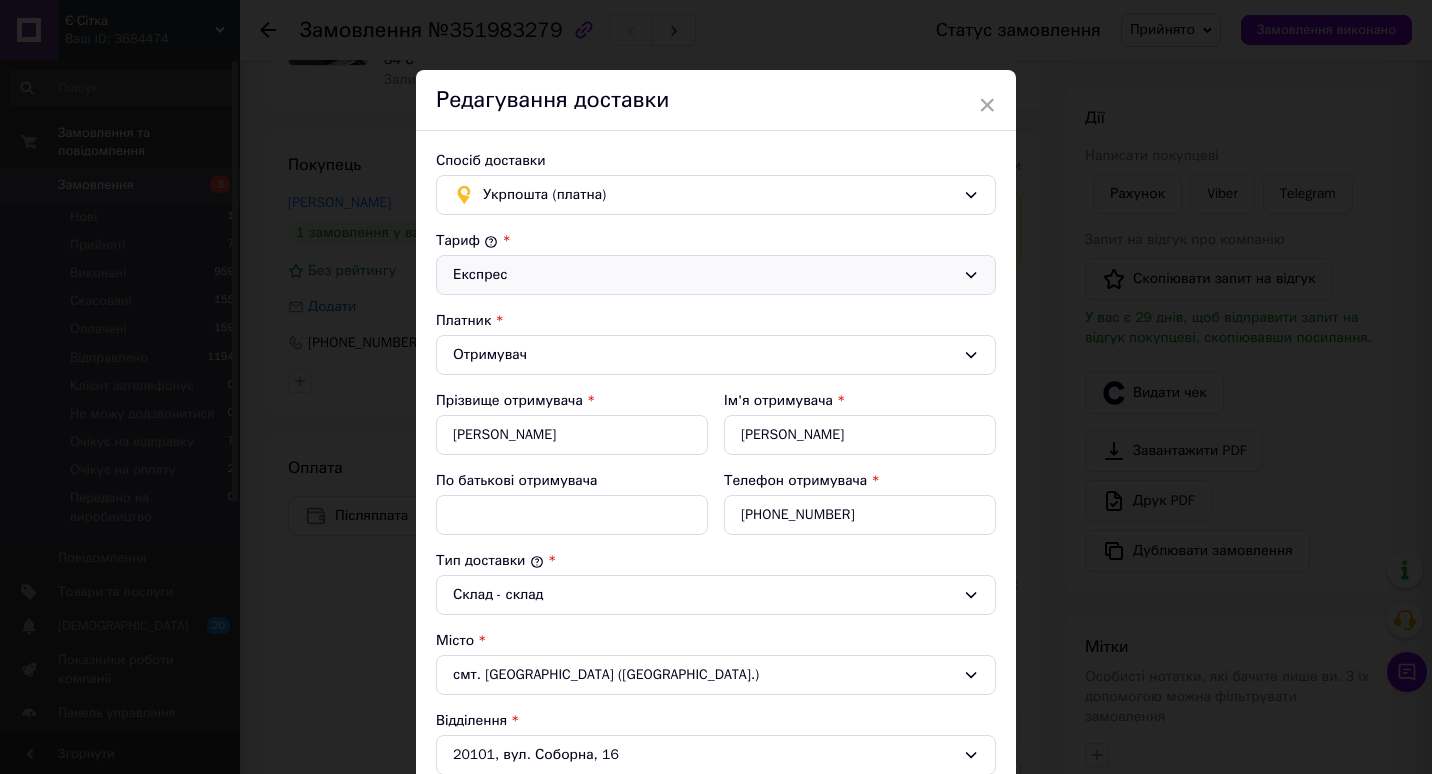 click on "Експрес" at bounding box center (704, 275) 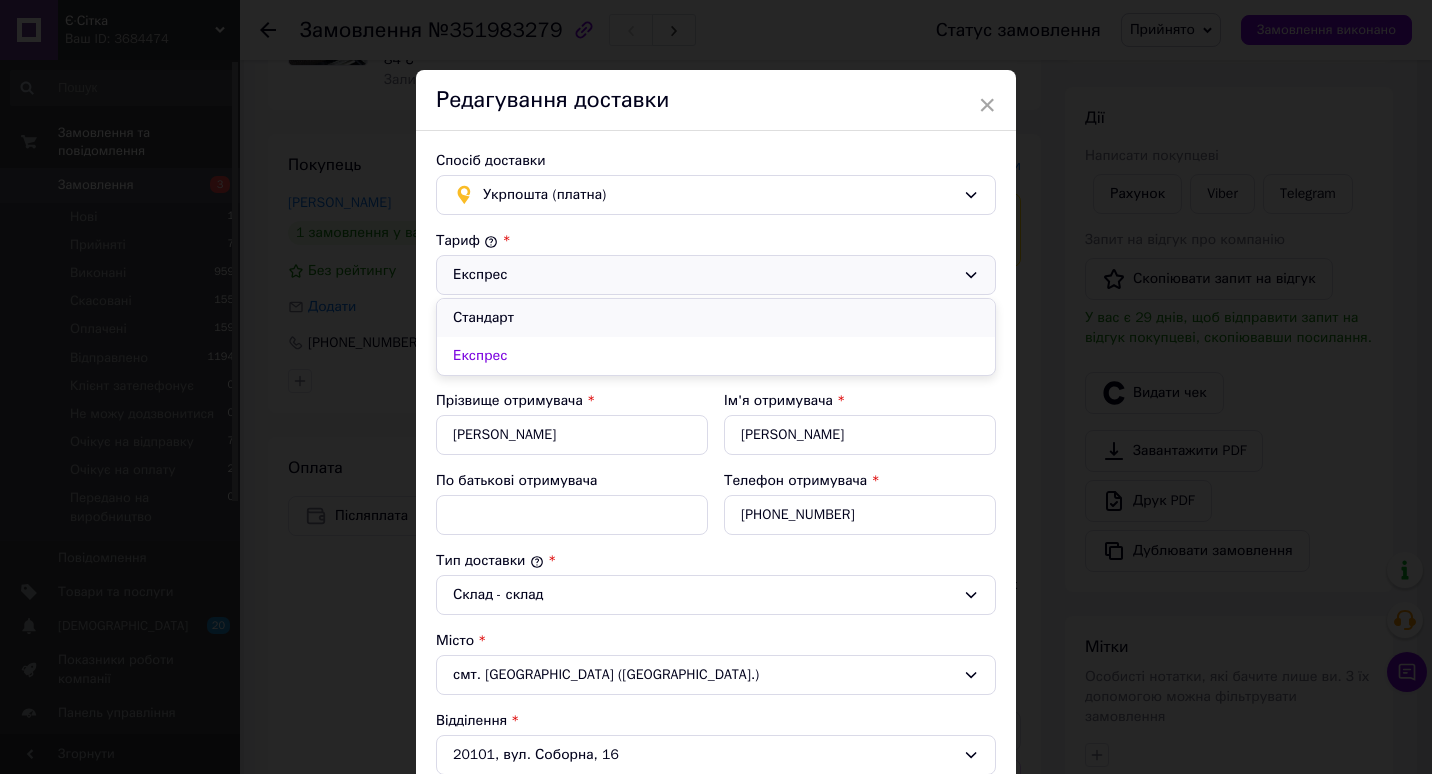 click on "Стандарт" at bounding box center [716, 318] 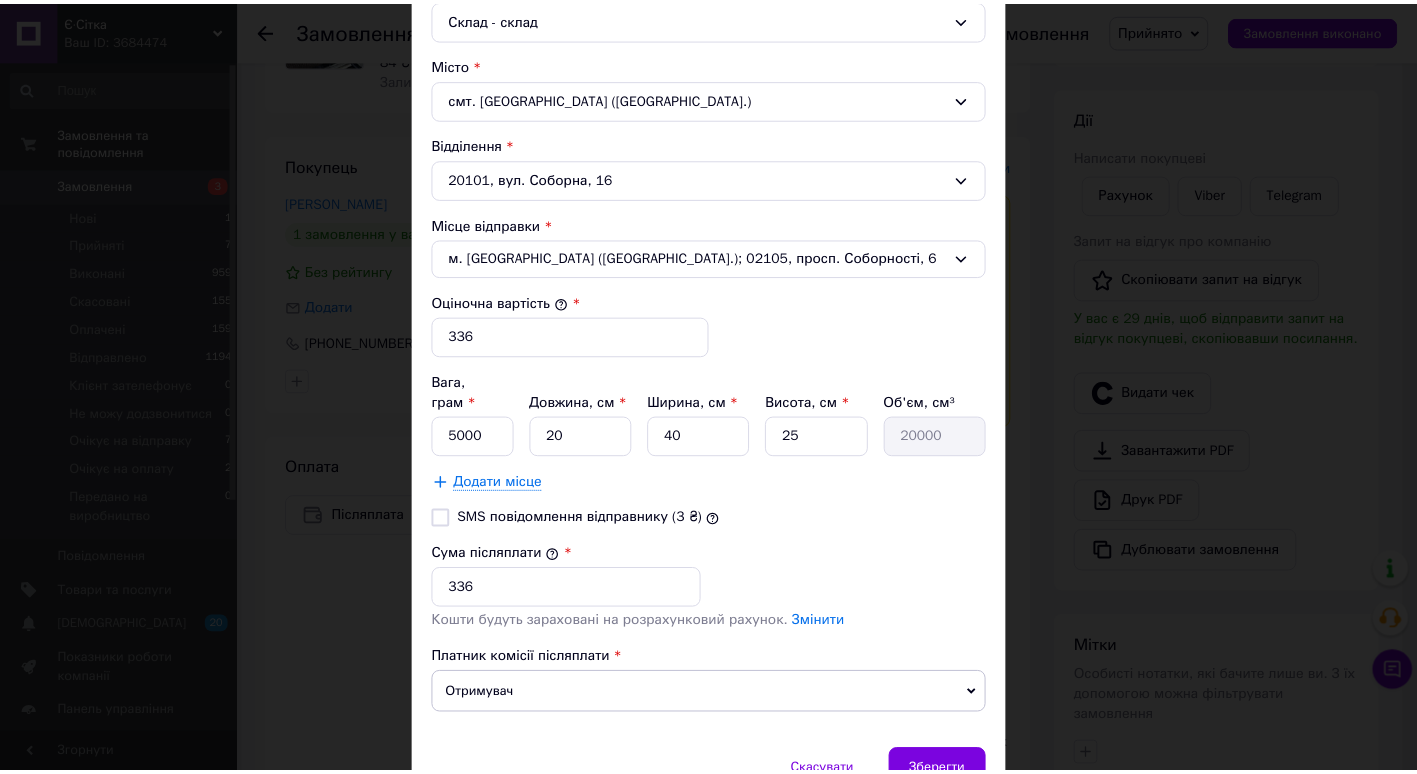 scroll, scrollTop: 590, scrollLeft: 0, axis: vertical 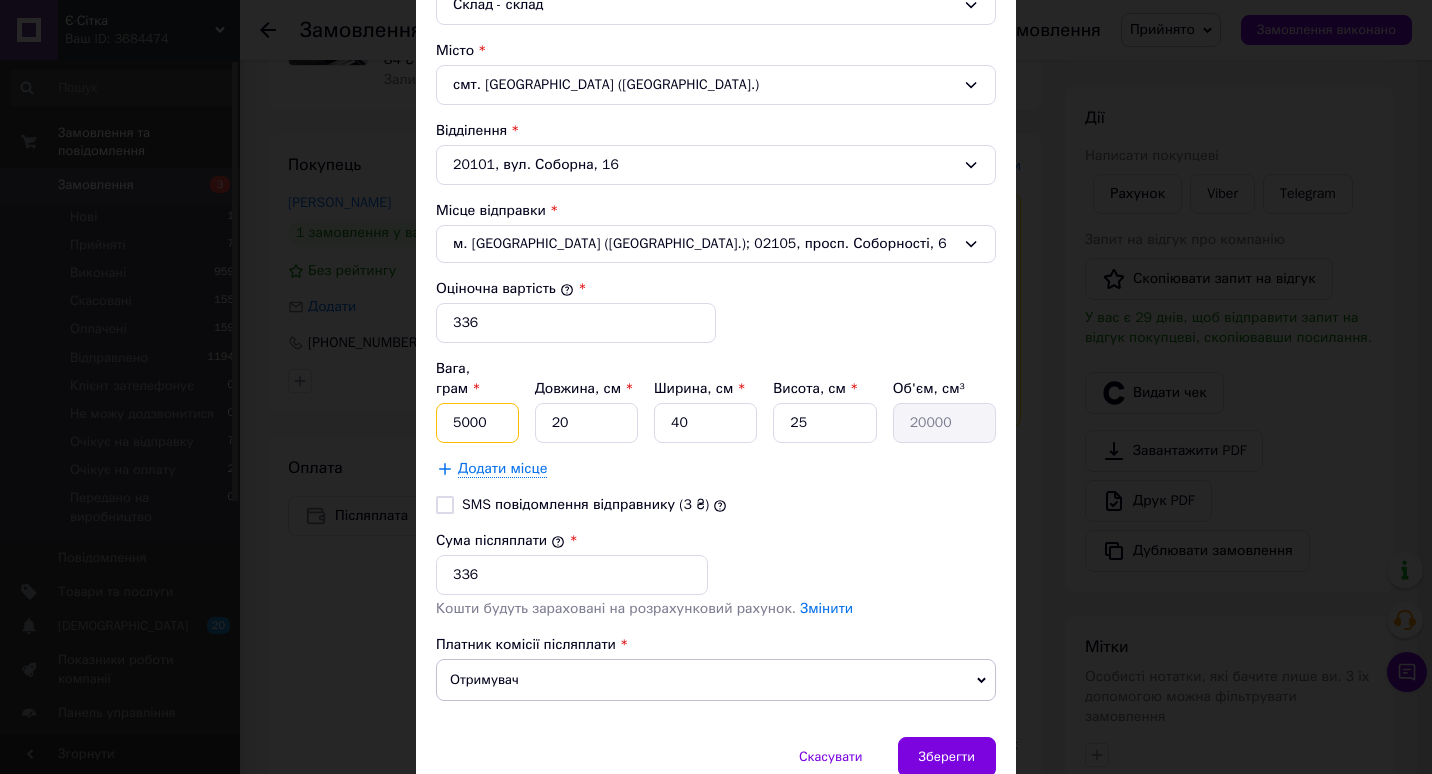 click on "5000" at bounding box center [477, 423] 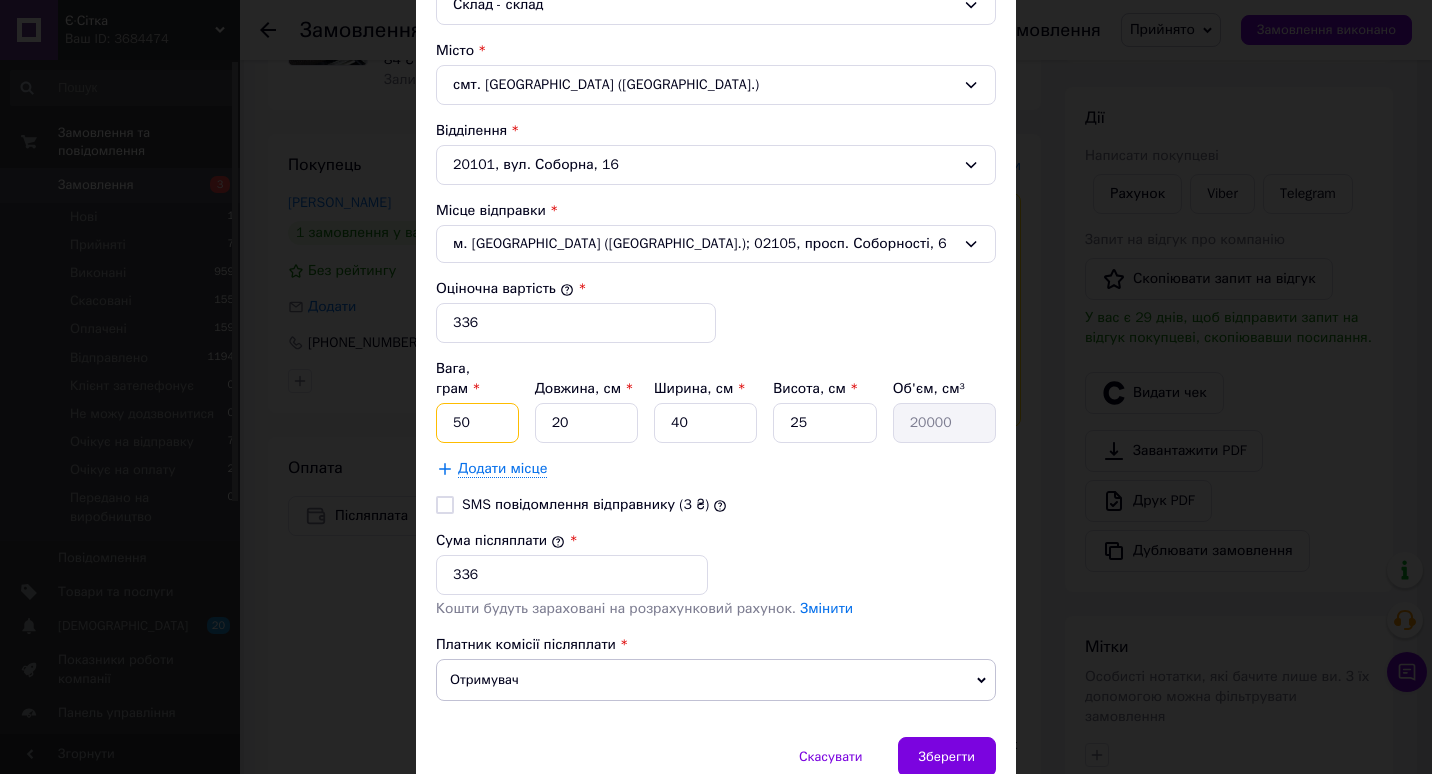 type on "5" 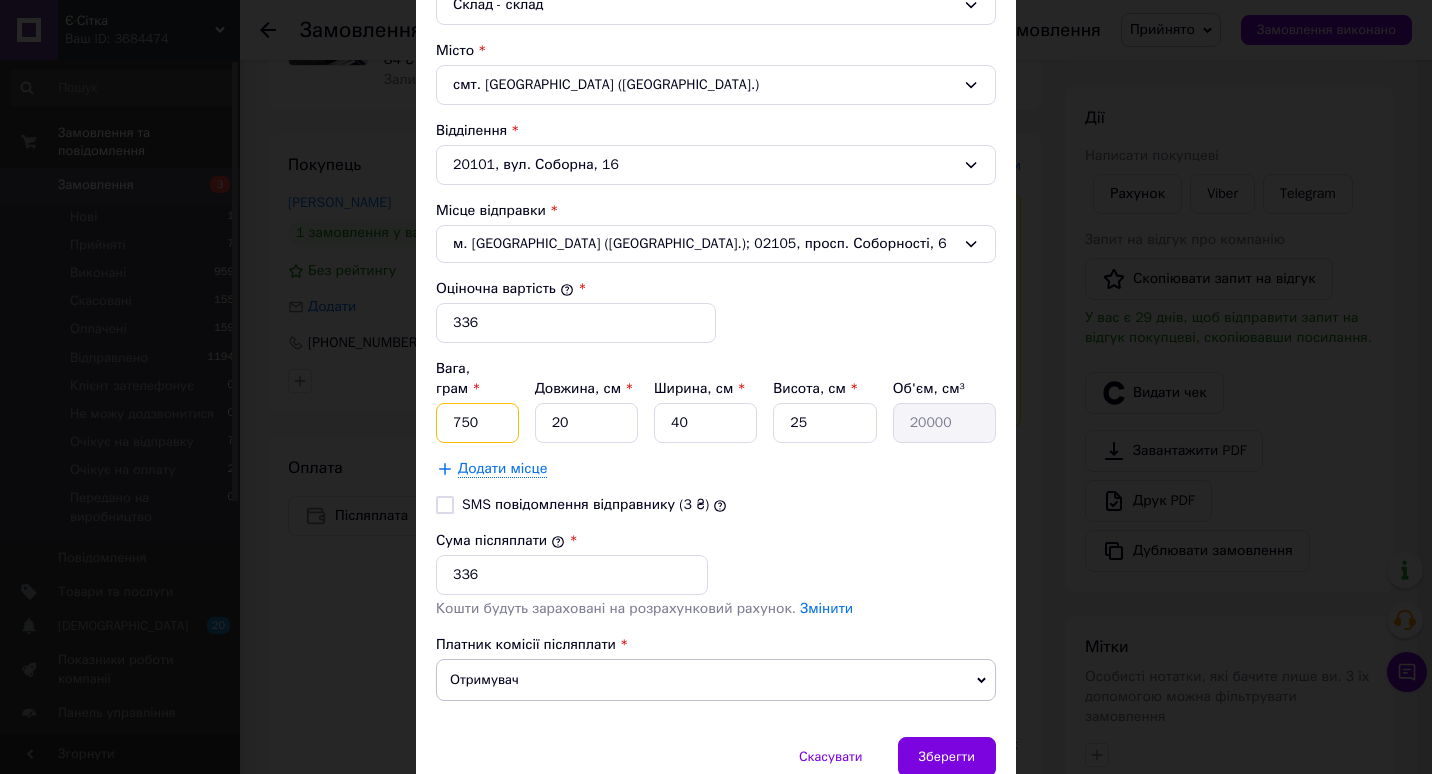 type on "750" 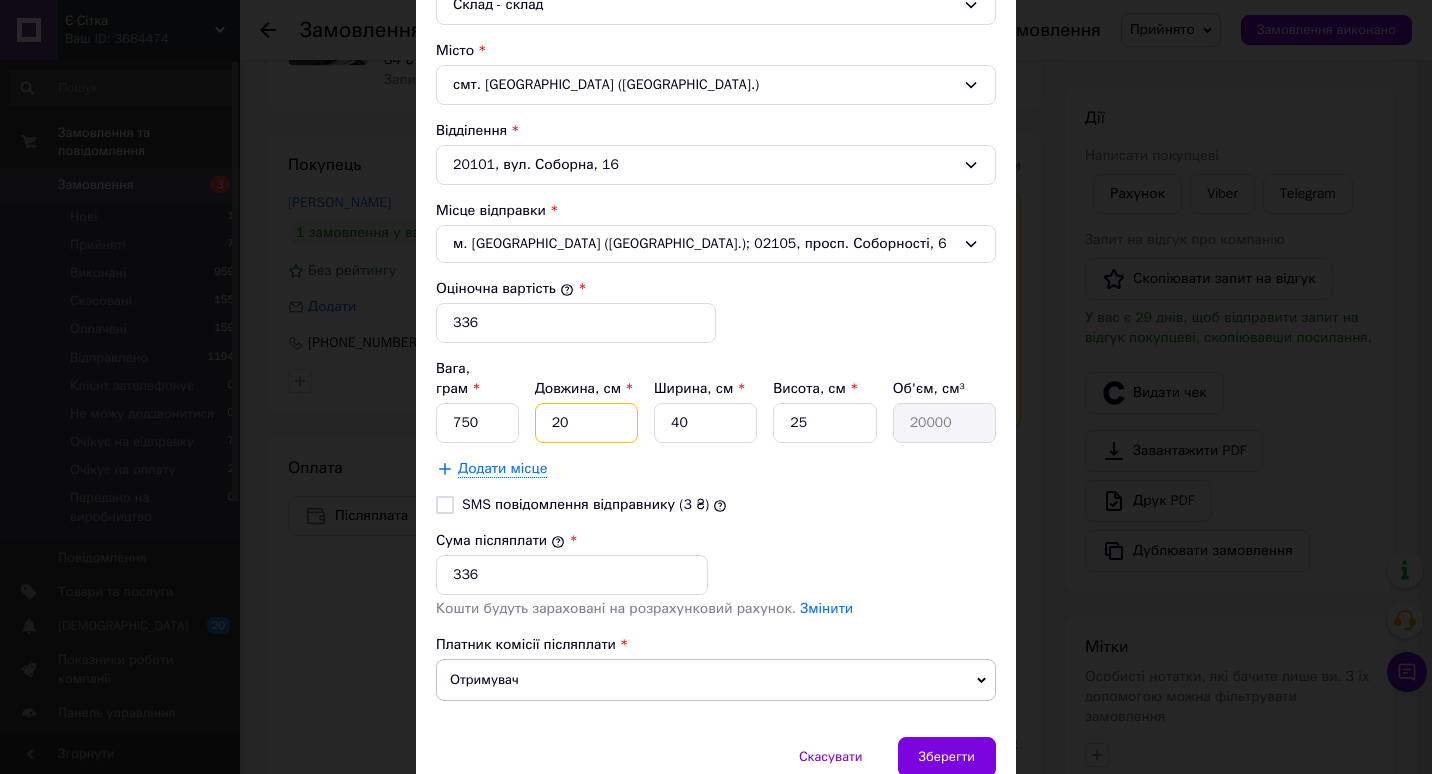 click on "20" at bounding box center [586, 423] 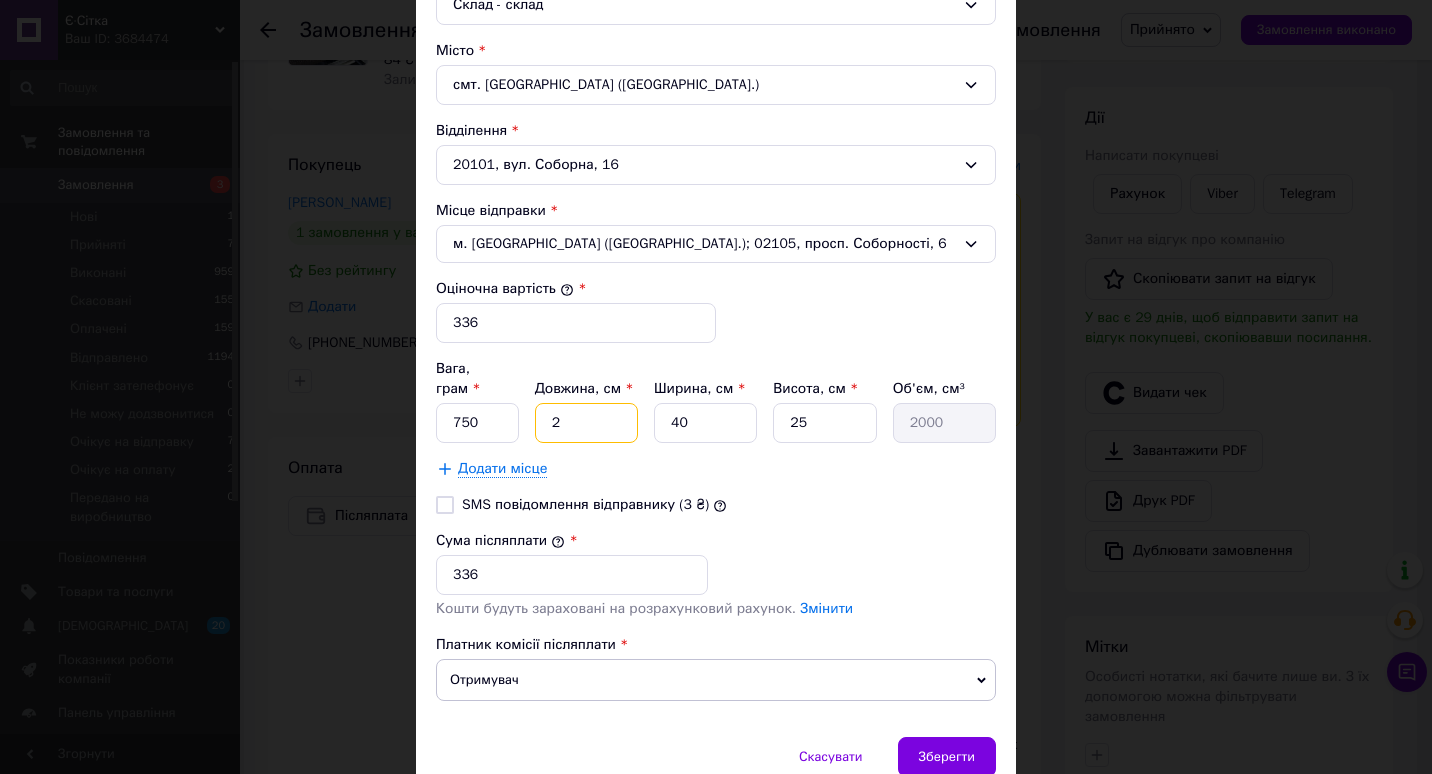 type 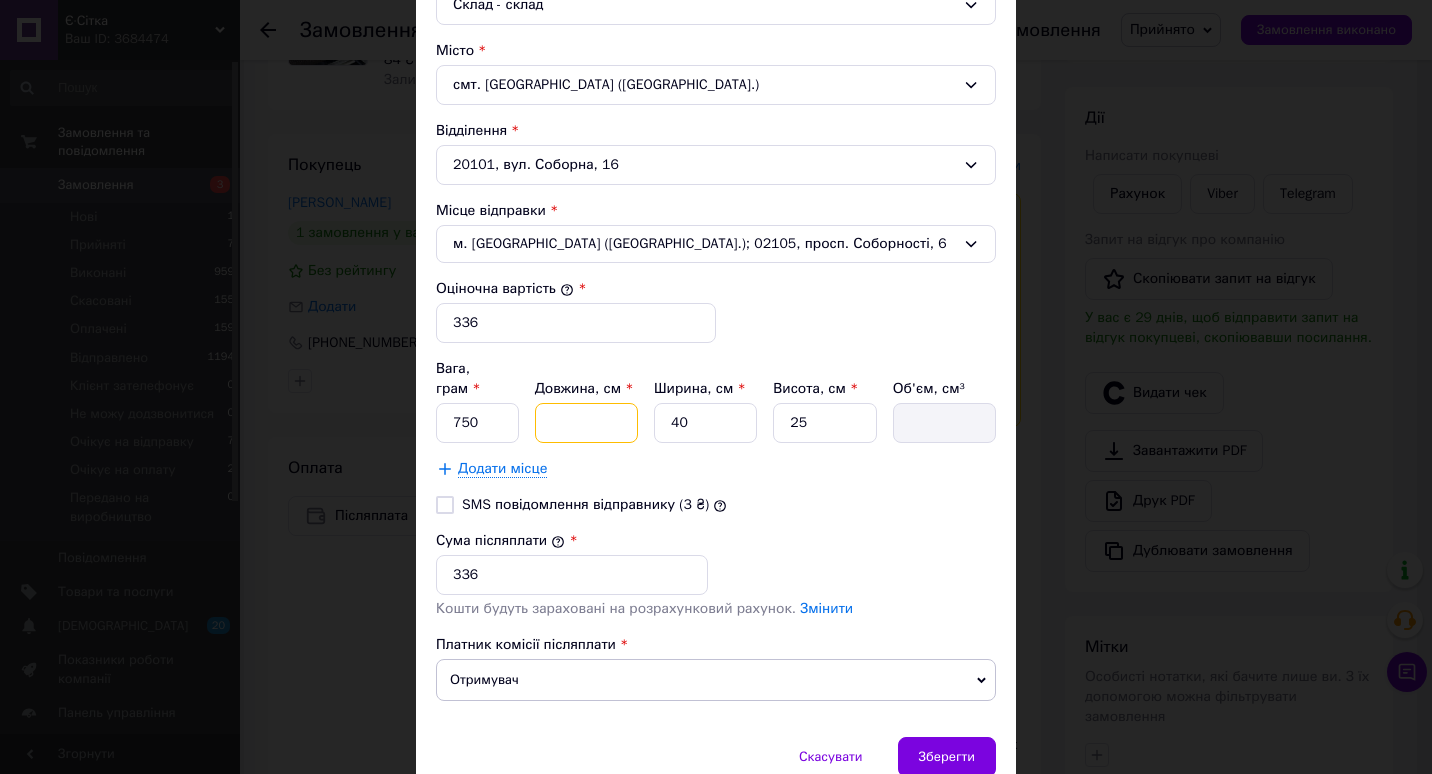 type on "5" 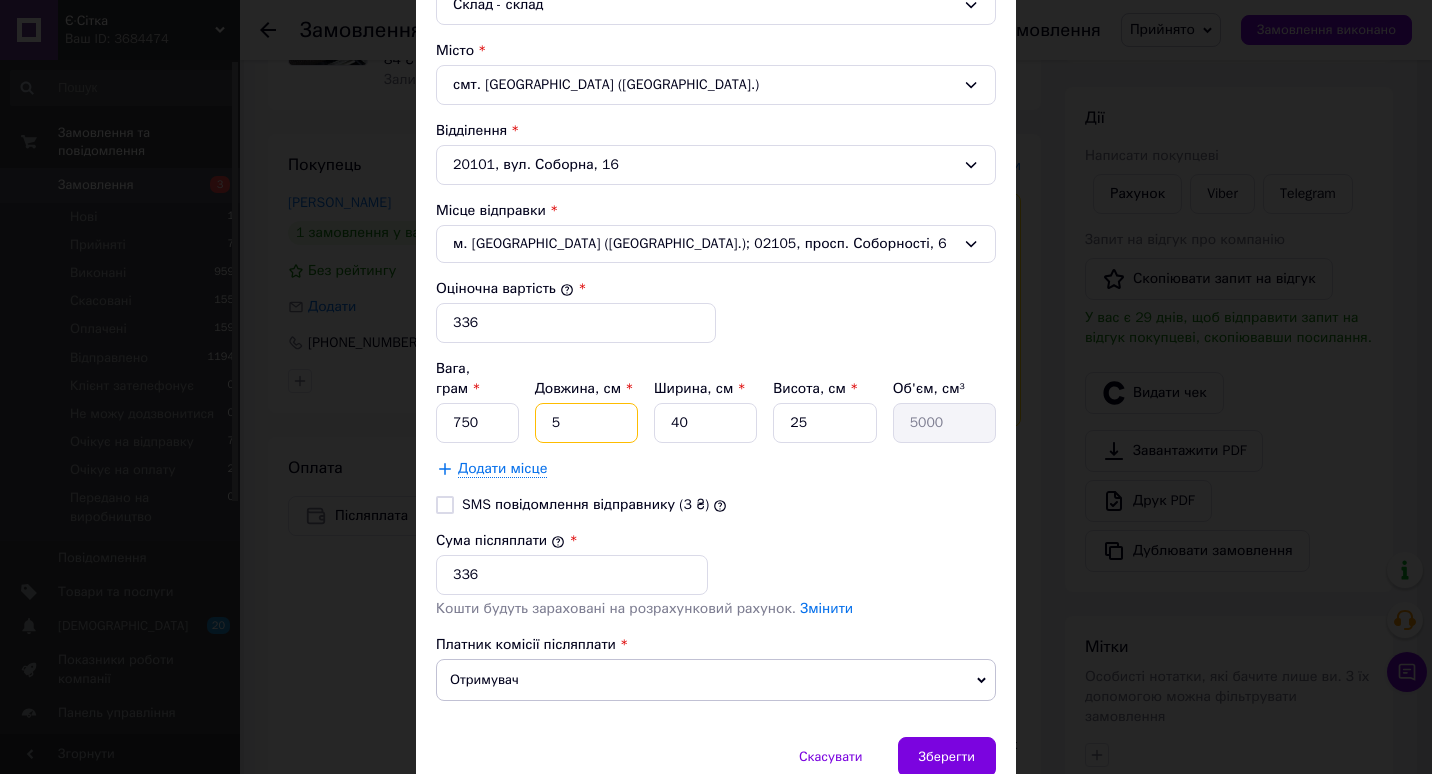 type on "50" 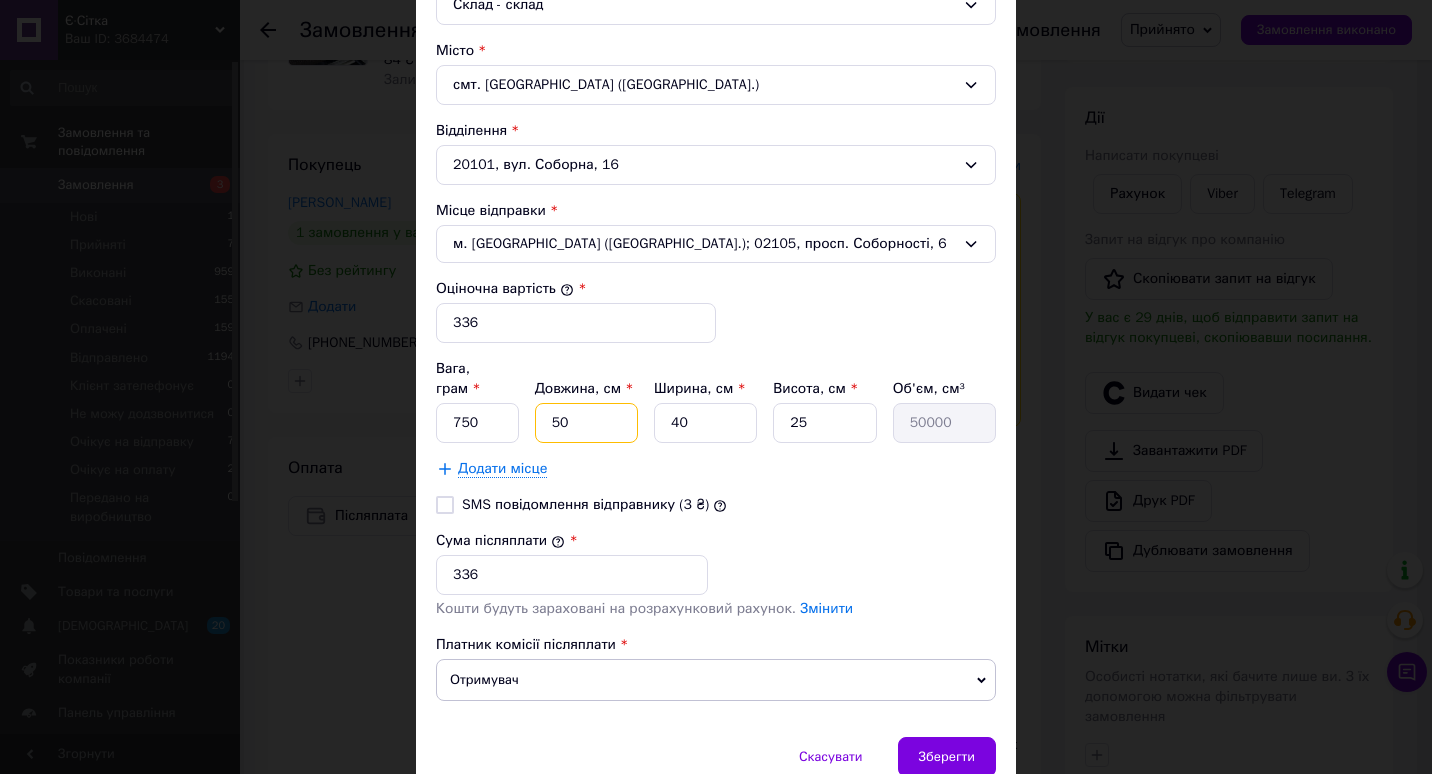 type on "50" 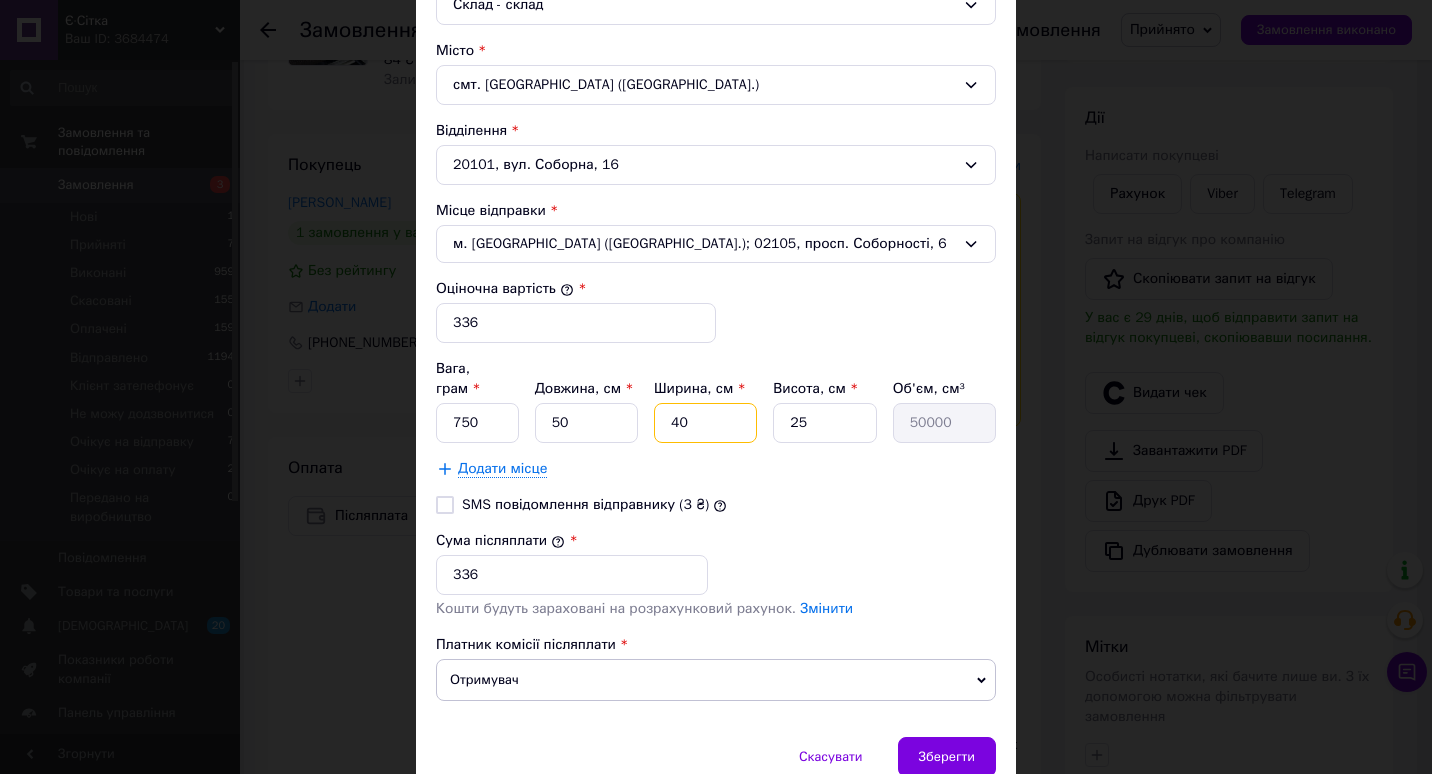 click on "40" at bounding box center [705, 423] 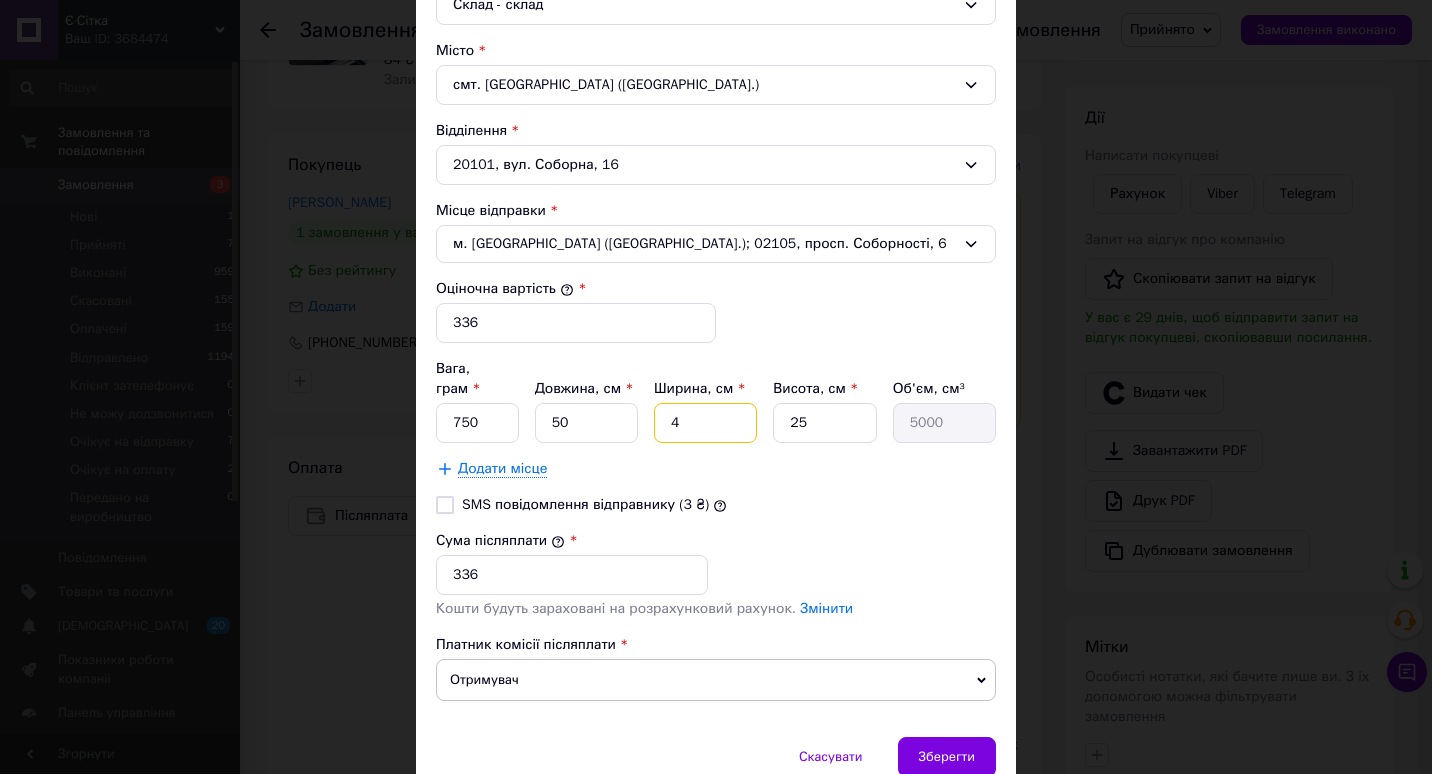 type 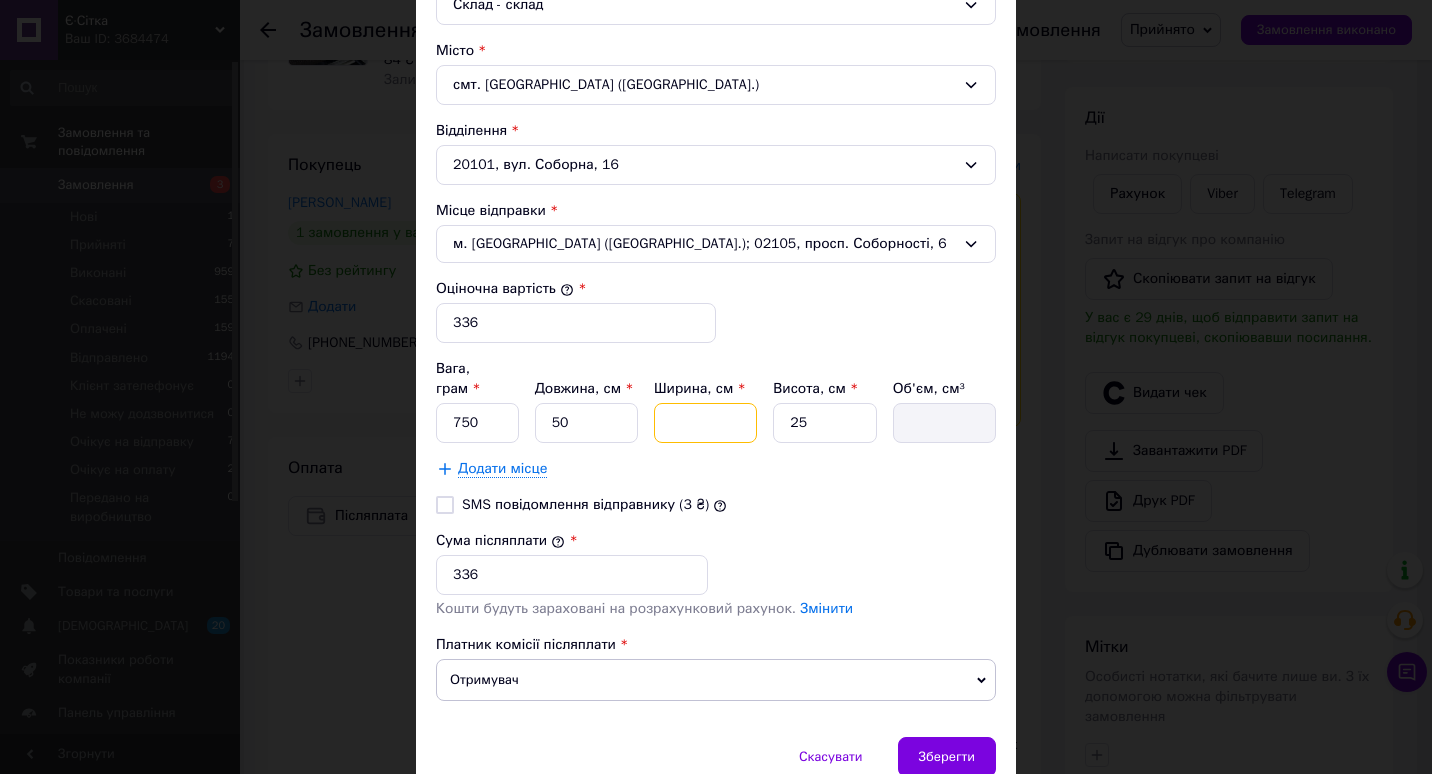 type on "3" 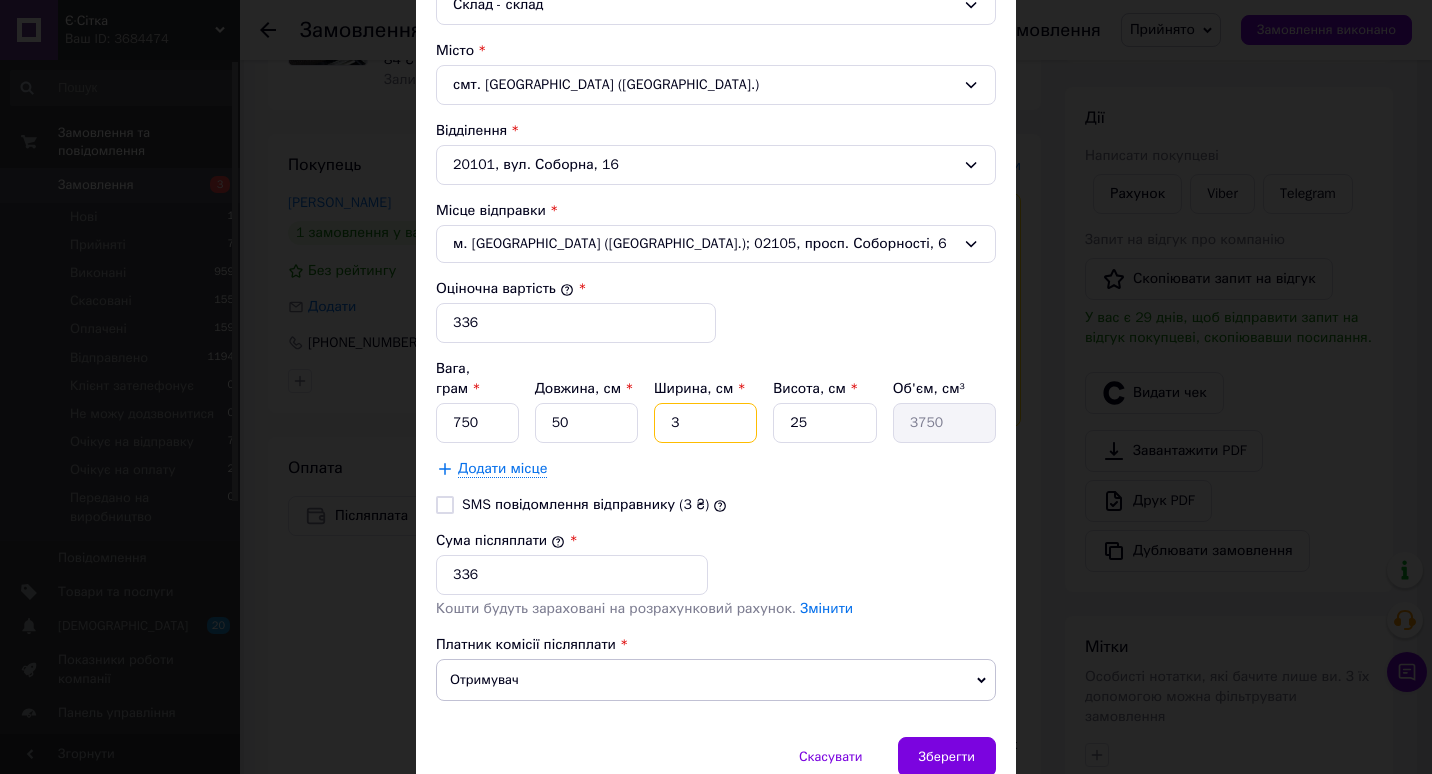 type on "30" 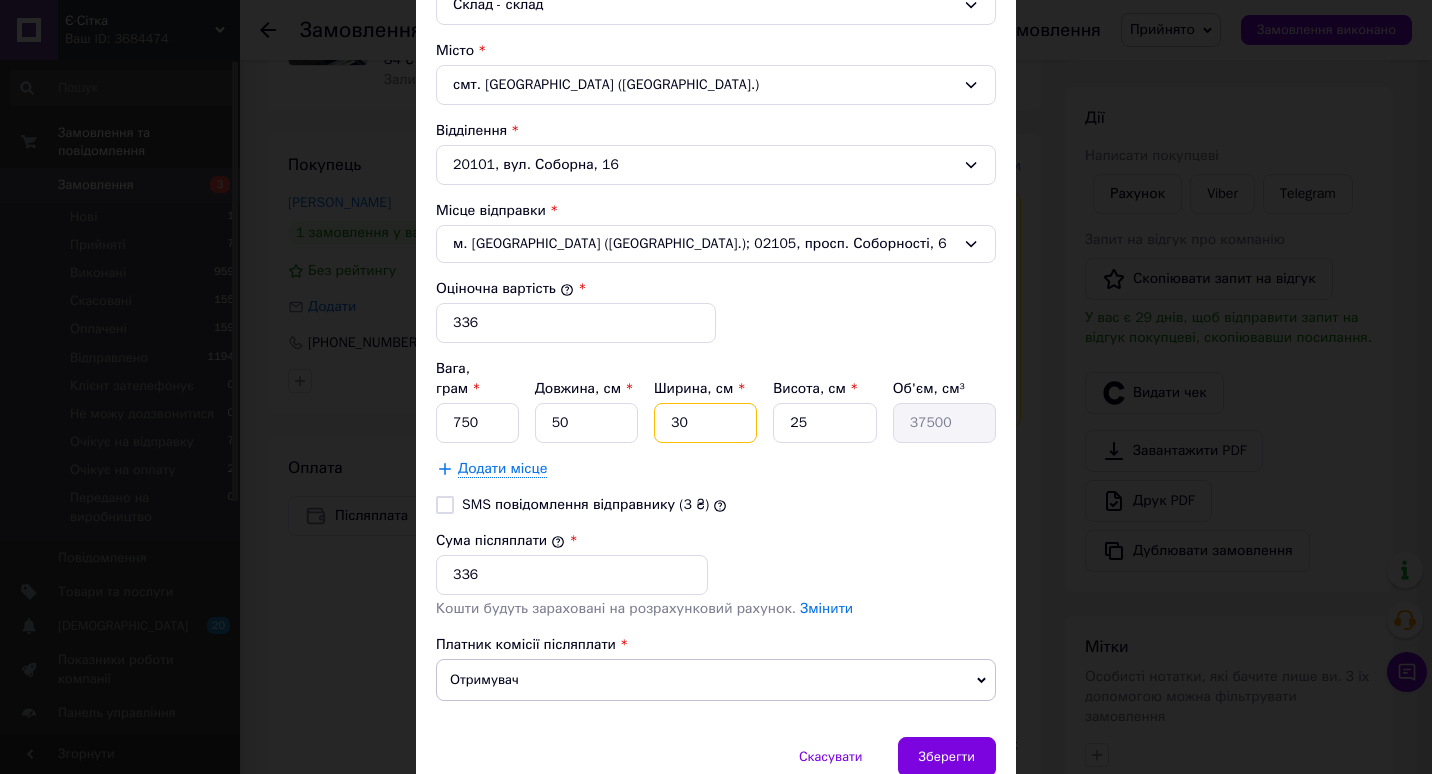 type on "30" 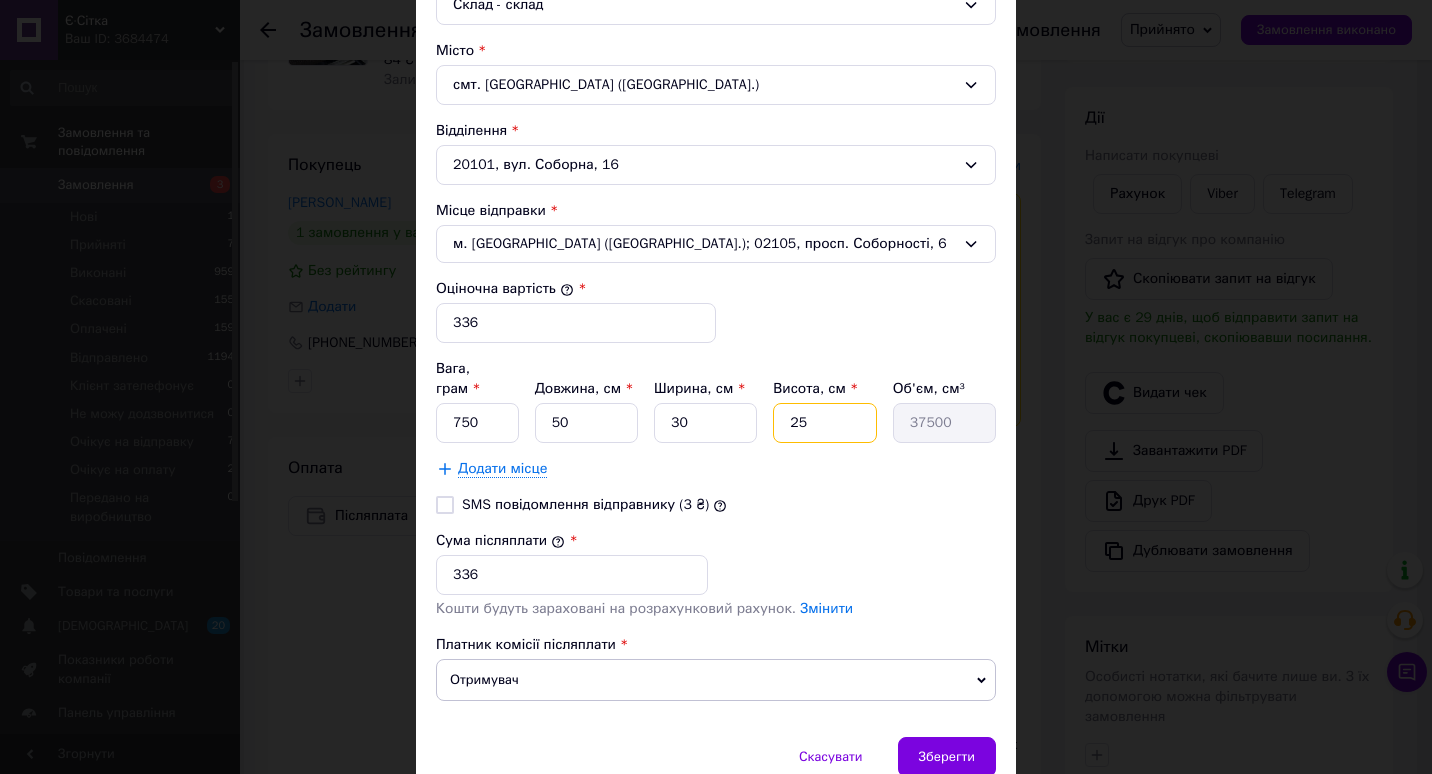click on "25" at bounding box center (824, 423) 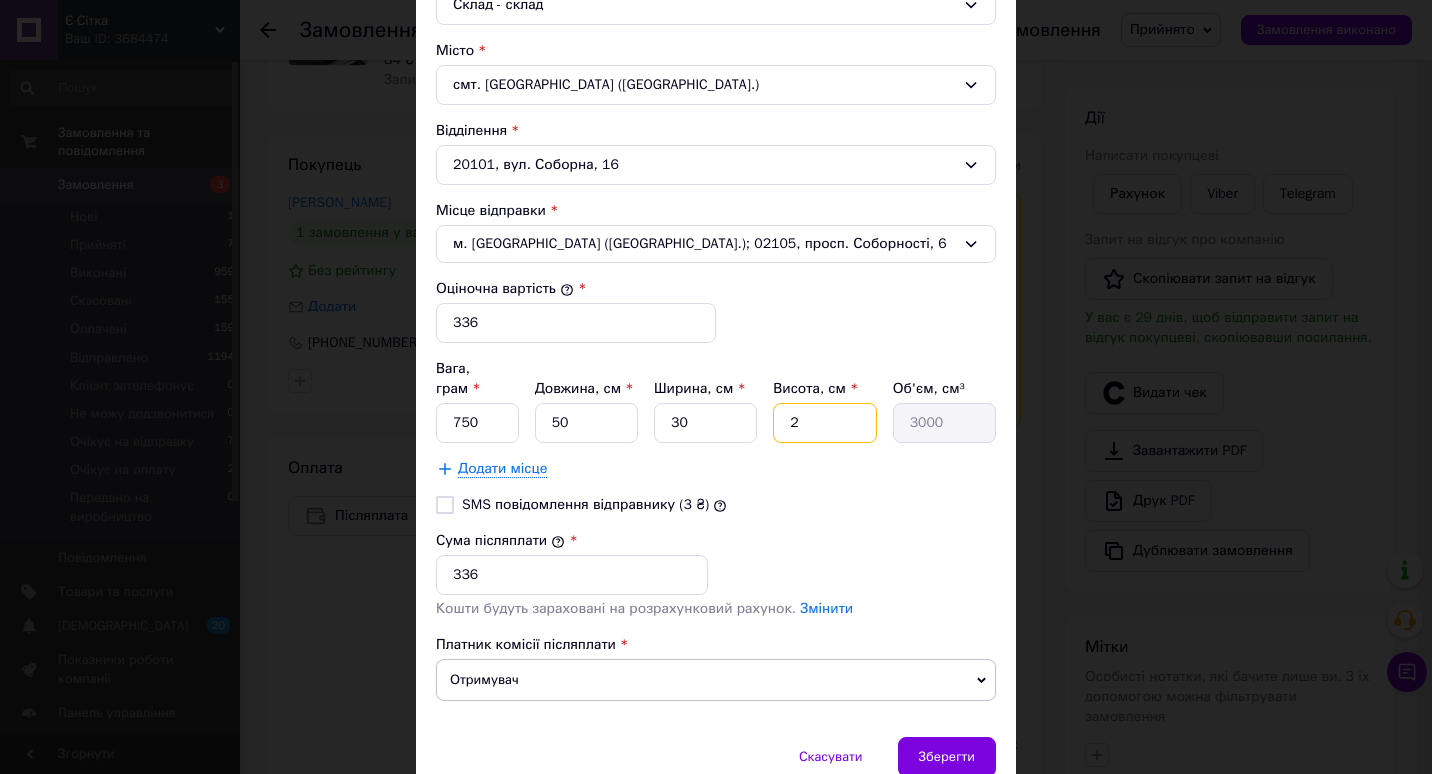 type 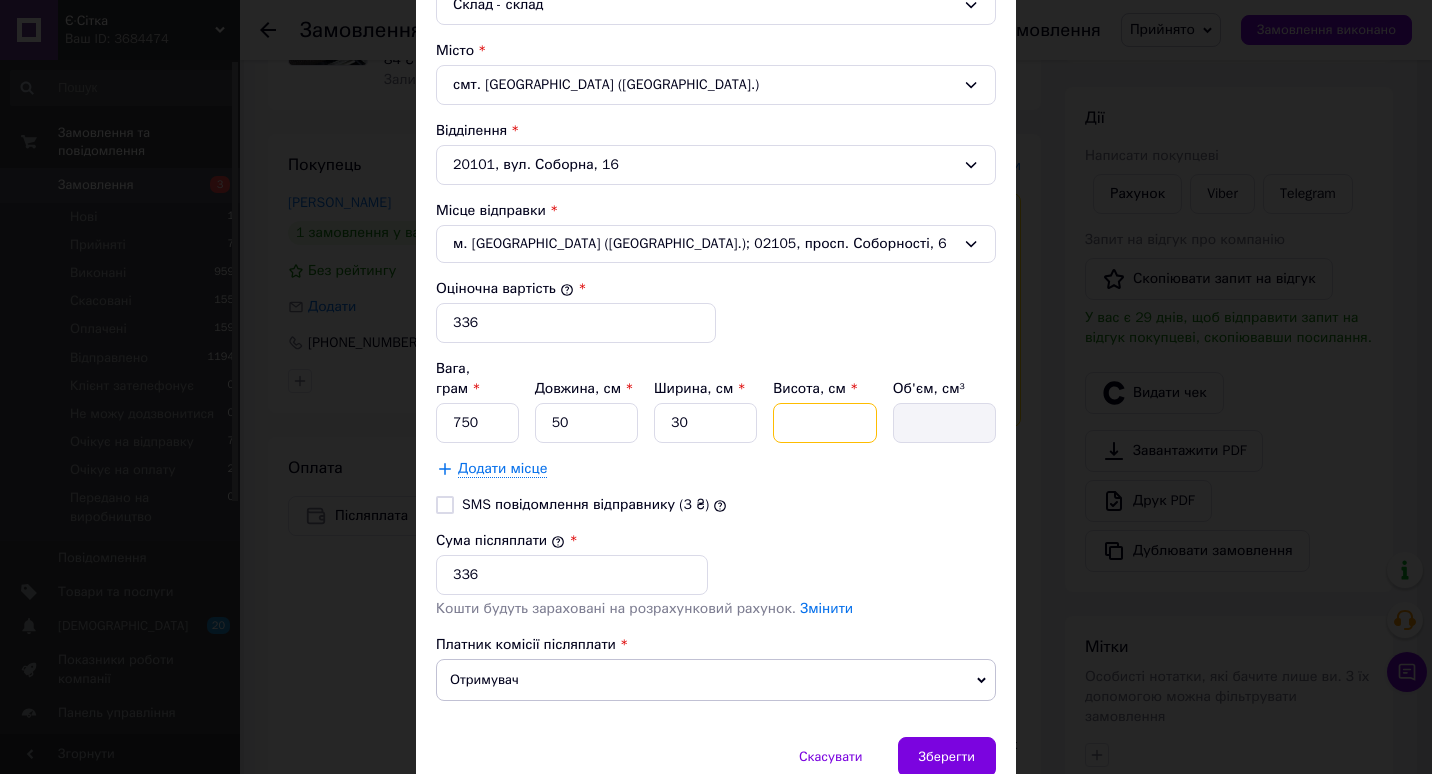 type on "1" 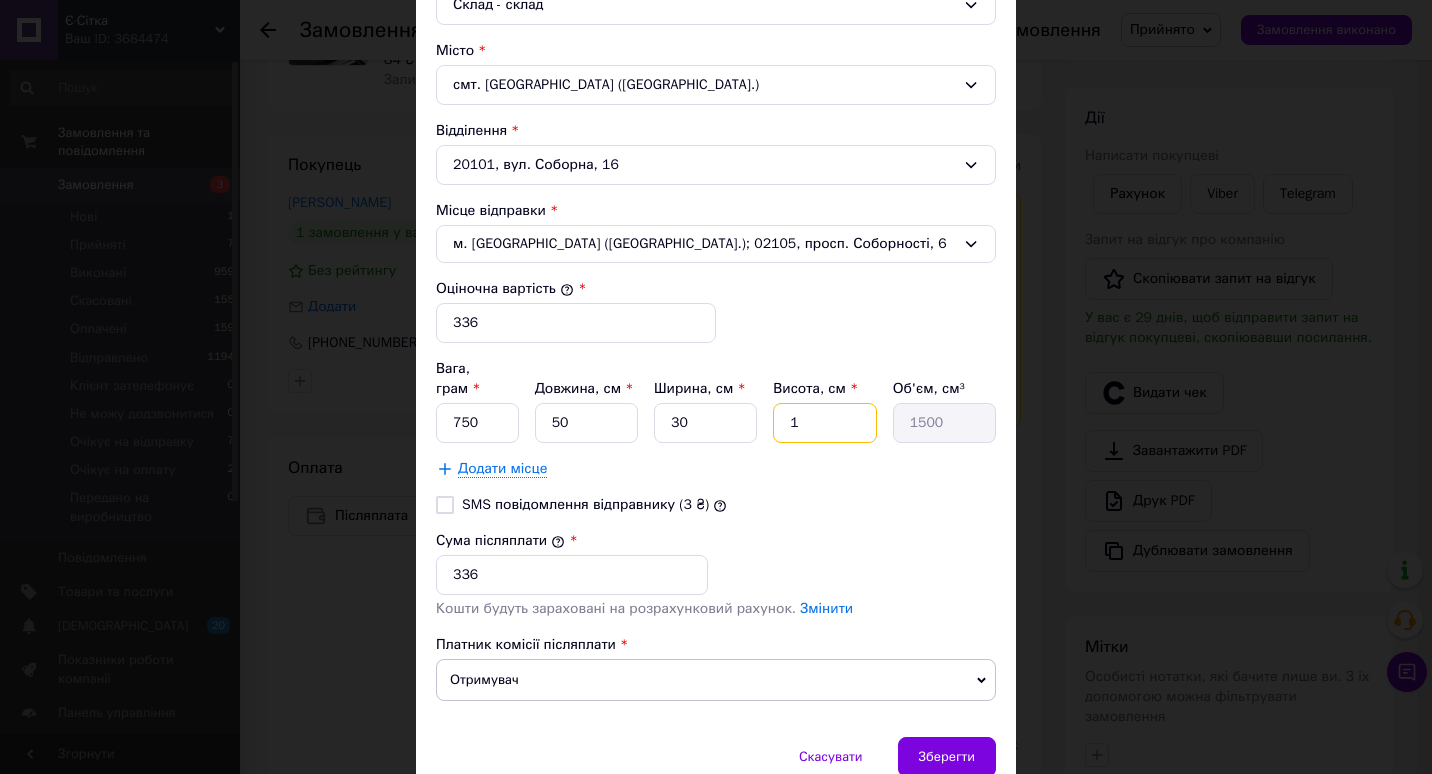 type on "10" 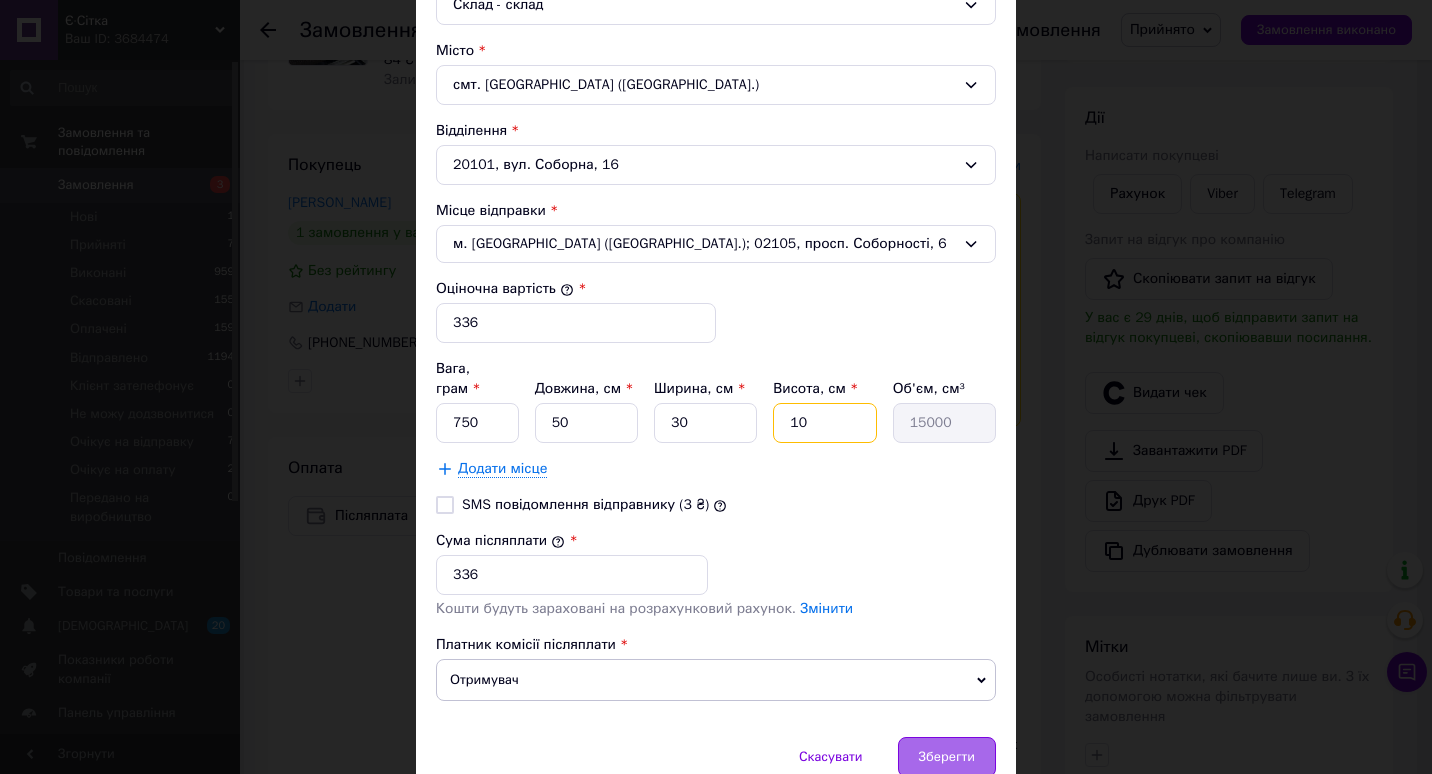 type on "10" 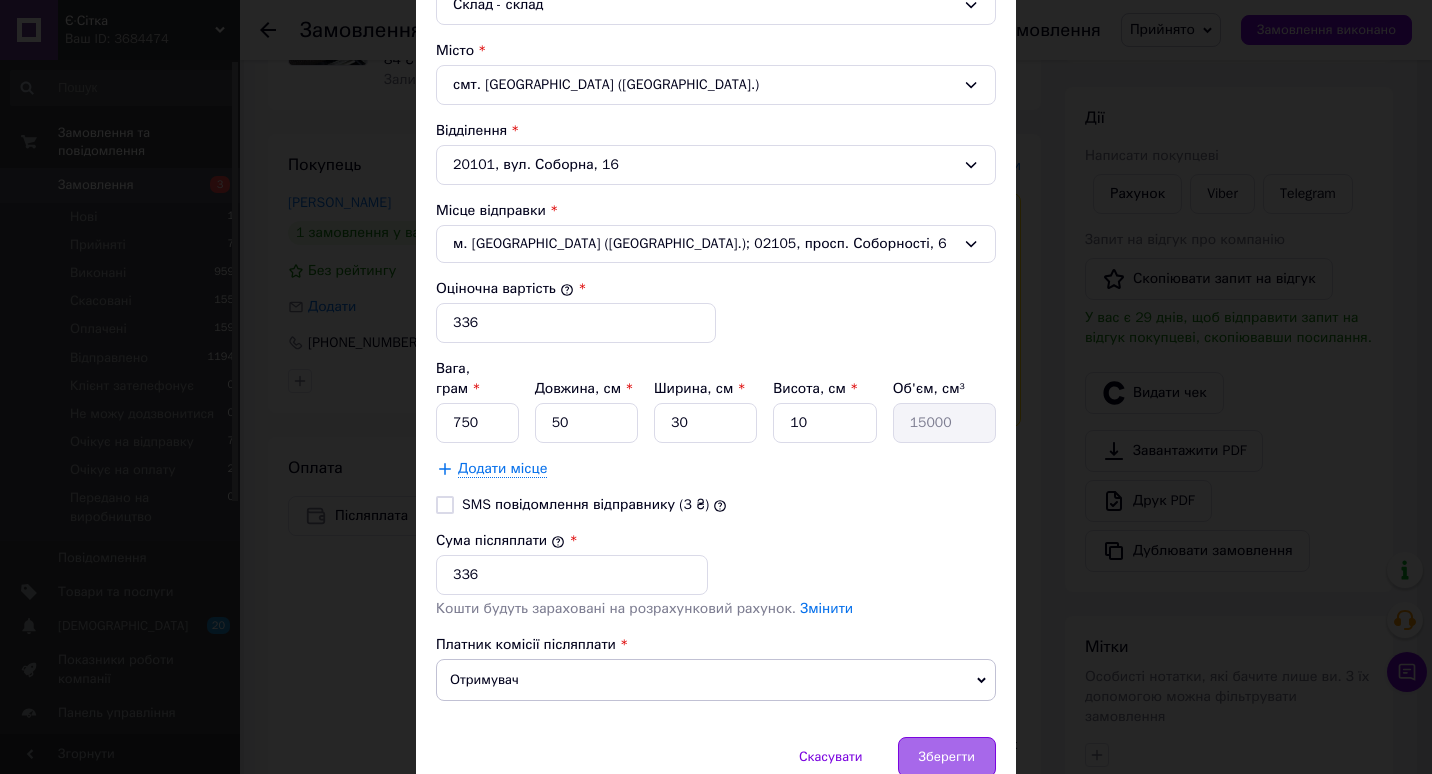 click on "Зберегти" at bounding box center (947, 757) 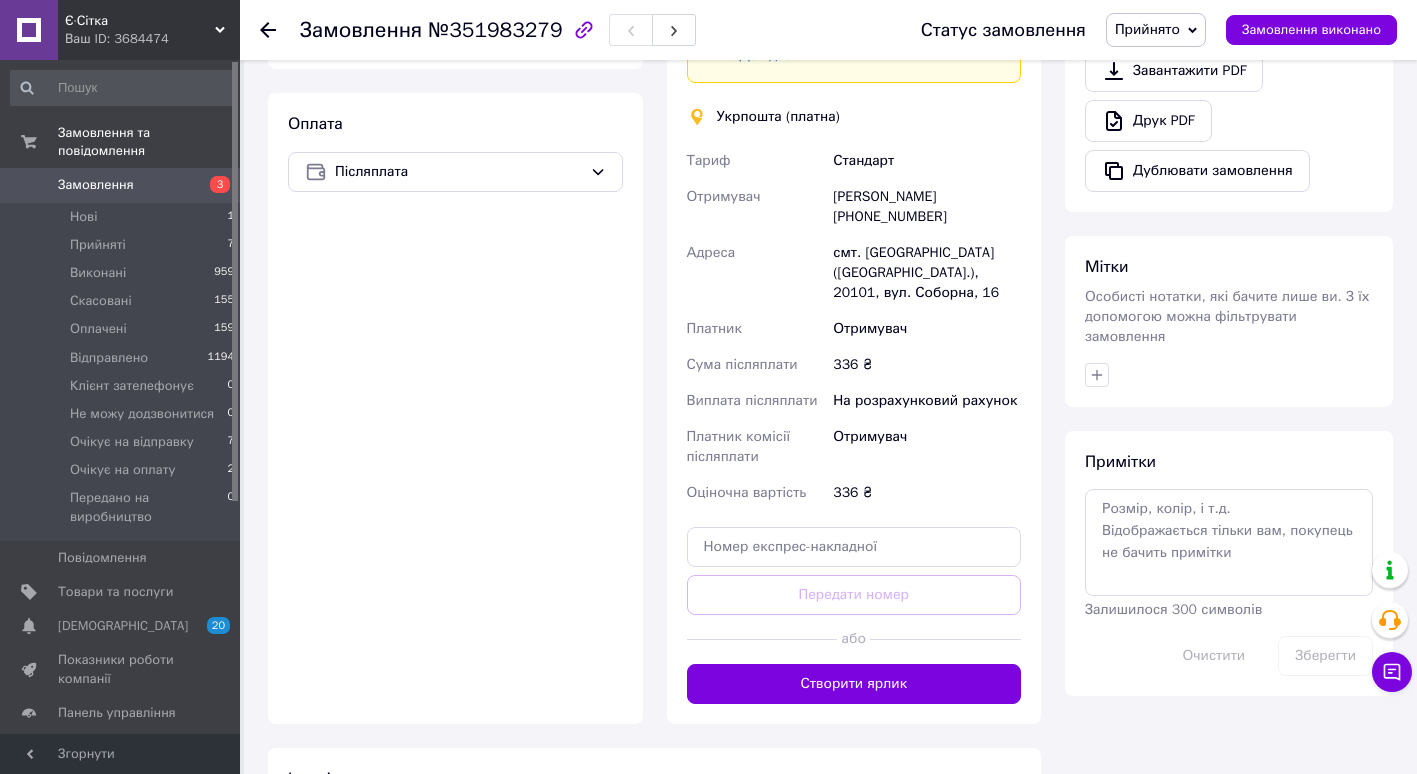 scroll, scrollTop: 601, scrollLeft: 0, axis: vertical 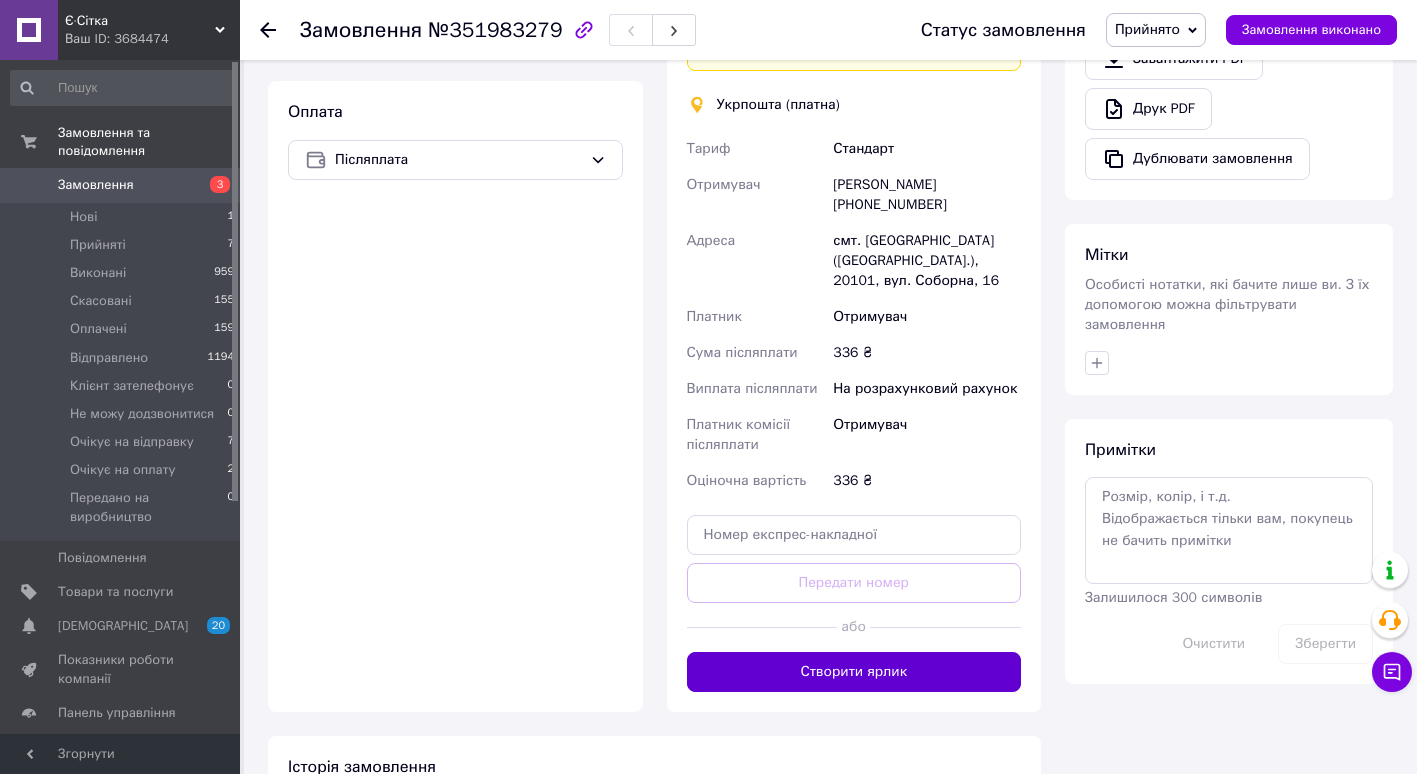 click on "Створити ярлик" at bounding box center [854, 672] 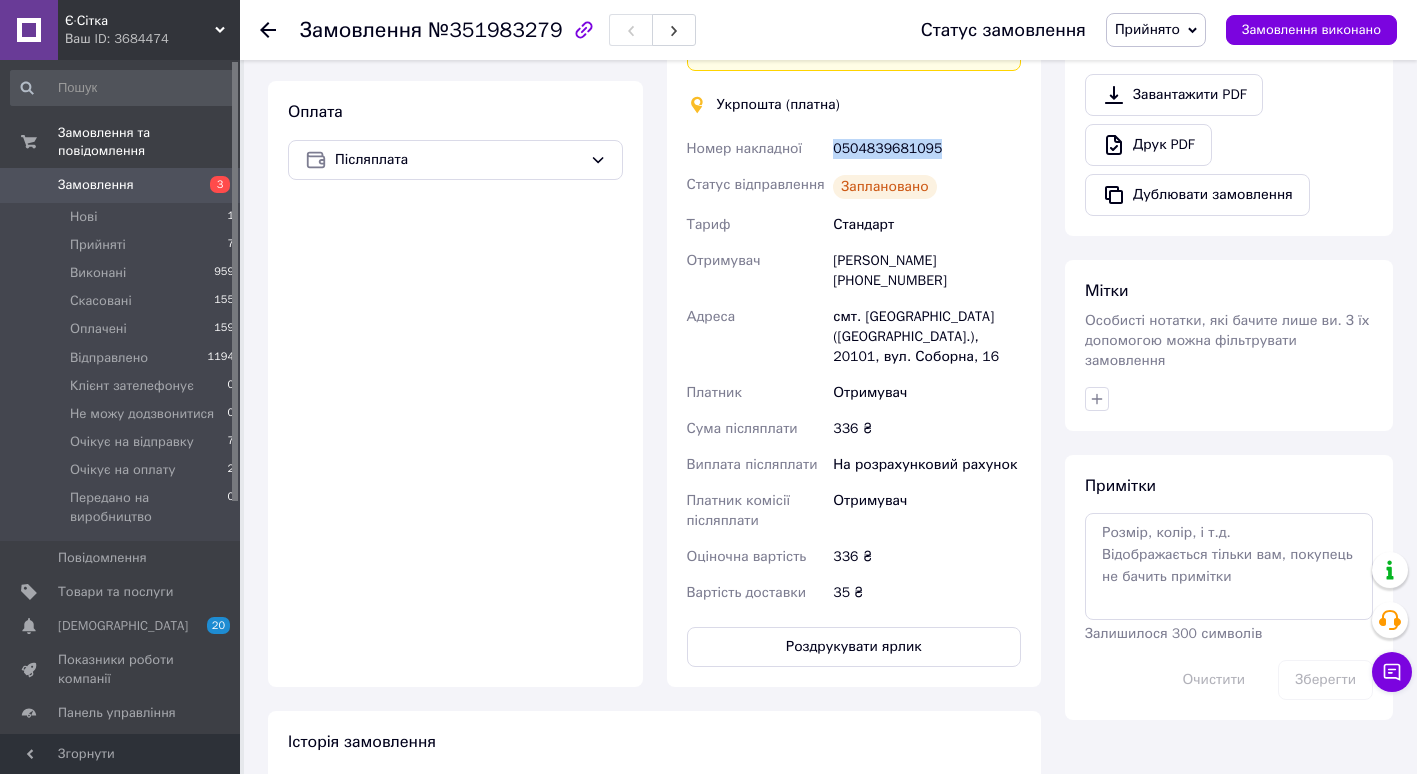 drag, startPoint x: 828, startPoint y: 141, endPoint x: 957, endPoint y: 136, distance: 129.09686 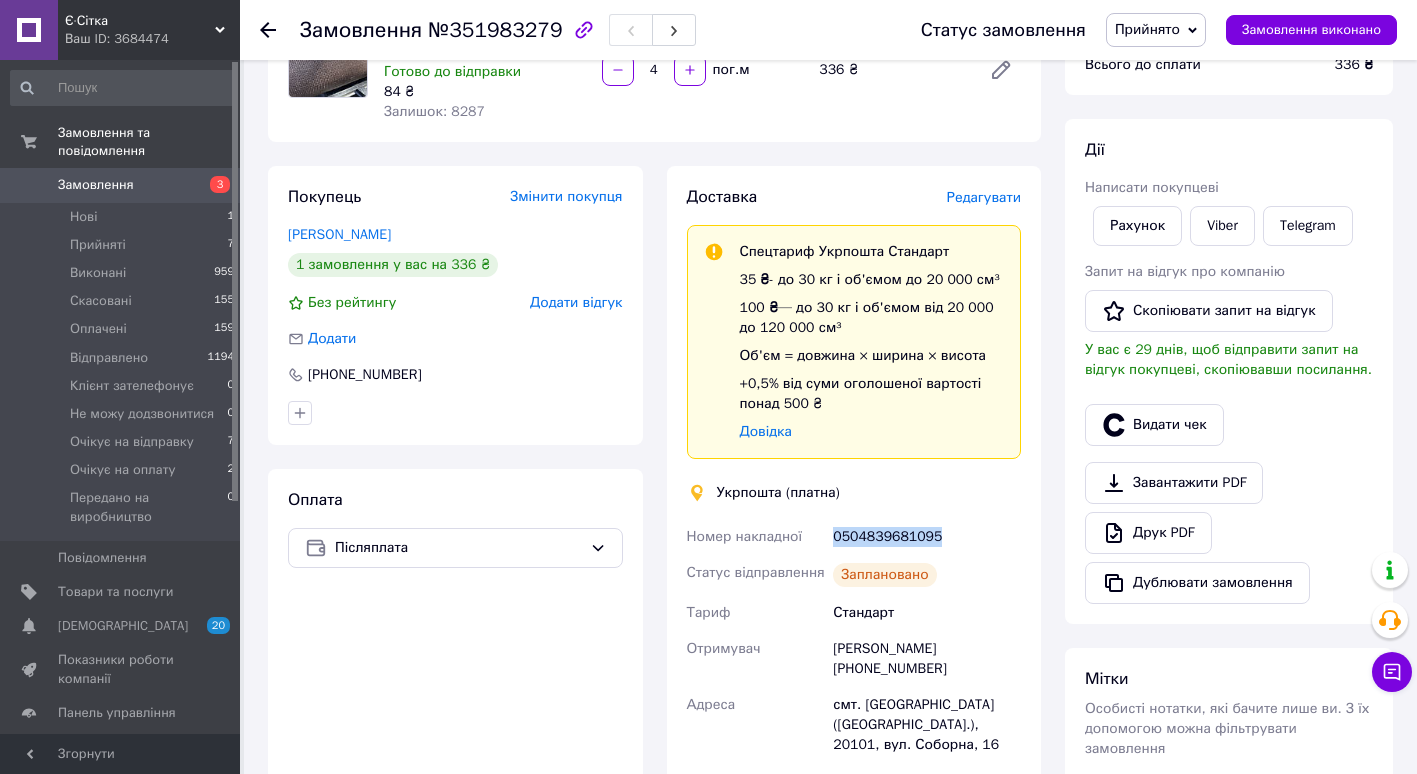 scroll, scrollTop: 492, scrollLeft: 0, axis: vertical 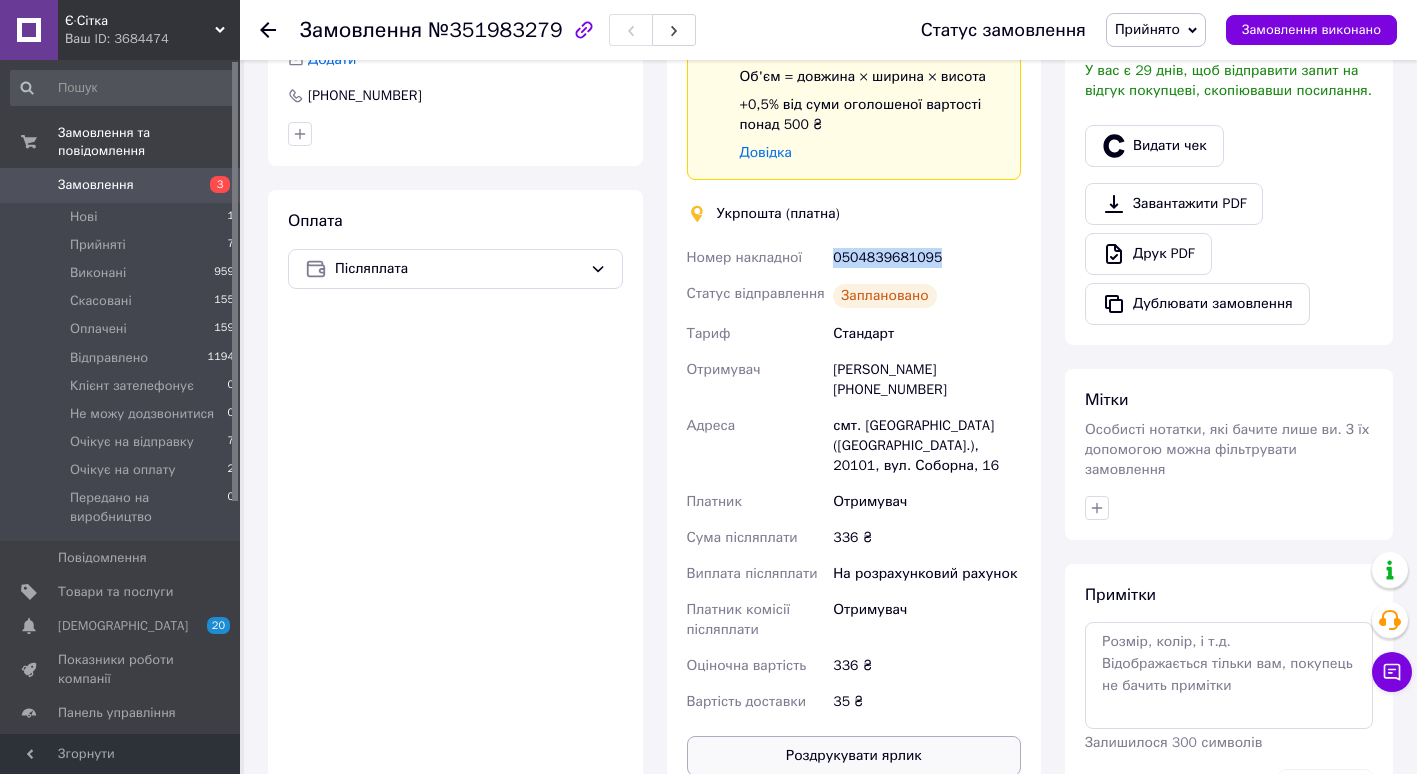 click on "Роздрукувати ярлик" at bounding box center (854, 756) 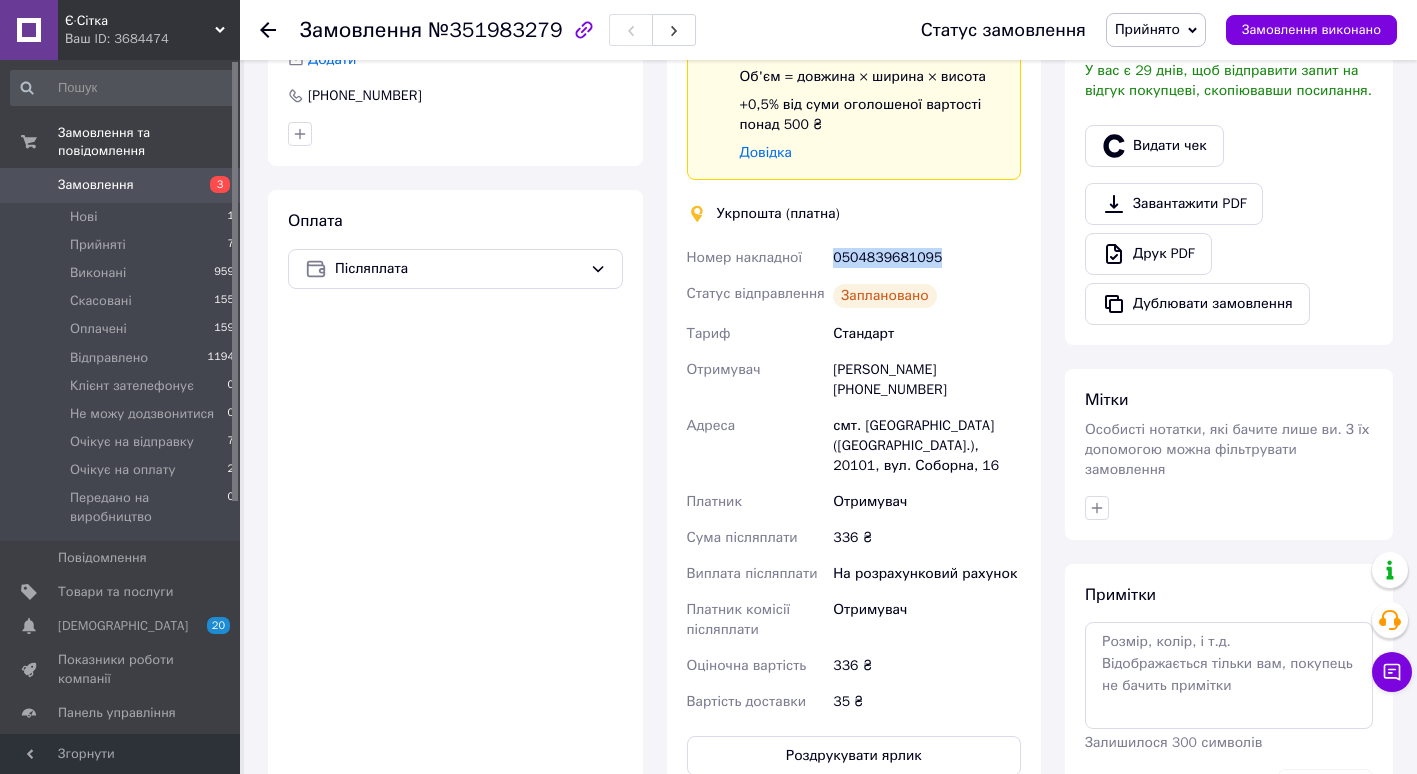 scroll, scrollTop: 0, scrollLeft: 0, axis: both 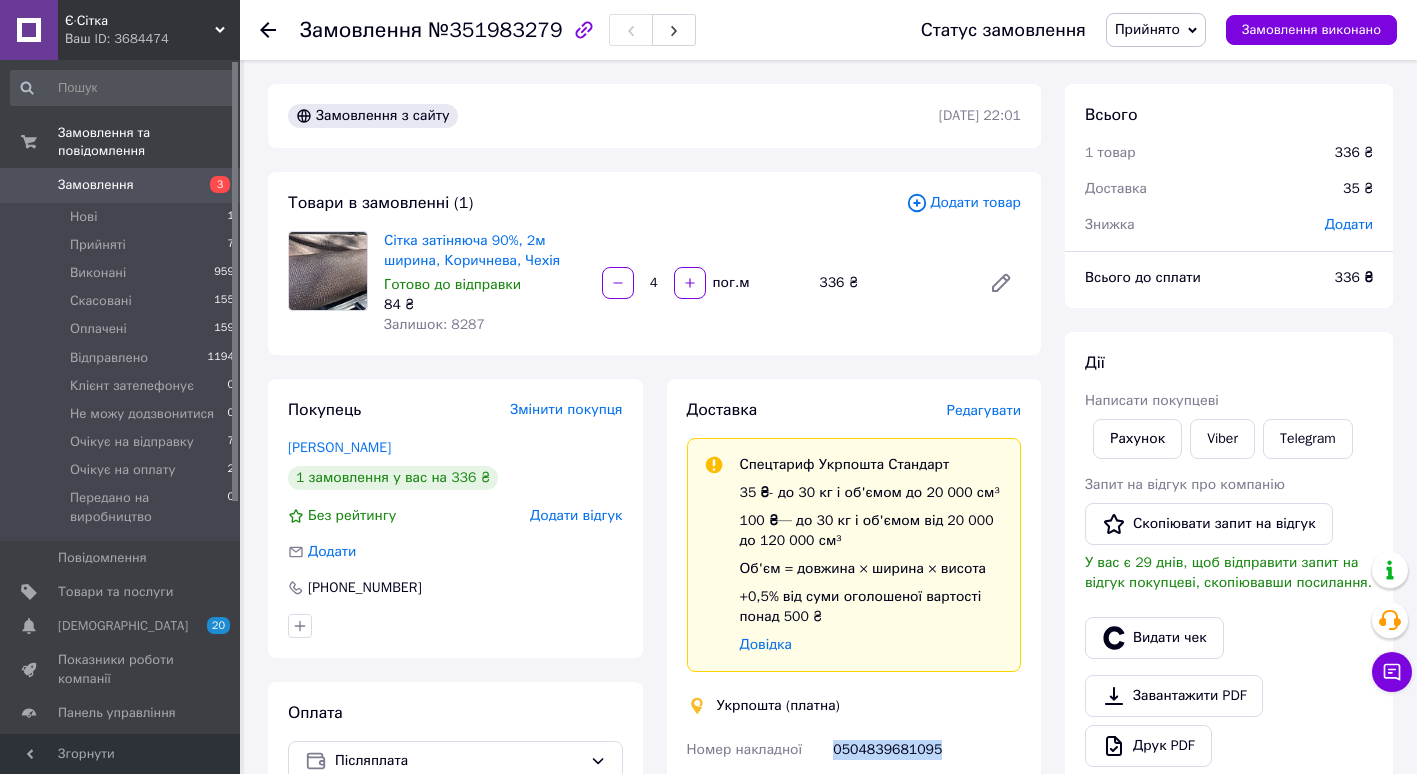 click on "Замовлення" at bounding box center (96, 185) 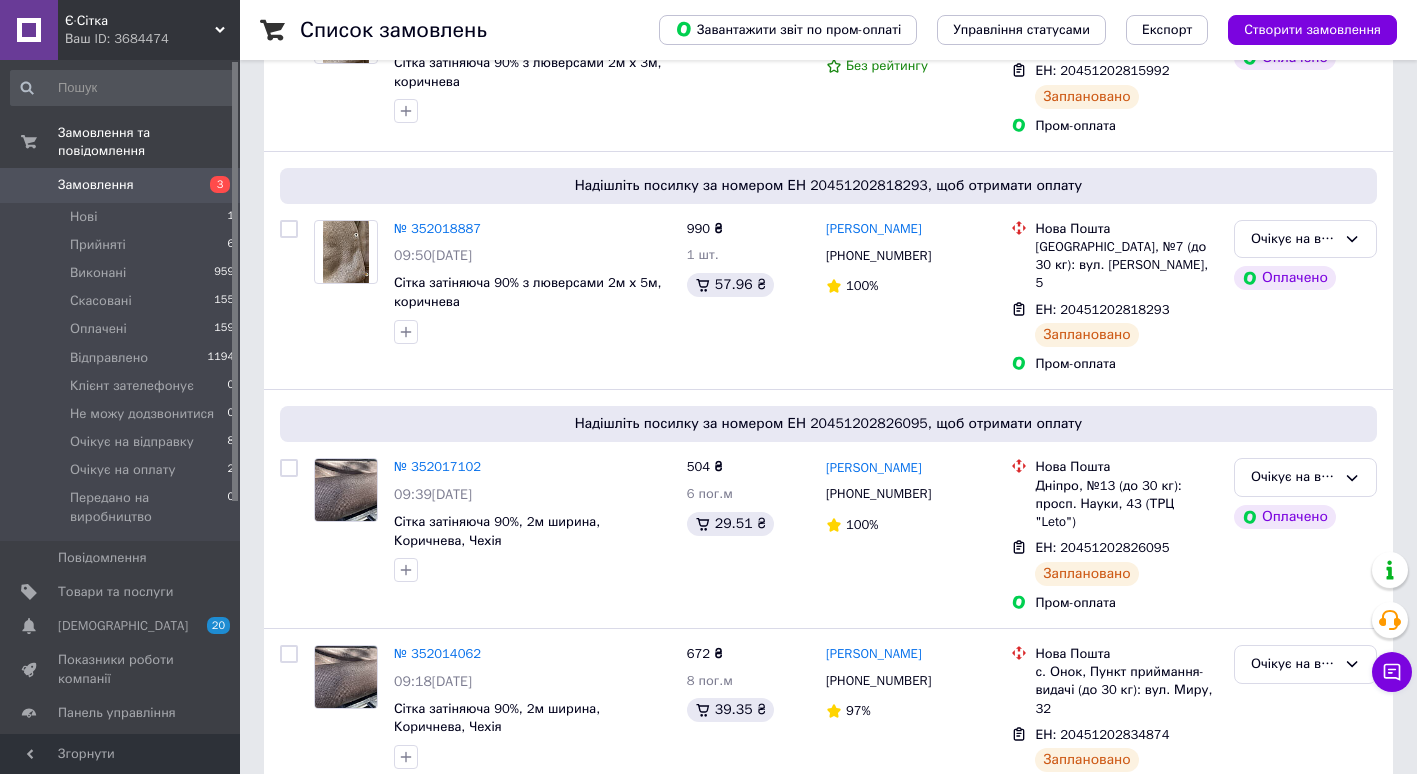 scroll, scrollTop: 379, scrollLeft: 0, axis: vertical 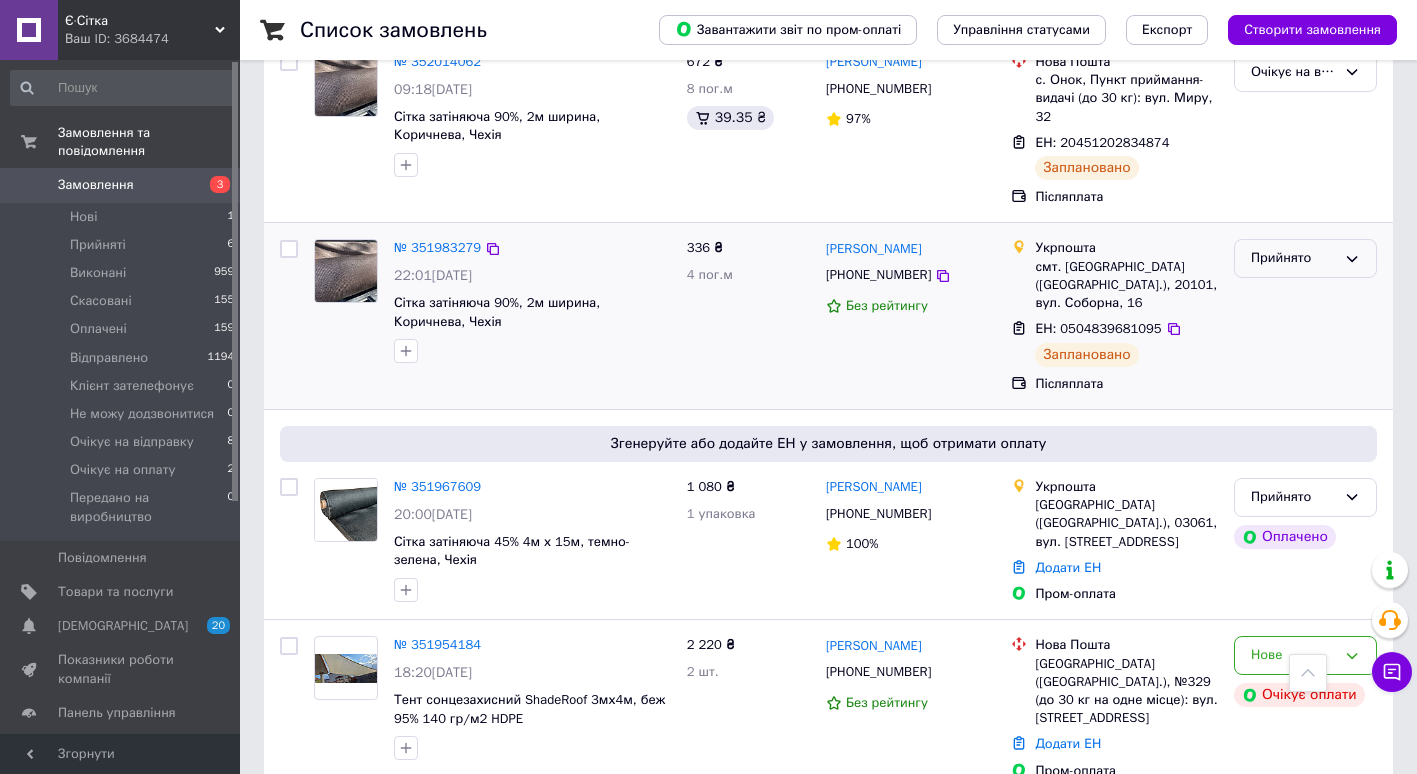 click 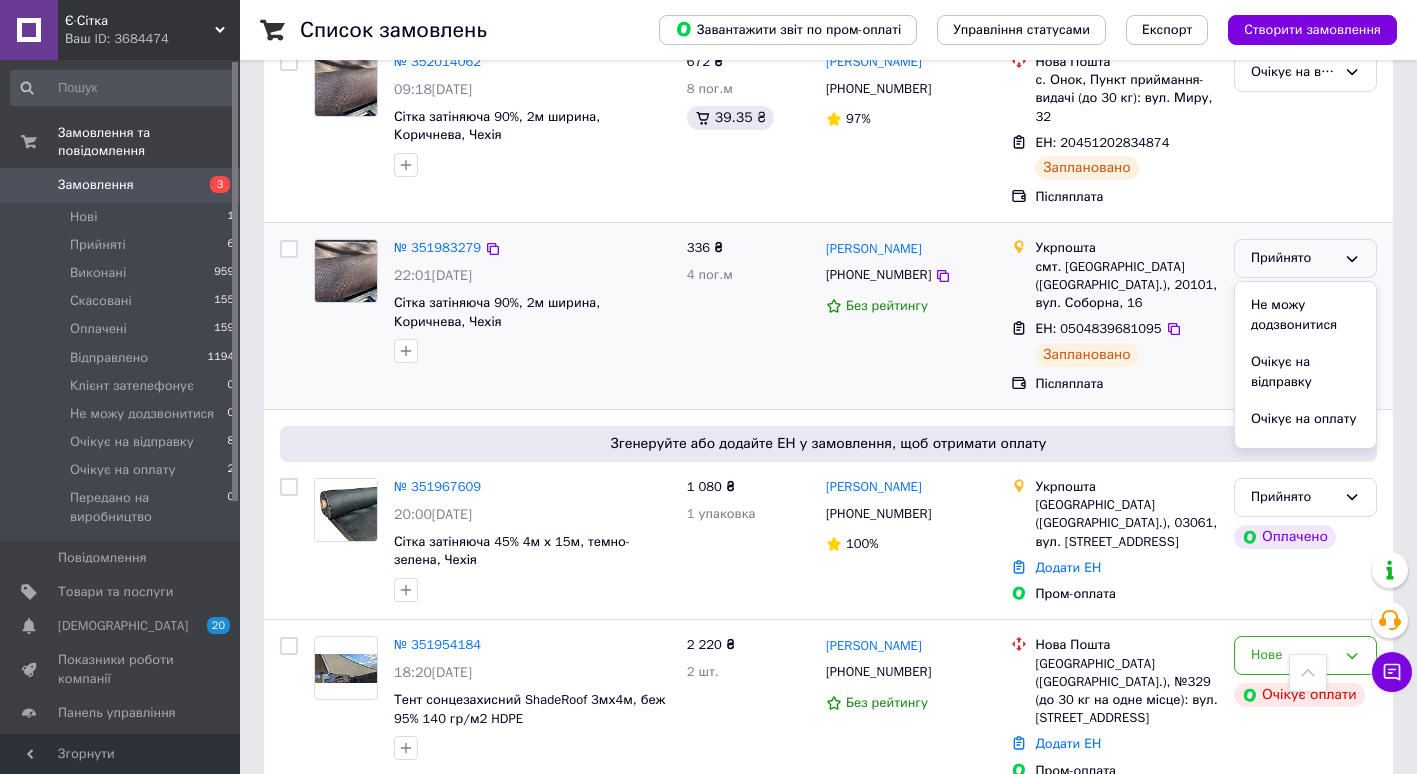 scroll, scrollTop: 207, scrollLeft: 0, axis: vertical 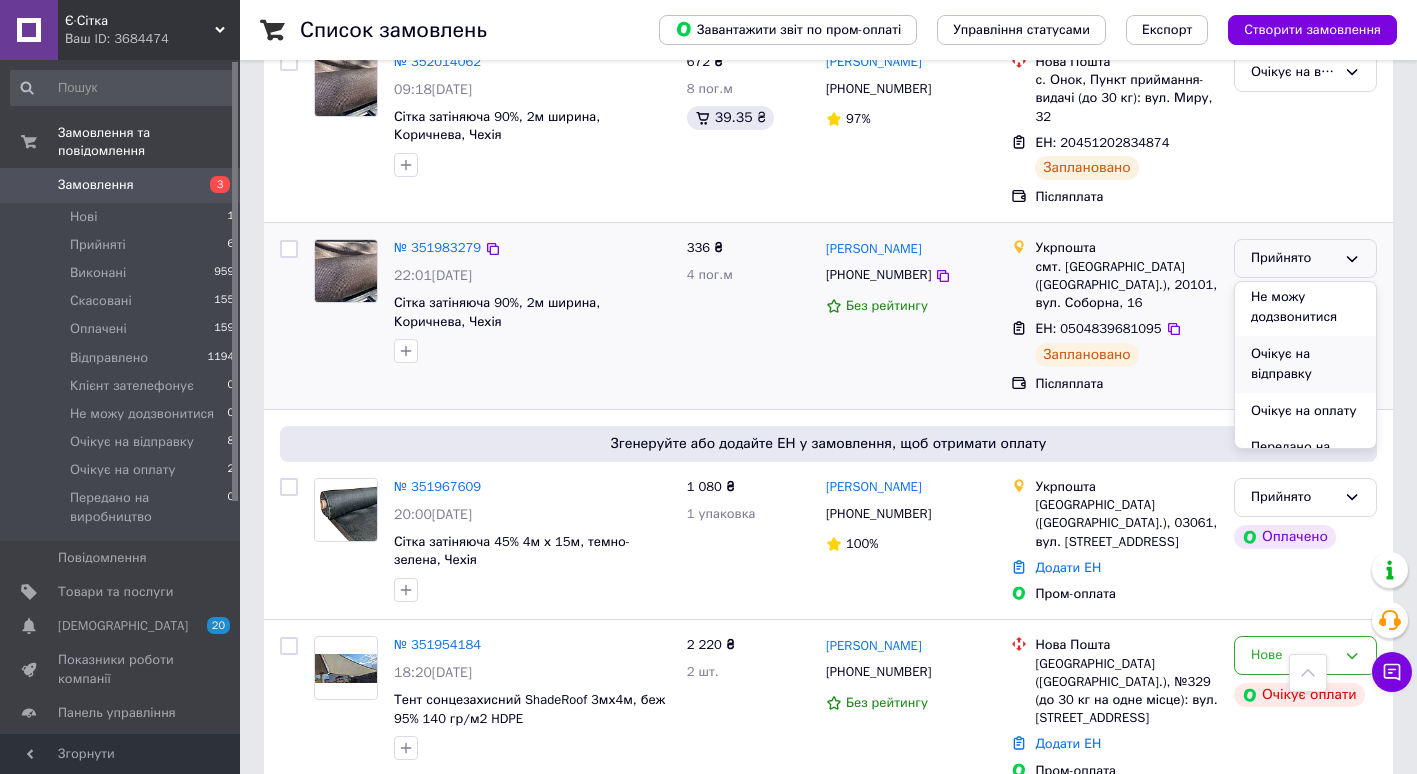 click on "Очікує на відправку" at bounding box center [1305, 364] 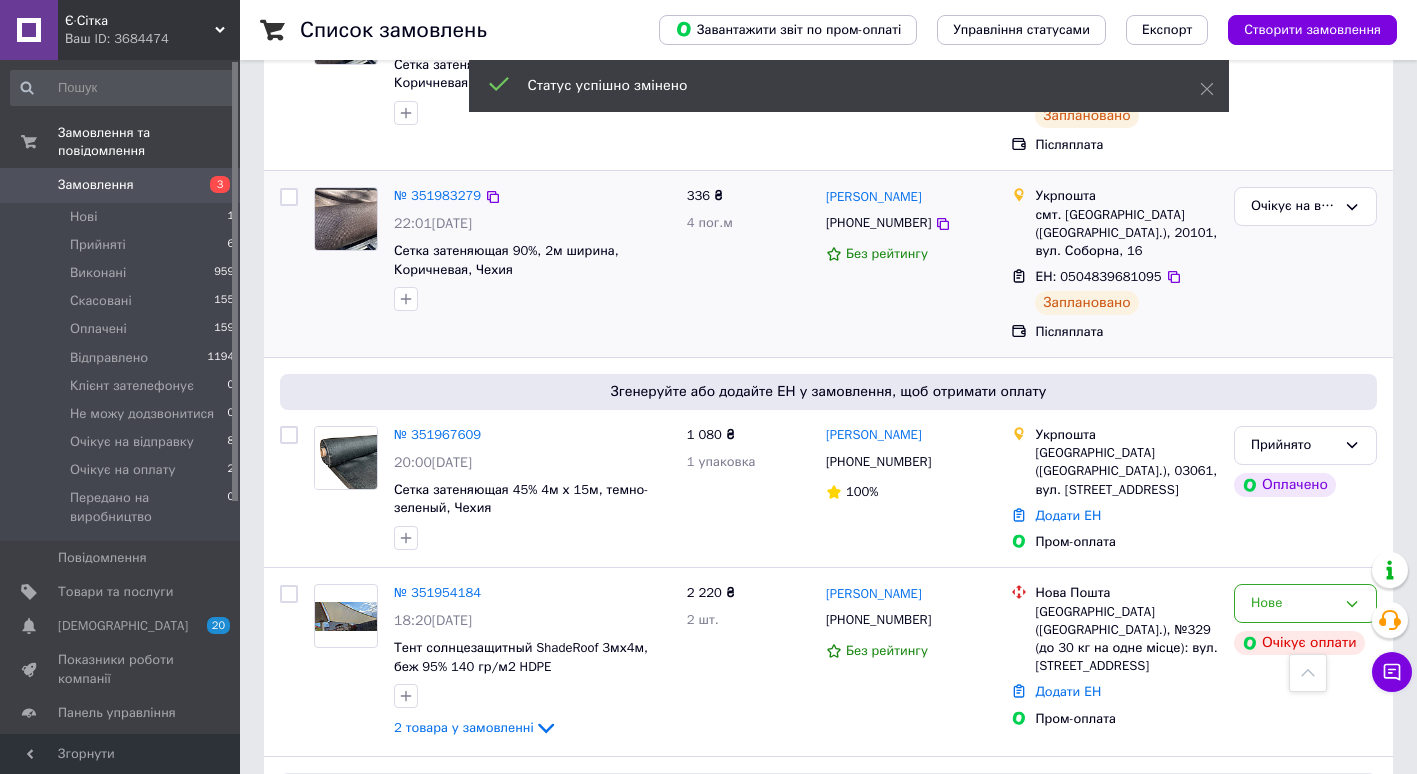 scroll, scrollTop: 876, scrollLeft: 0, axis: vertical 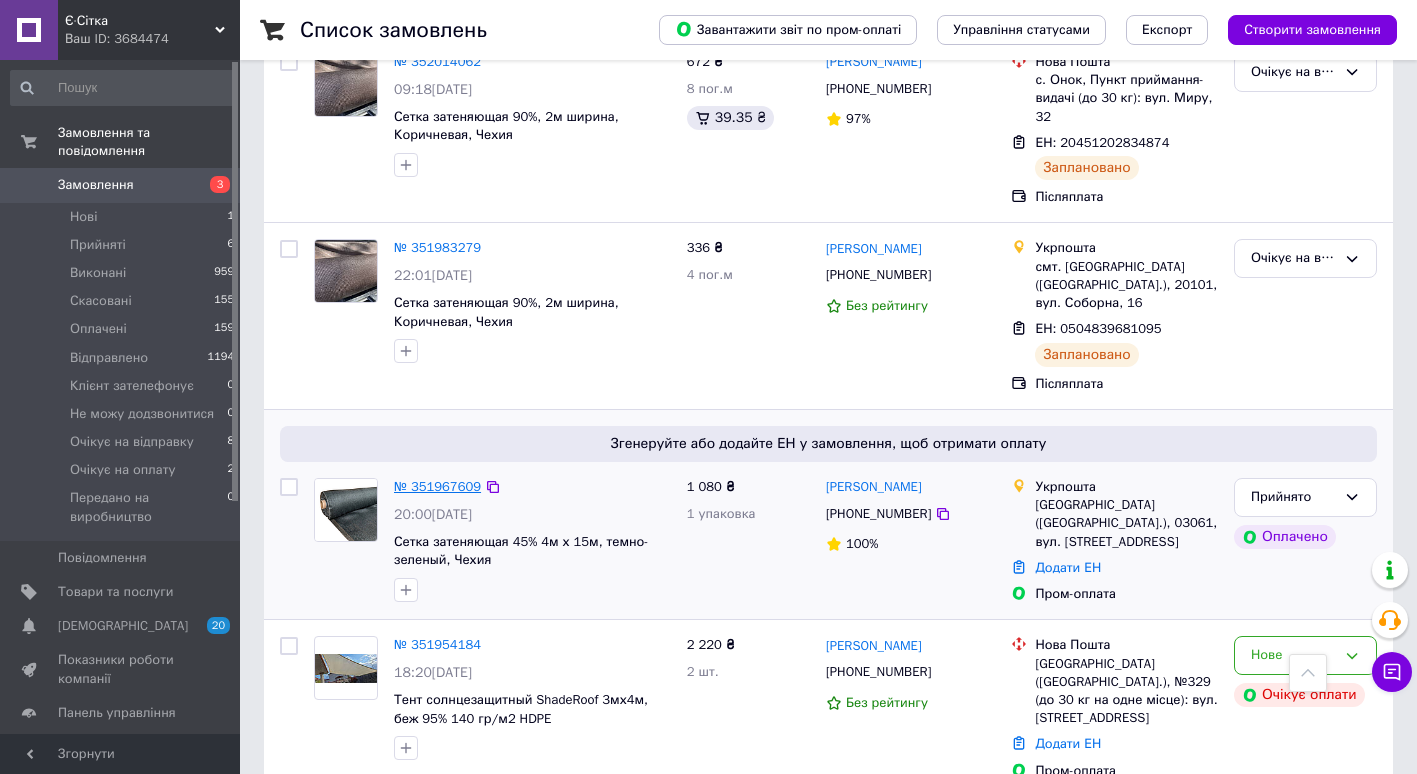 click on "№ 351967609" at bounding box center [437, 486] 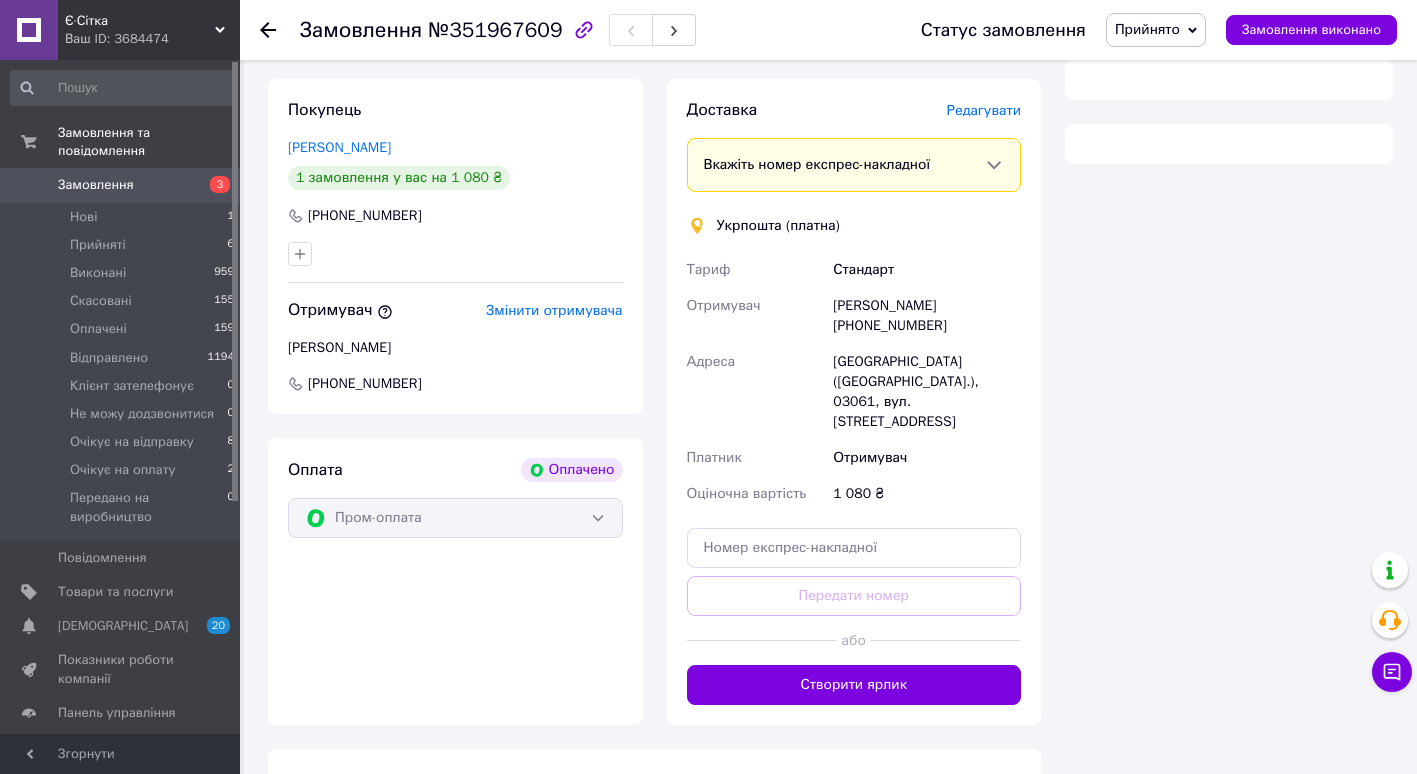 scroll, scrollTop: 876, scrollLeft: 0, axis: vertical 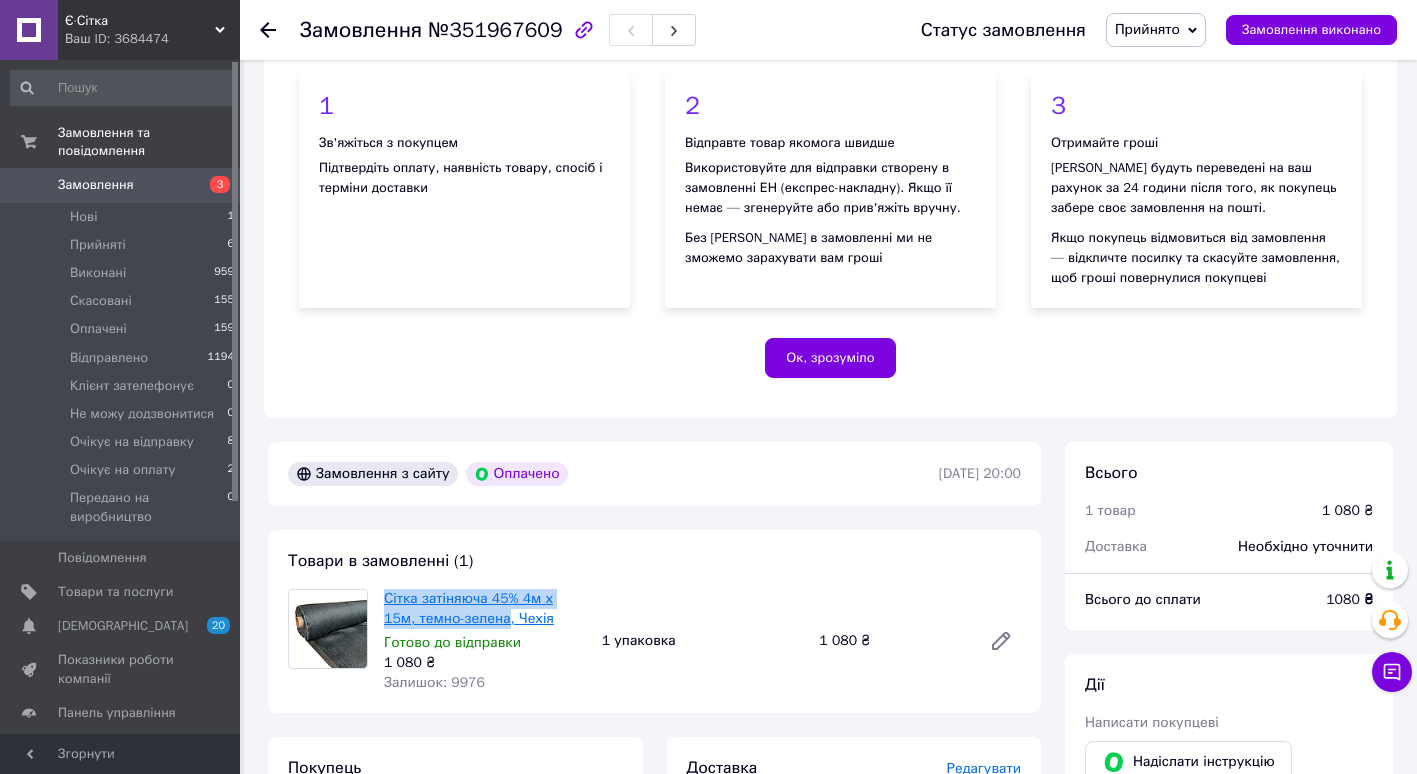 drag, startPoint x: 382, startPoint y: 590, endPoint x: 468, endPoint y: 614, distance: 89.28606 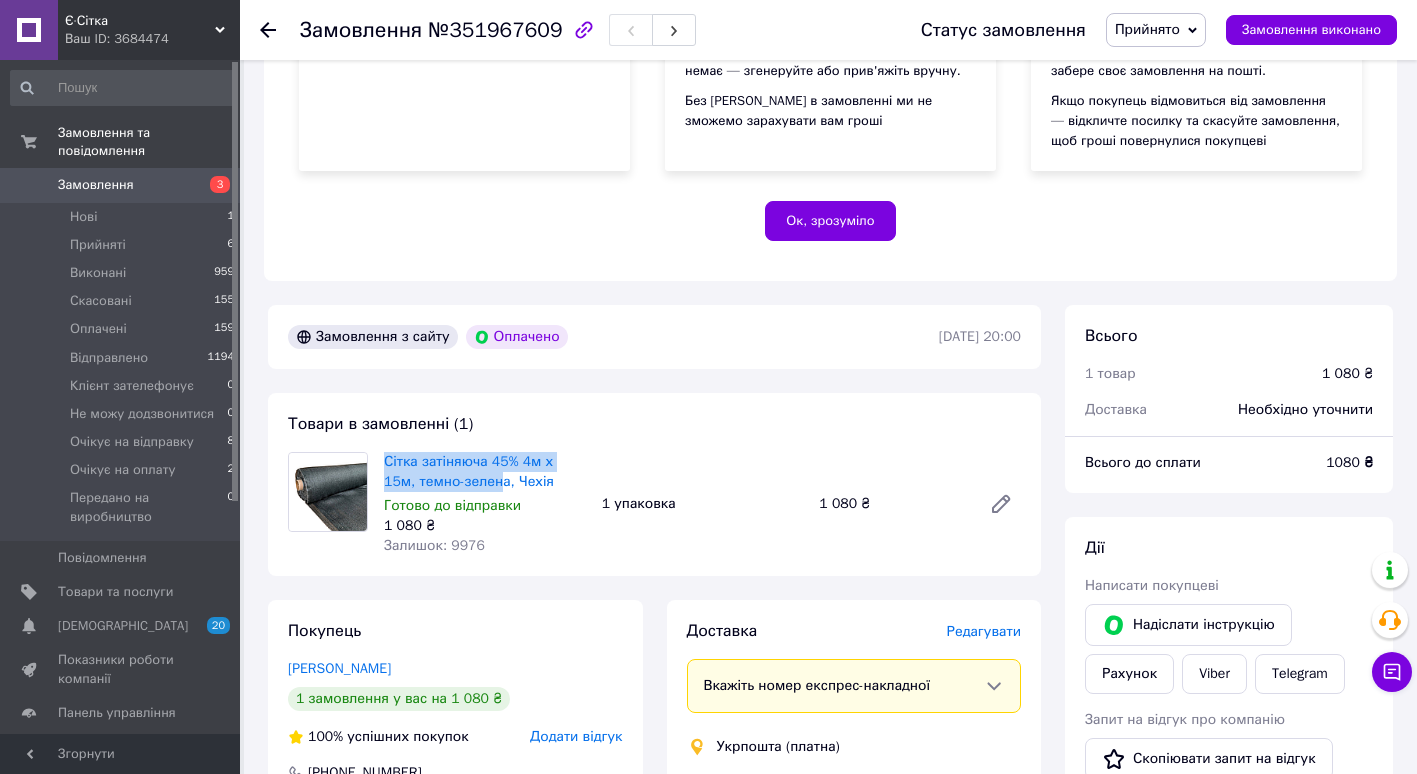 scroll, scrollTop: 450, scrollLeft: 0, axis: vertical 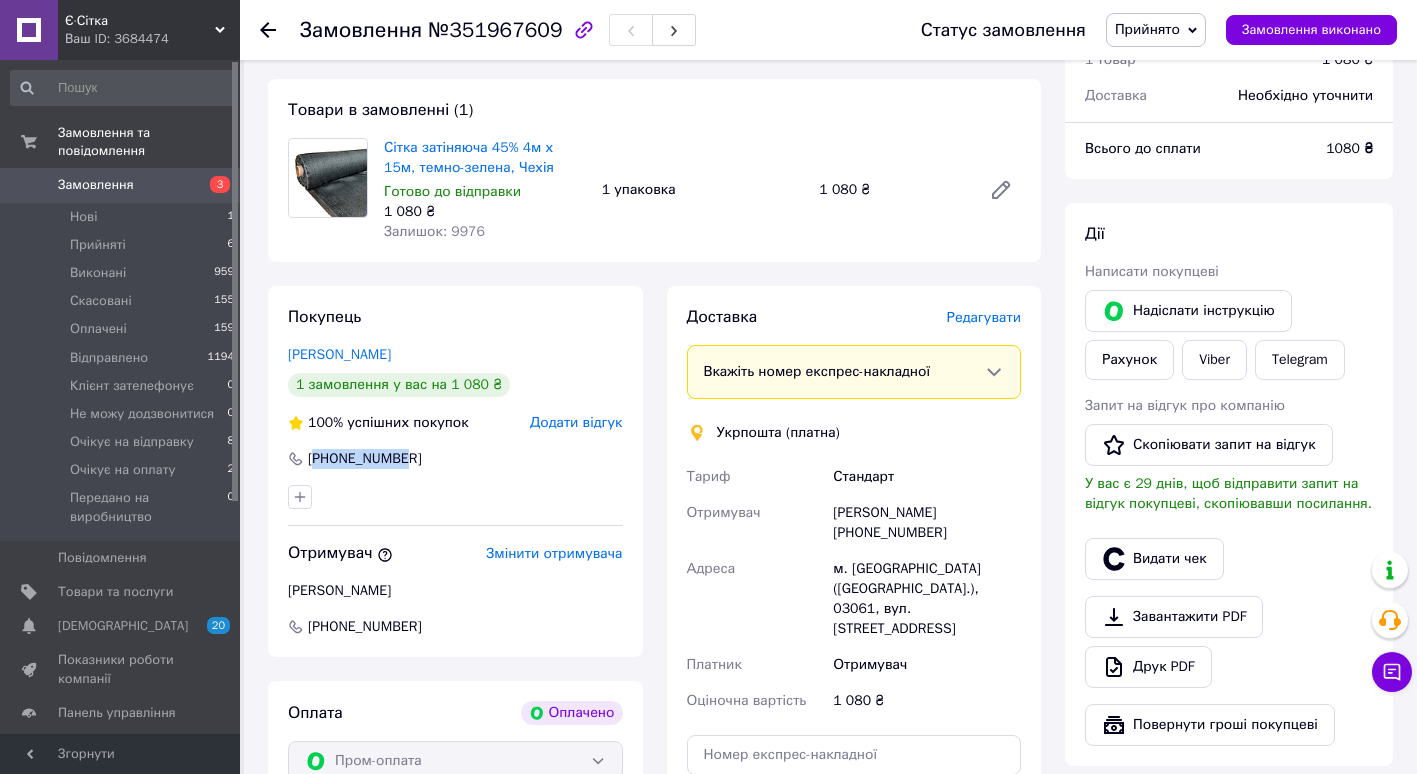 drag, startPoint x: 385, startPoint y: 459, endPoint x: 399, endPoint y: 459, distance: 14 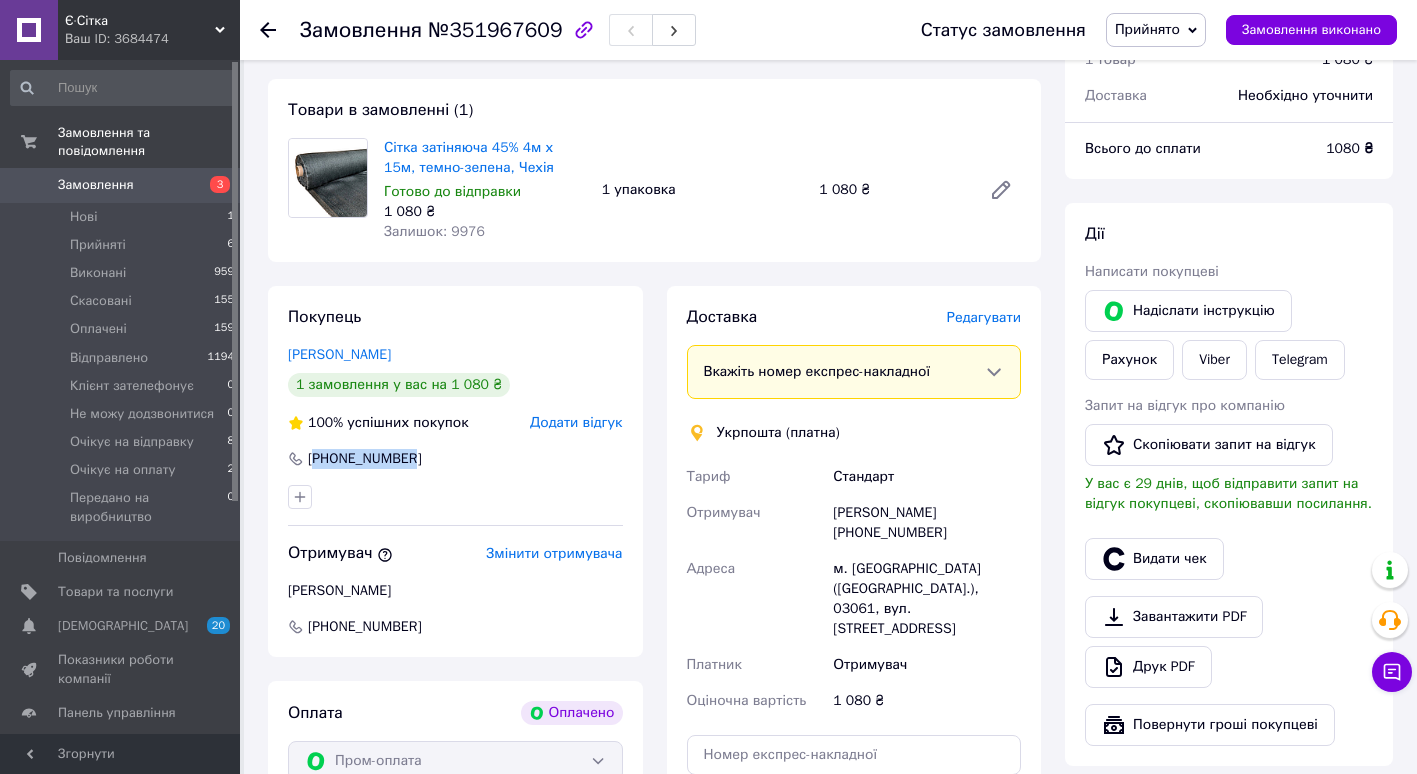 drag, startPoint x: 319, startPoint y: 458, endPoint x: 412, endPoint y: 460, distance: 93.0215 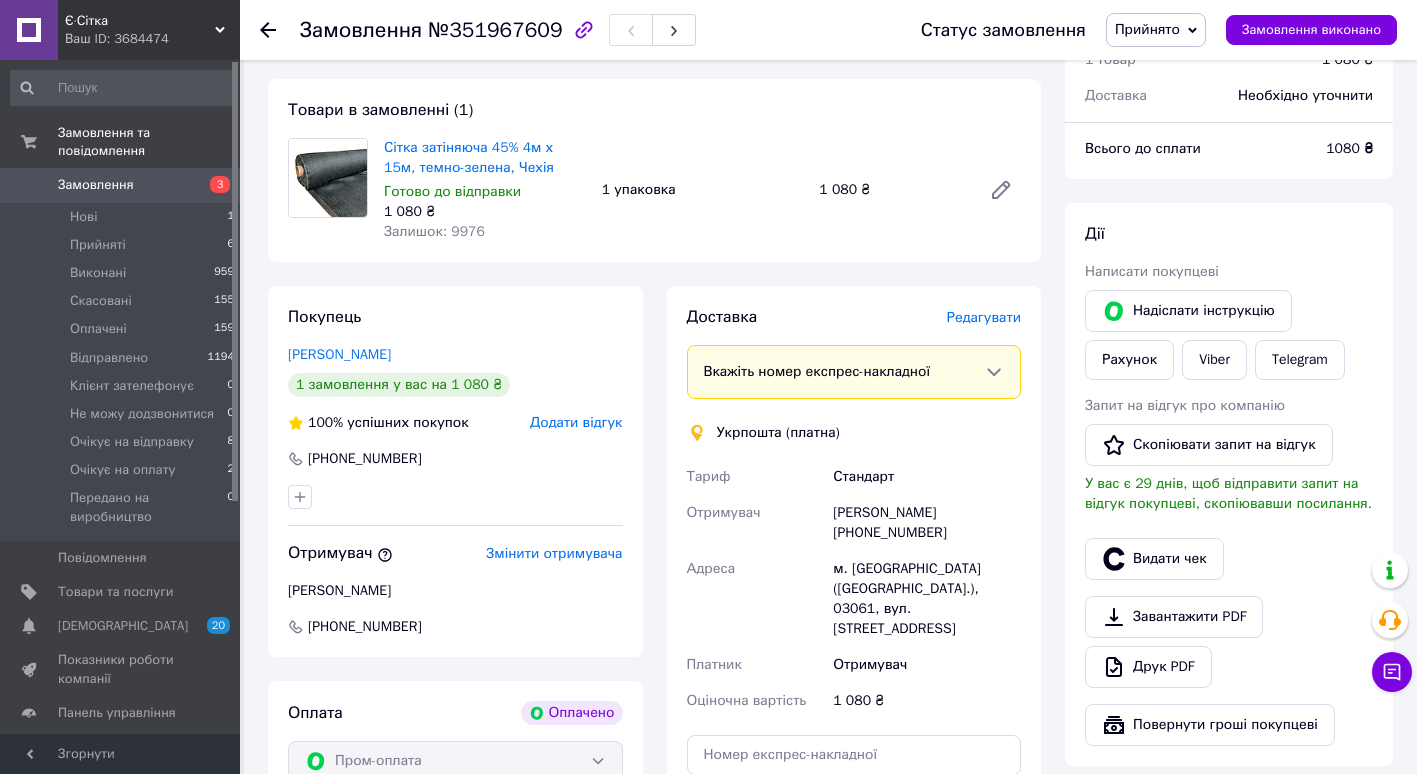 click on "Редагувати" at bounding box center [984, 317] 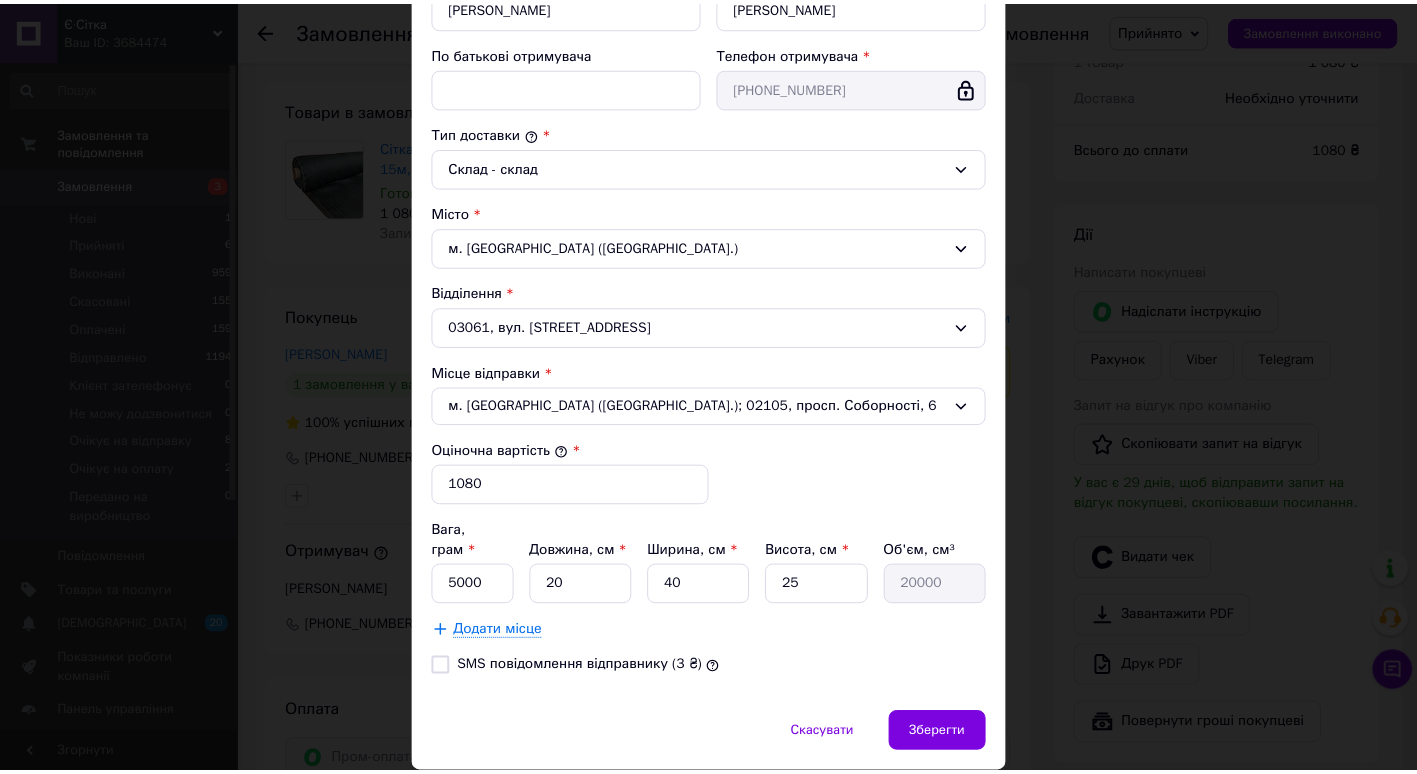 scroll, scrollTop: 451, scrollLeft: 0, axis: vertical 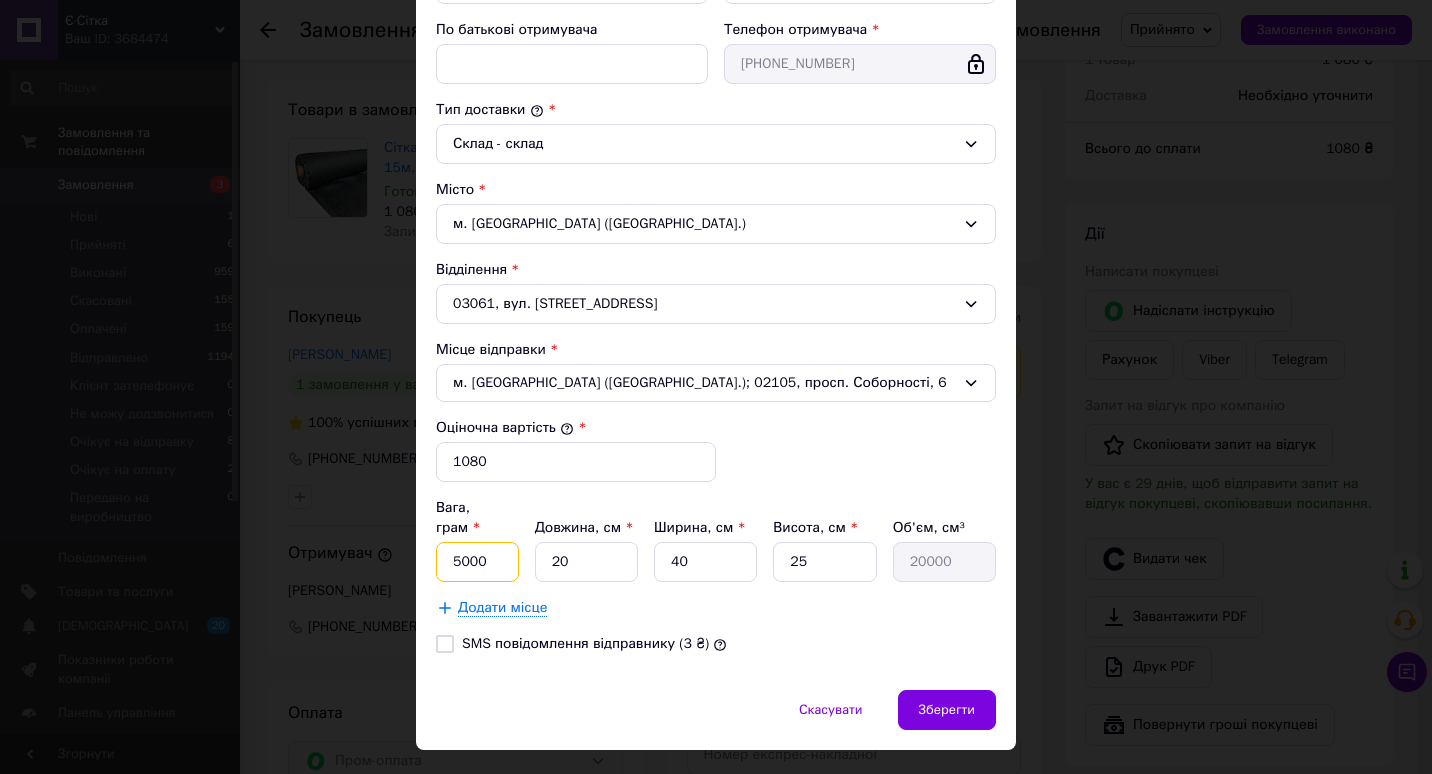 click on "5000" at bounding box center [477, 562] 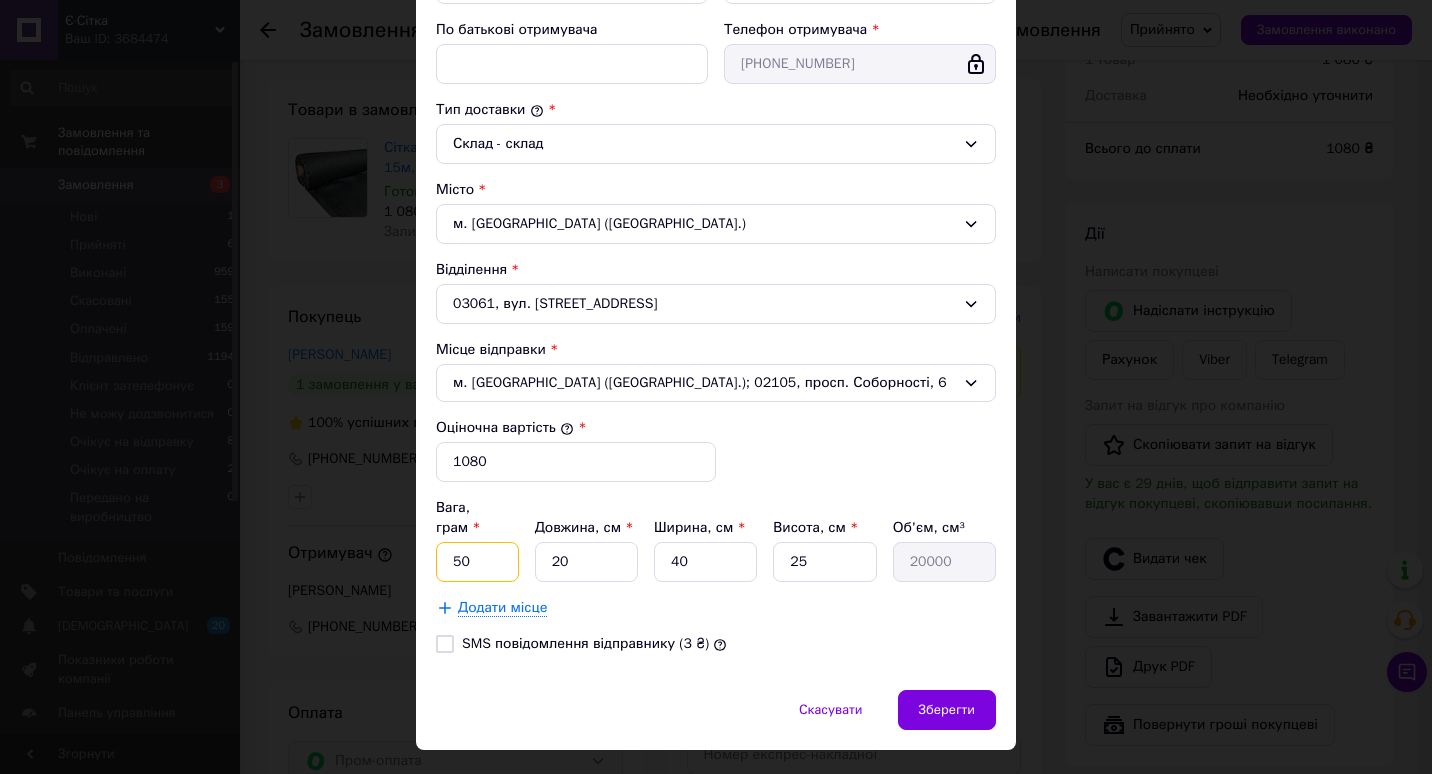 type on "5" 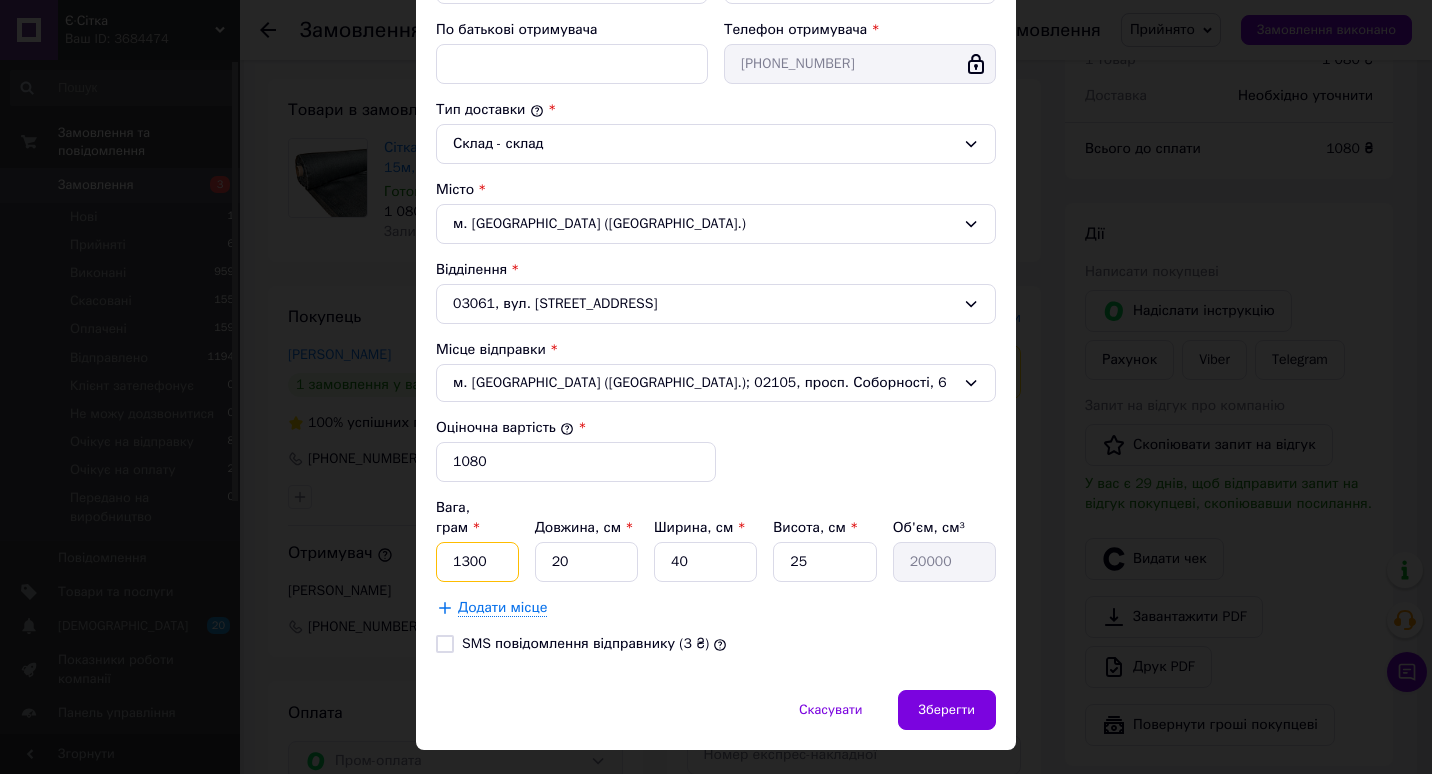 type on "1300" 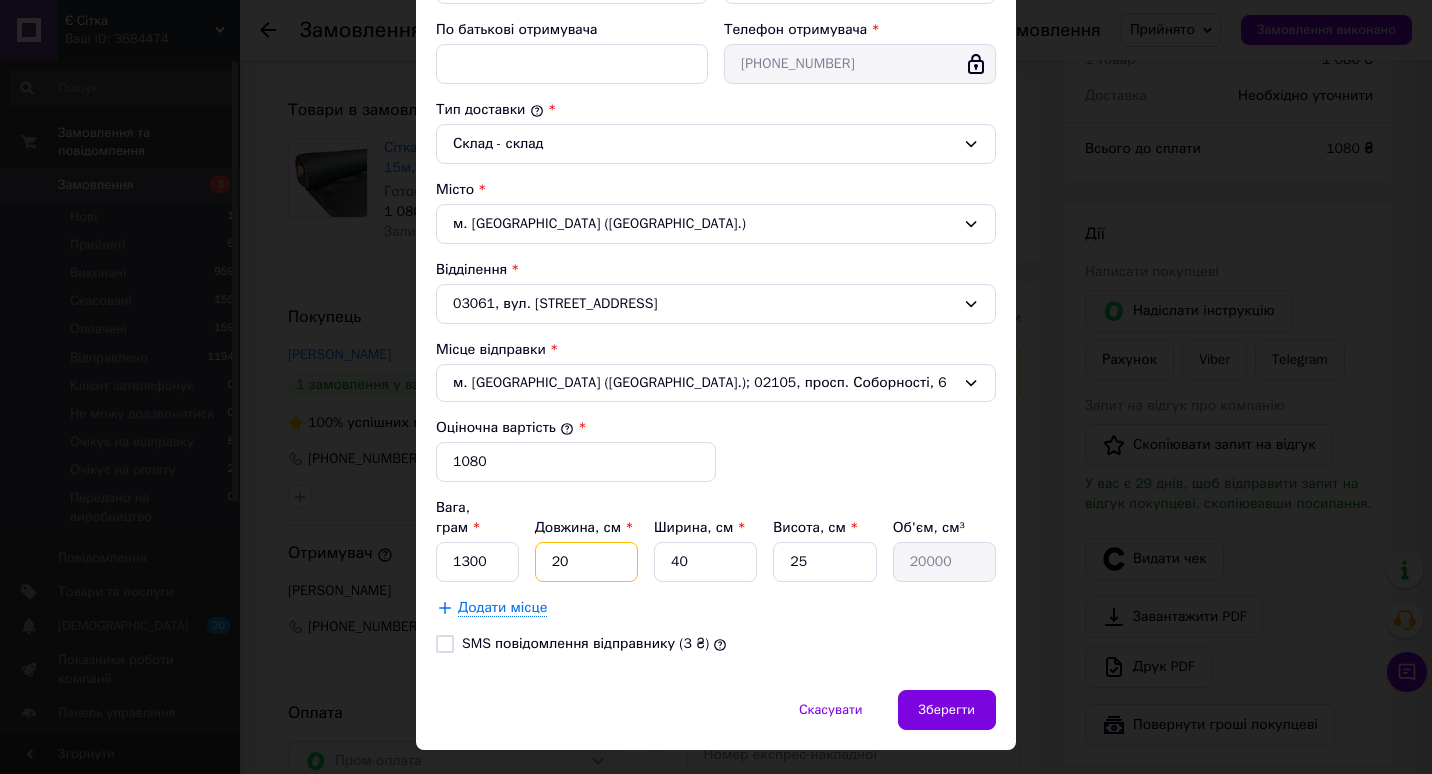 click on "20" at bounding box center [586, 562] 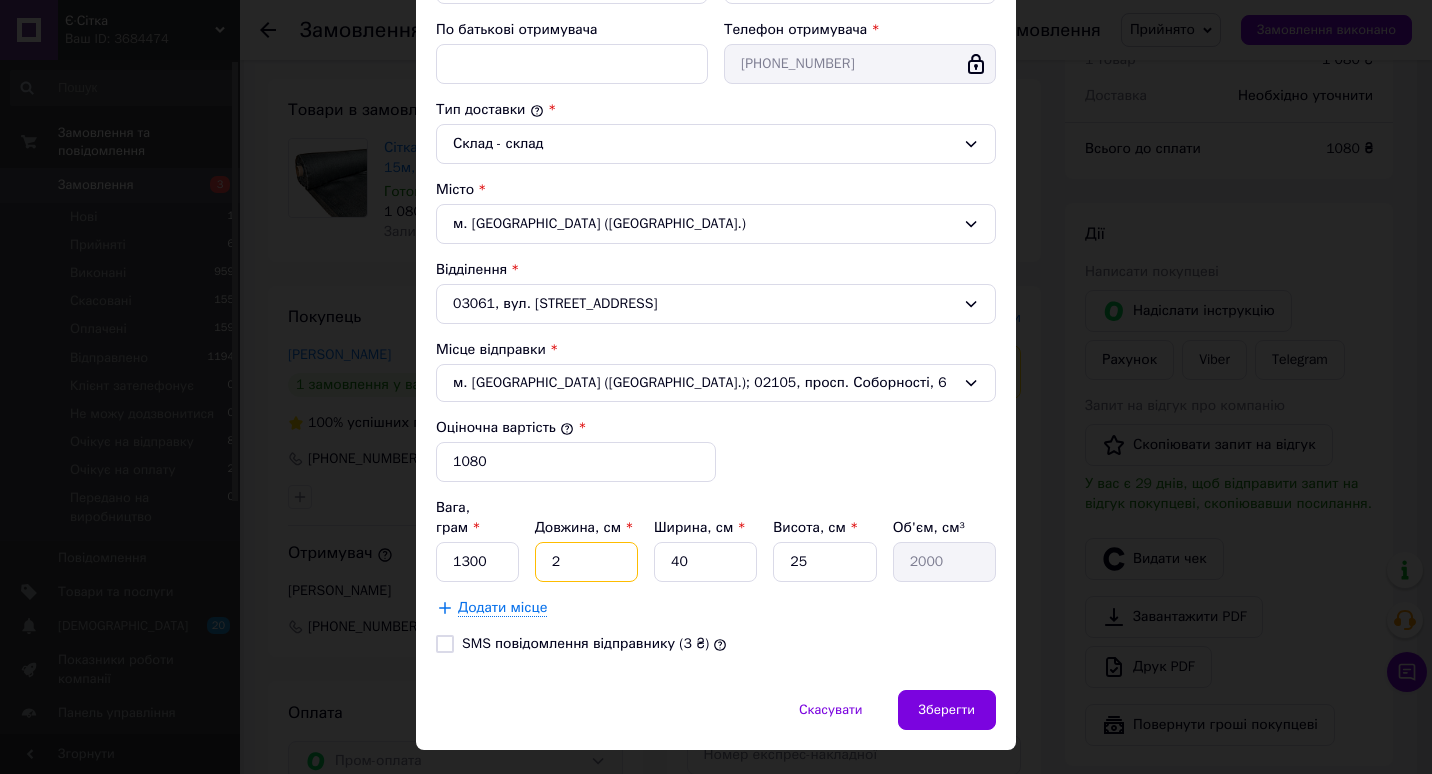 type 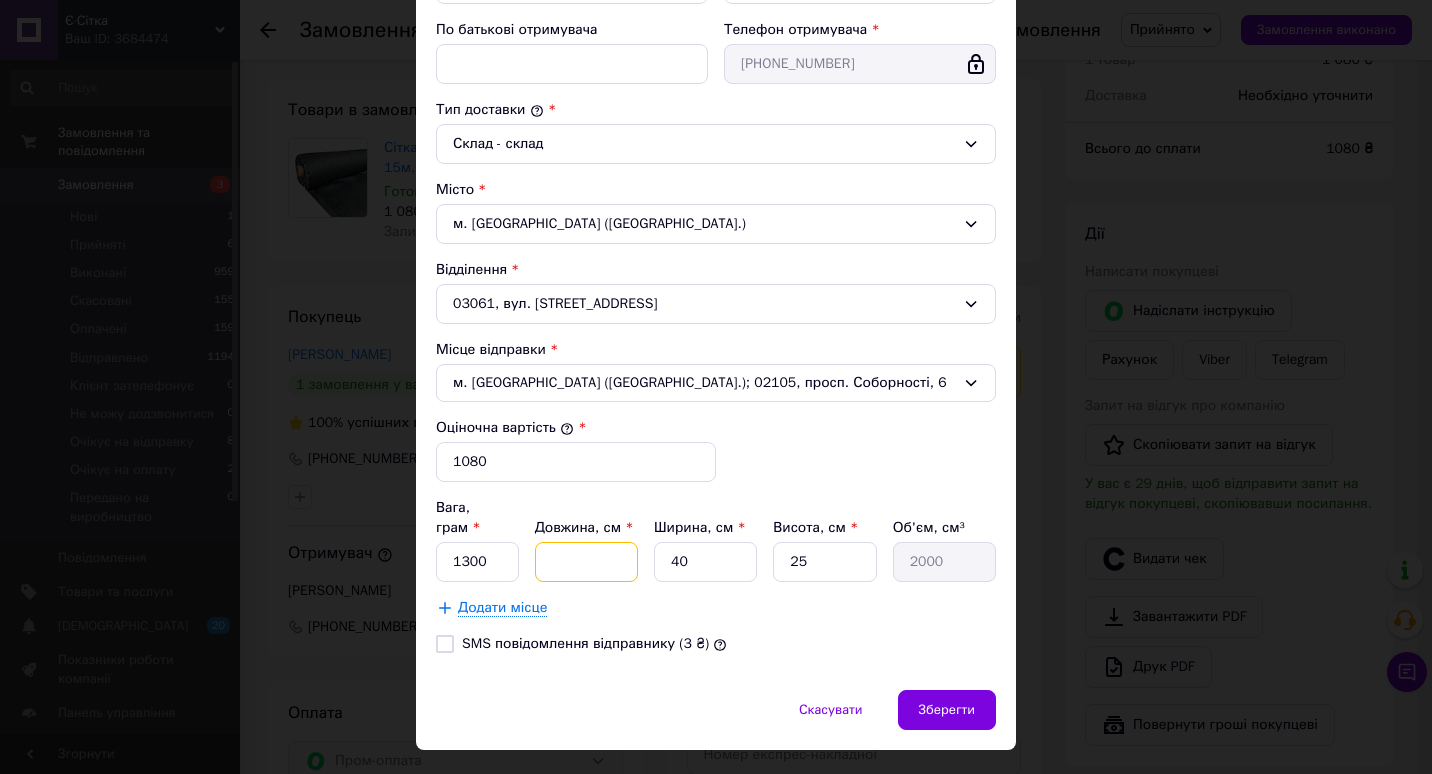 type 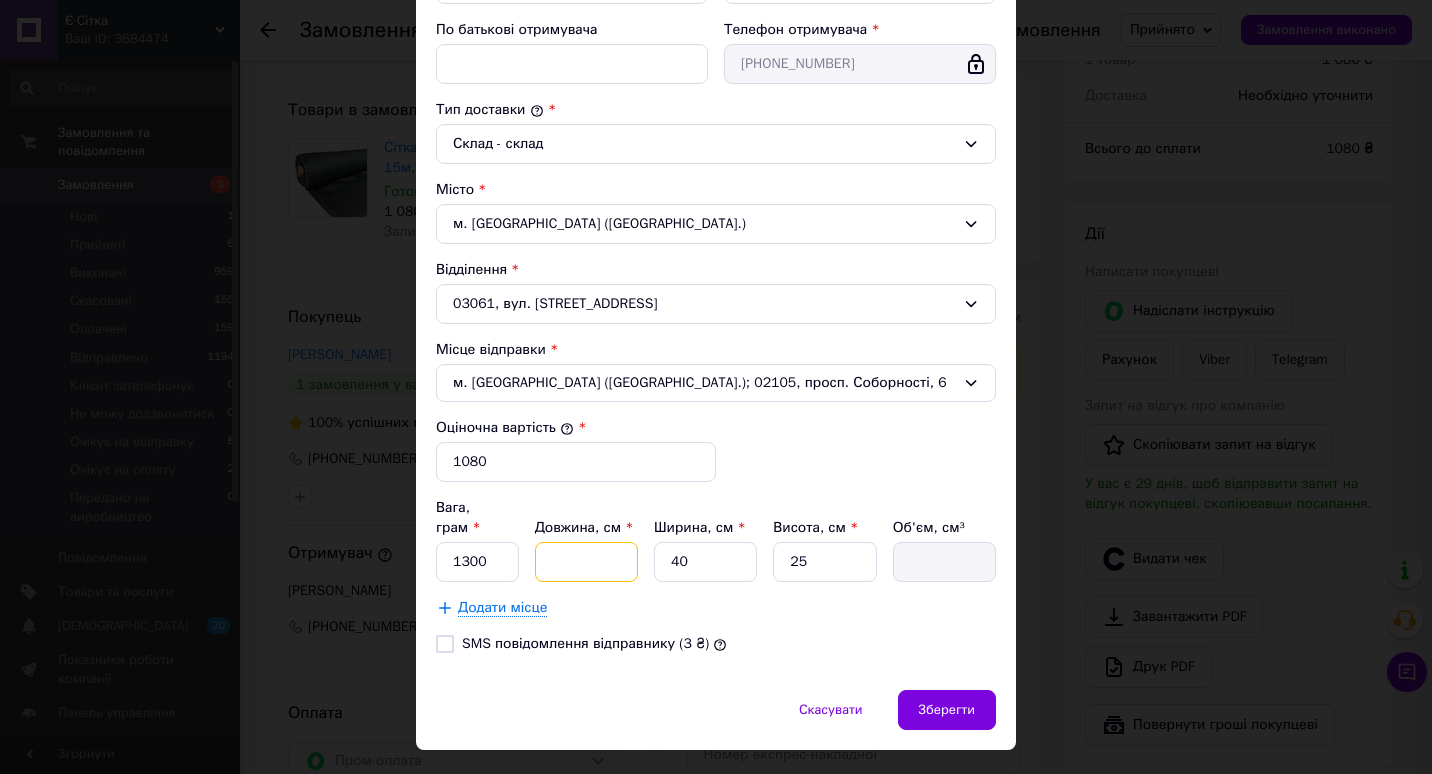 type on "4" 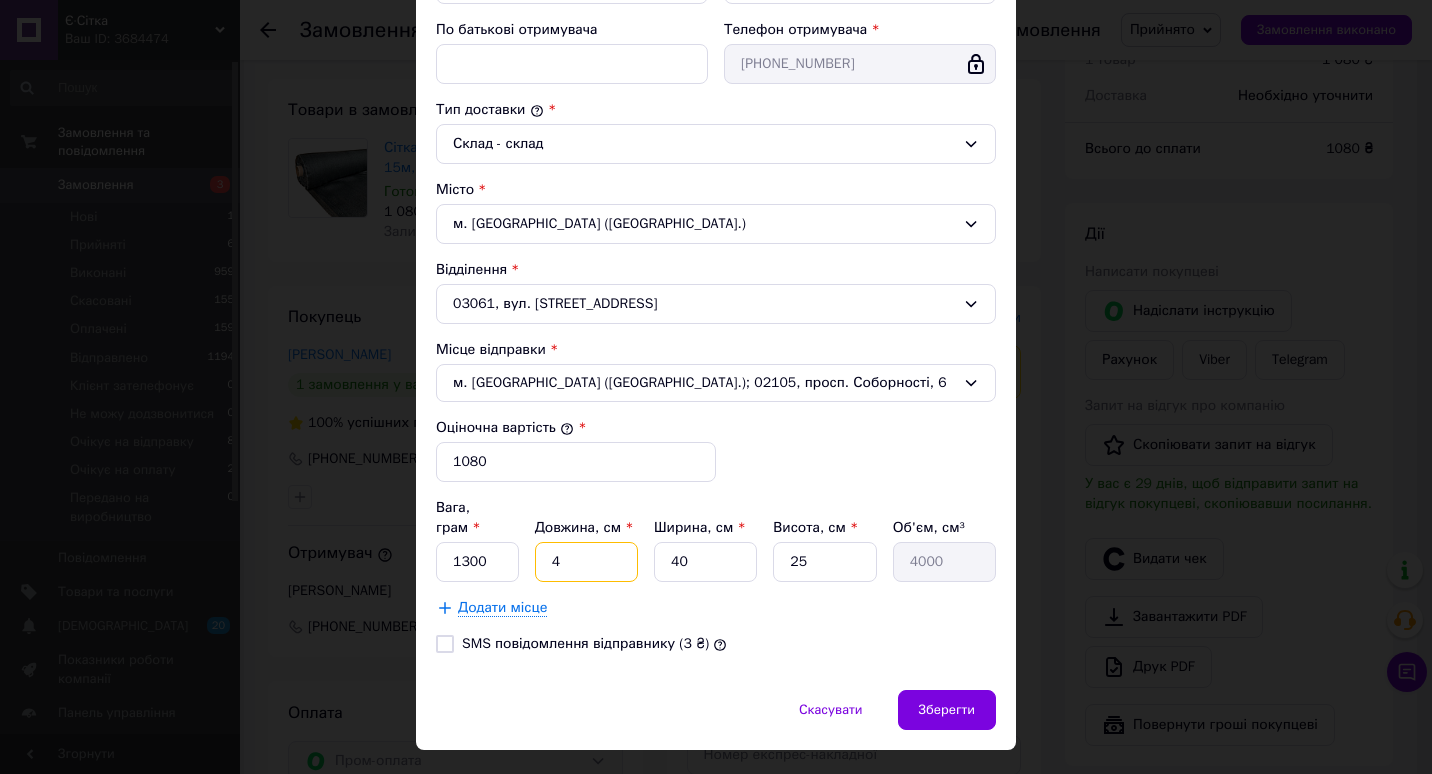 type on "40" 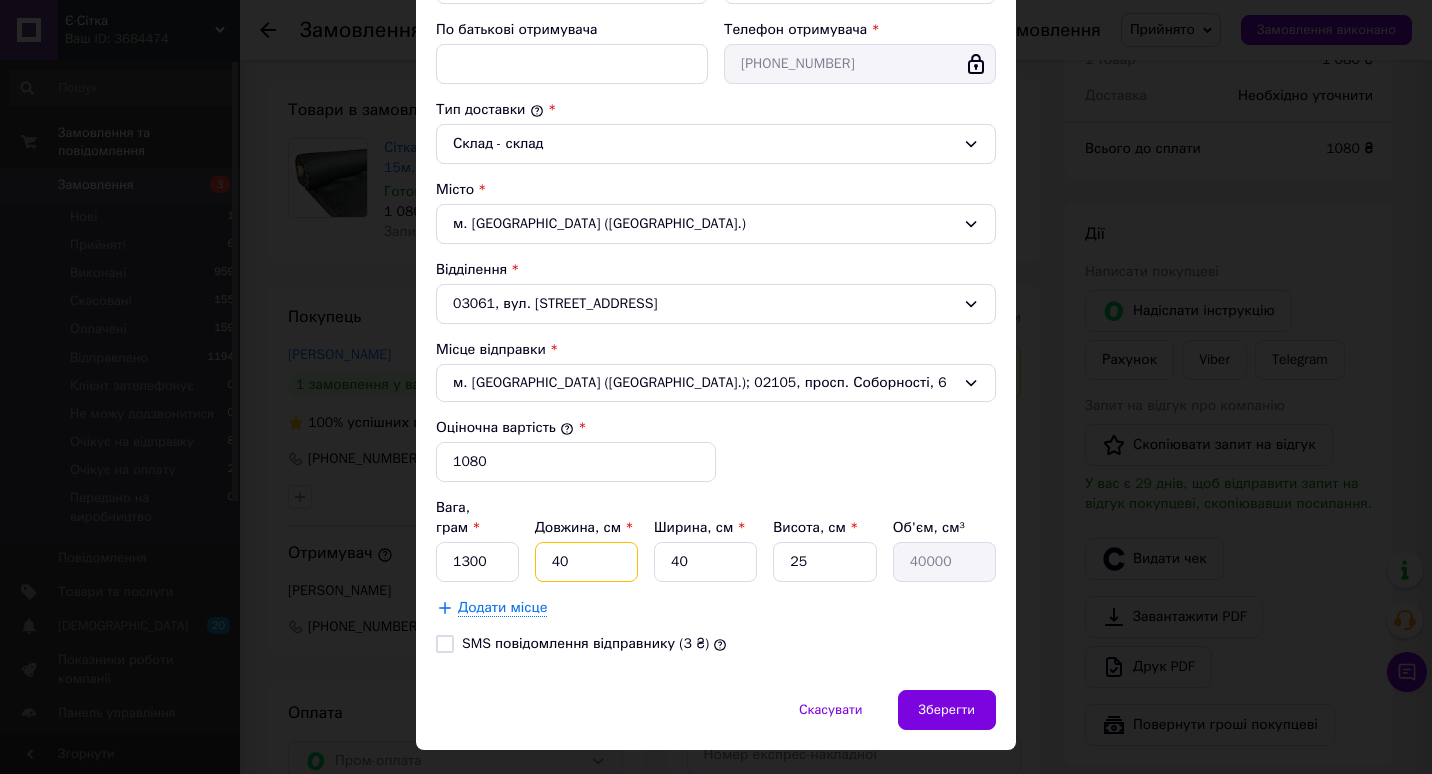 type on "40" 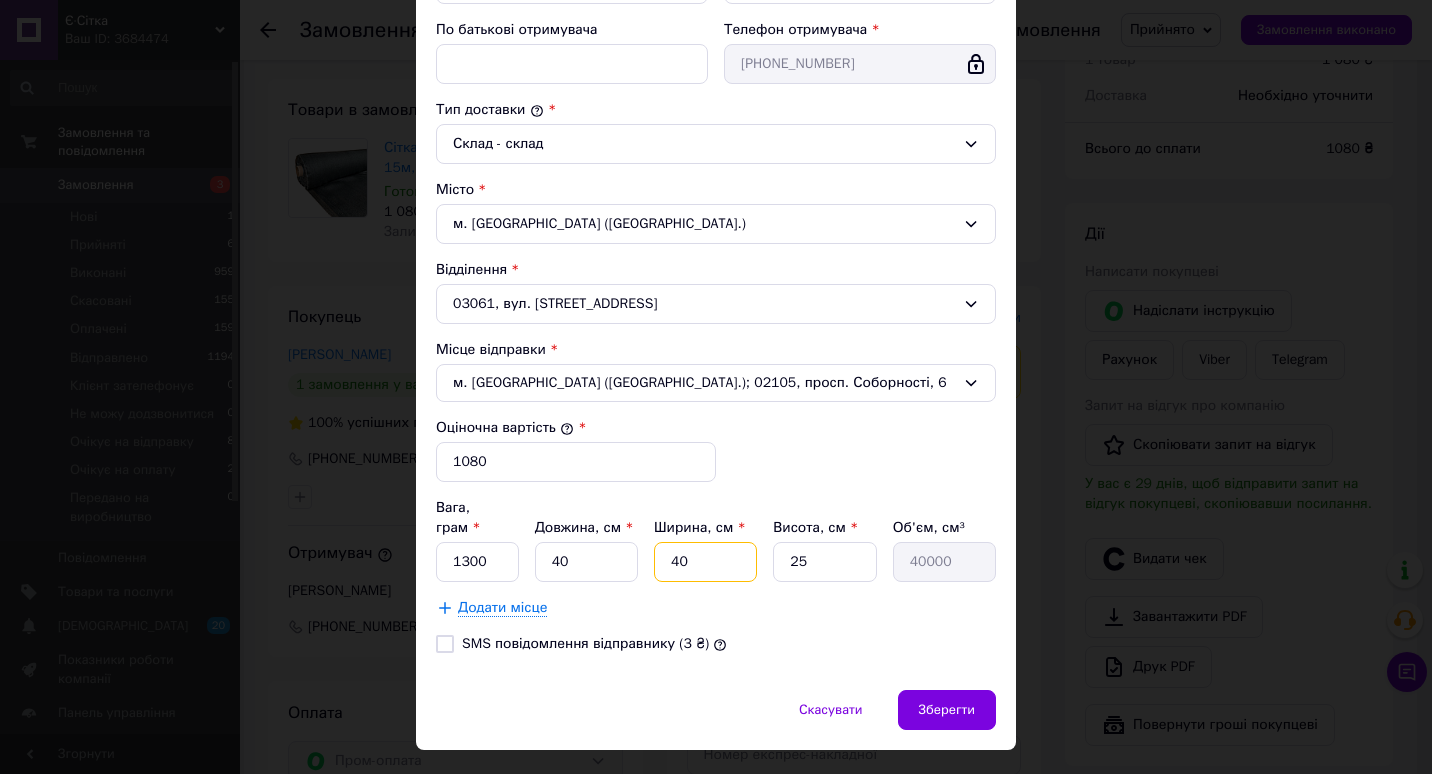 click on "40" at bounding box center (705, 562) 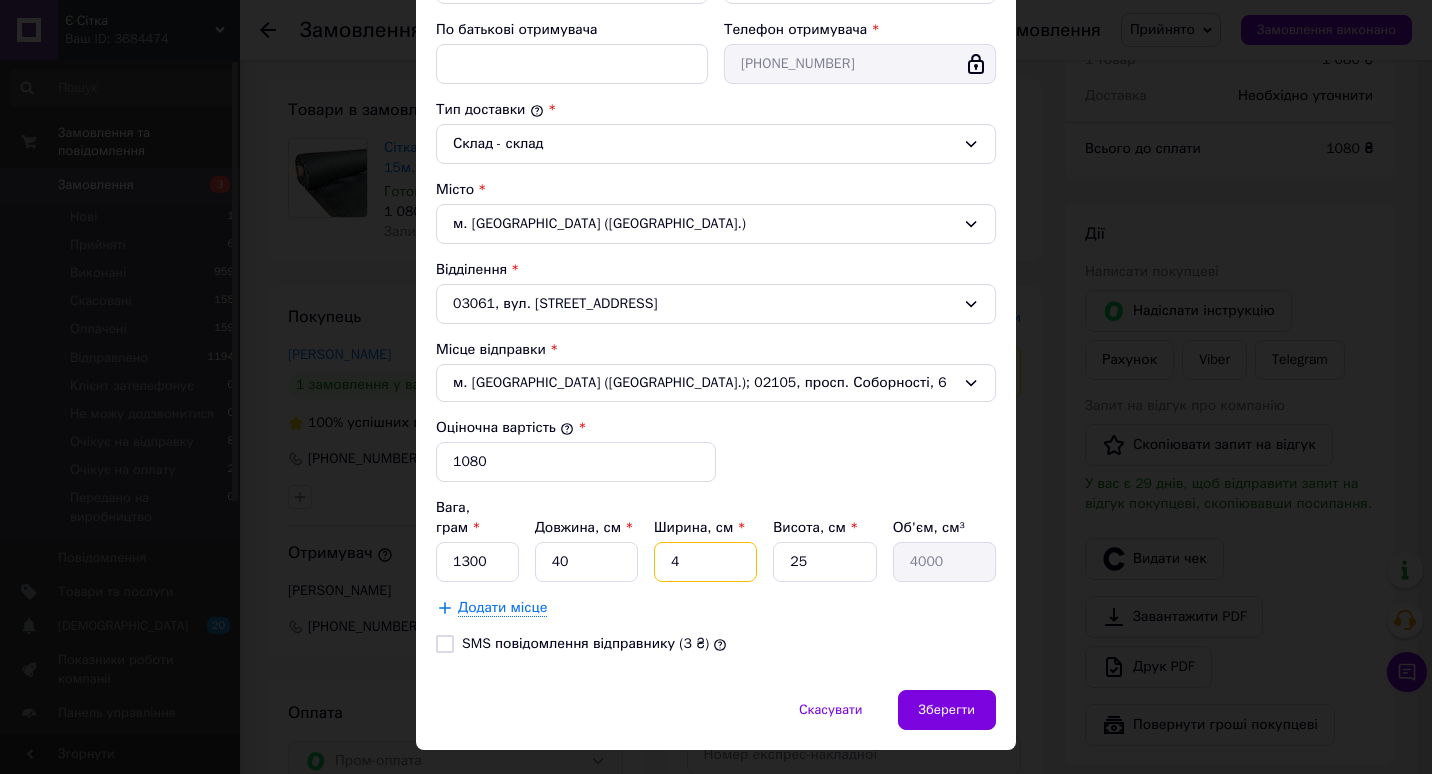 type 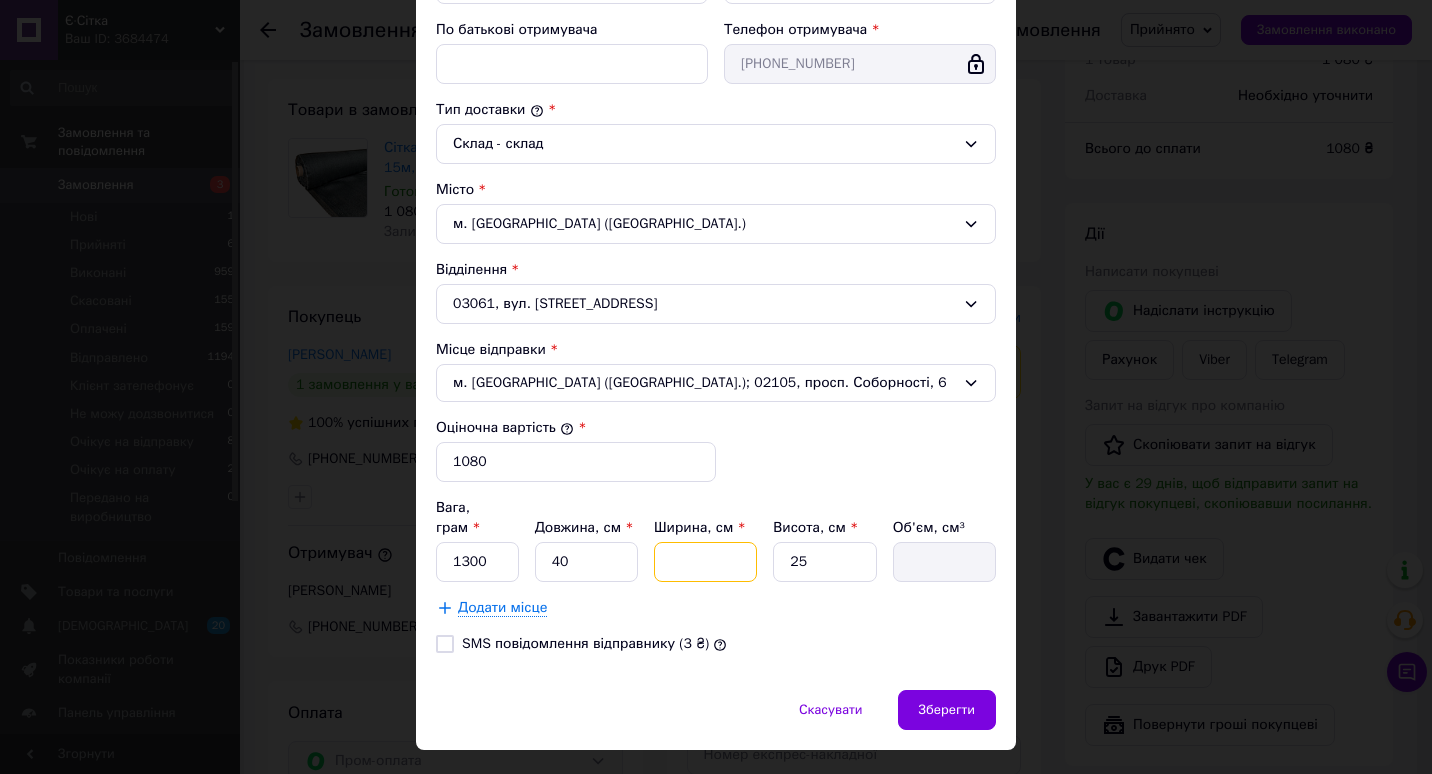 type on "3" 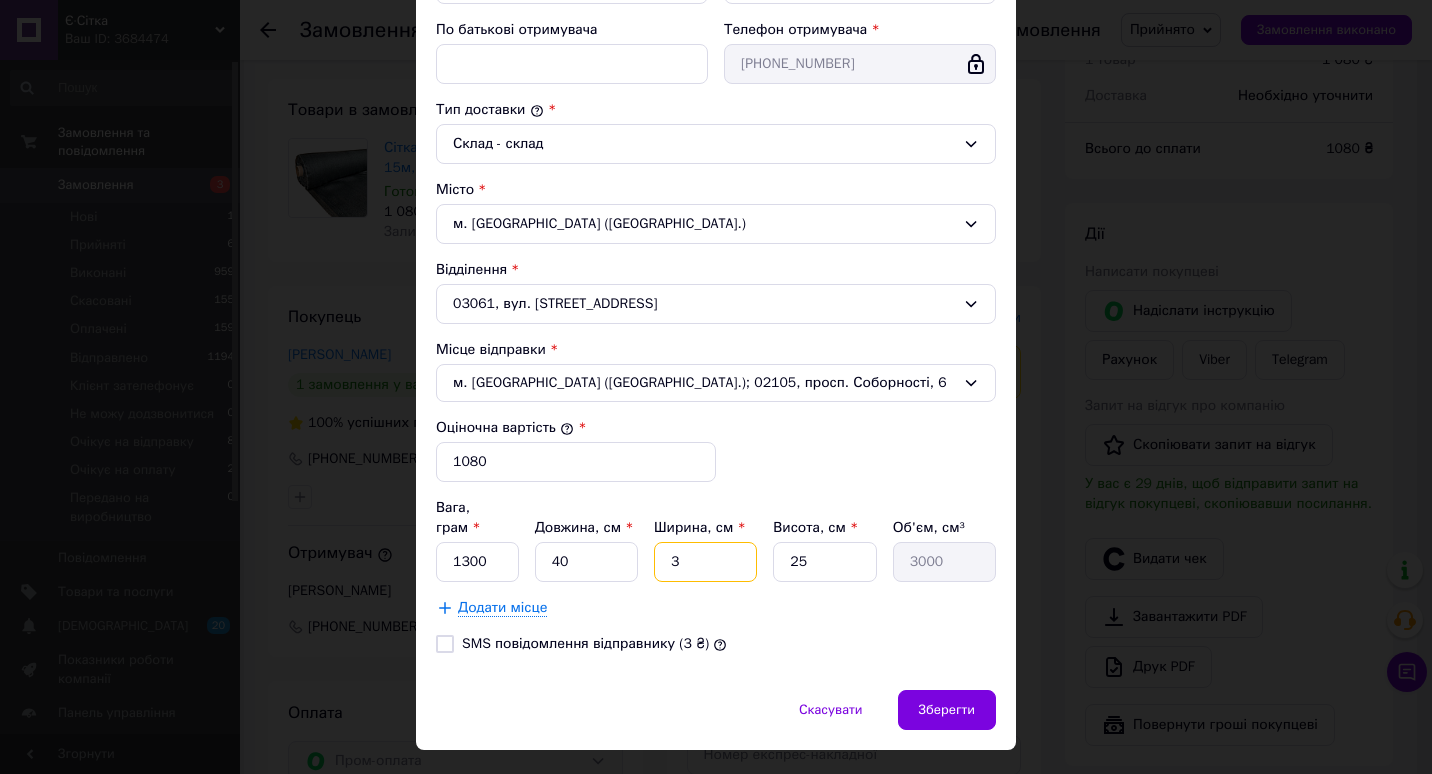 type on "30" 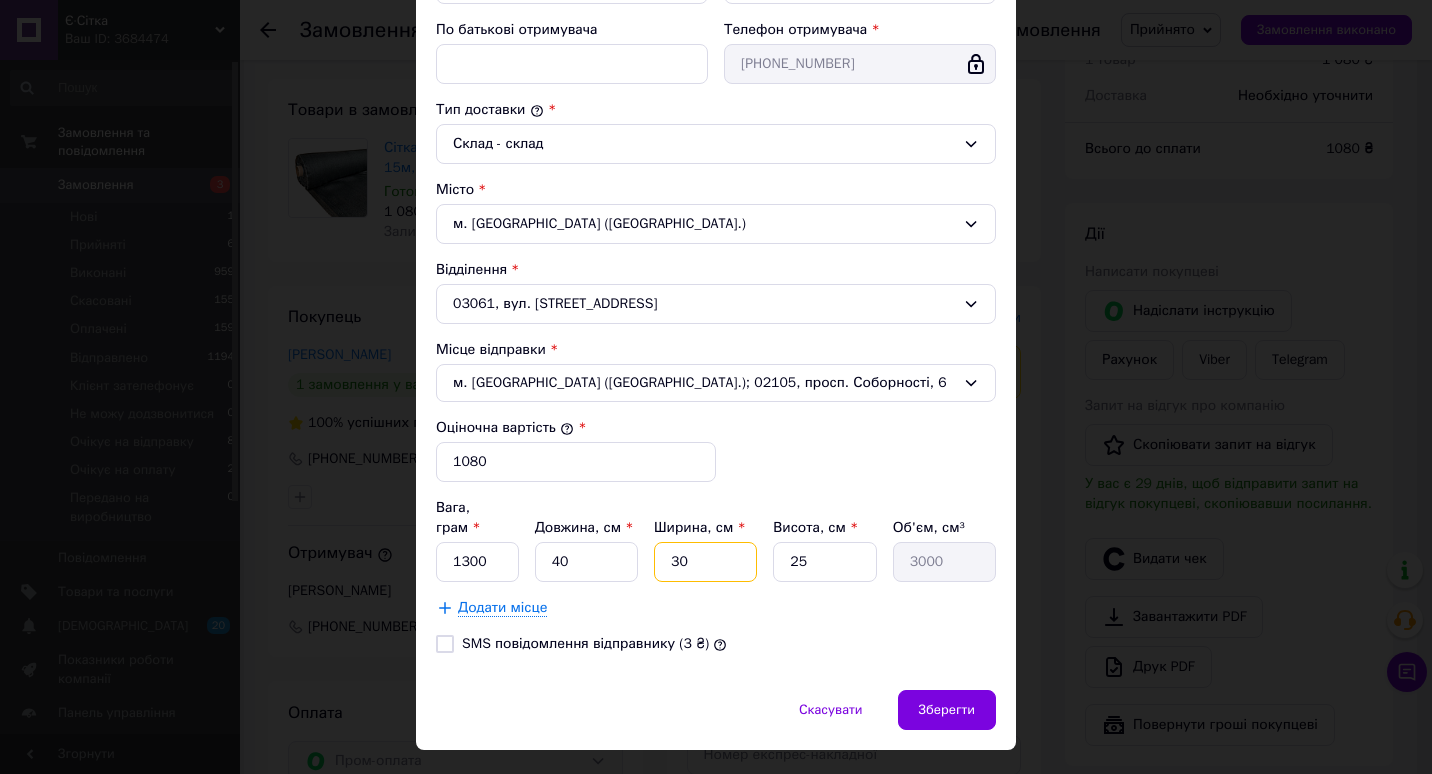 type on "30000" 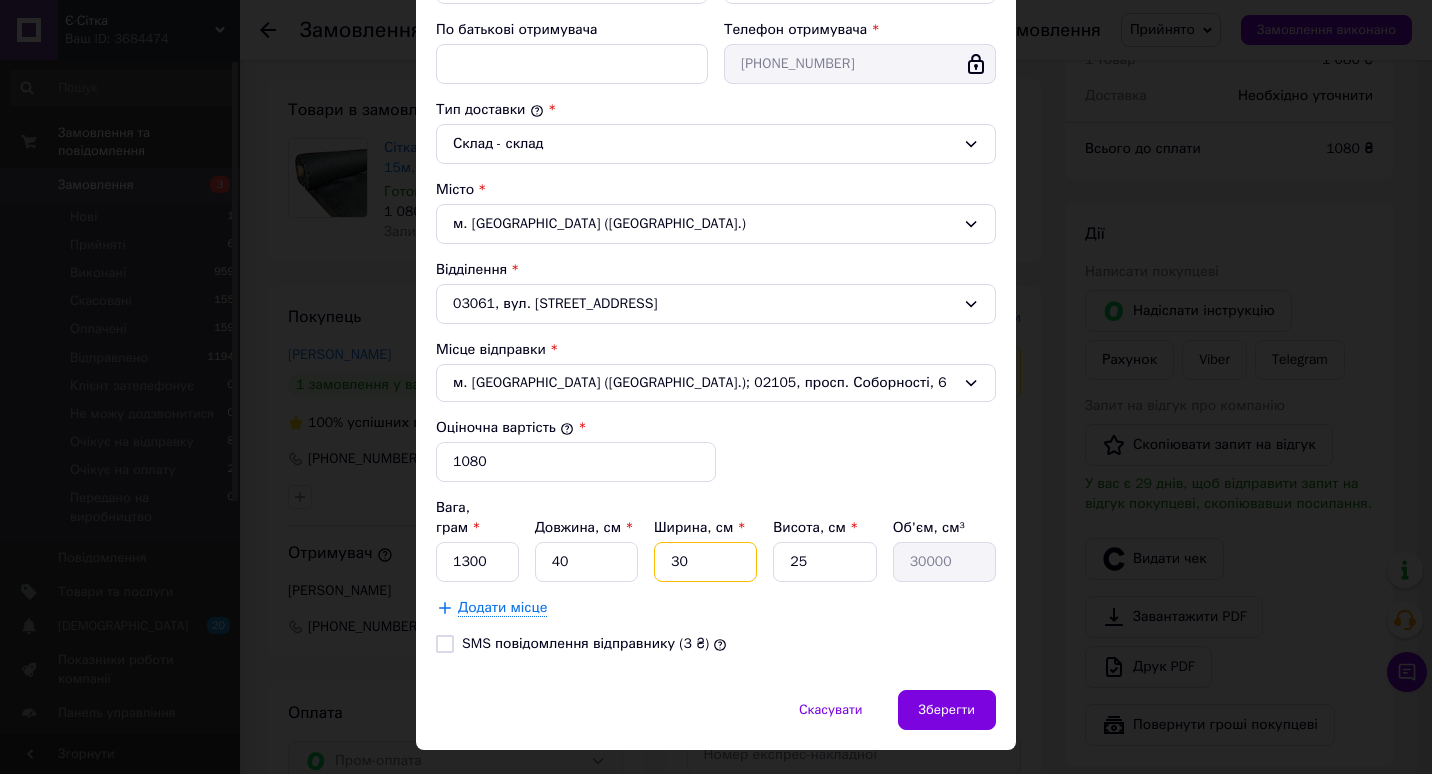 type on "30" 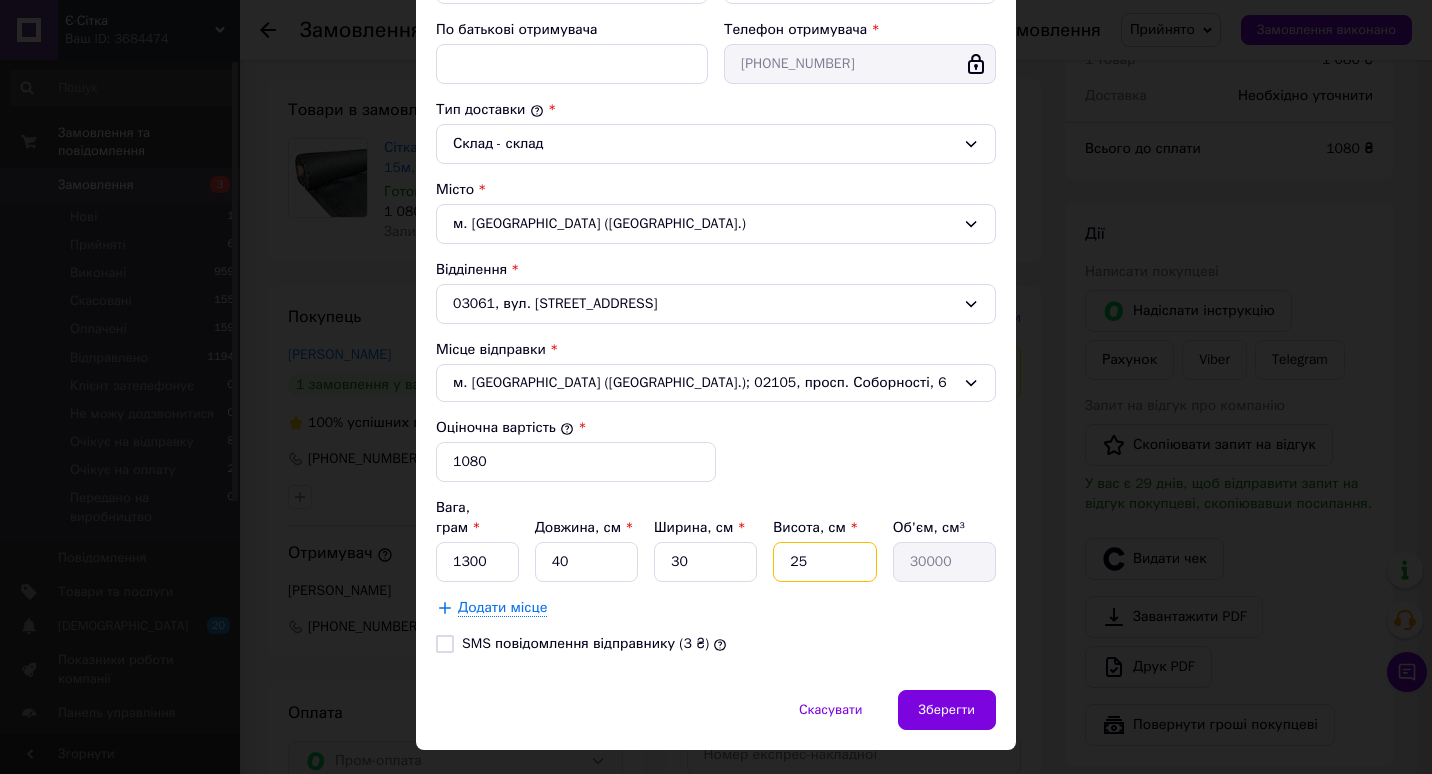 click on "25" at bounding box center [824, 562] 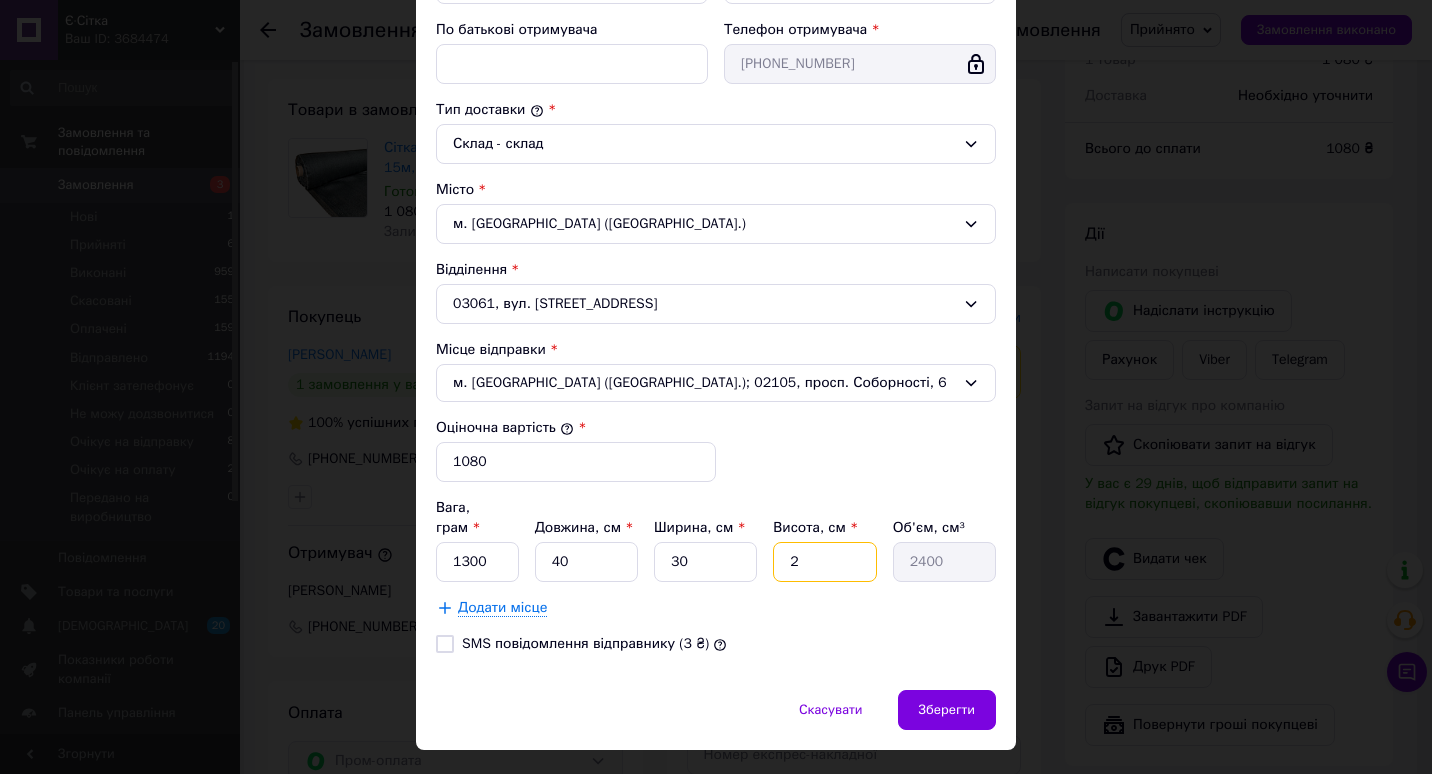 type 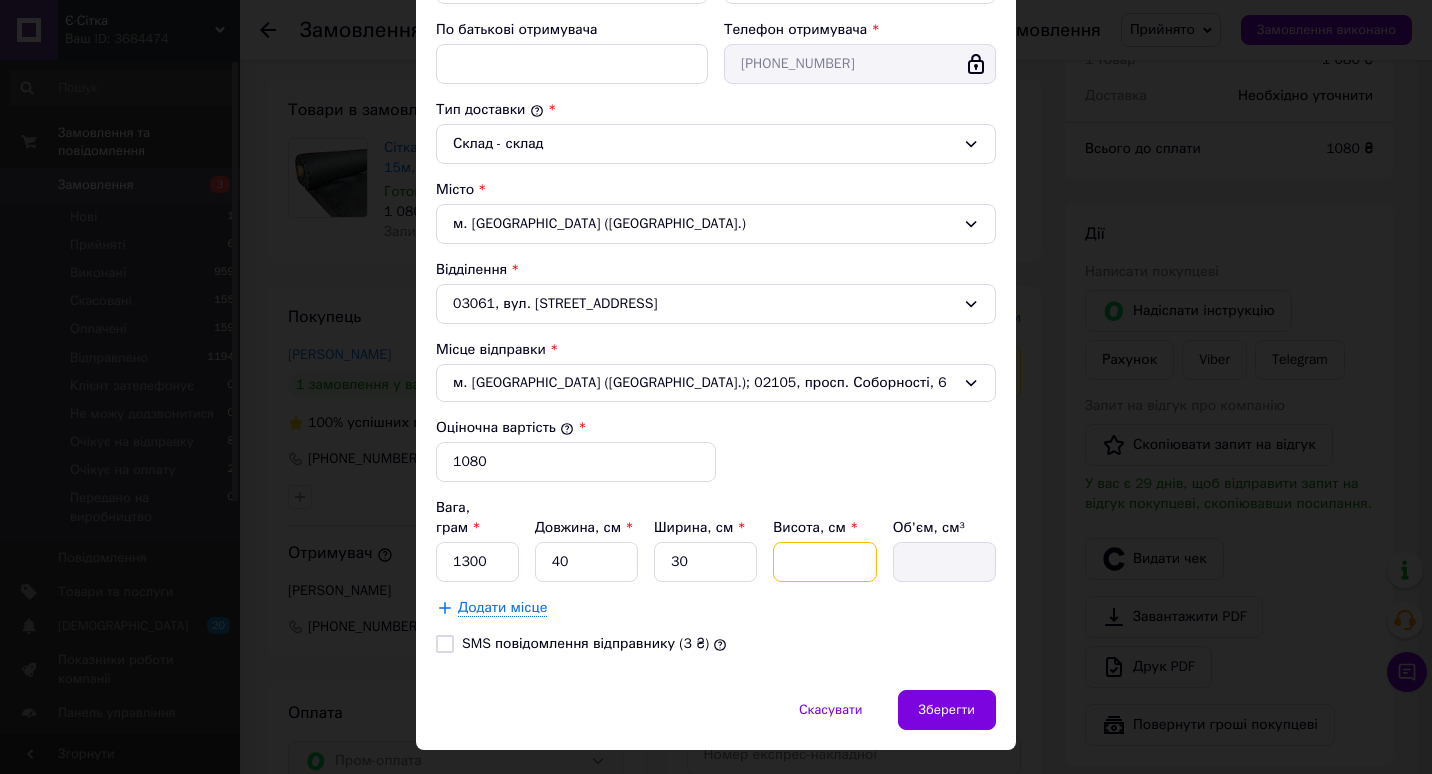 type on "1" 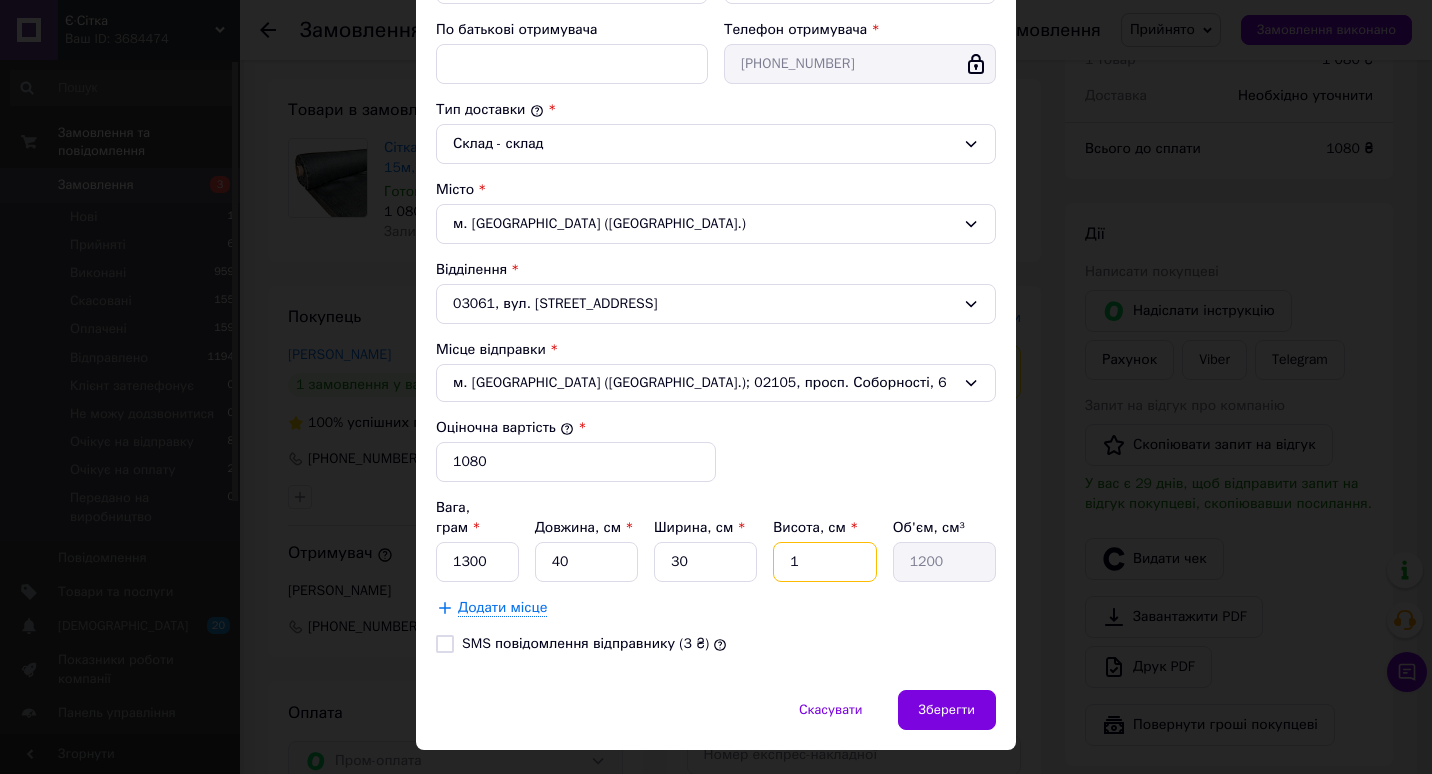 type on "15" 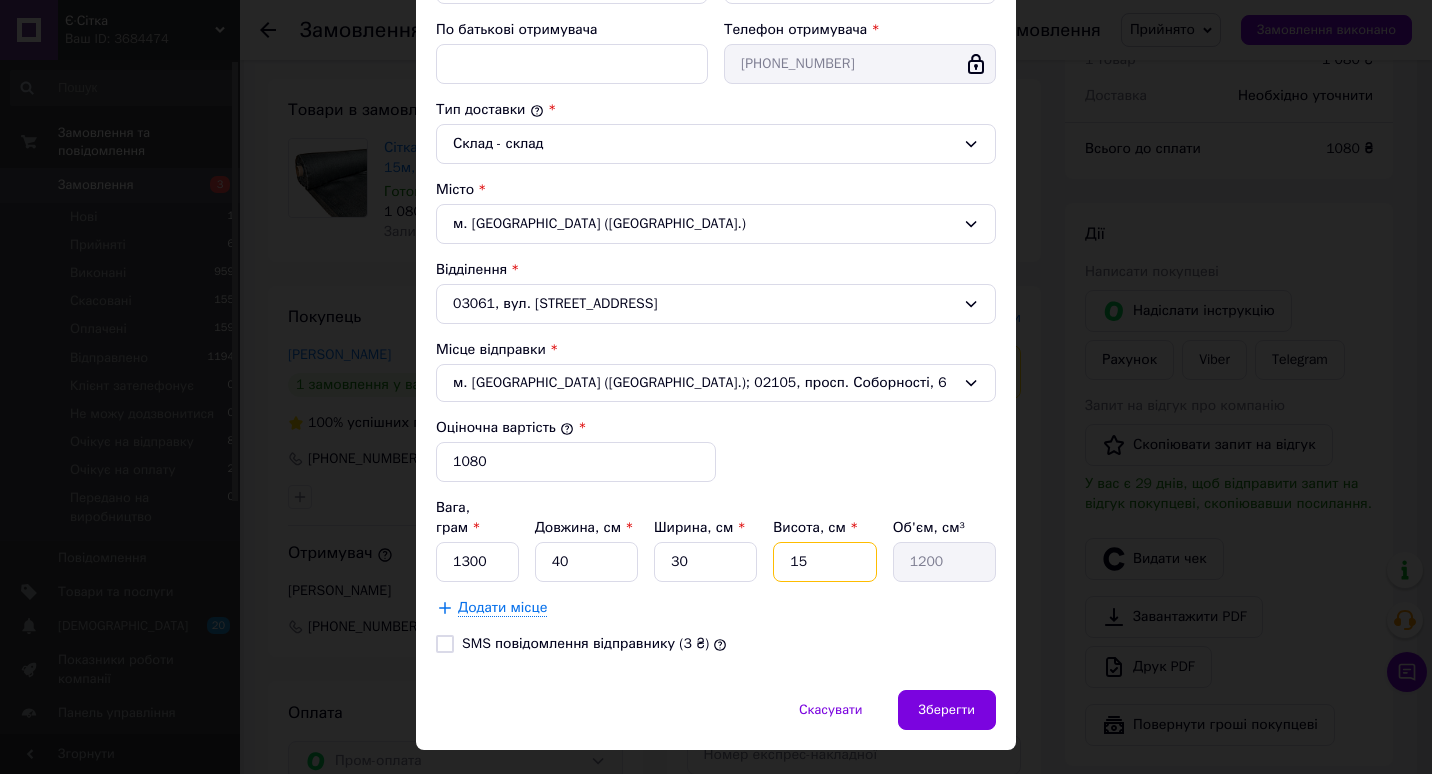 type on "18000" 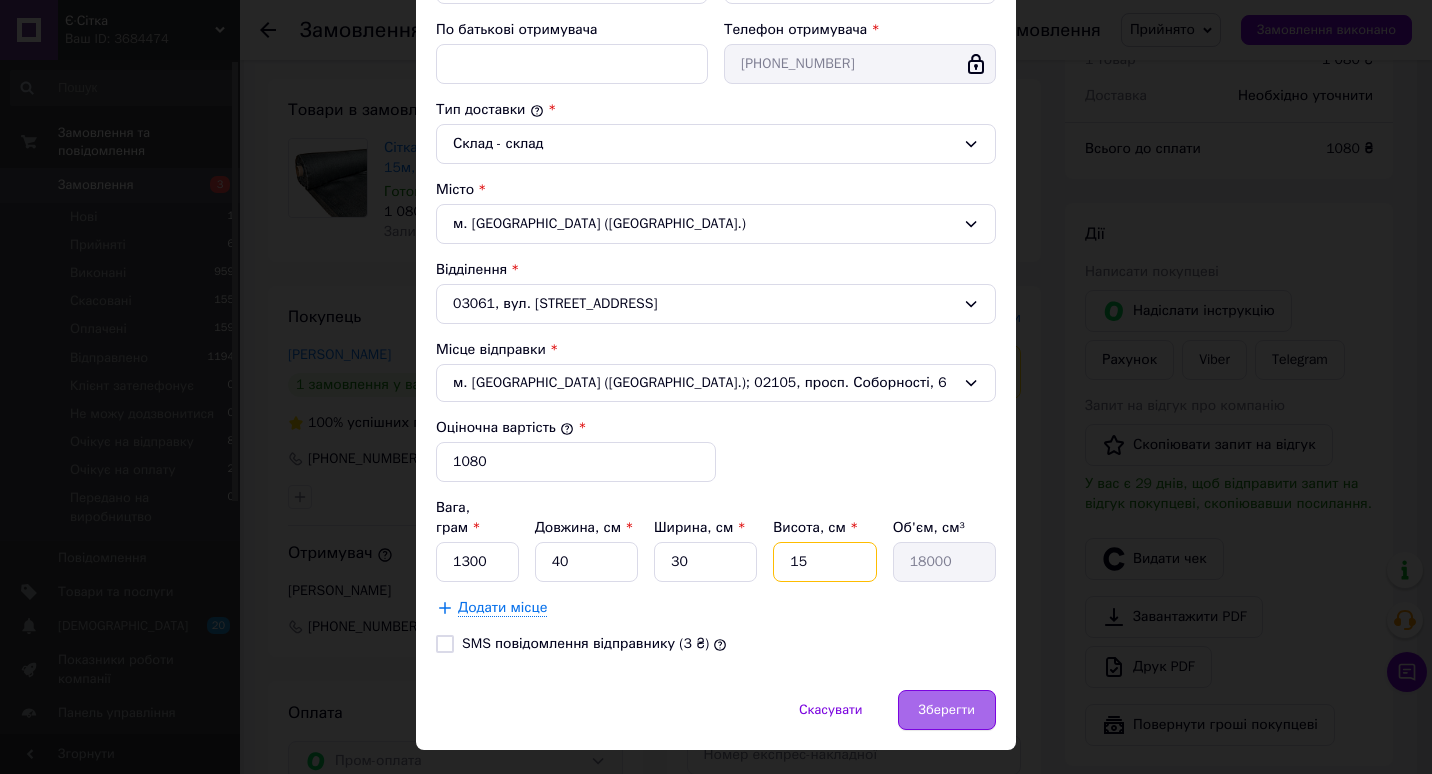 type on "15" 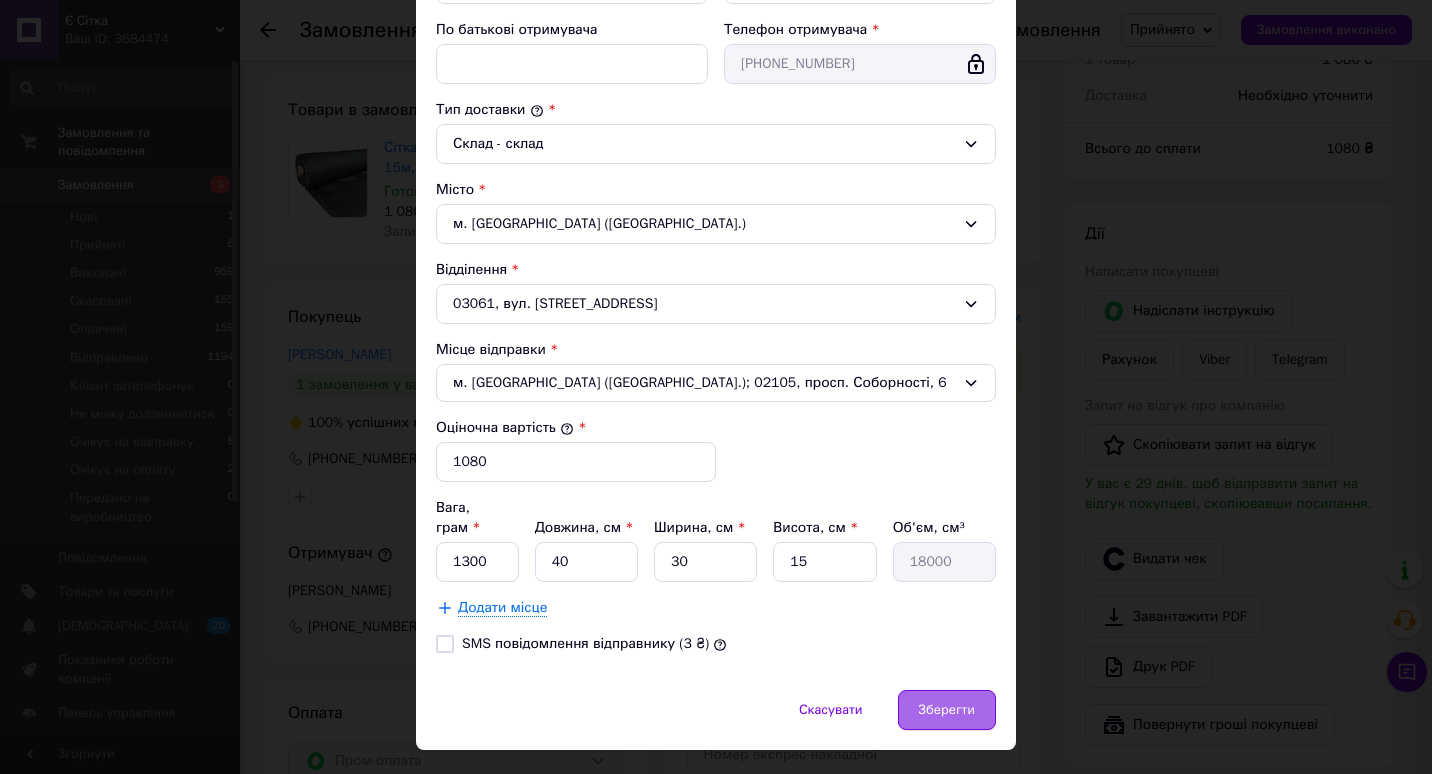 click on "Зберегти" at bounding box center (947, 710) 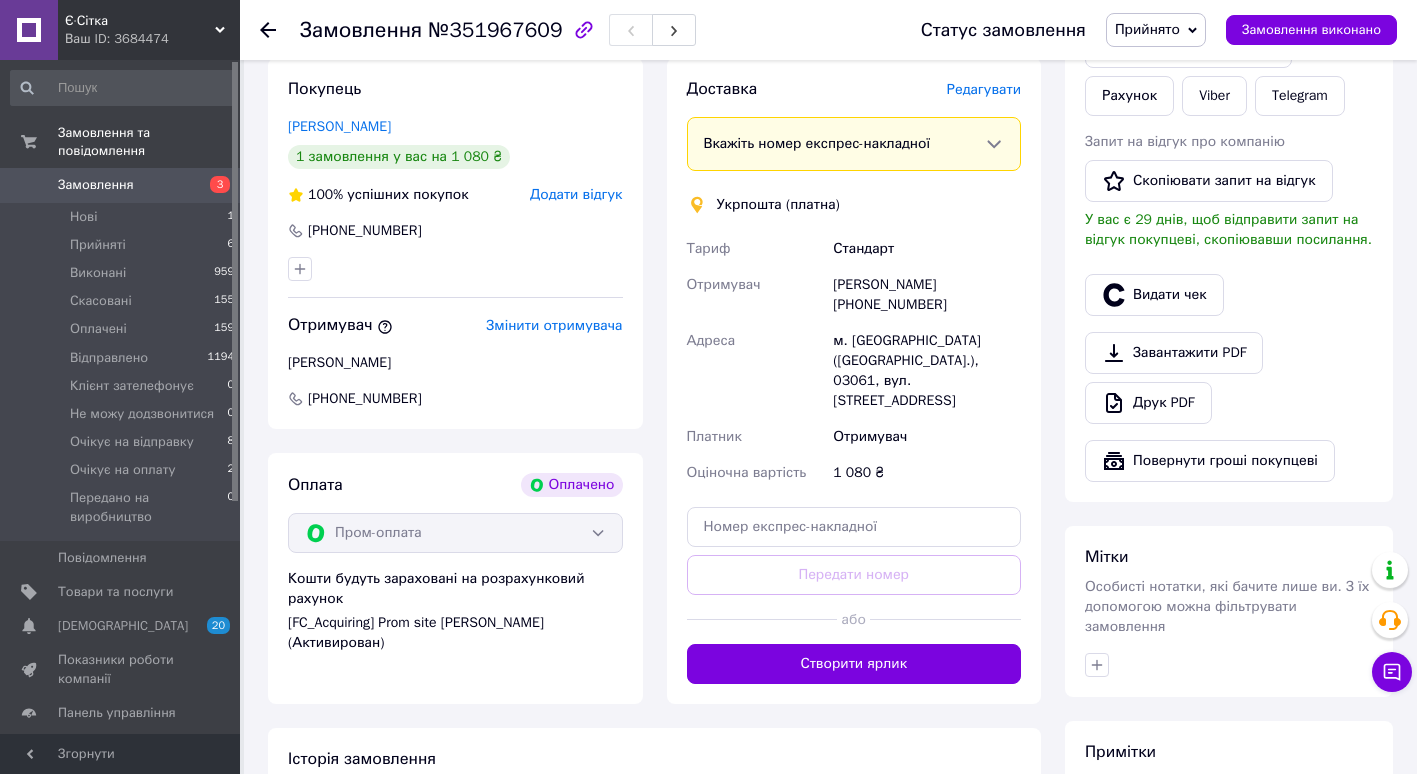 scroll, scrollTop: 882, scrollLeft: 0, axis: vertical 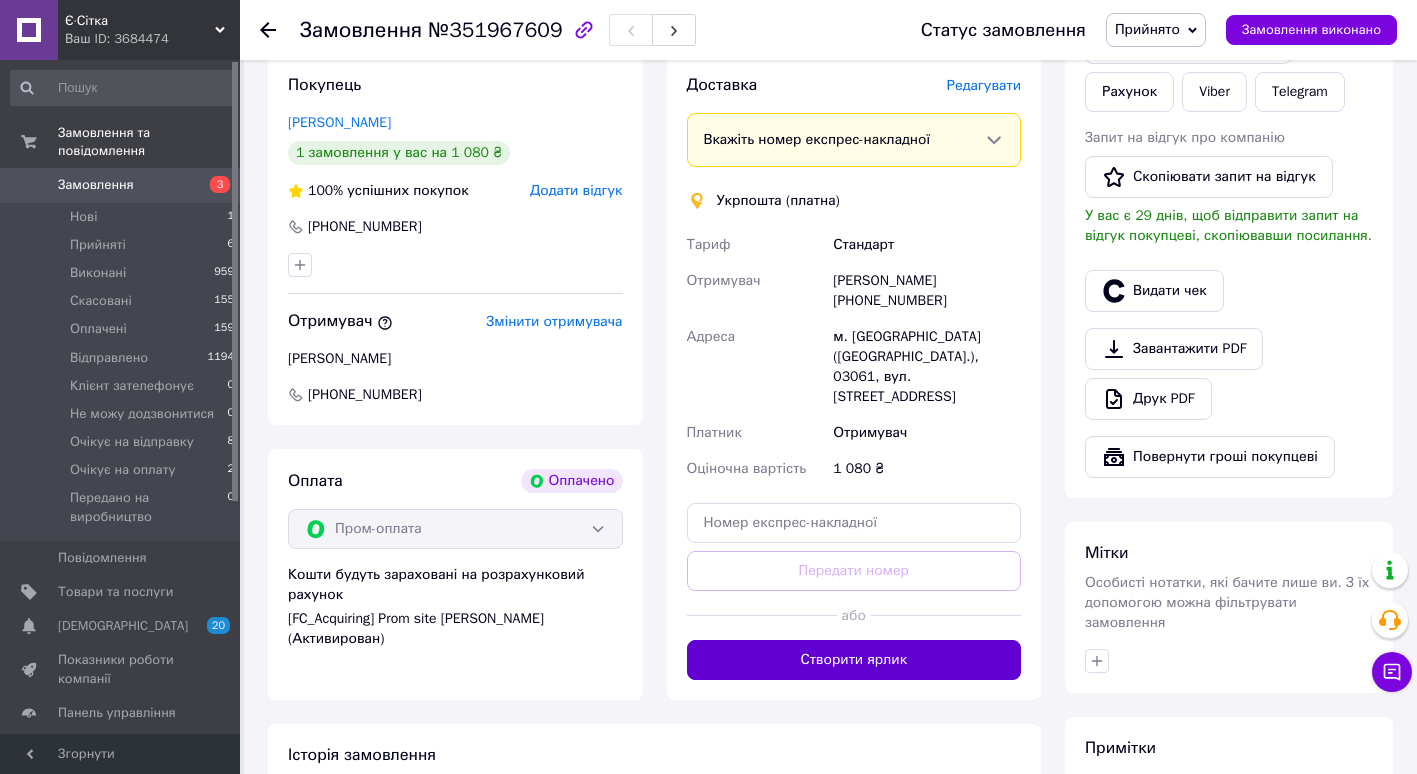 click on "Створити ярлик" at bounding box center [854, 660] 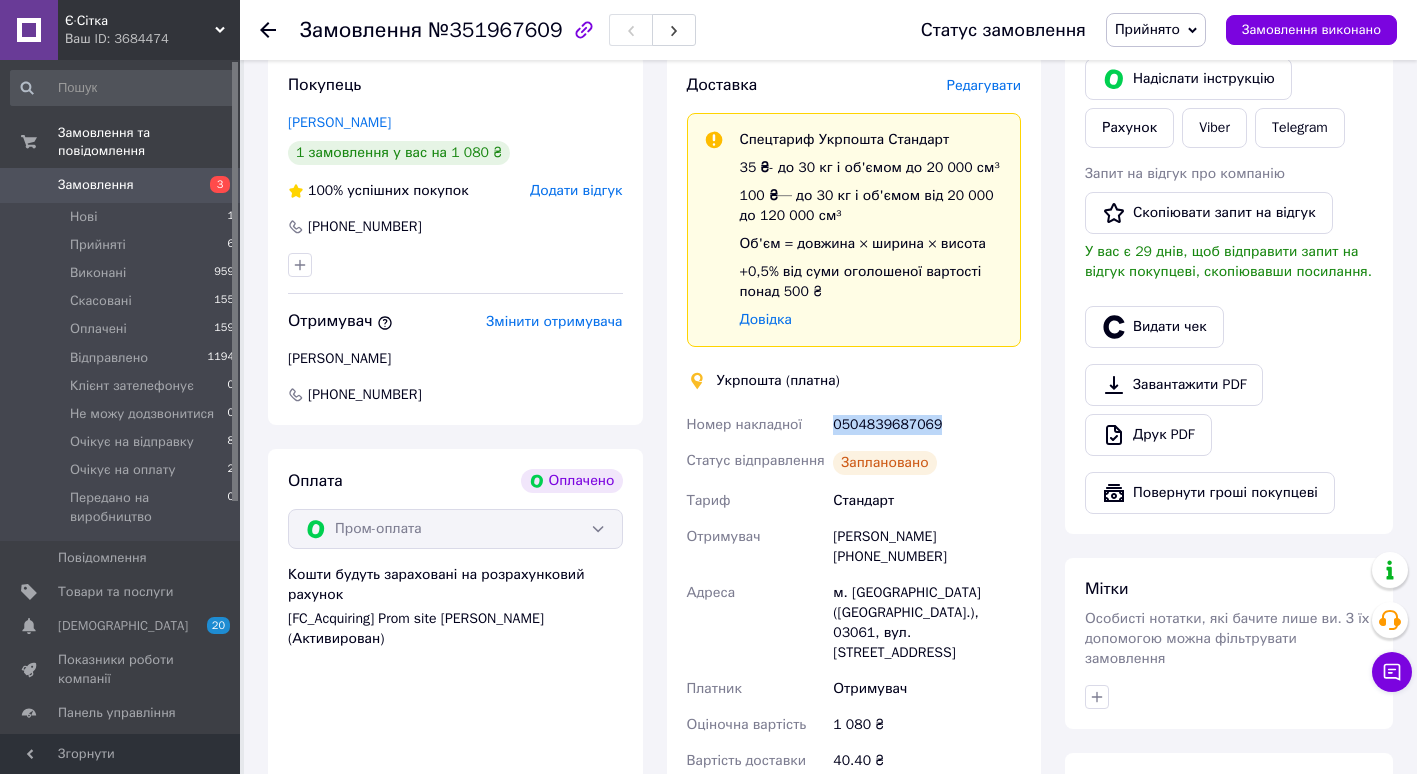 drag, startPoint x: 830, startPoint y: 425, endPoint x: 936, endPoint y: 433, distance: 106.30146 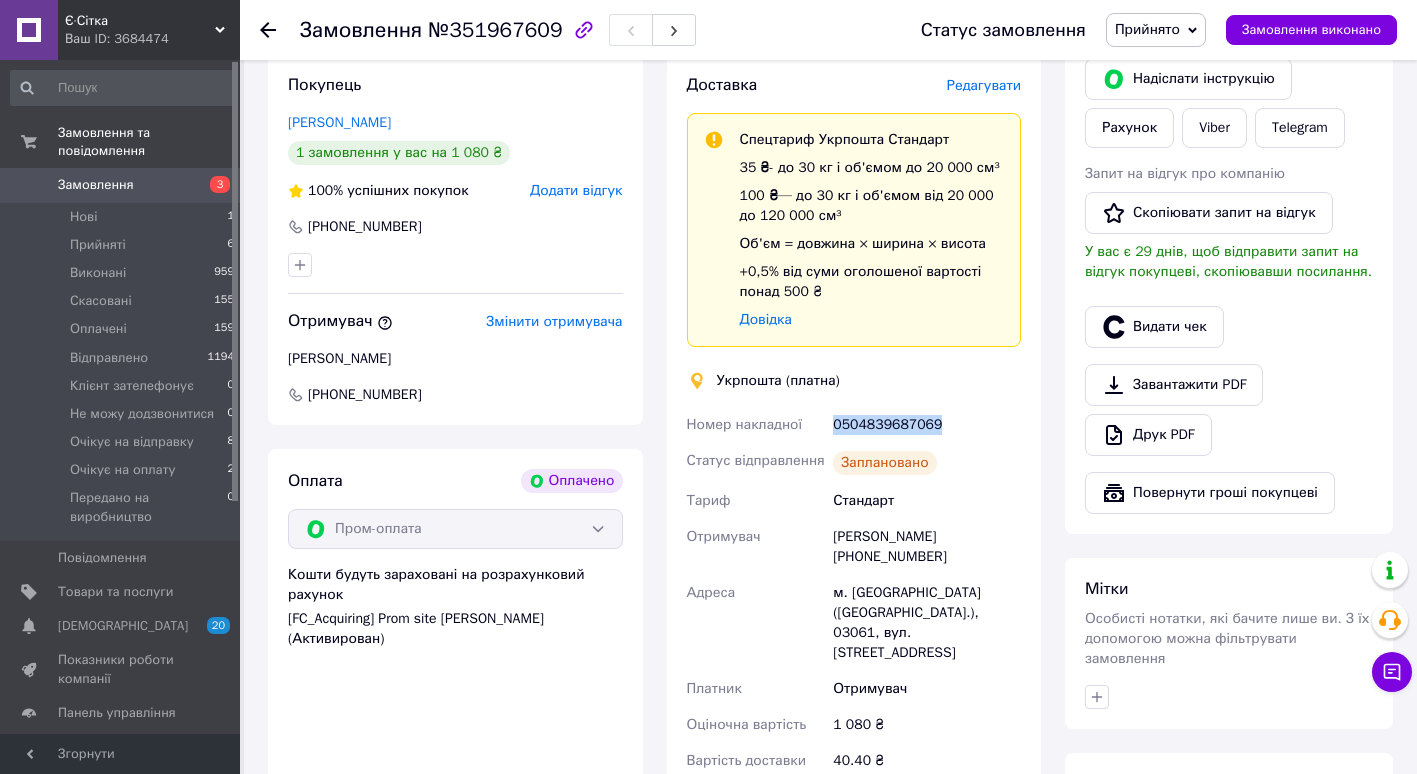 drag, startPoint x: 936, startPoint y: 433, endPoint x: 894, endPoint y: 426, distance: 42.579338 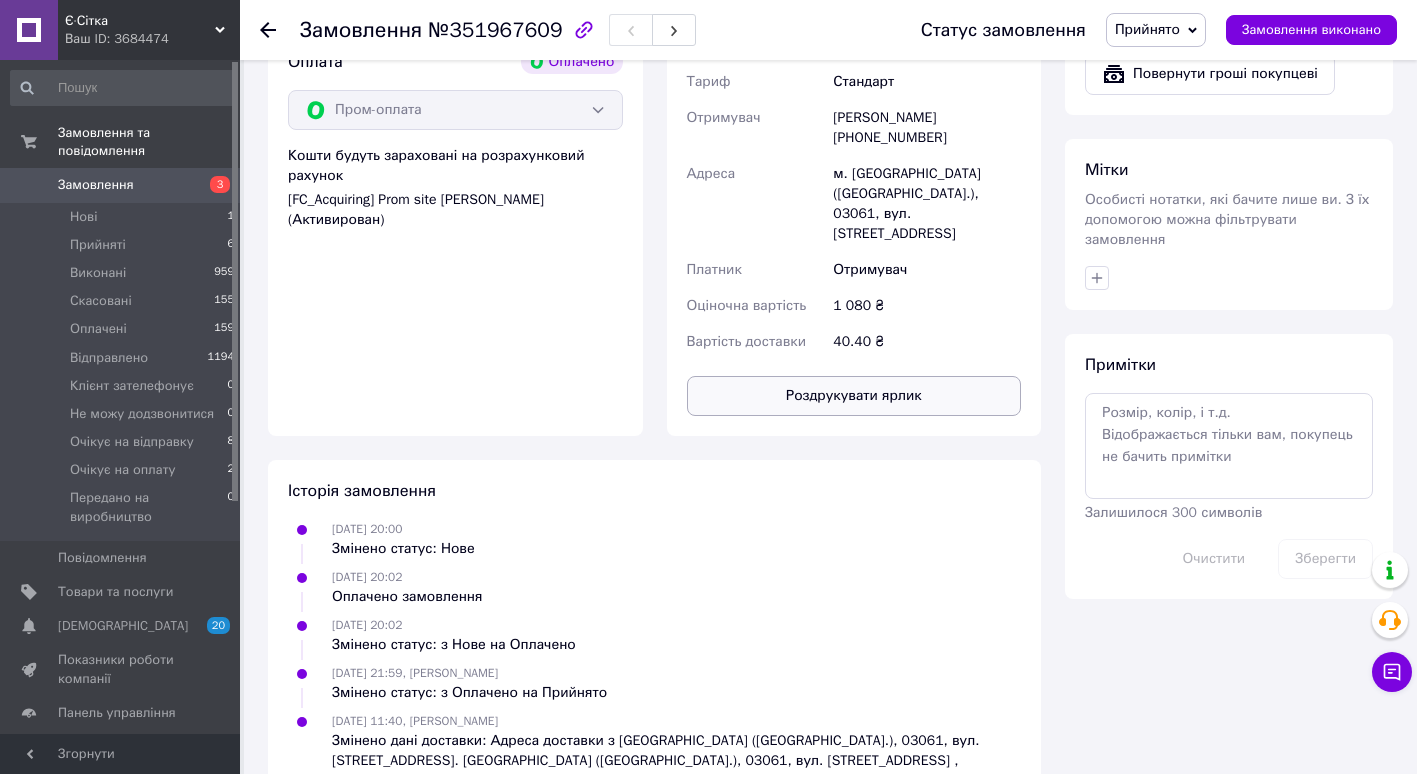 click on "Роздрукувати ярлик" at bounding box center (854, 396) 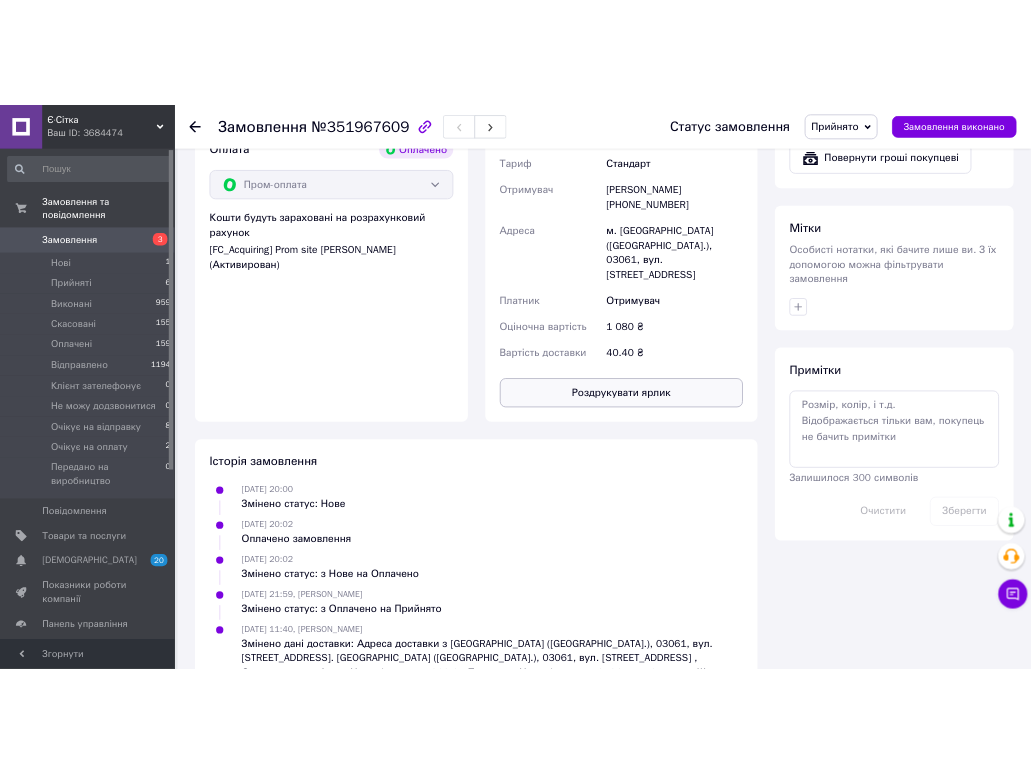 scroll, scrollTop: 1541, scrollLeft: 0, axis: vertical 